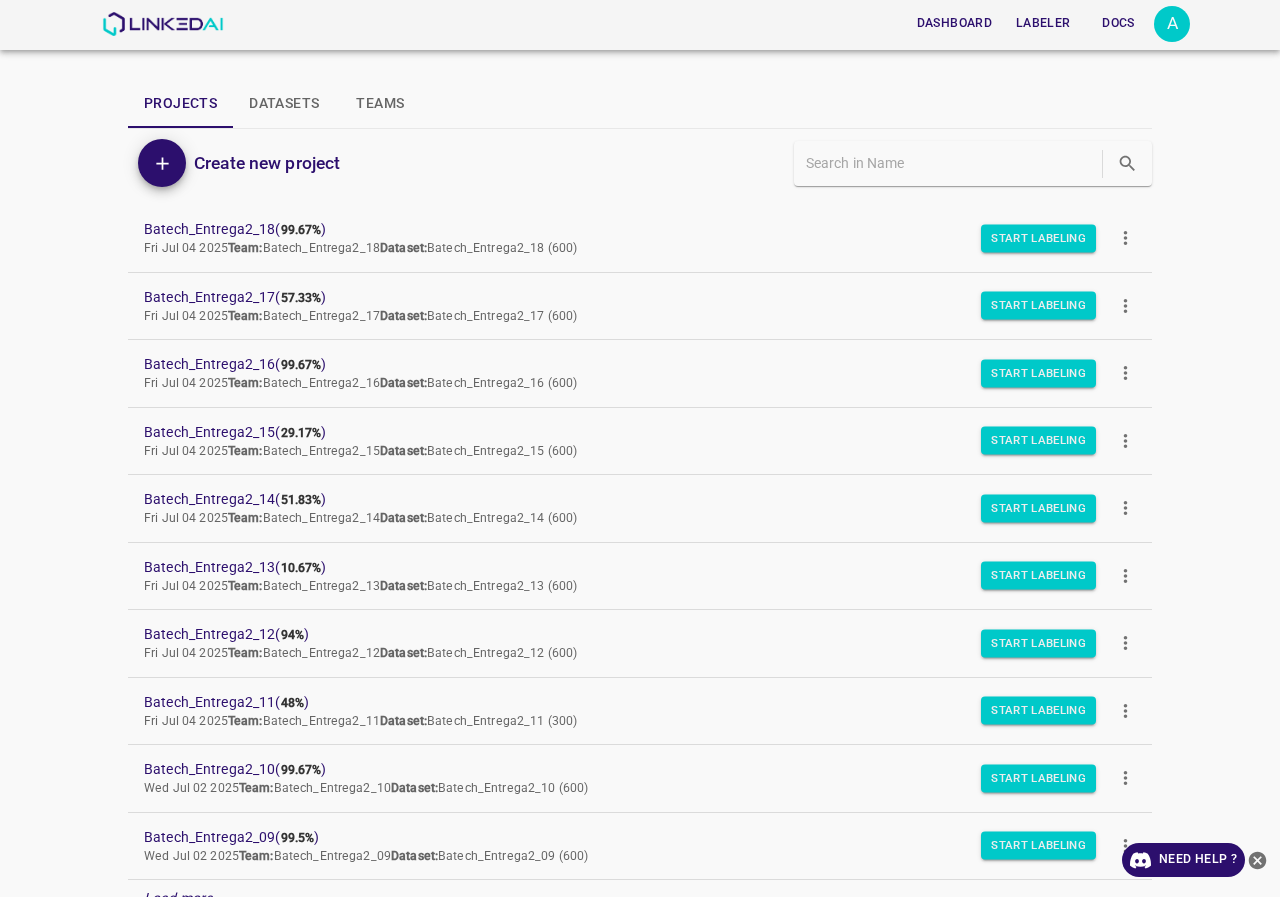 scroll, scrollTop: 0, scrollLeft: 0, axis: both 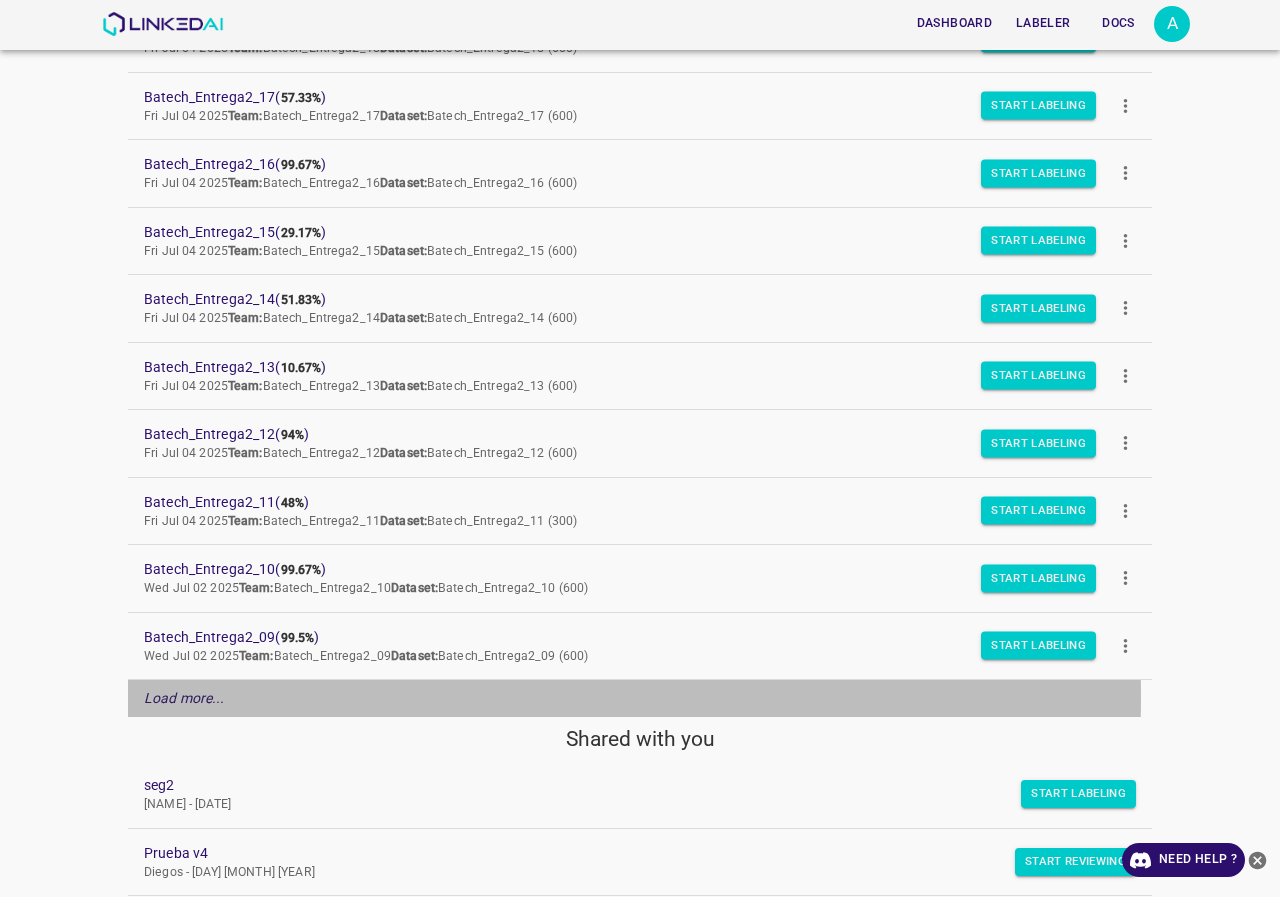 click on "Load more..." at bounding box center [184, 698] 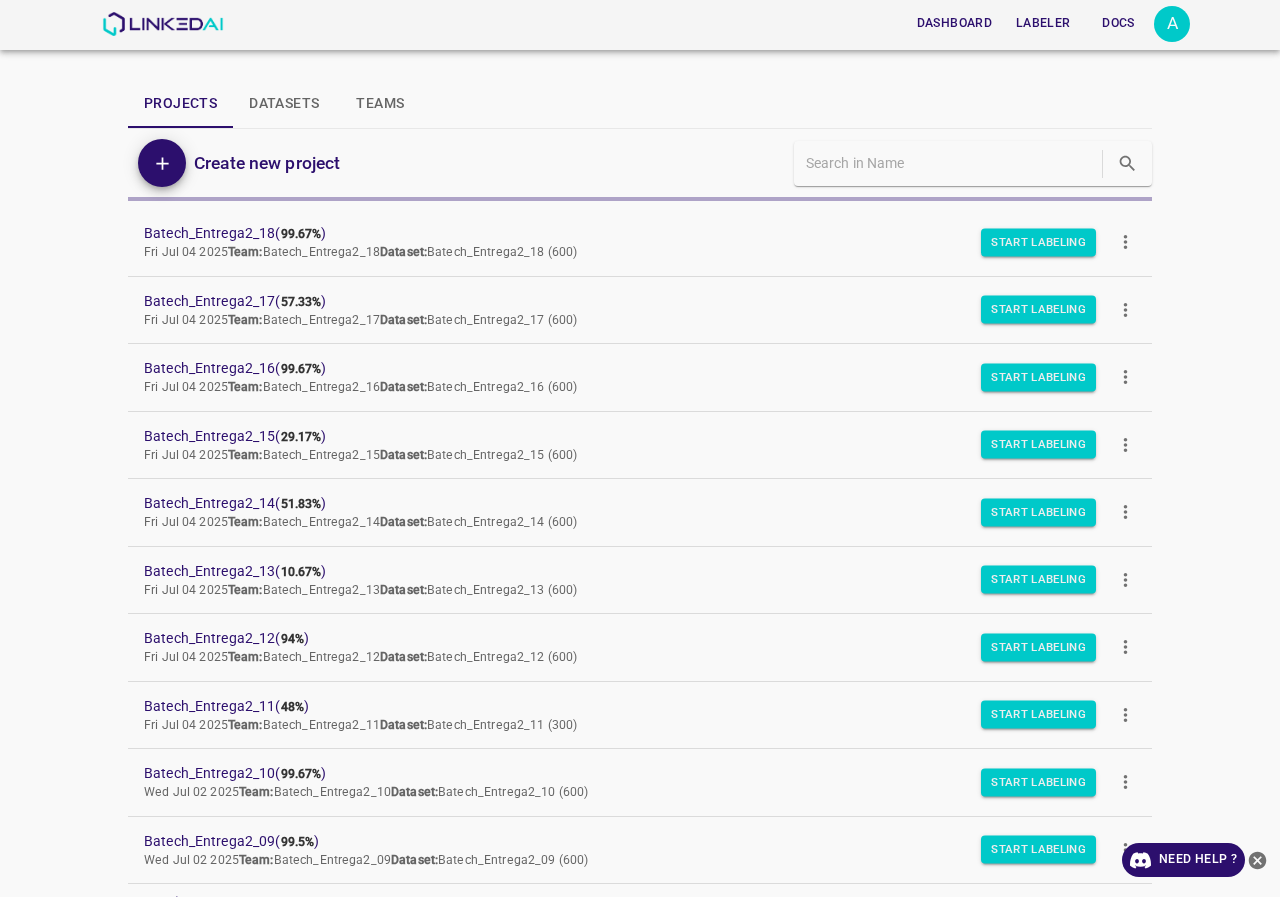 scroll, scrollTop: 100, scrollLeft: 0, axis: vertical 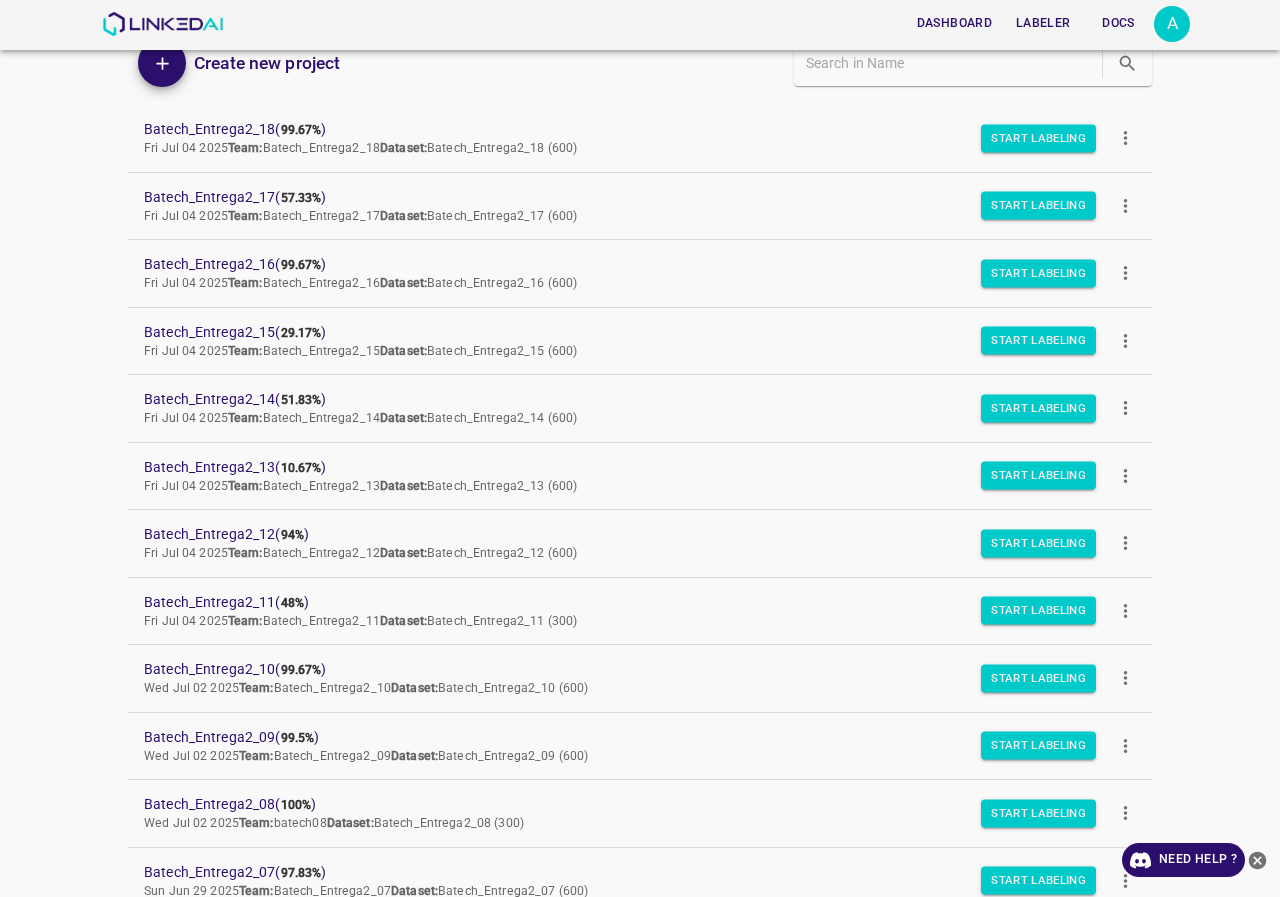 click at bounding box center (1258, 860) 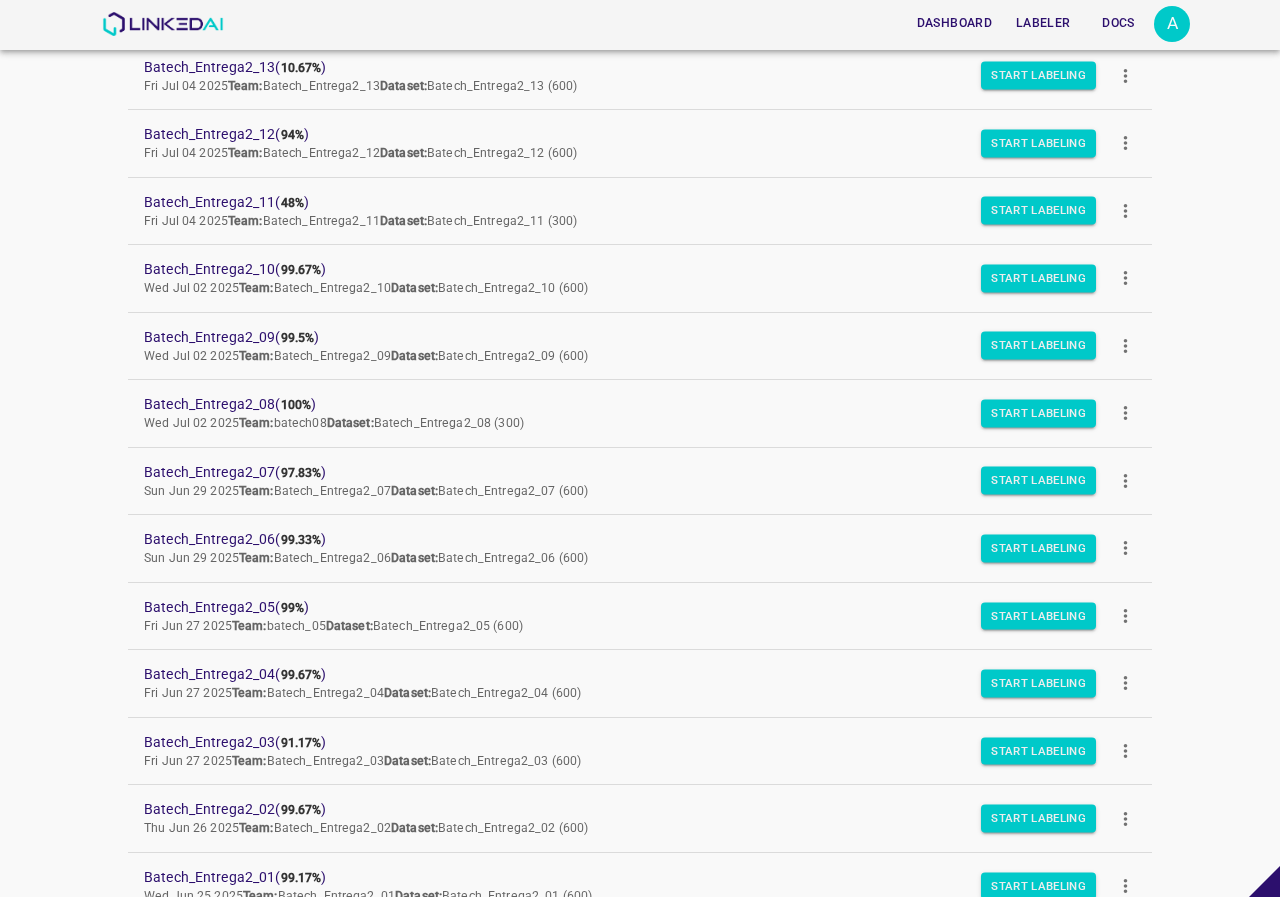 scroll, scrollTop: 600, scrollLeft: 0, axis: vertical 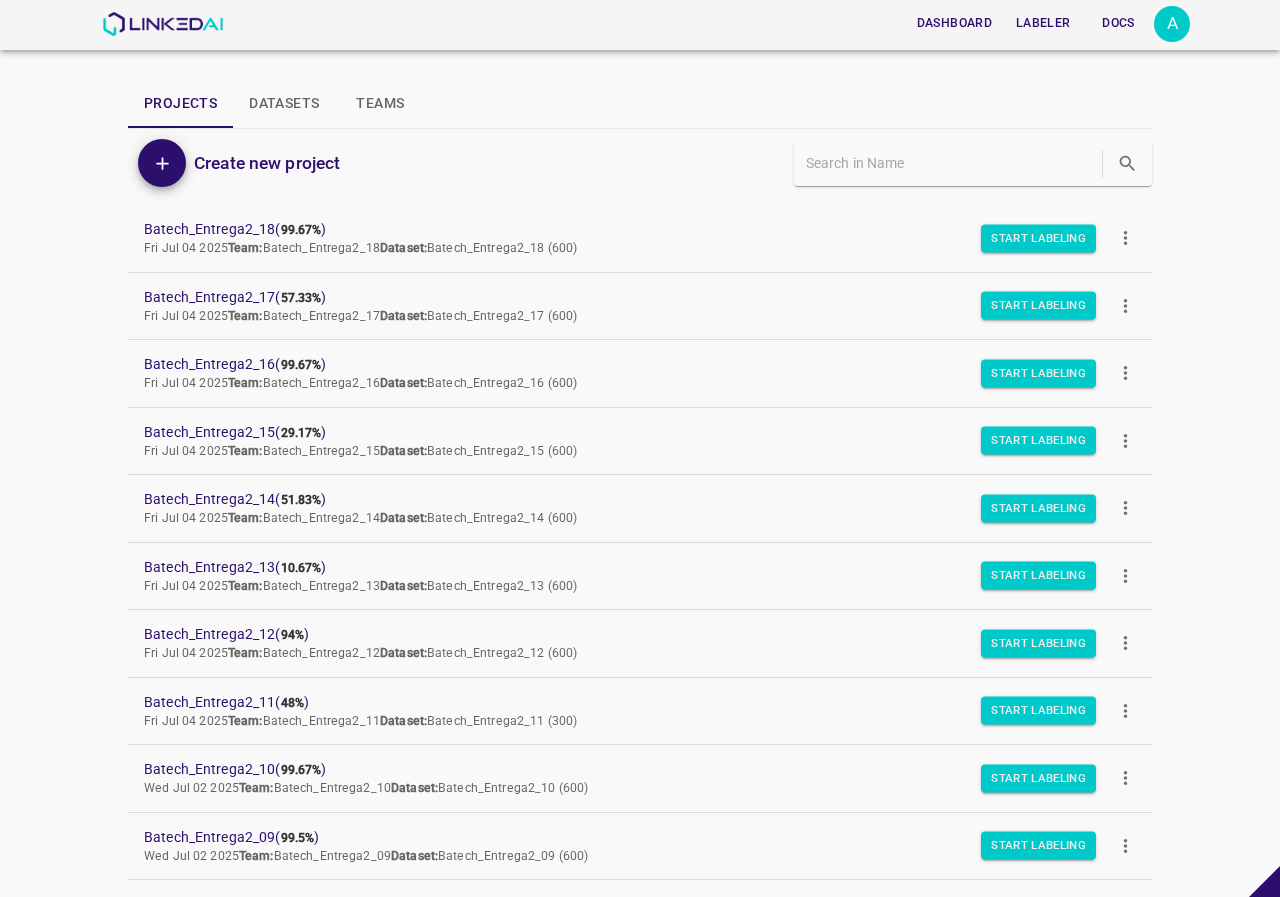 click on "Dashboard Labeler Docs A Projects Datasets Teams   Create new project Batech_Entrega2_18  ( 99.67% )  Fri Jul 04 2025  Team:  Batech_Entrega2_18  Dataset:  Batech_Entrega2_18 (600)  Start Labeling Batech_Entrega2_17  ( 57.33% )  Fri Jul 04 2025  Team:  Batech_Entrega2_17  Dataset:  Batech_Entrega2_17 (600)  Start Labeling Batech_Entrega2_16  ( 99.67% )  Fri Jul 04 2025  Team:  Batech_Entrega2_16  Dataset:  Batech_Entrega2_16 (600)  Start Labeling Batech_Entrega2_15  ( 29.17% )  Fri Jul 04 2025  Team:  Batech_Entrega2_15  Dataset:  Batech_Entrega2_15 (600)  Start Labeling Batech_Entrega2_14  ( 51.83% )  Fri Jul 04 2025  Team:  Batech_Entrega2_14  Dataset:  Batech_Entrega2_14 (600)  Start Labeling Batech_Entrega2_13  ( 10.67% )  Fri Jul 04 2025  Team:  Batech_Entrega2_13  Dataset:  Batech_Entrega2_13 (600)  Start Labeling Batech_Entrega2_12  ( 94% )  Fri Jul 04 2025  Team:  Batech_Entrega2_12  Dataset:  Batech_Entrega2_12 (600)  Start Labeling Batech_Entrega2_11  ( 48% )  Fri Jul 04 2025  Team: Dataset: ( ) ( )" at bounding box center [640, 448] 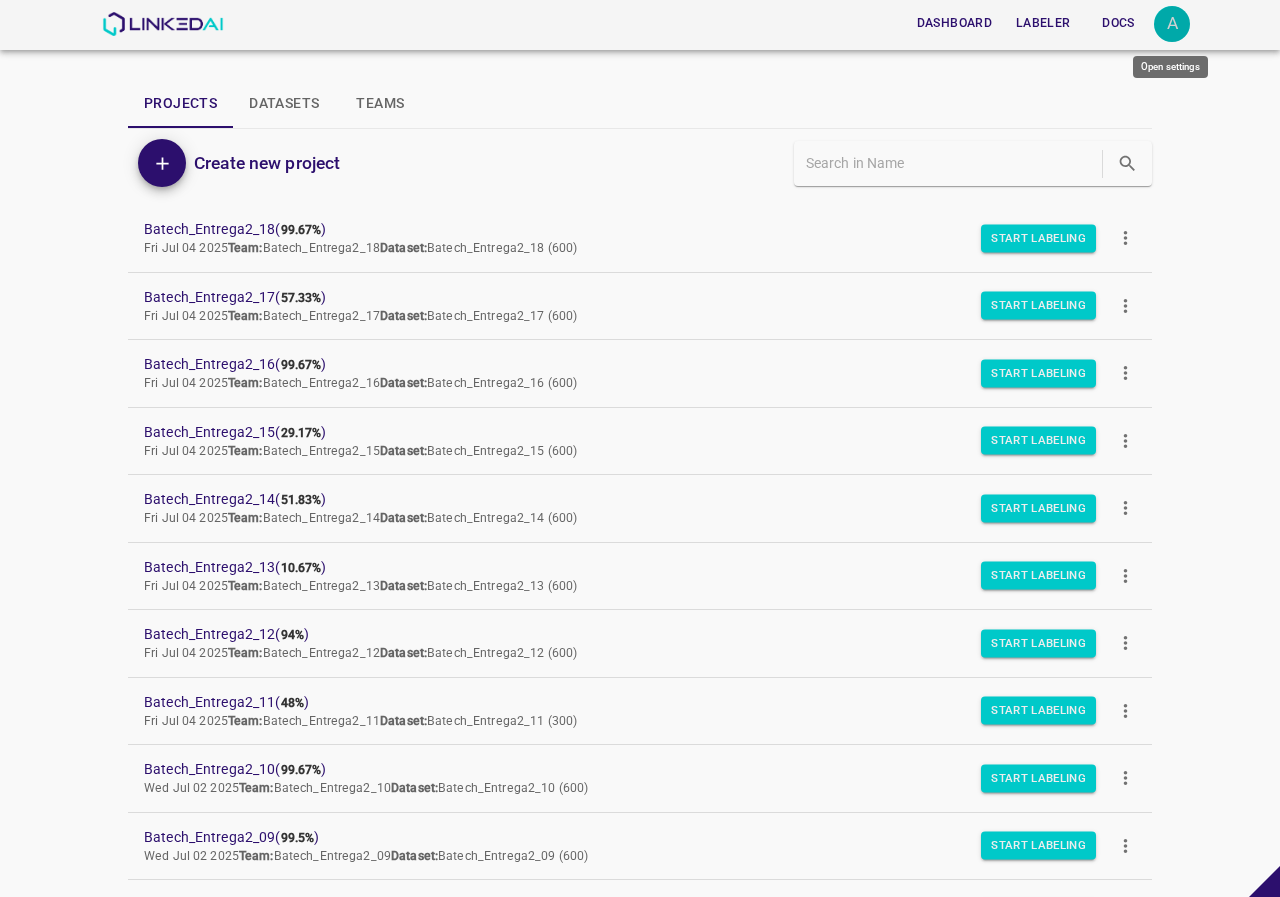 click on "A" at bounding box center (1172, 24) 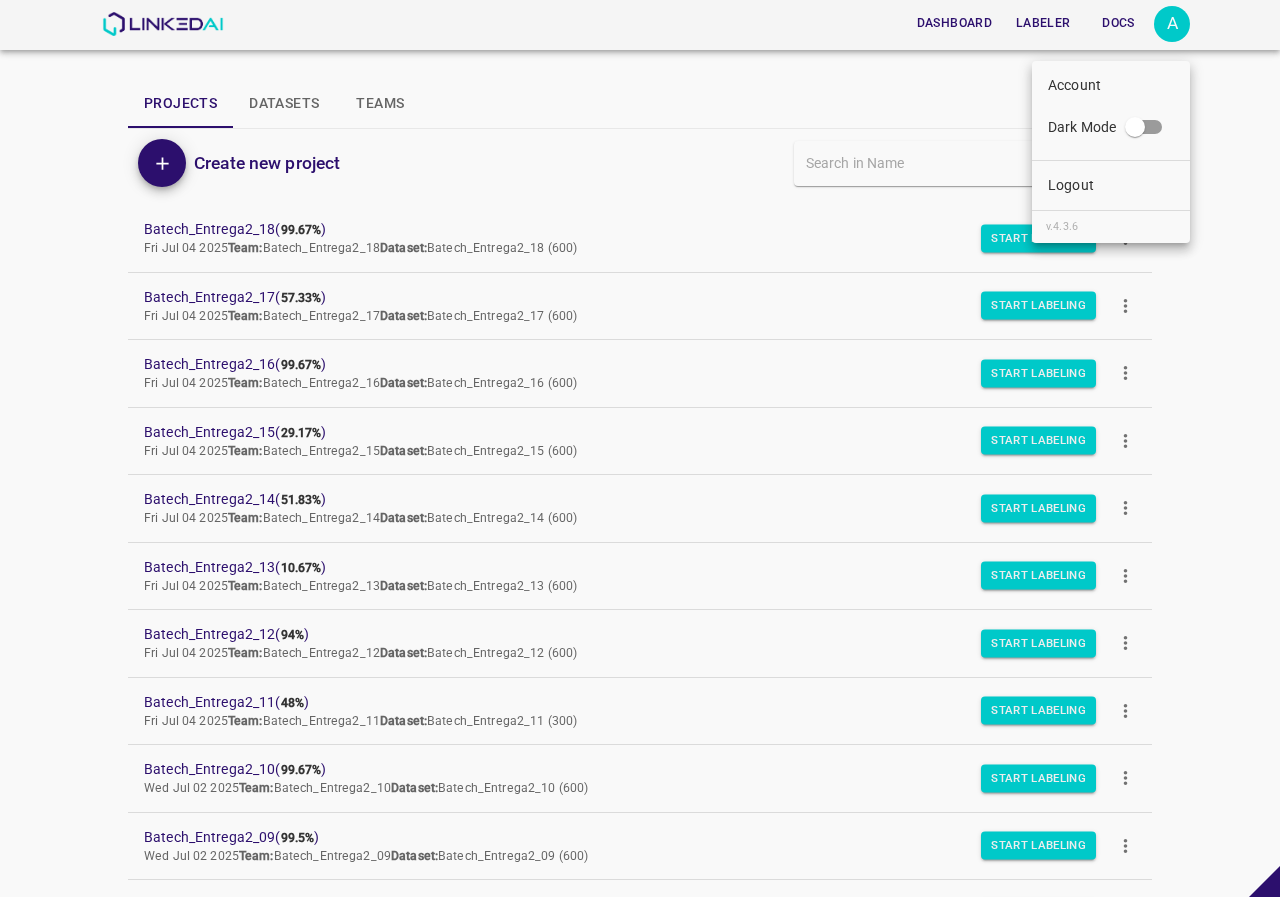 click on "Logout" at bounding box center (1111, 185) 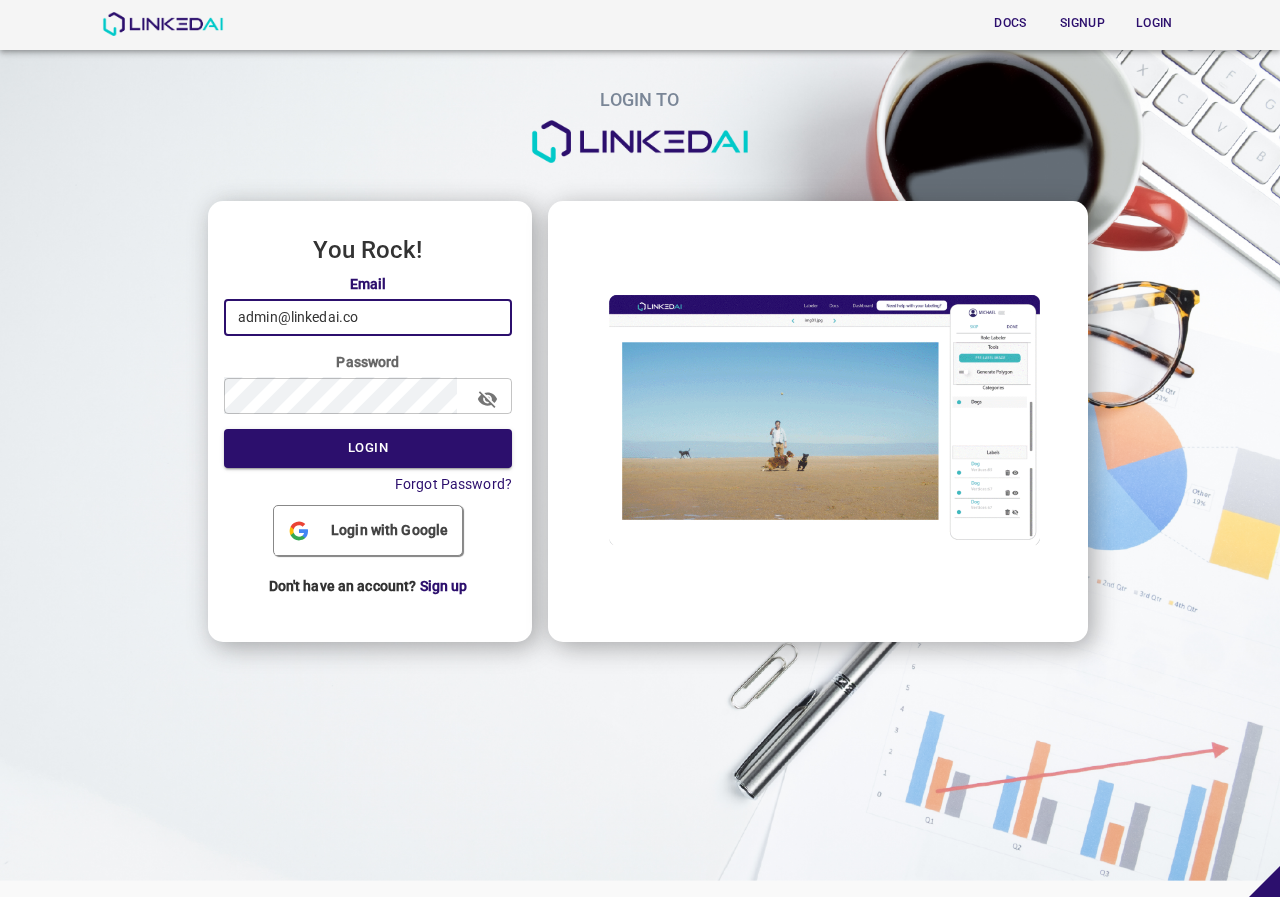click on "admin@linkedai.co" at bounding box center (368, 317) 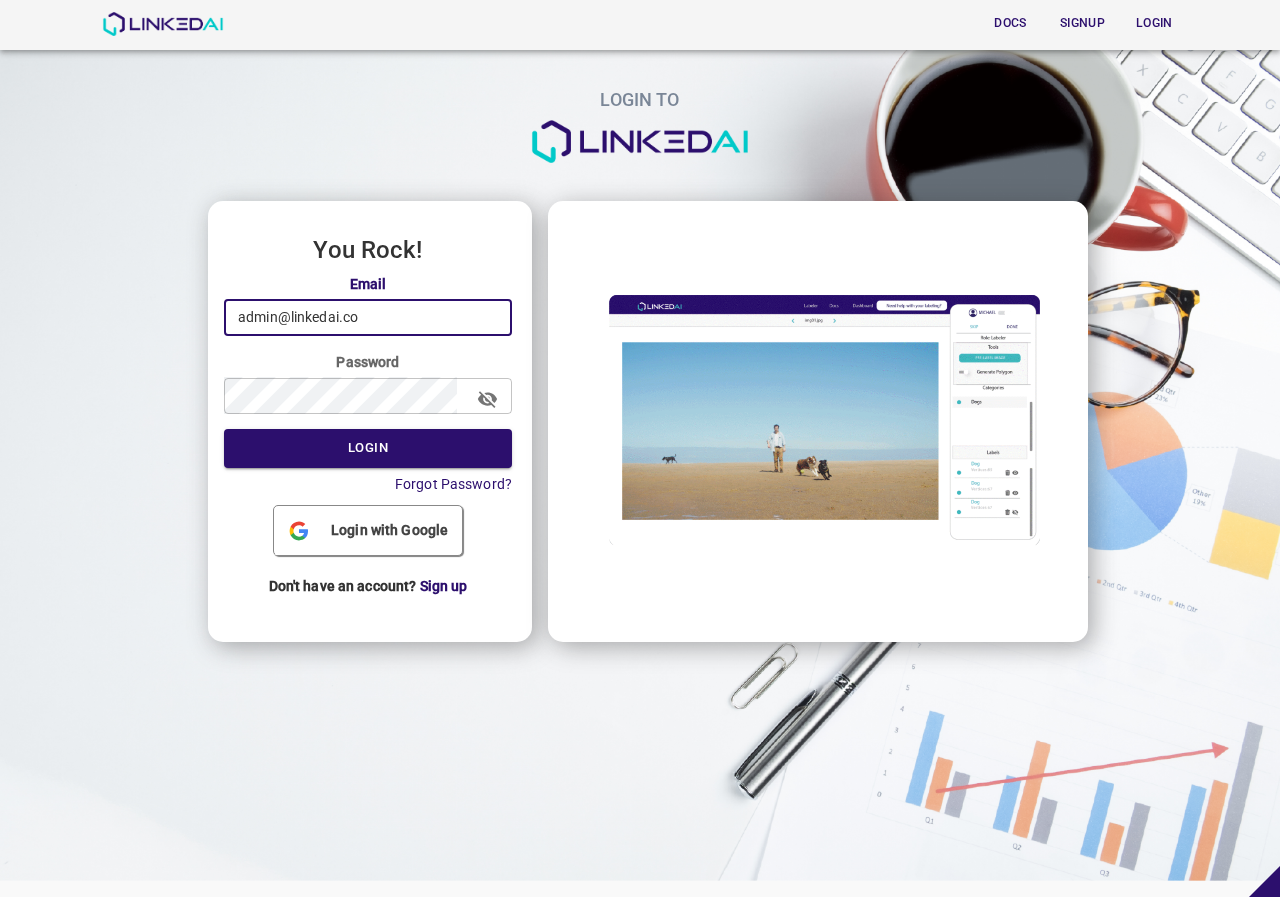 type on "legit@linkedai.co" 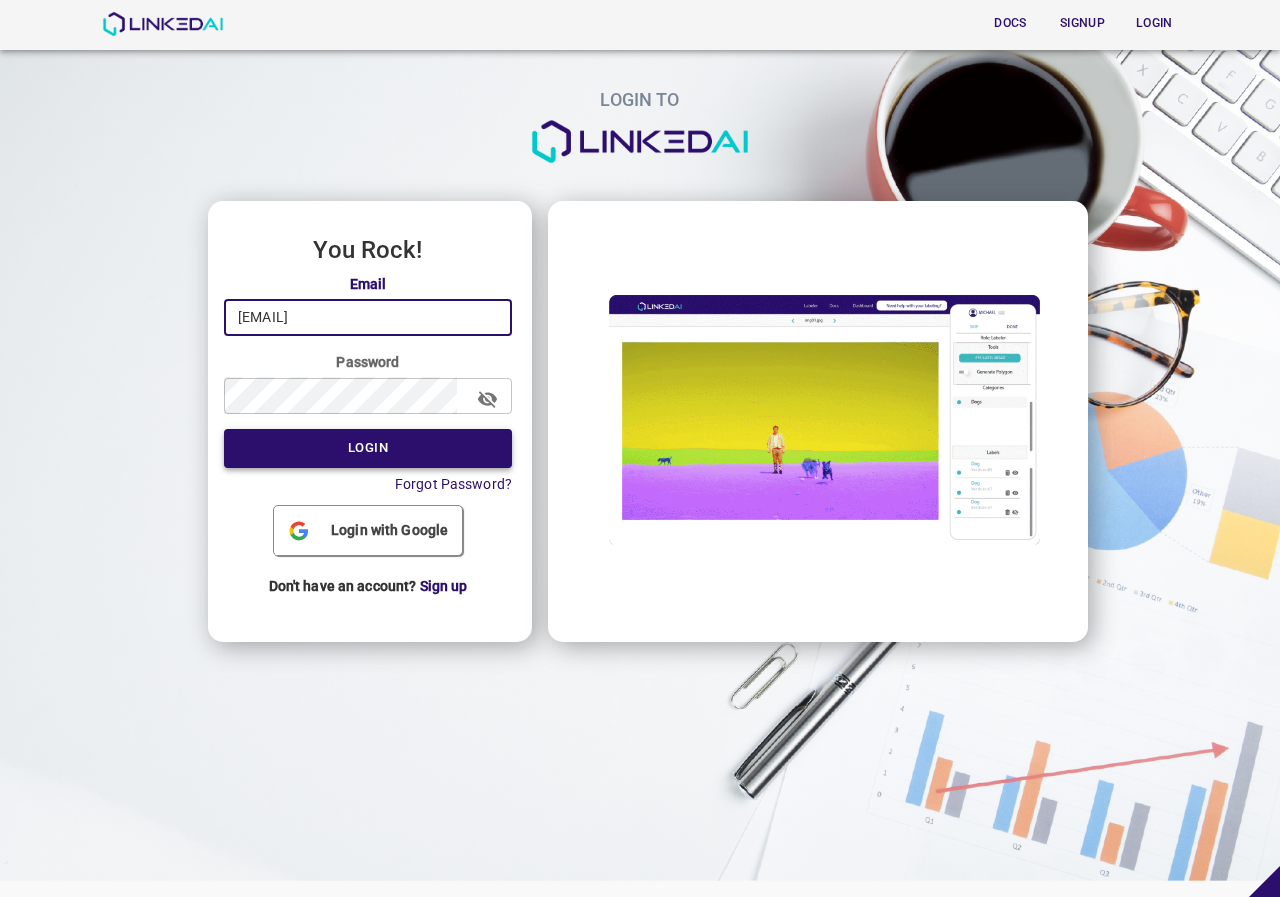 click on "Login" at bounding box center [368, 448] 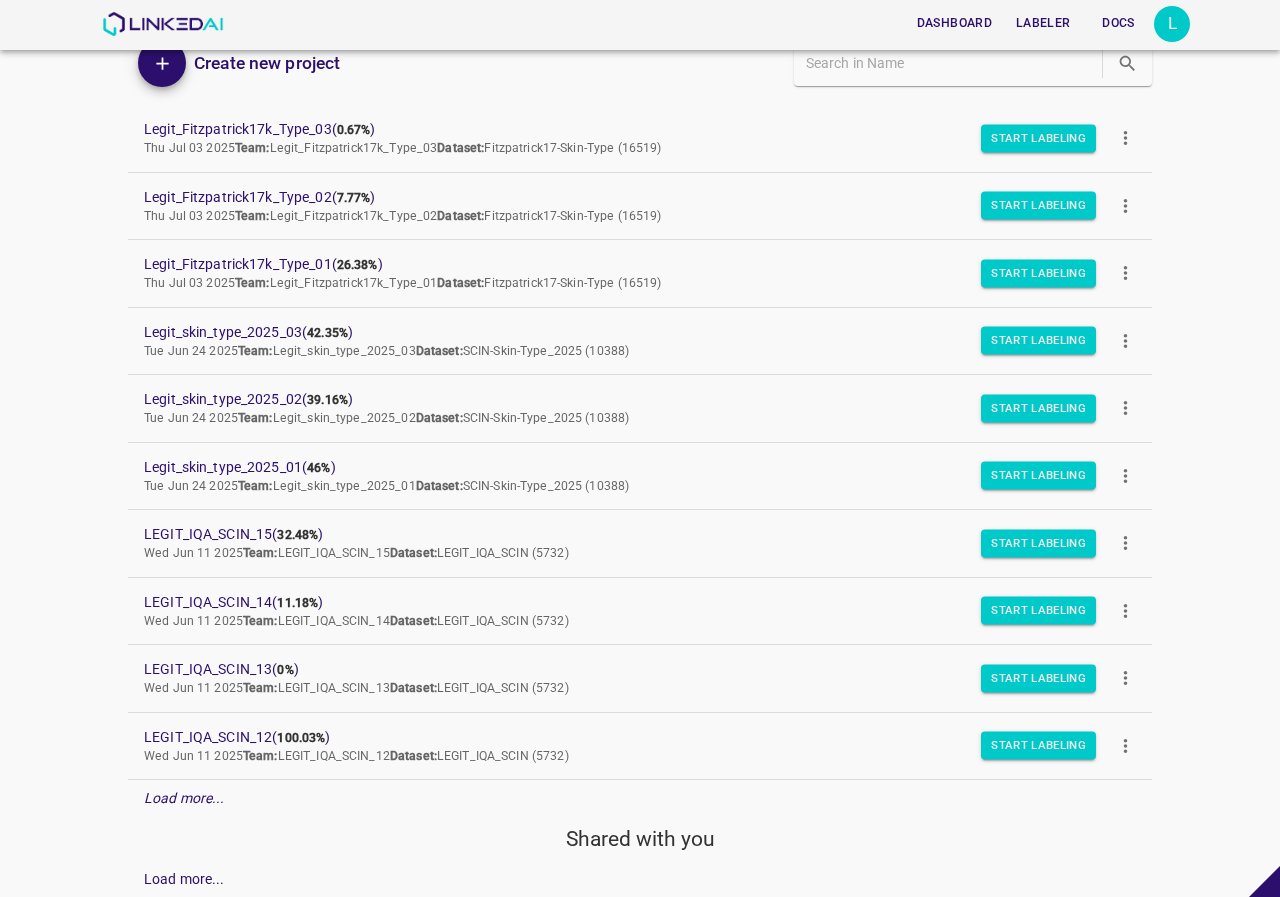 scroll, scrollTop: 0, scrollLeft: 0, axis: both 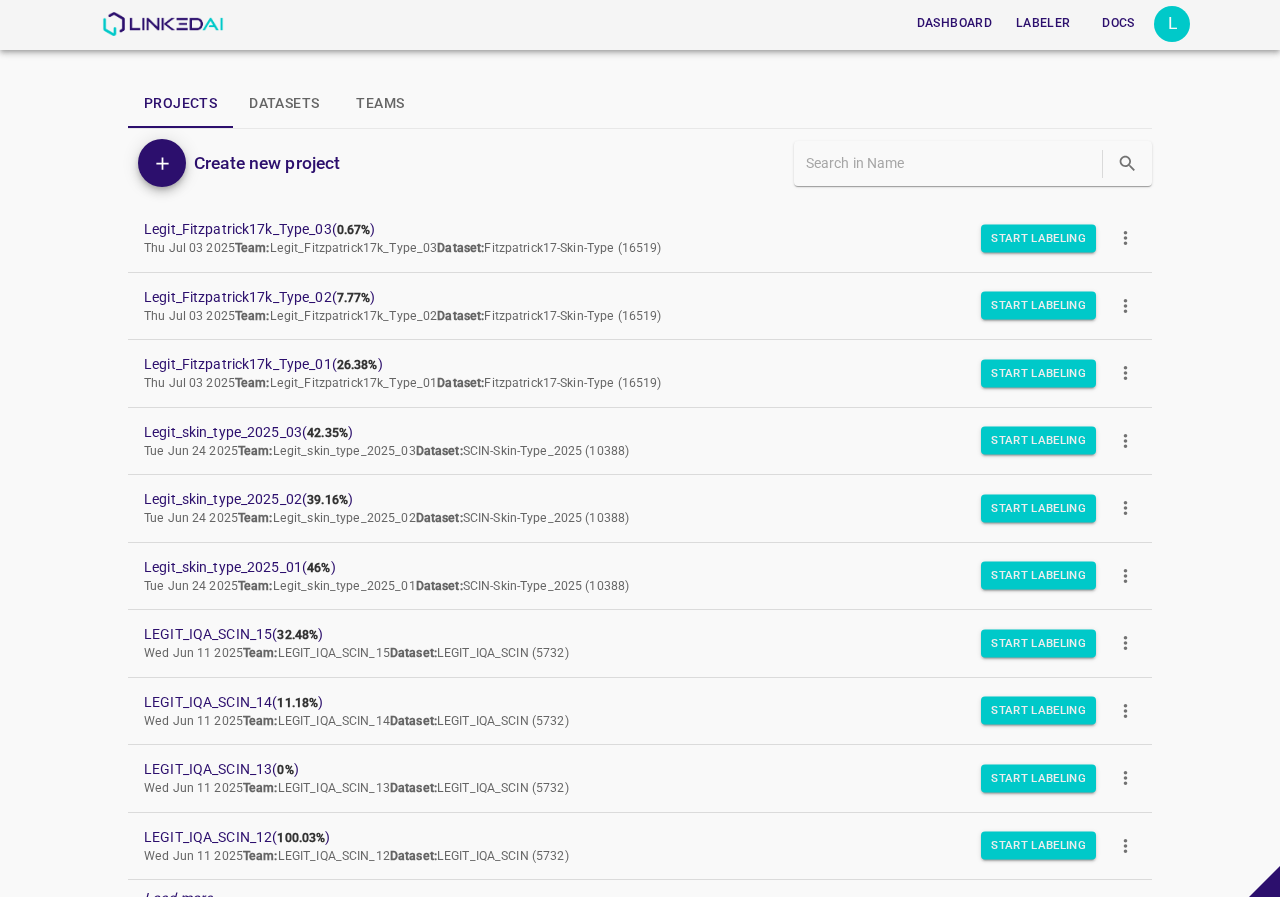 drag, startPoint x: 288, startPoint y: 212, endPoint x: 85, endPoint y: 257, distance: 207.92787 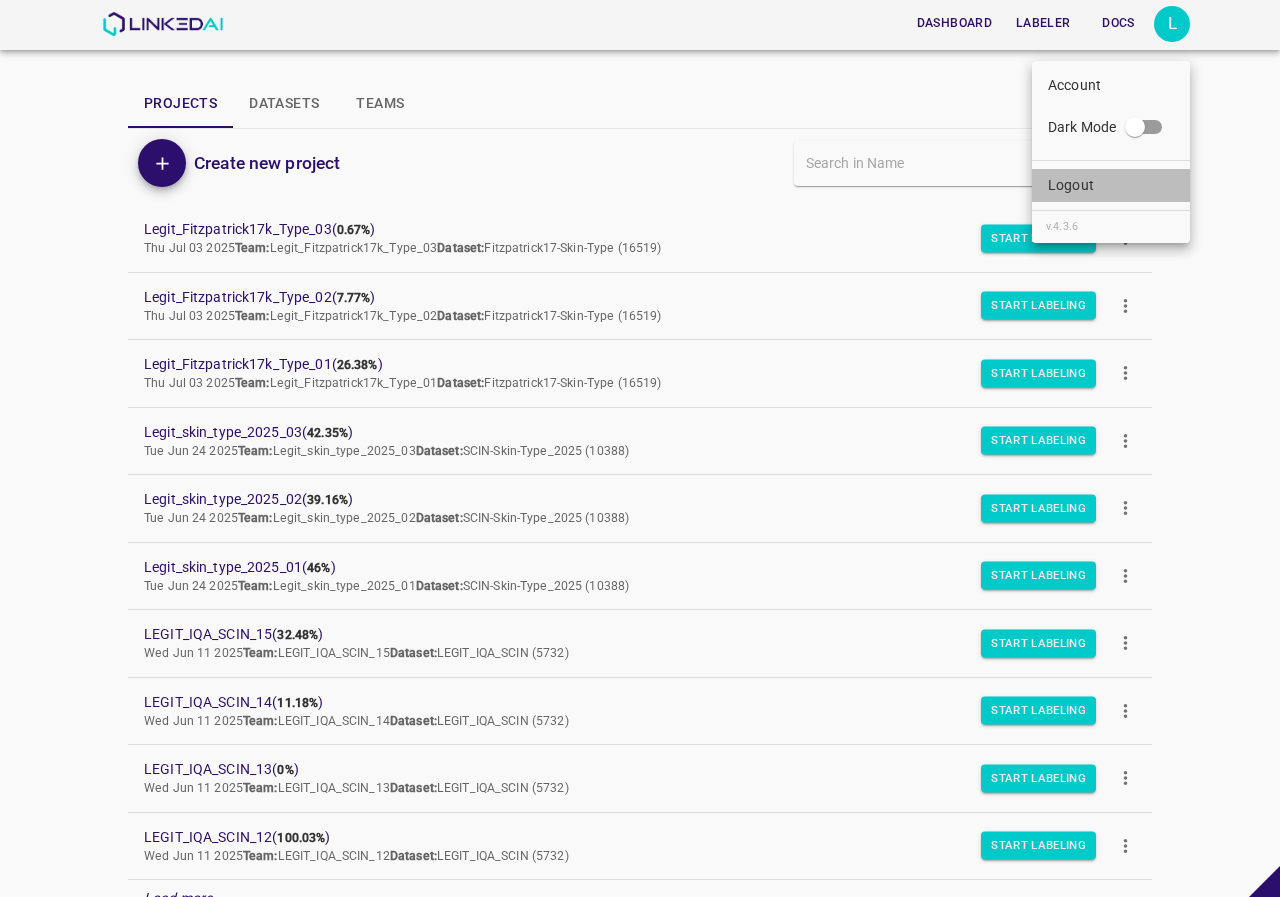 click on "Logout" at bounding box center (1074, 85) 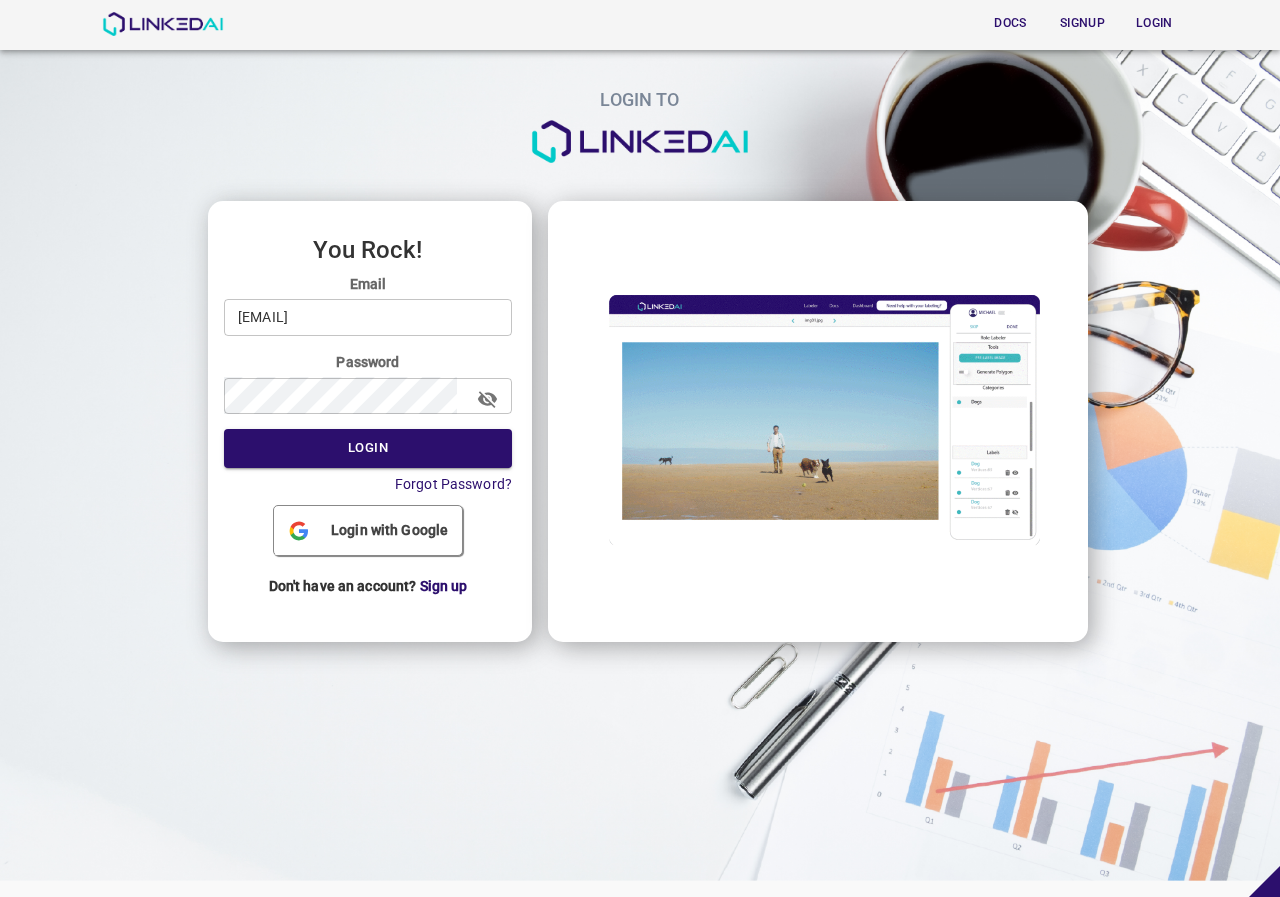 click on "legit@linkedai.co" at bounding box center (368, 317) 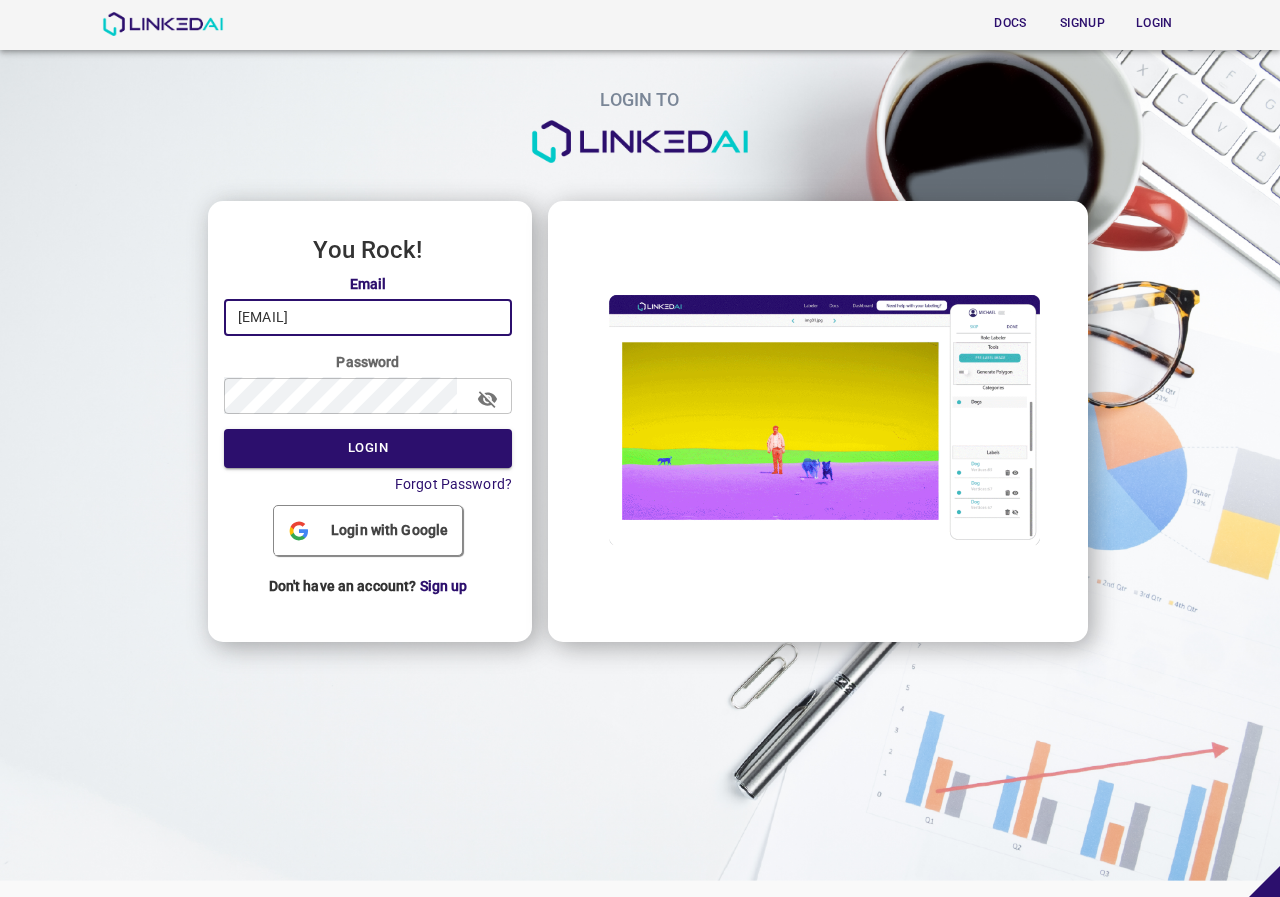 type on "admin@linkedai.co" 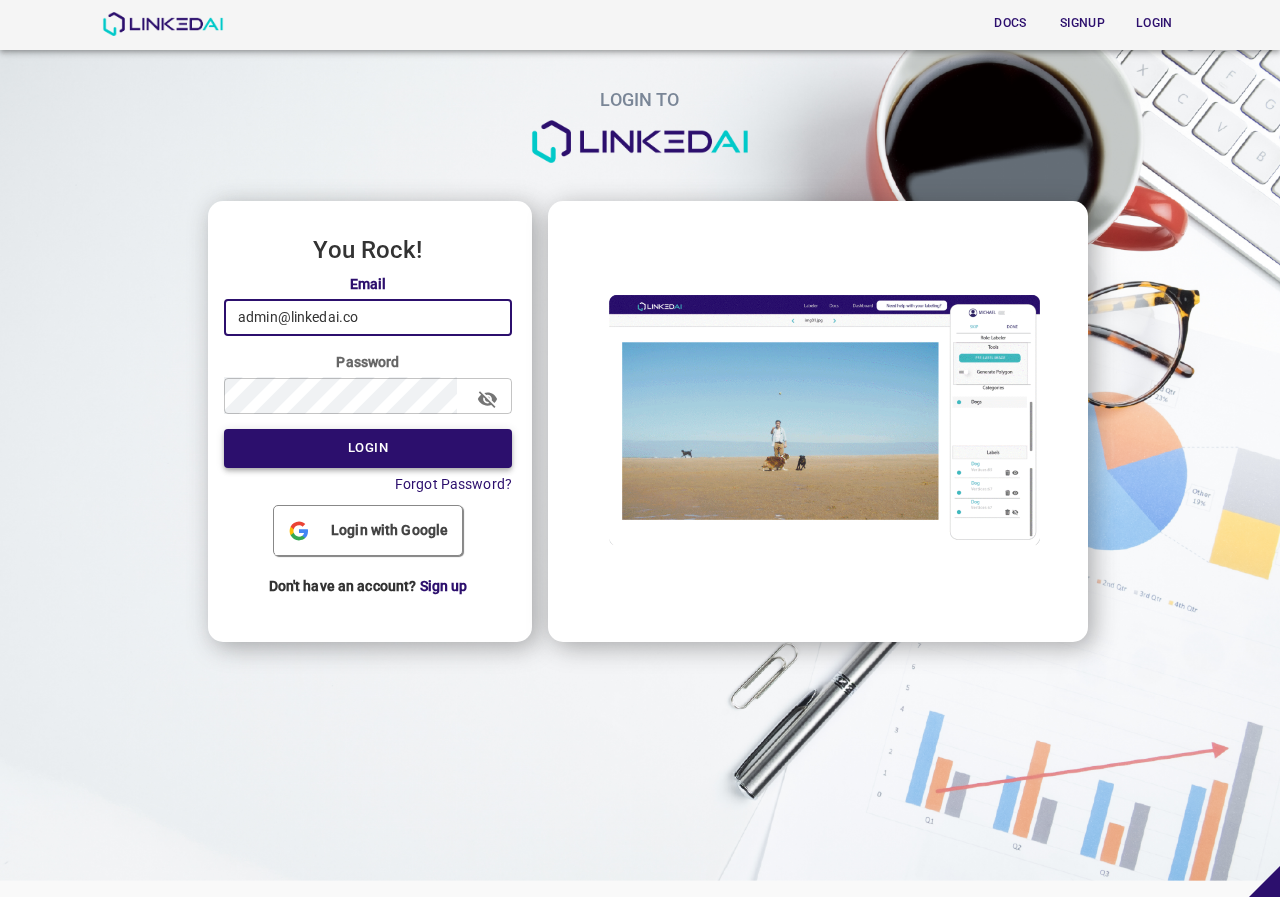 click on "Login" at bounding box center [368, 448] 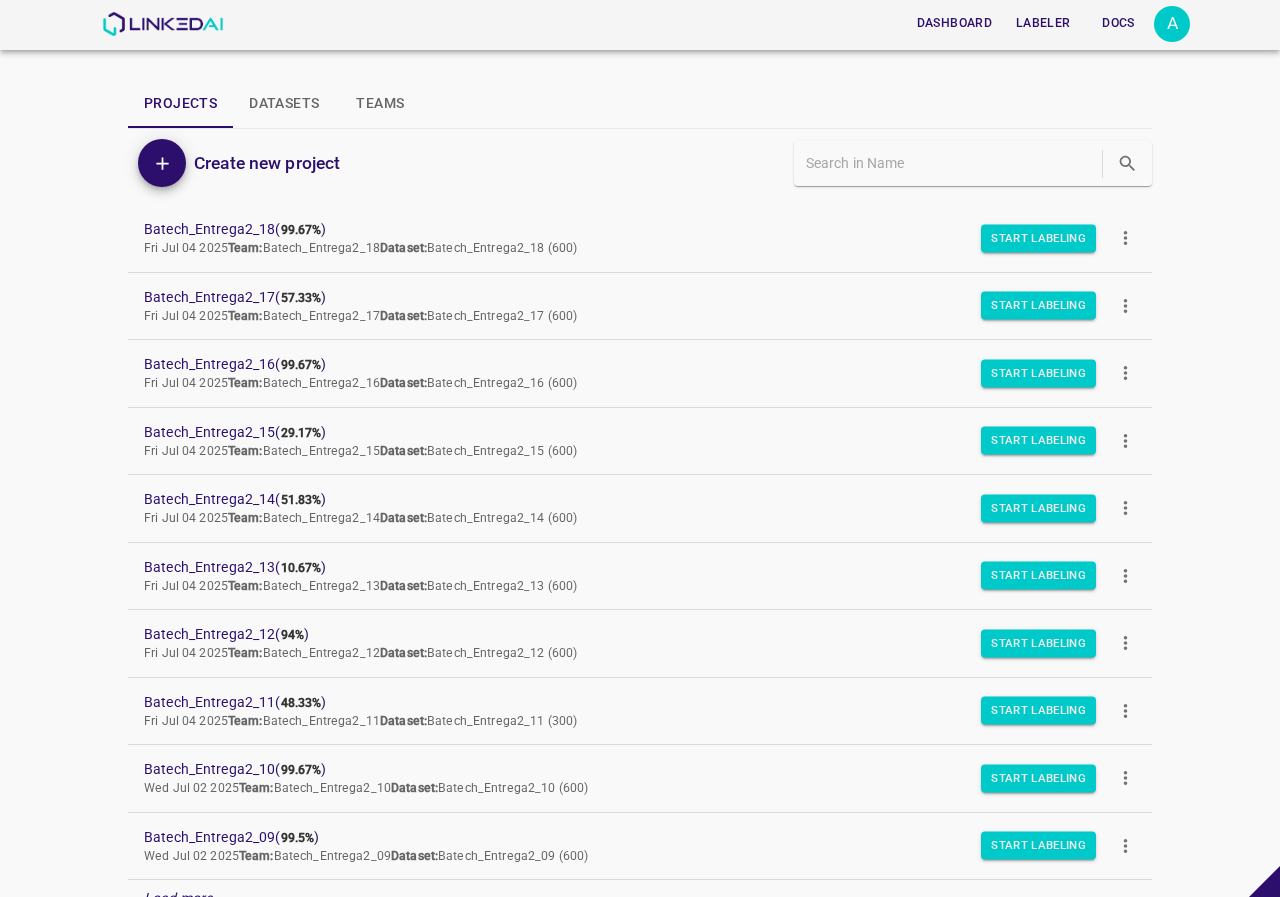scroll, scrollTop: 173, scrollLeft: 0, axis: vertical 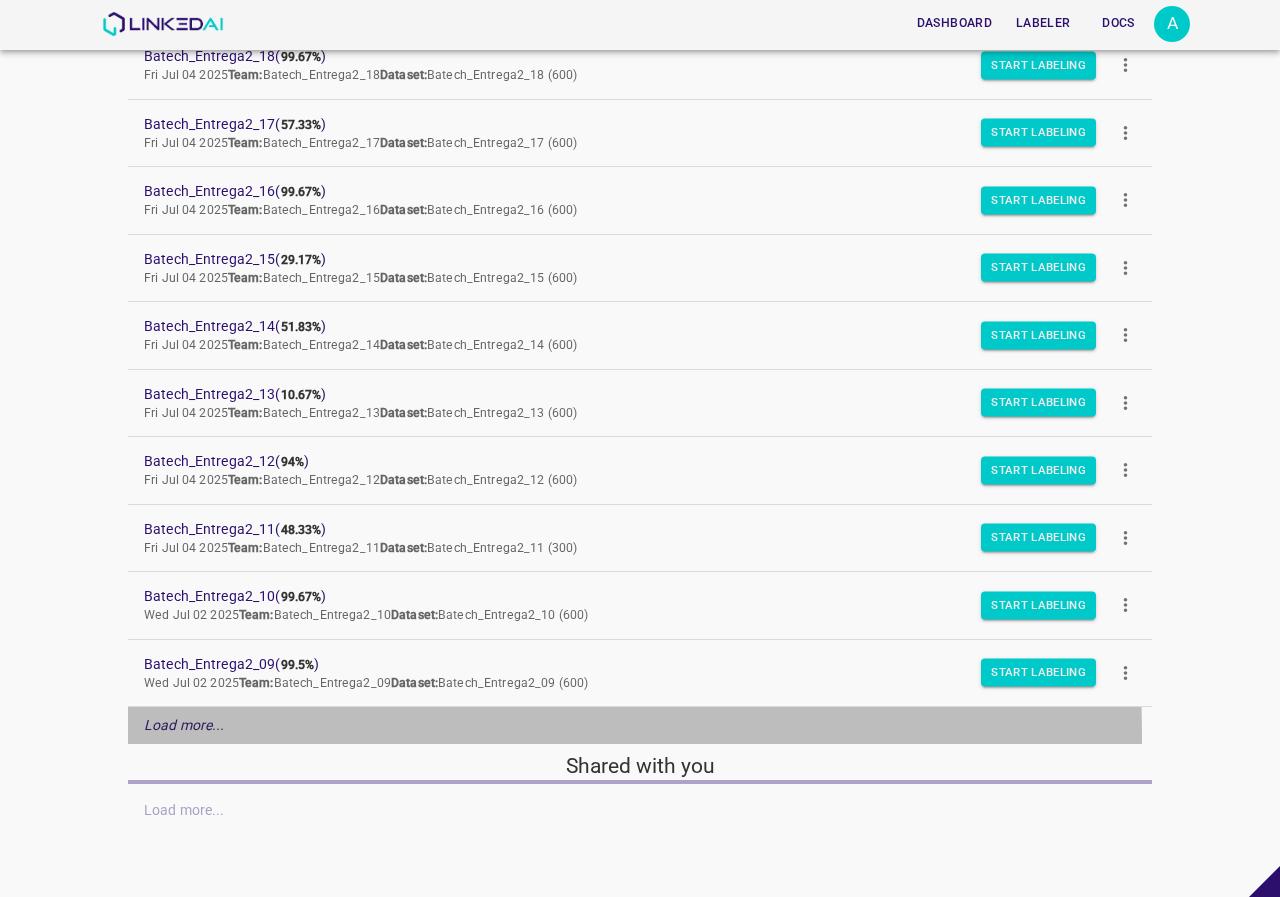 click on "Load more..." at bounding box center [640, 725] 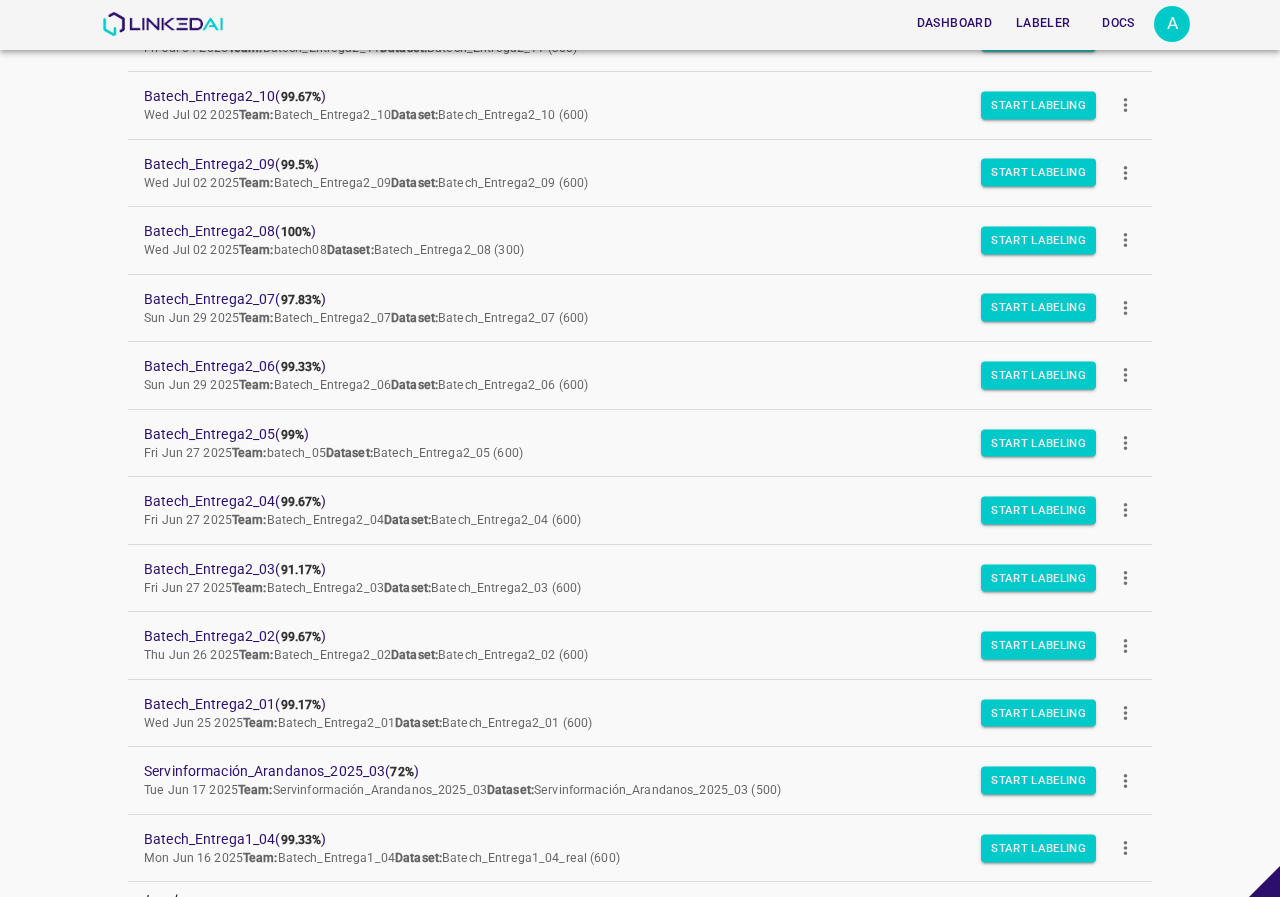 scroll, scrollTop: 848, scrollLeft: 0, axis: vertical 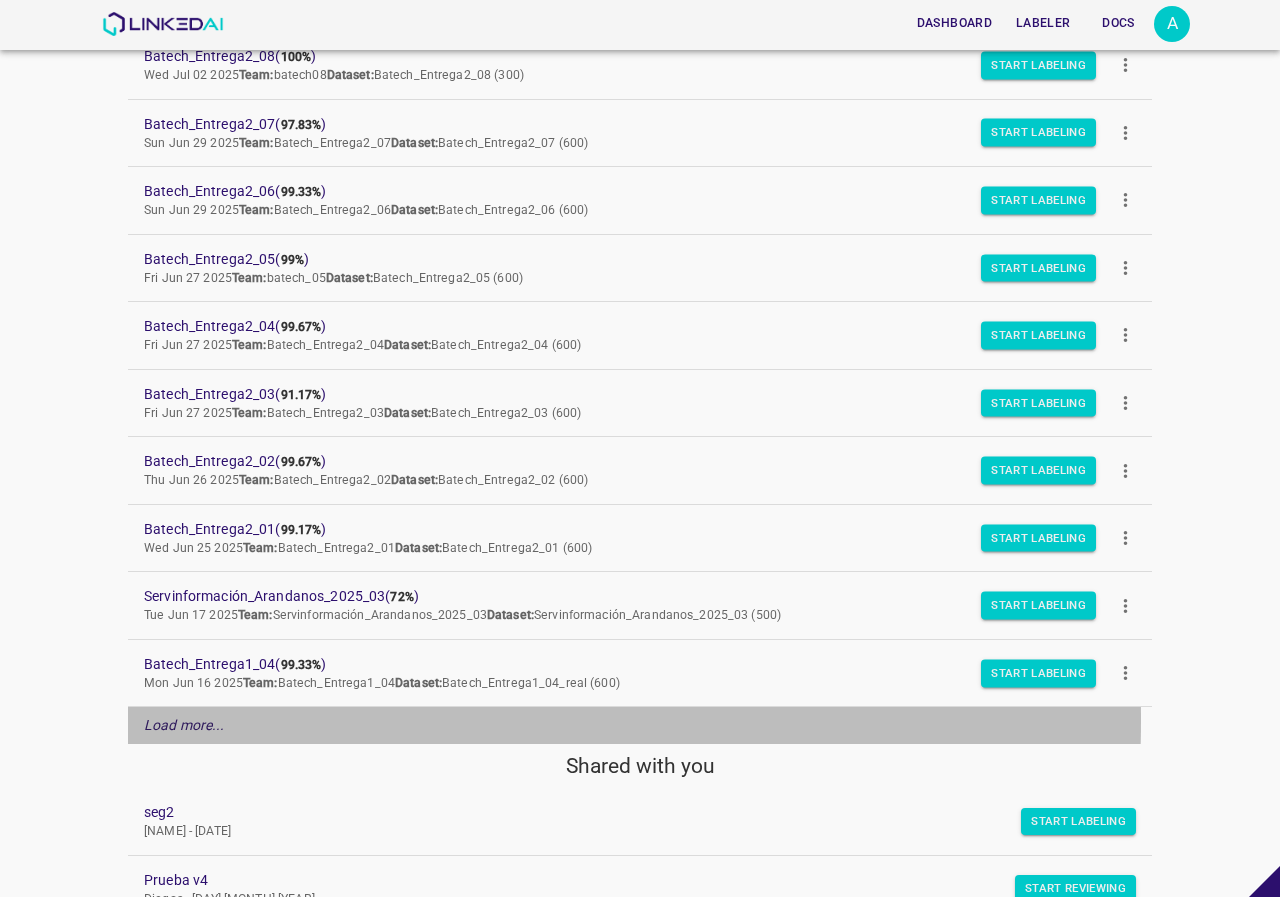 drag, startPoint x: 175, startPoint y: 719, endPoint x: 193, endPoint y: 691, distance: 33.286633 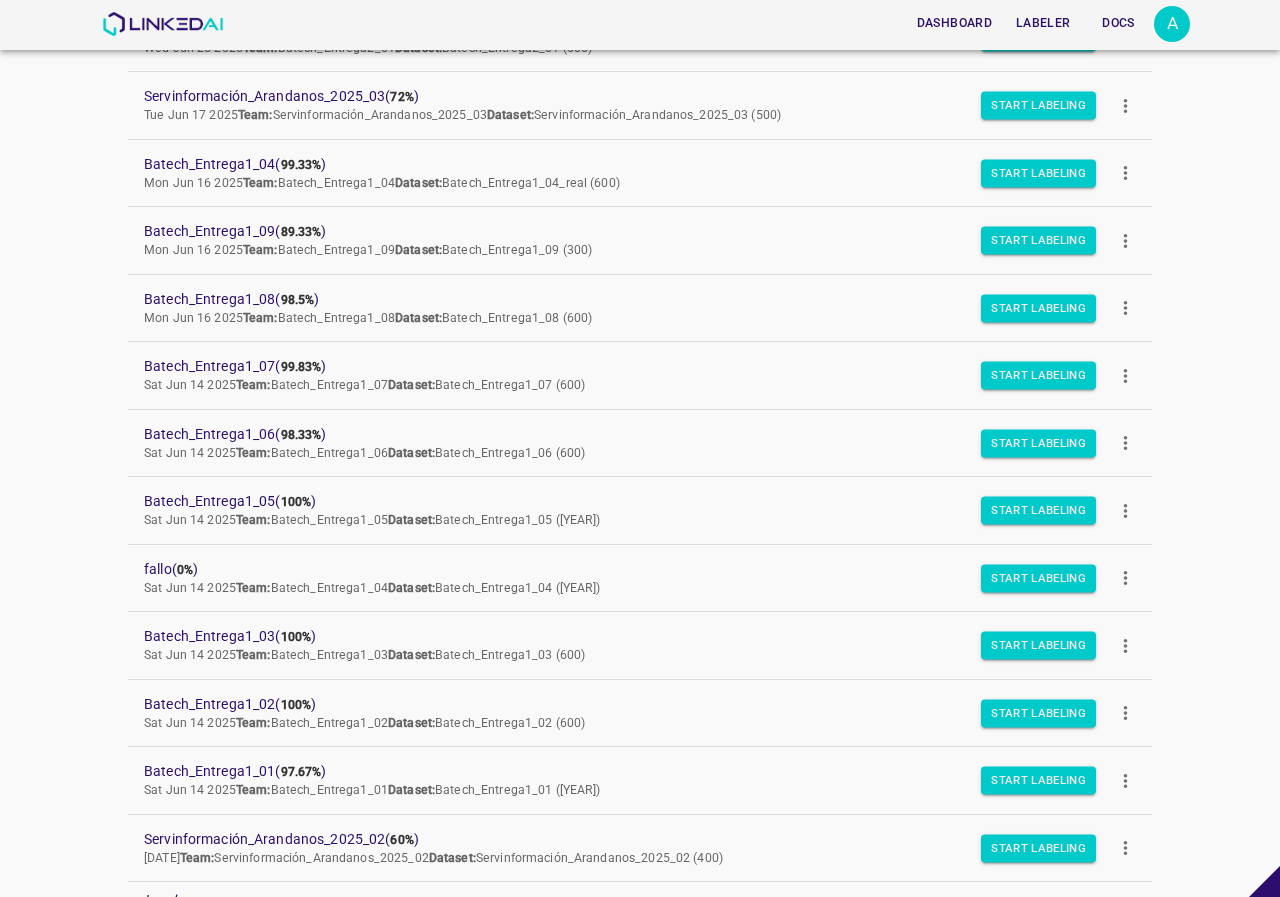 scroll, scrollTop: 1548, scrollLeft: 0, axis: vertical 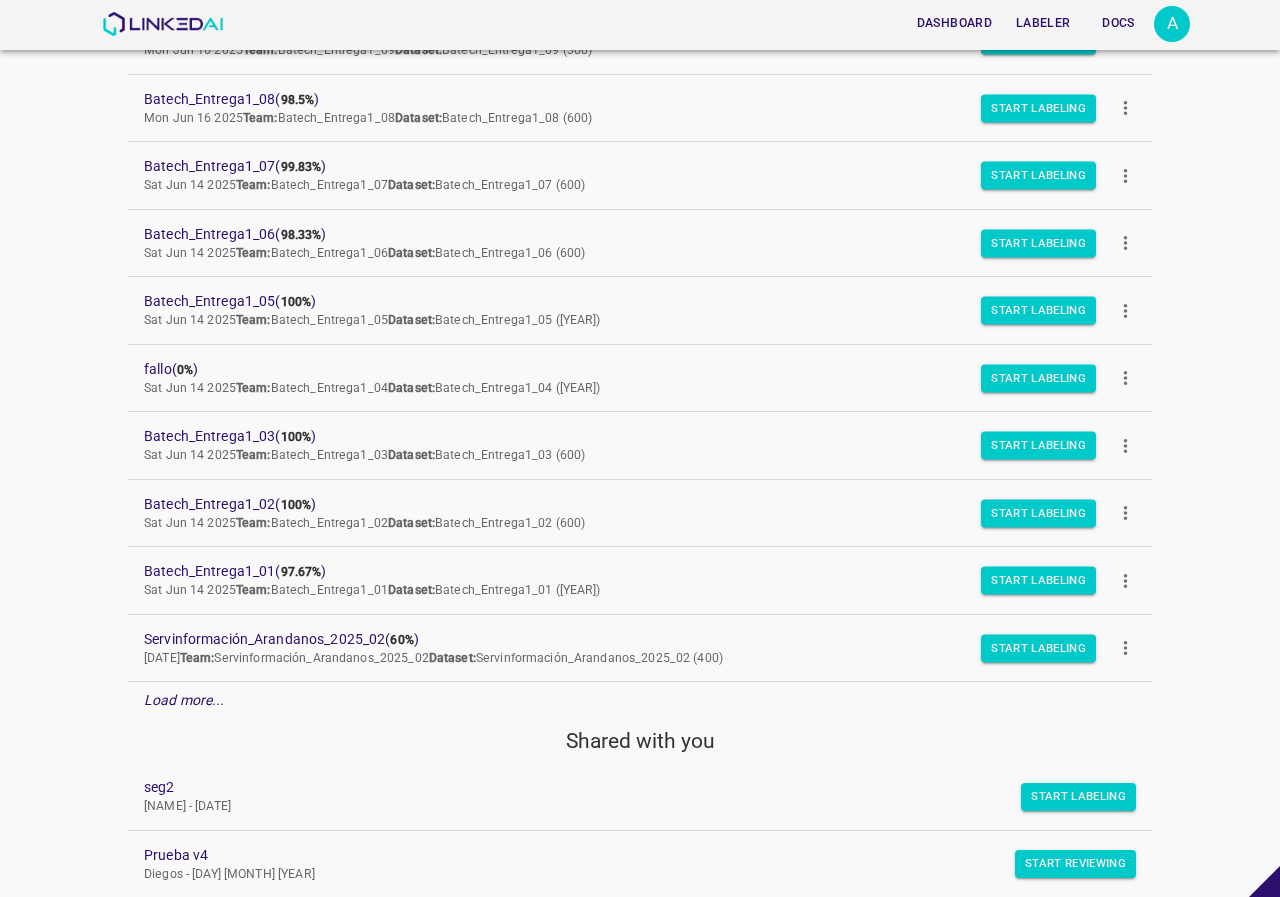 click on "Load more..." at bounding box center [640, 700] 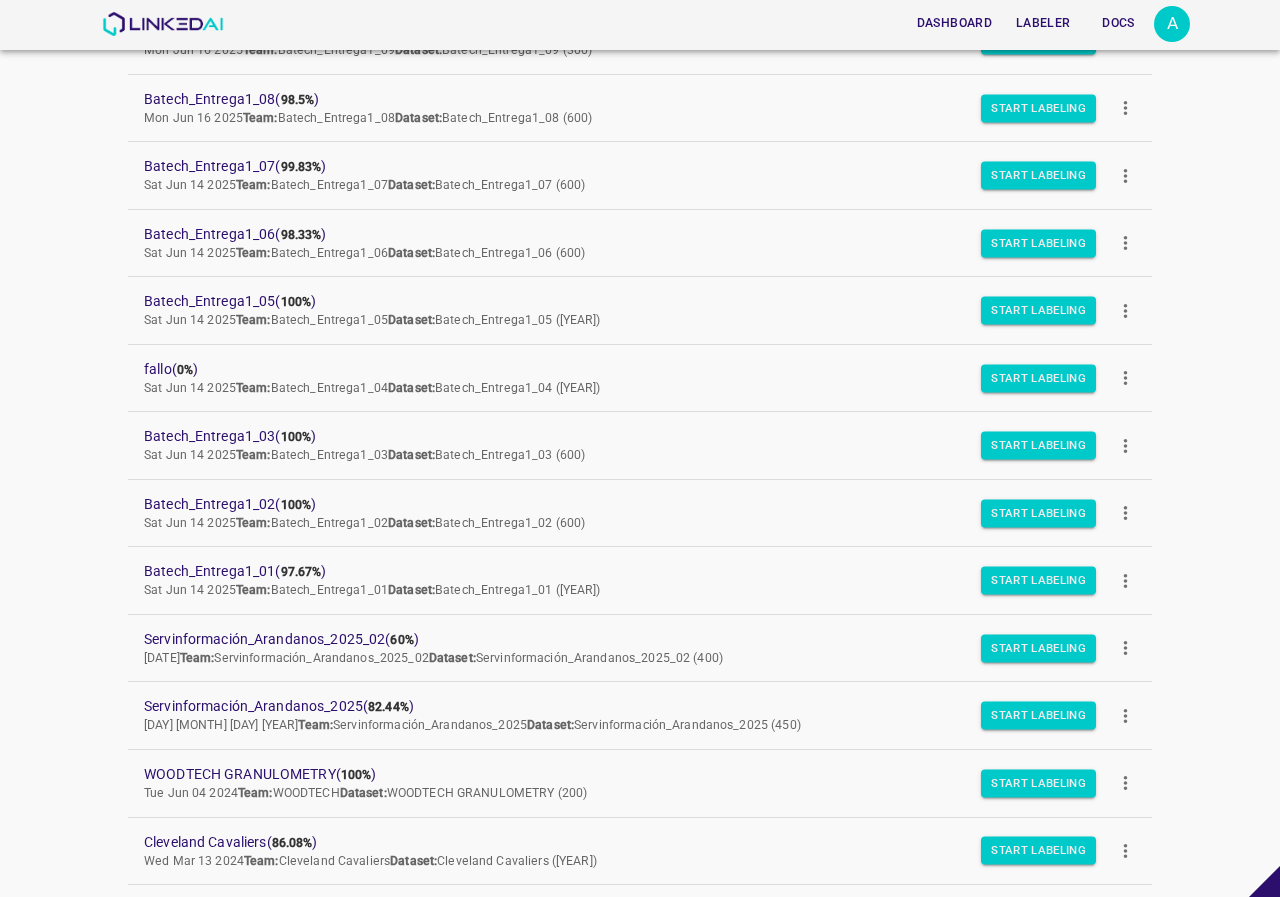 scroll, scrollTop: 1648, scrollLeft: 0, axis: vertical 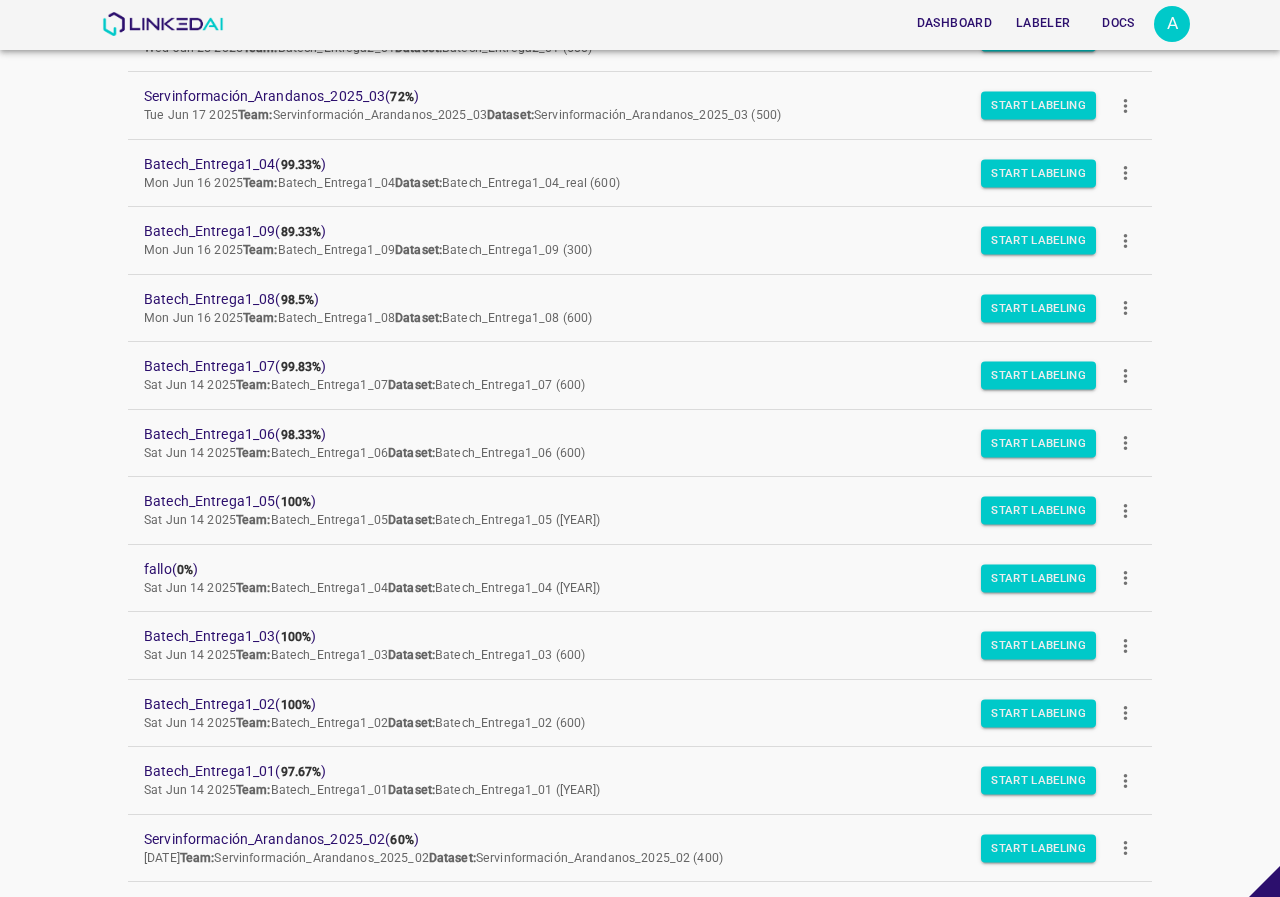 drag, startPoint x: 354, startPoint y: 190, endPoint x: 0, endPoint y: 541, distance: 498.5148 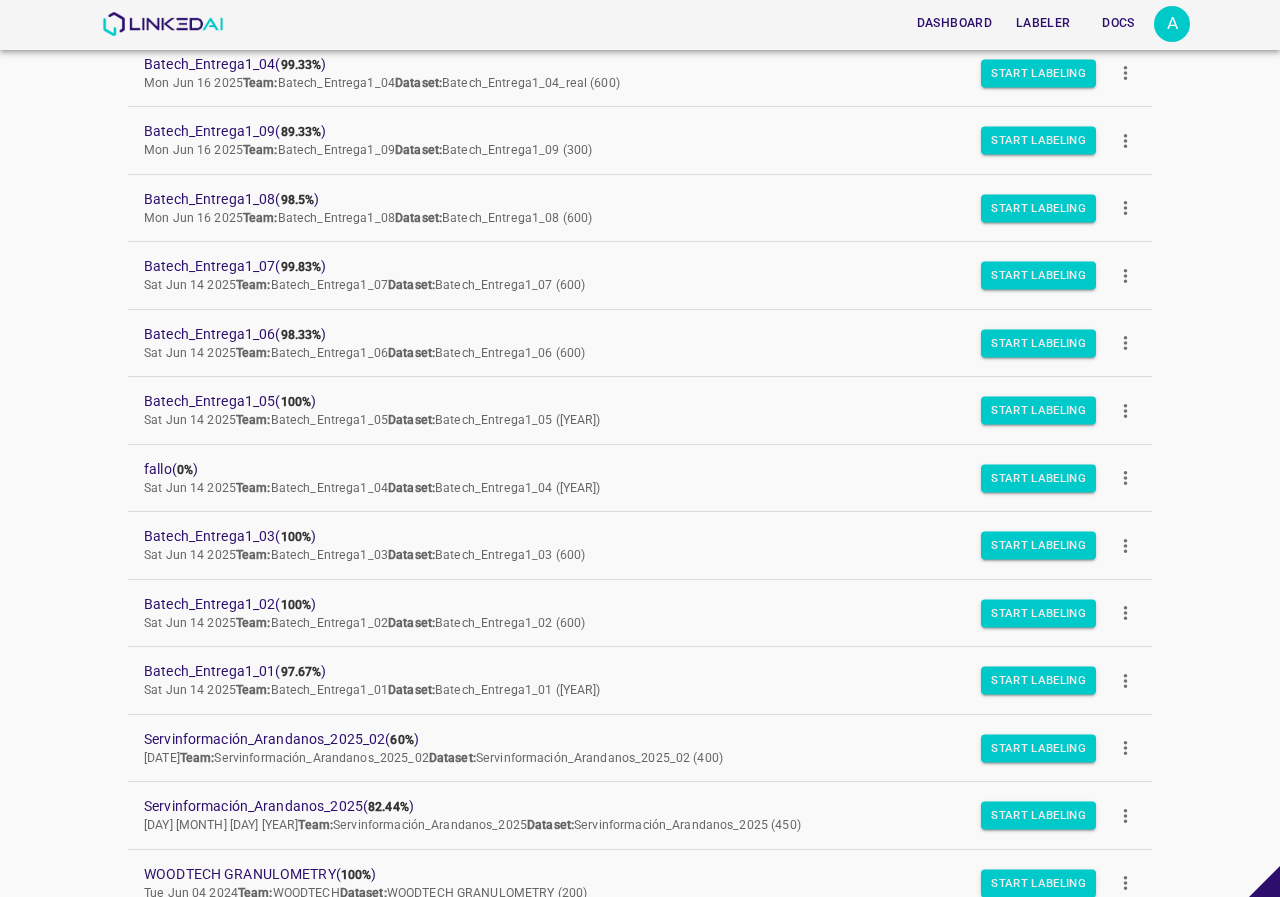 scroll, scrollTop: 1548, scrollLeft: 0, axis: vertical 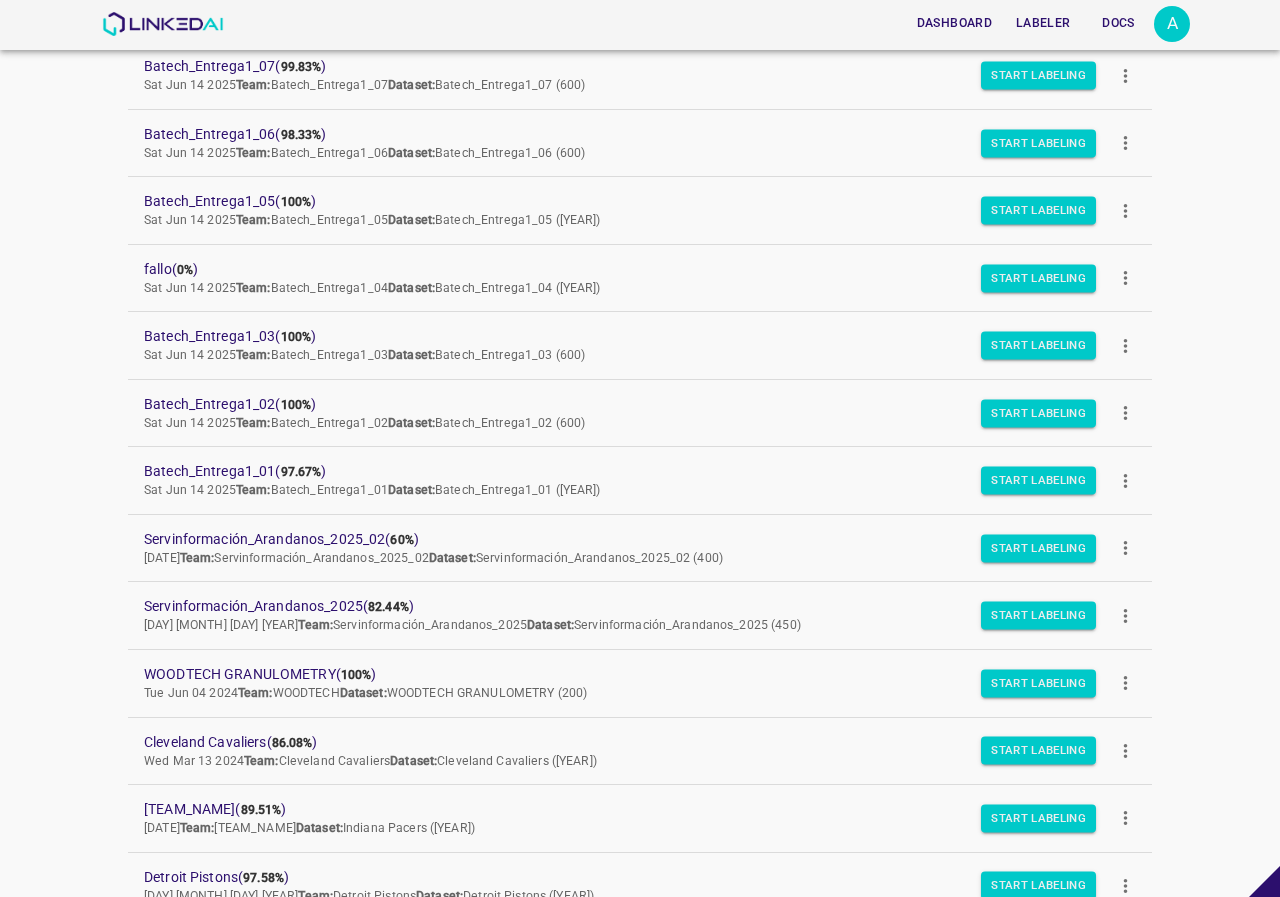 click on "A" at bounding box center [1172, 24] 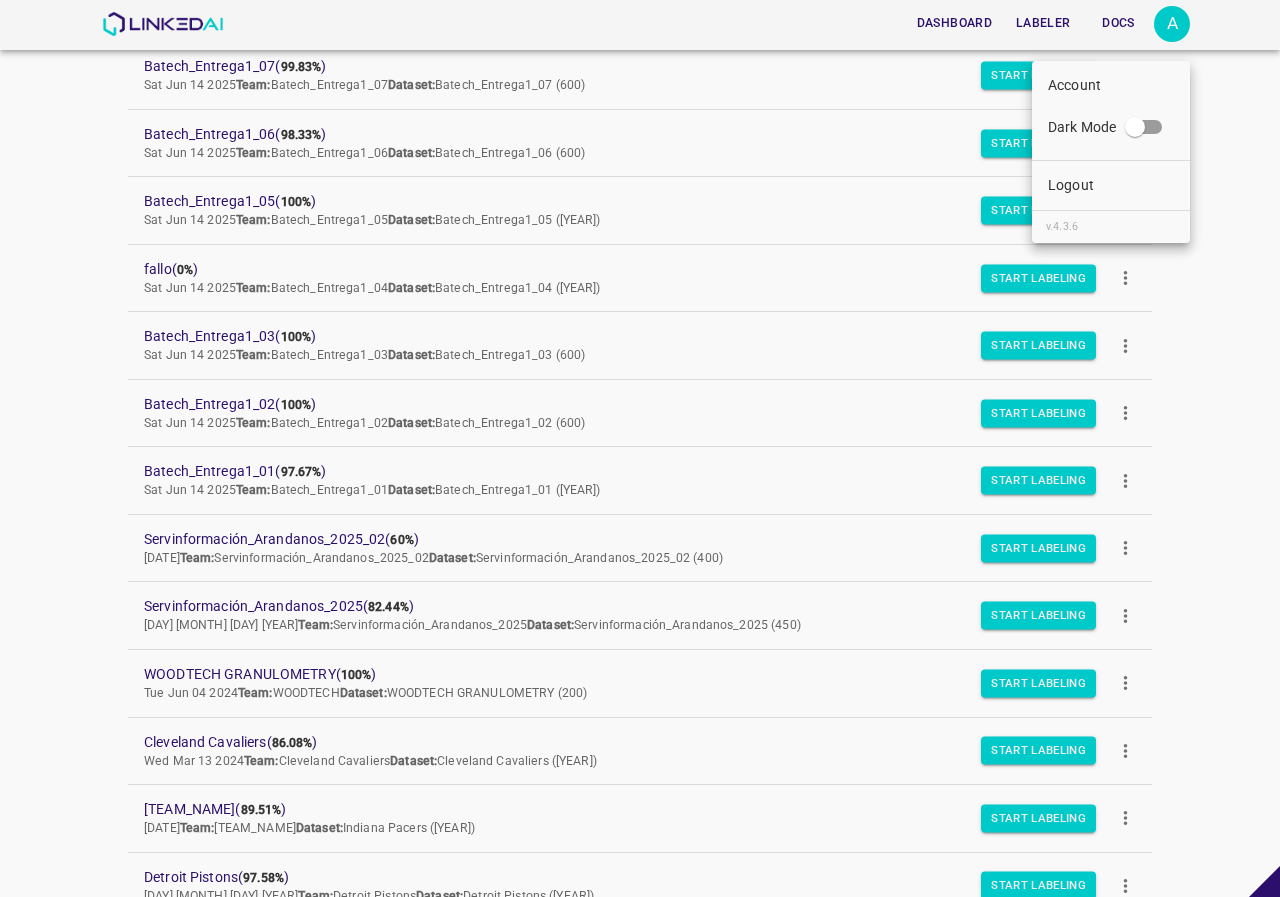 click on "Logout" at bounding box center (1111, 185) 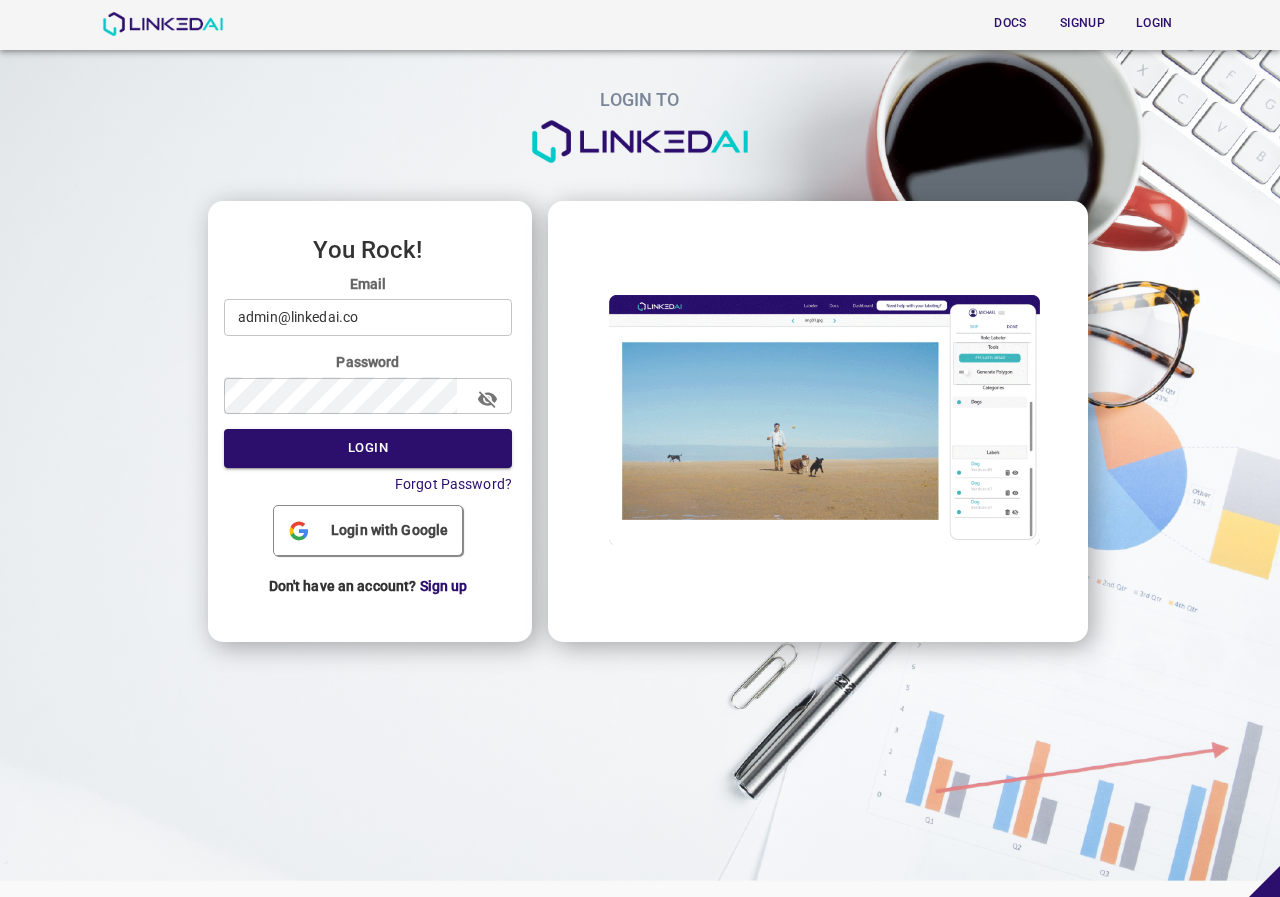 scroll, scrollTop: 0, scrollLeft: 0, axis: both 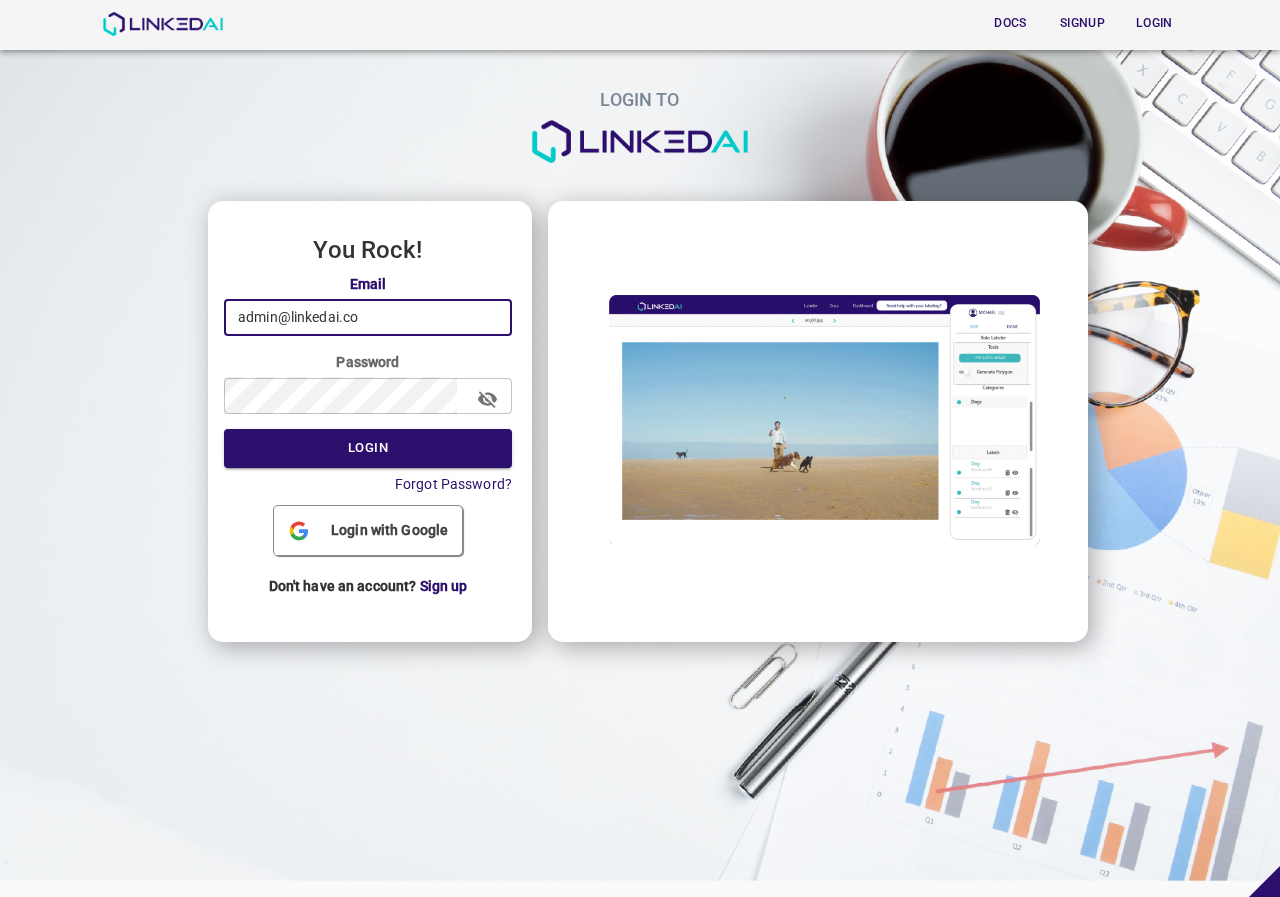 click on "admin@linkedai.co" at bounding box center (368, 317) 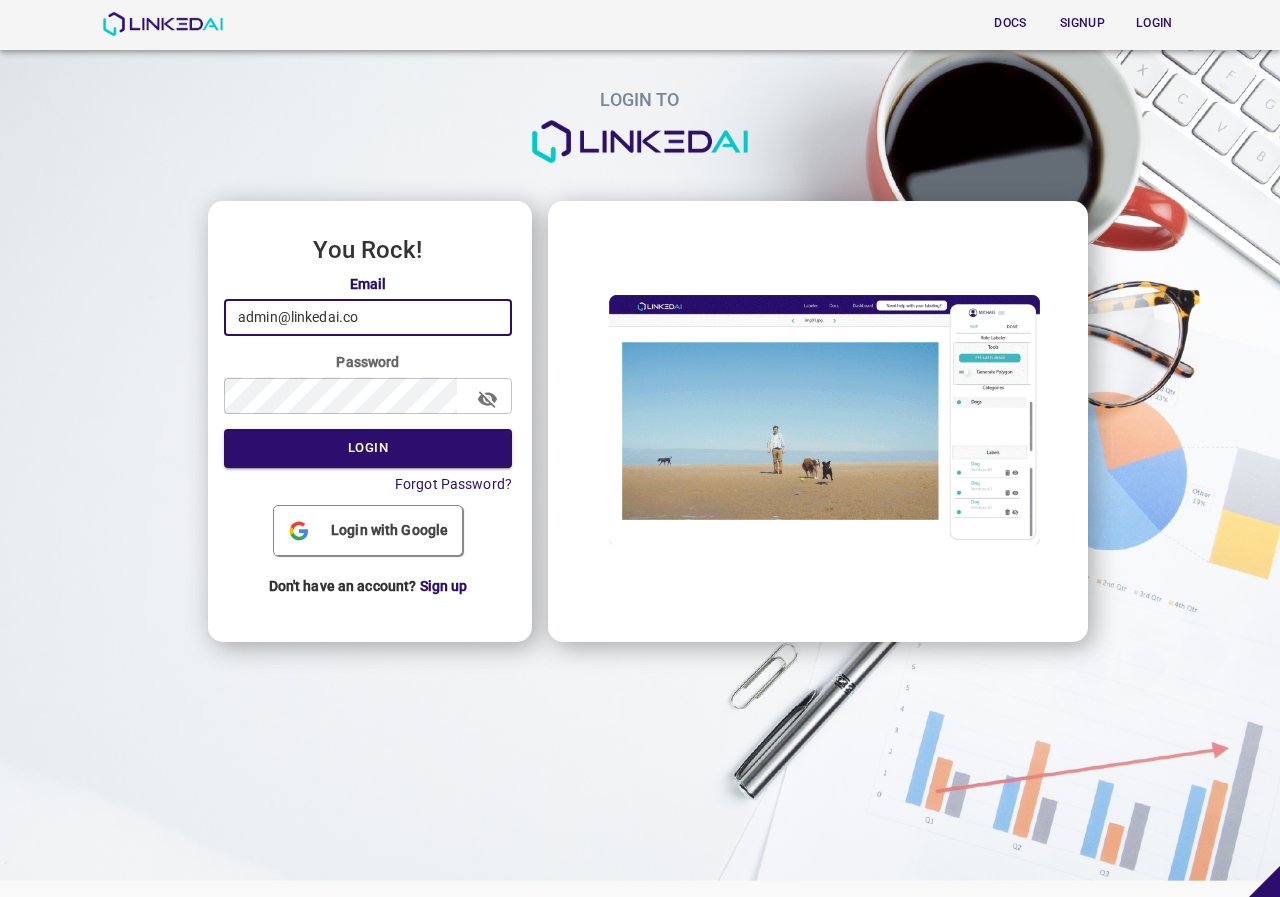 type on "legit@linkedai.co" 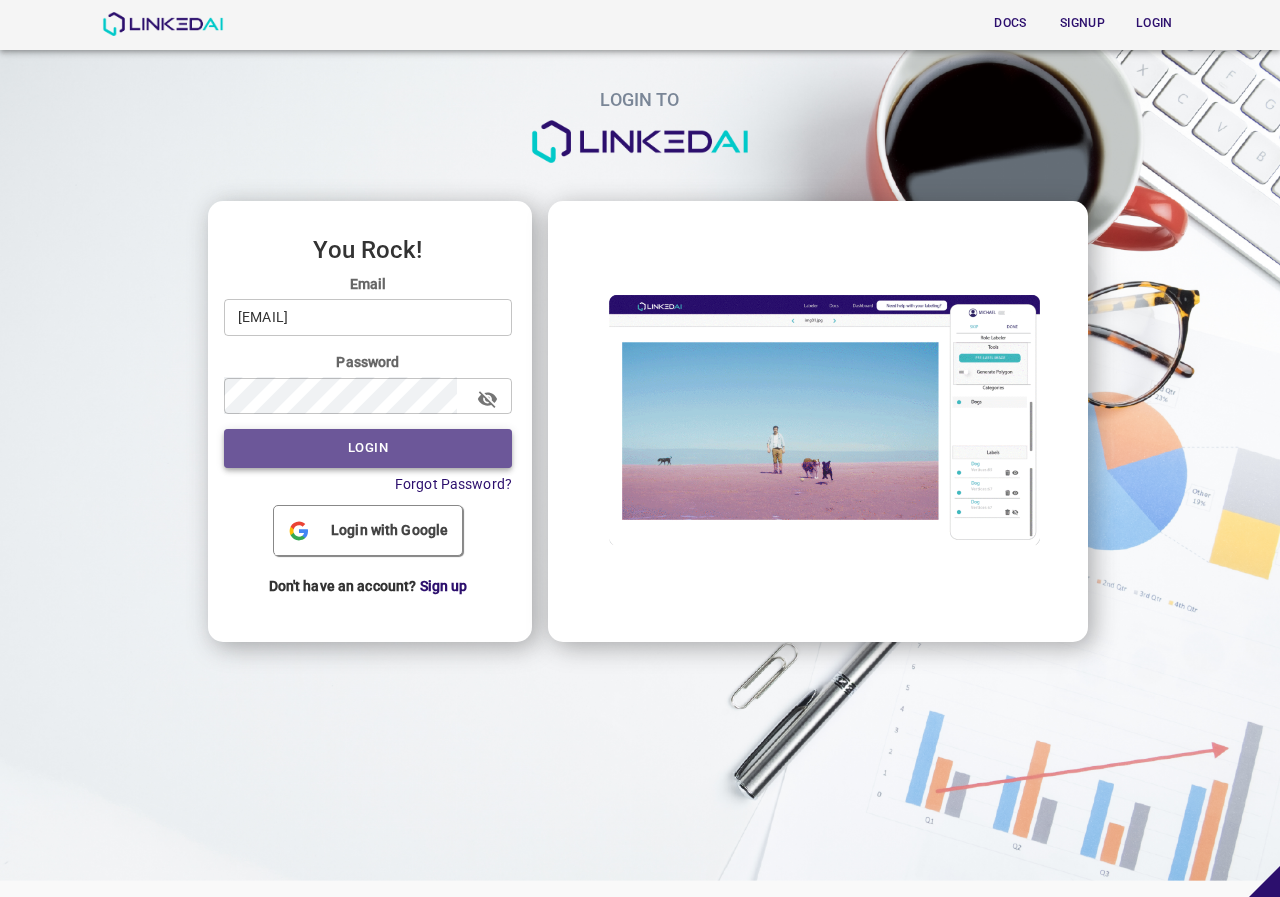 click on "Login" at bounding box center (368, 448) 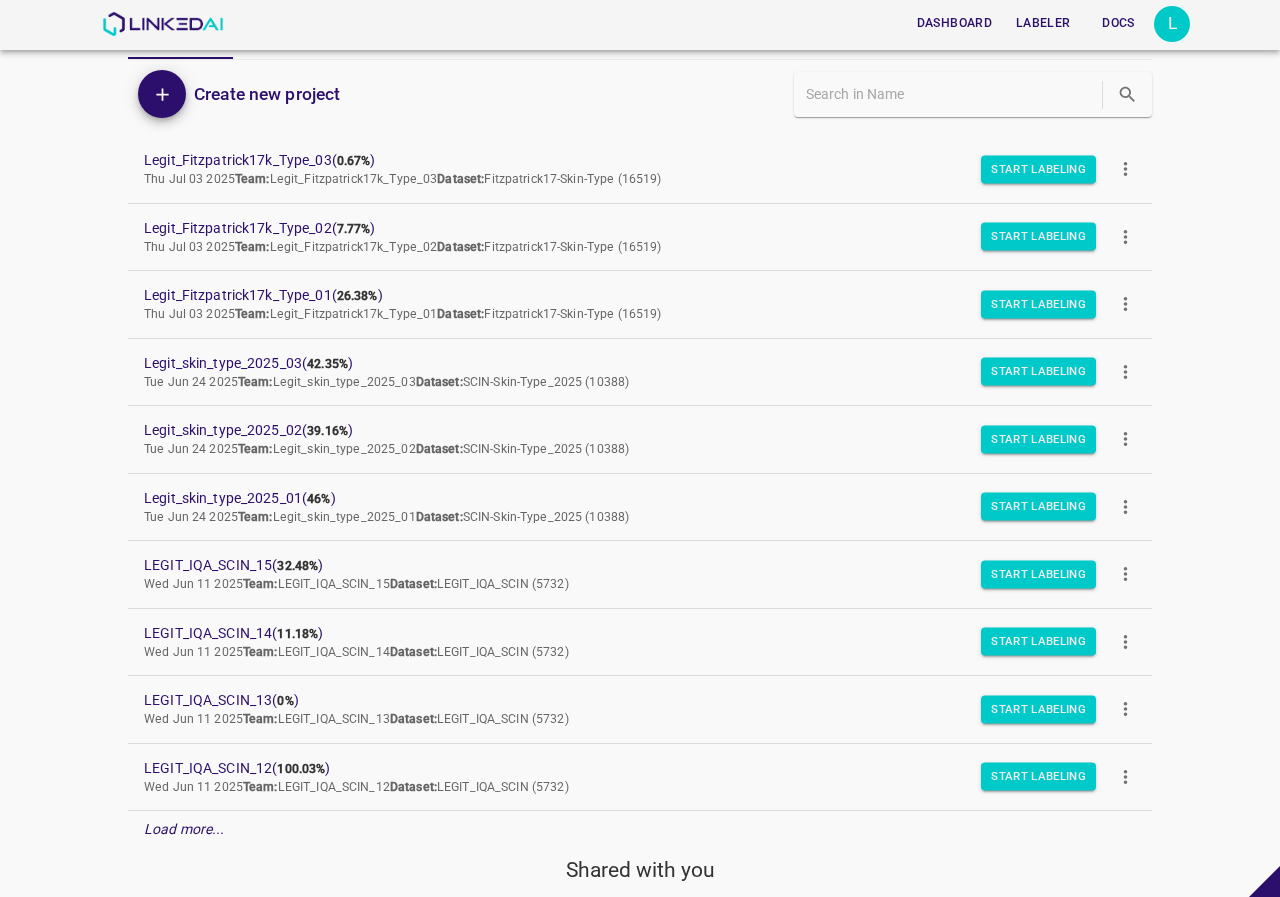 scroll, scrollTop: 169, scrollLeft: 0, axis: vertical 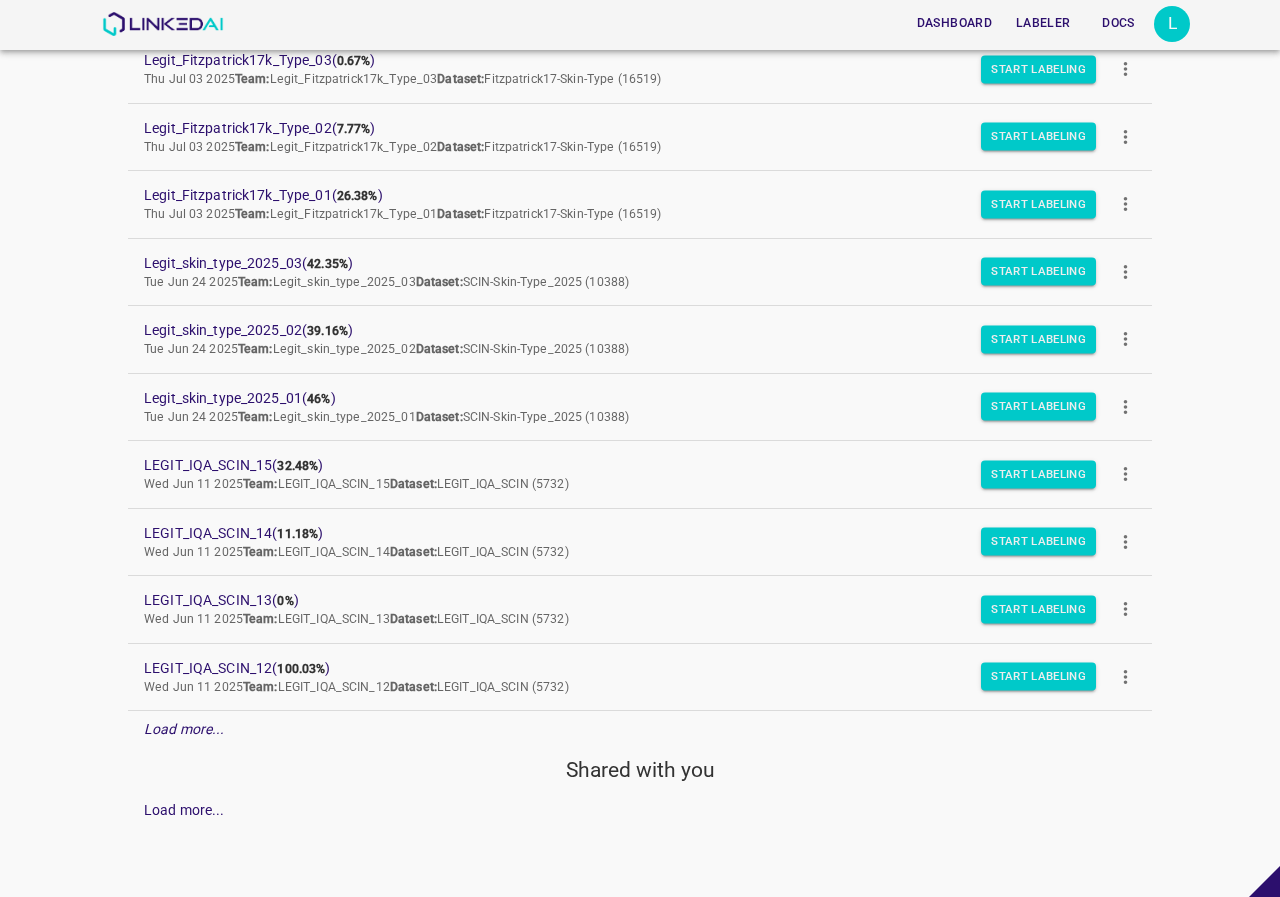 click on "Load more..." at bounding box center [184, 729] 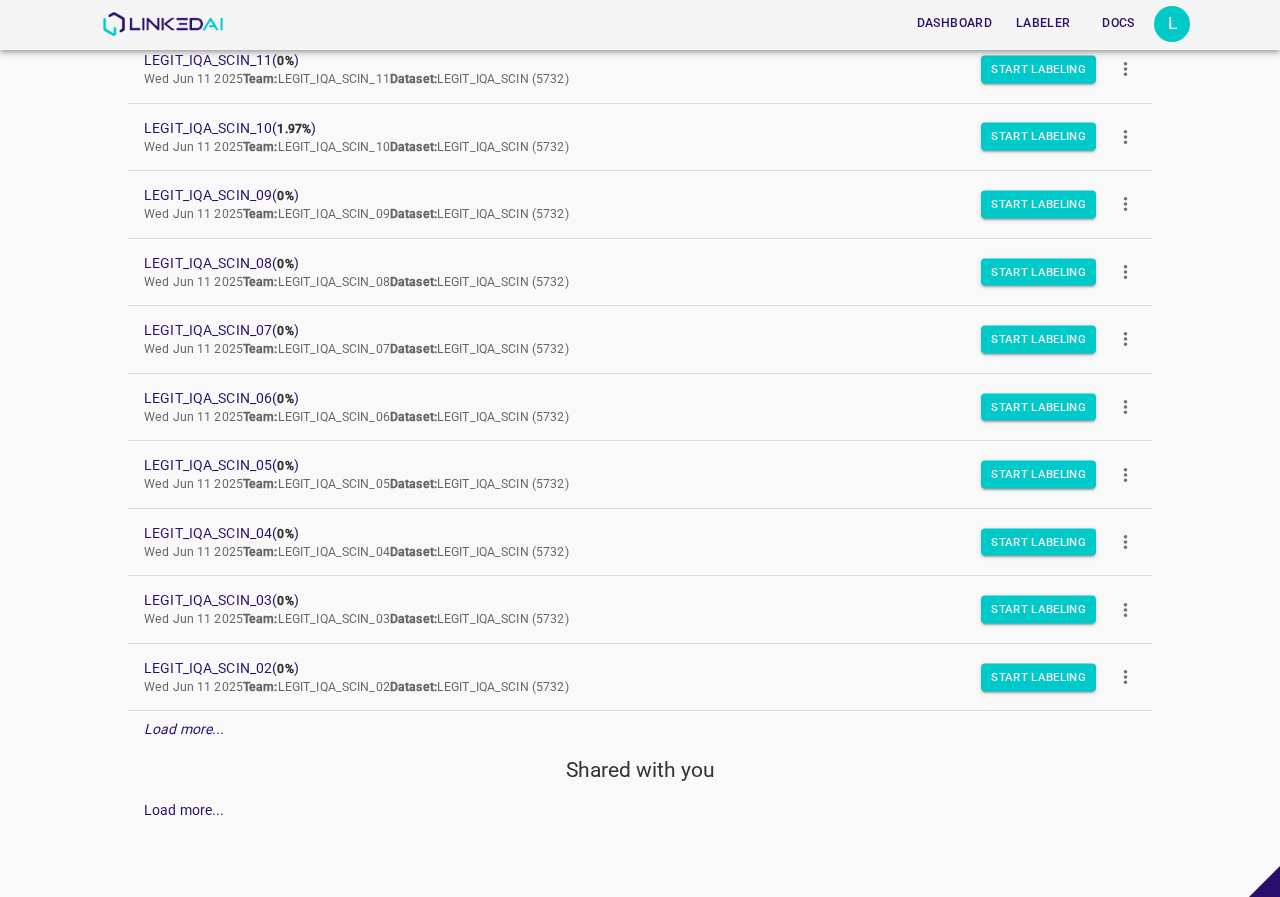click on "Load more..." at bounding box center (184, 729) 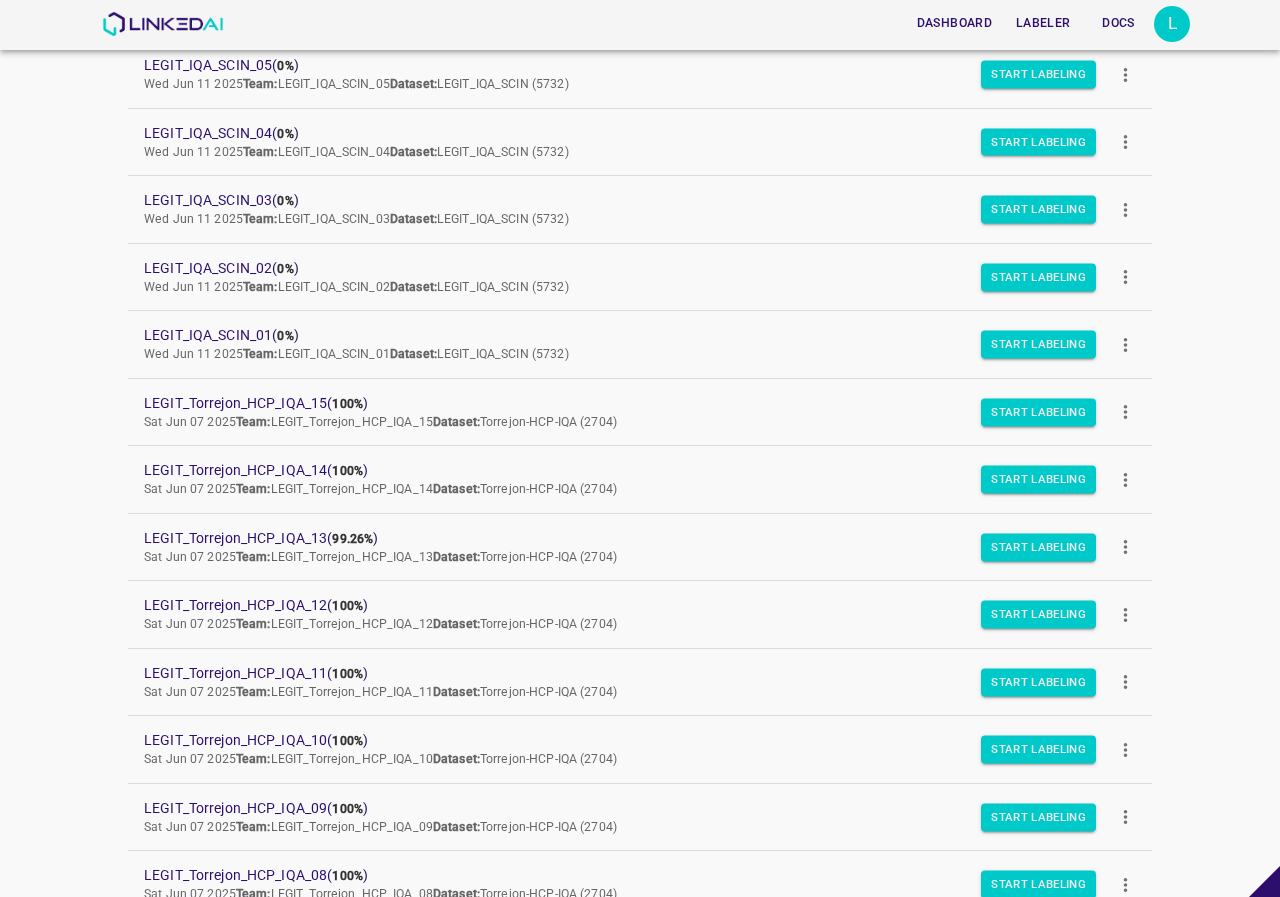 scroll, scrollTop: 1519, scrollLeft: 0, axis: vertical 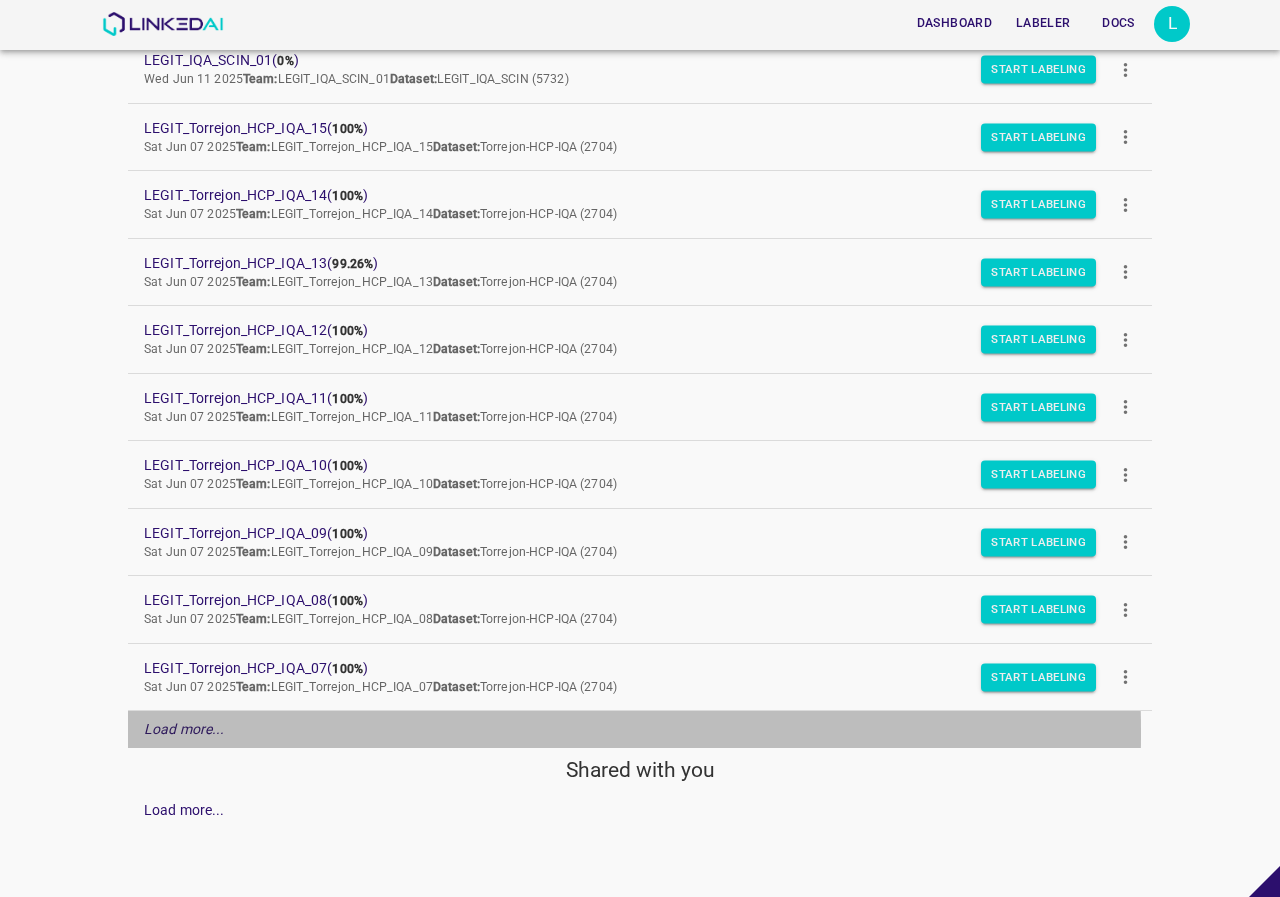 click on "Load more..." at bounding box center (184, 729) 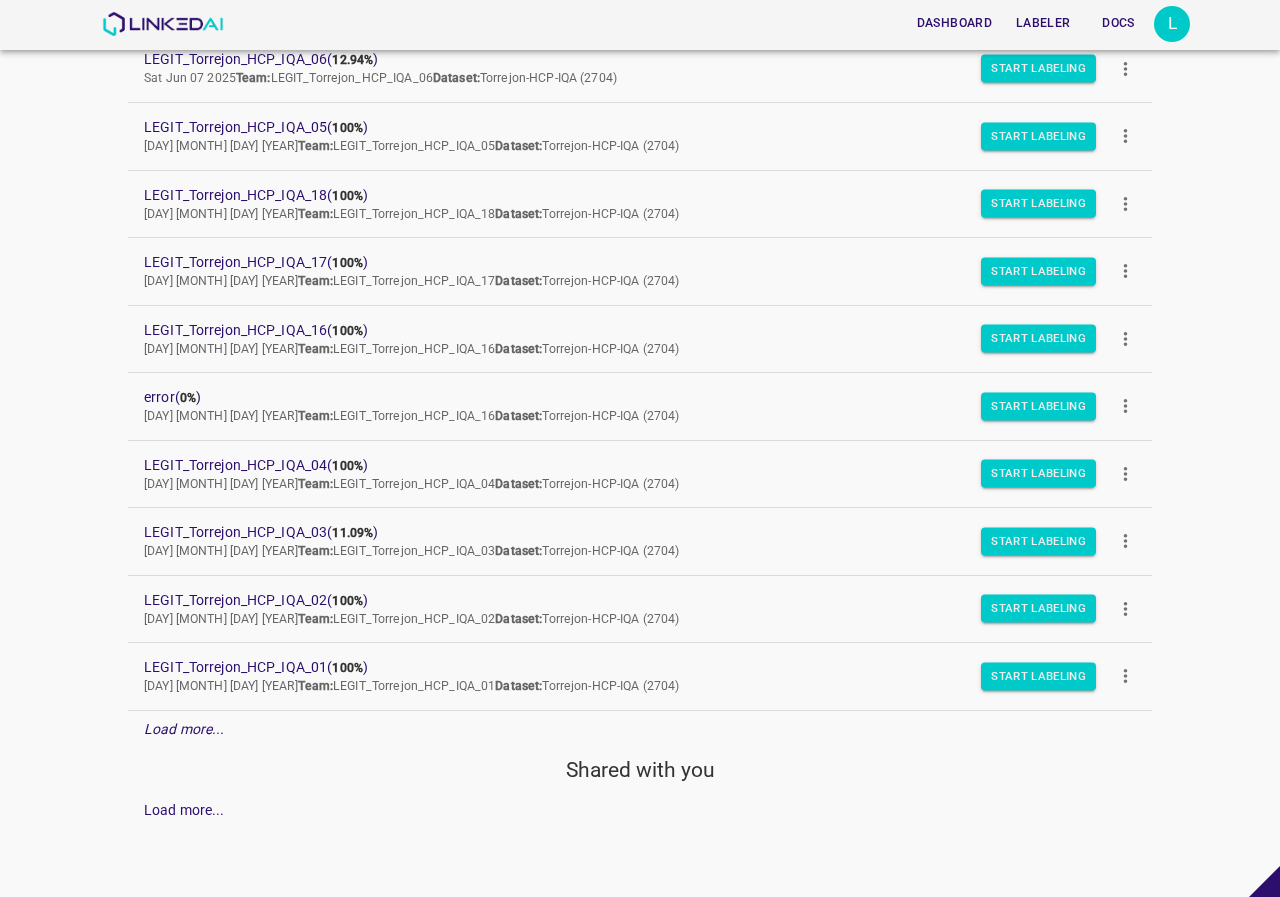 scroll, scrollTop: 1995, scrollLeft: 0, axis: vertical 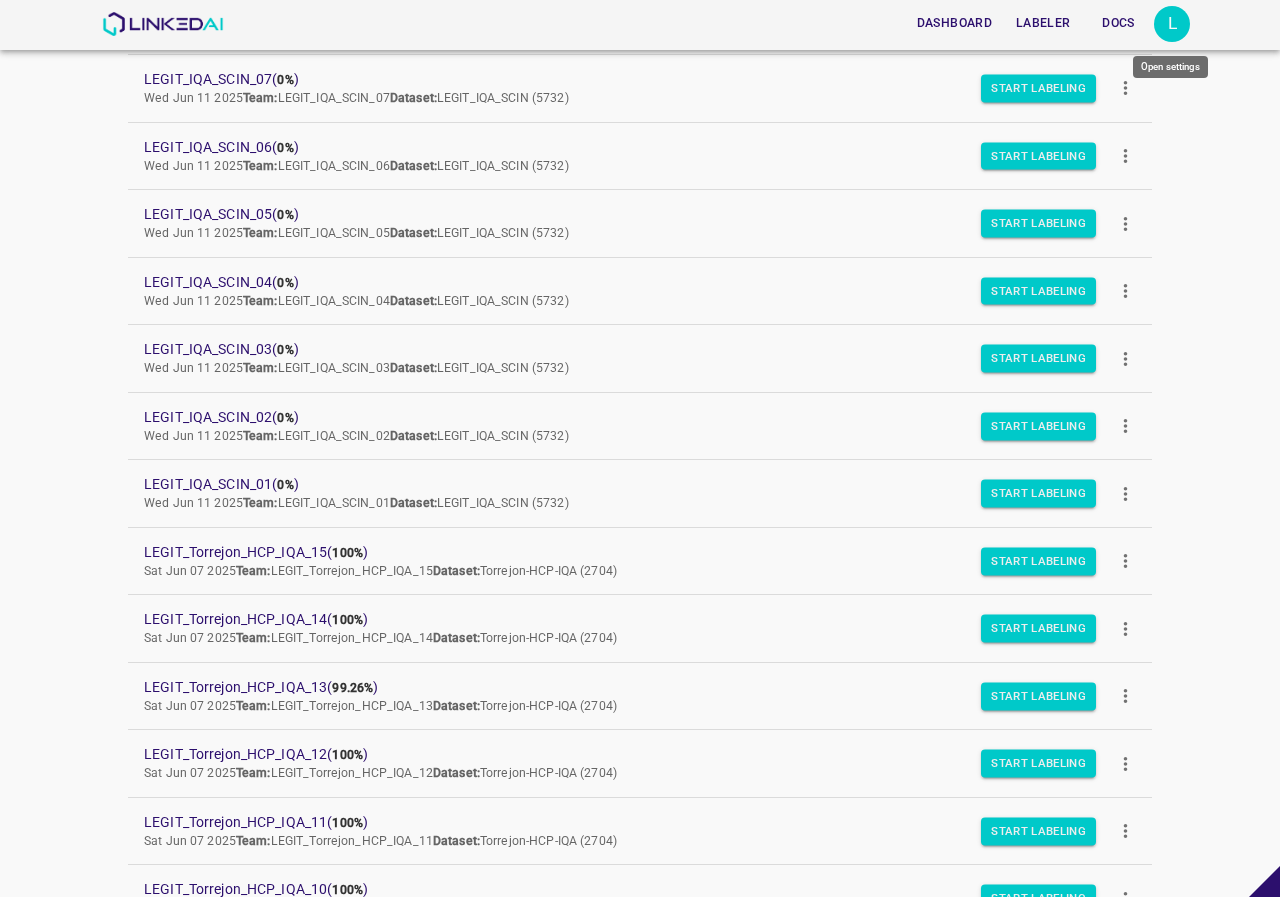 click on "L" at bounding box center [1172, 24] 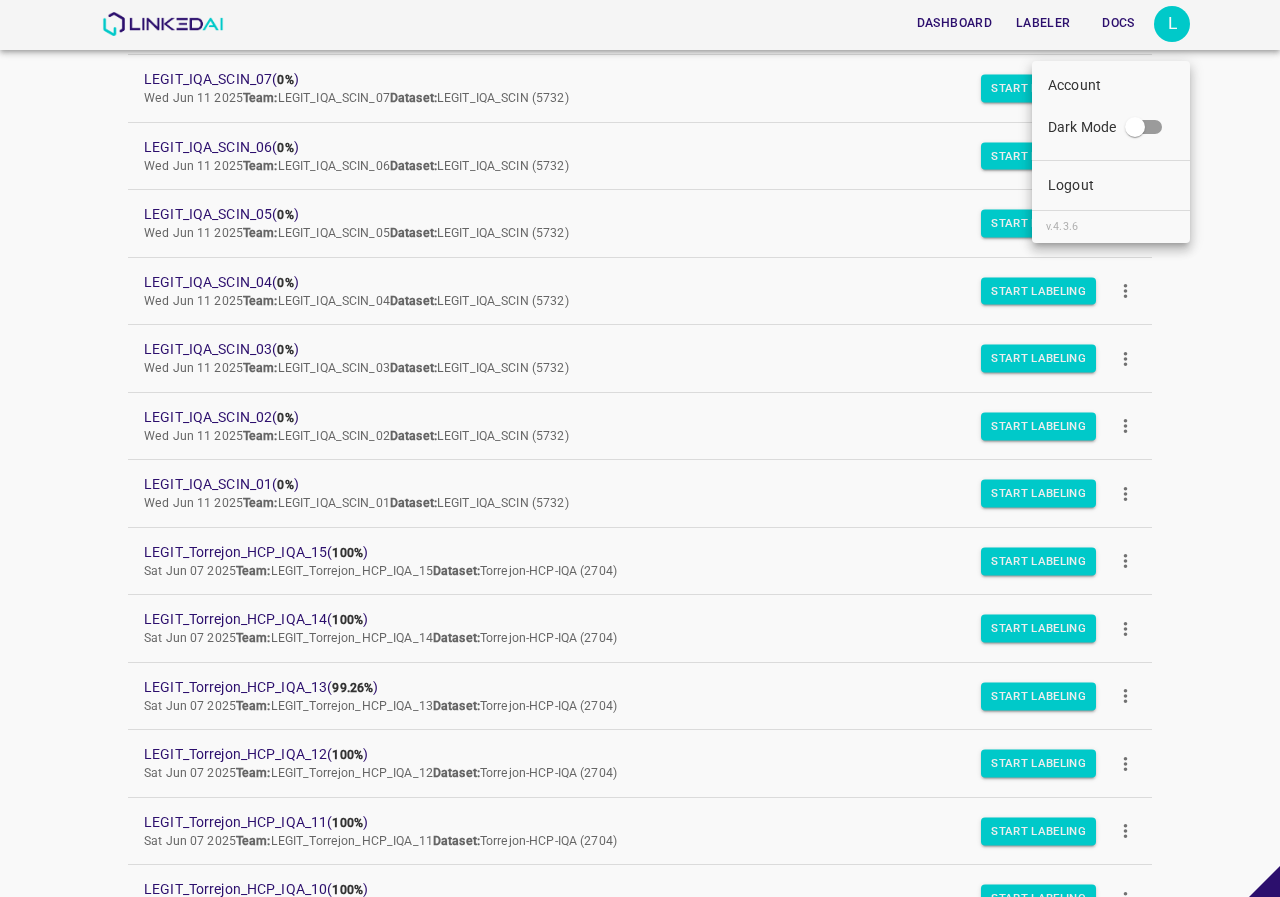 click on "Account Dark Mode Logout v.4.3.6" at bounding box center [1111, 152] 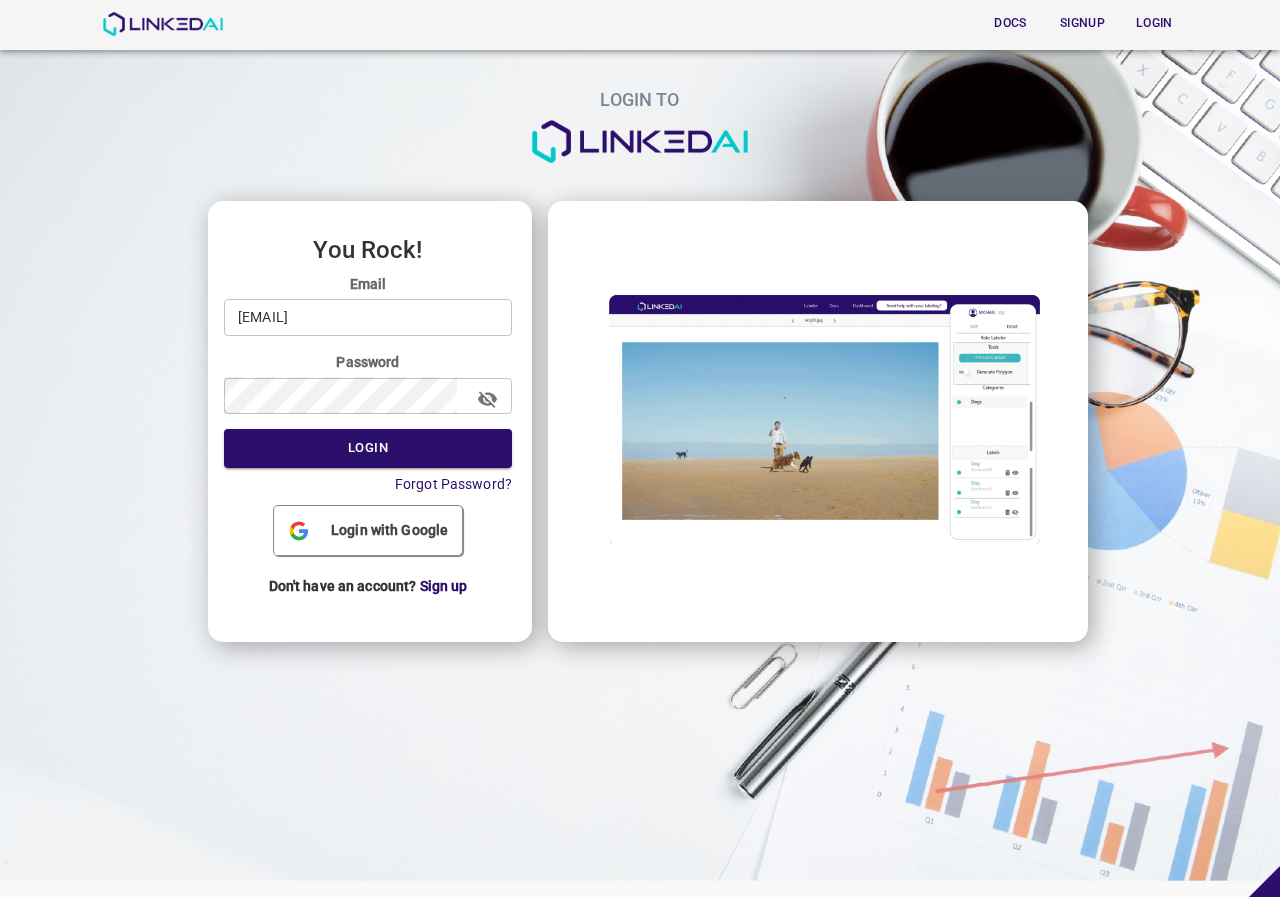 scroll, scrollTop: 0, scrollLeft: 0, axis: both 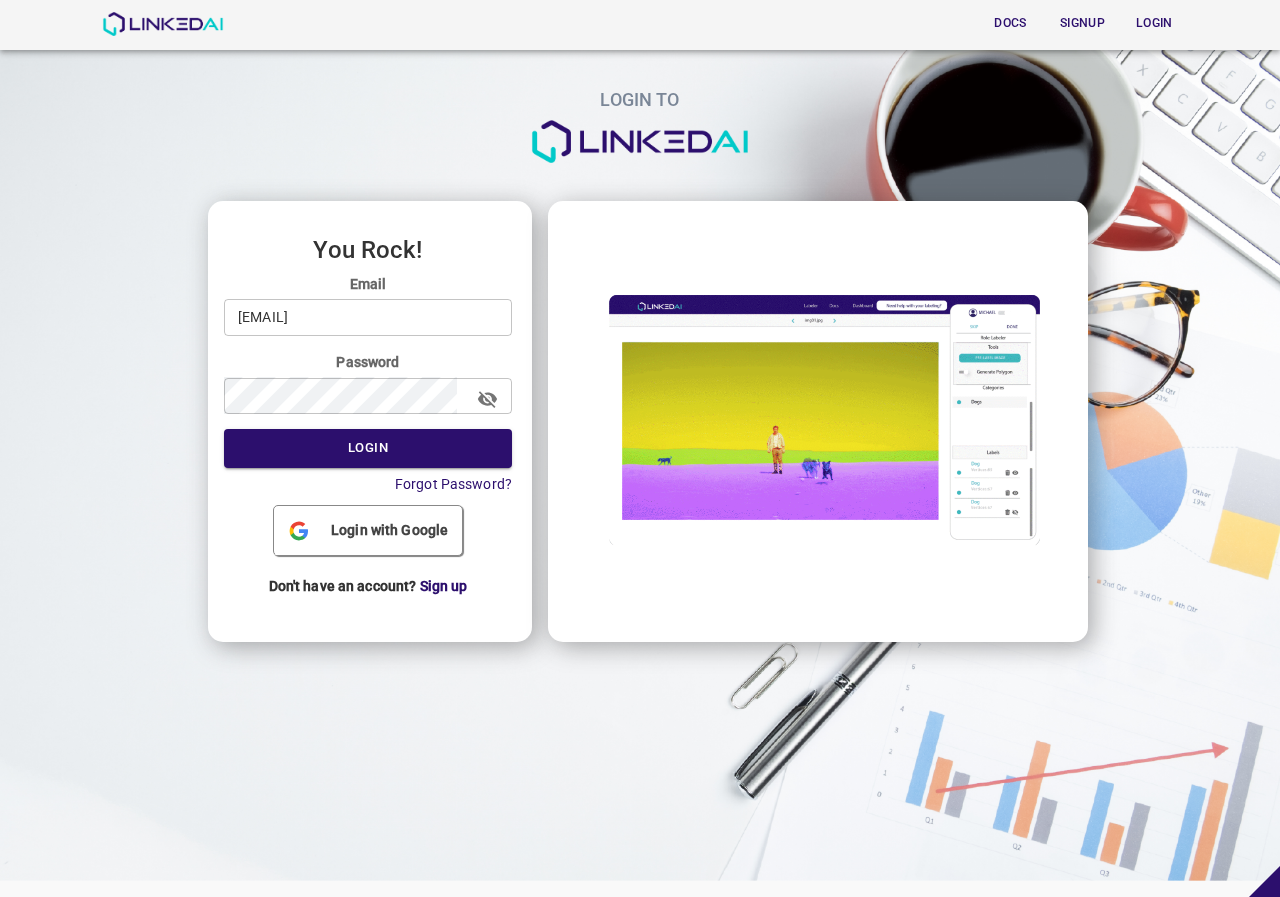 click on "Email legit@linkedai.co ​ Password ​ Login Forgot Password?" at bounding box center [368, 384] 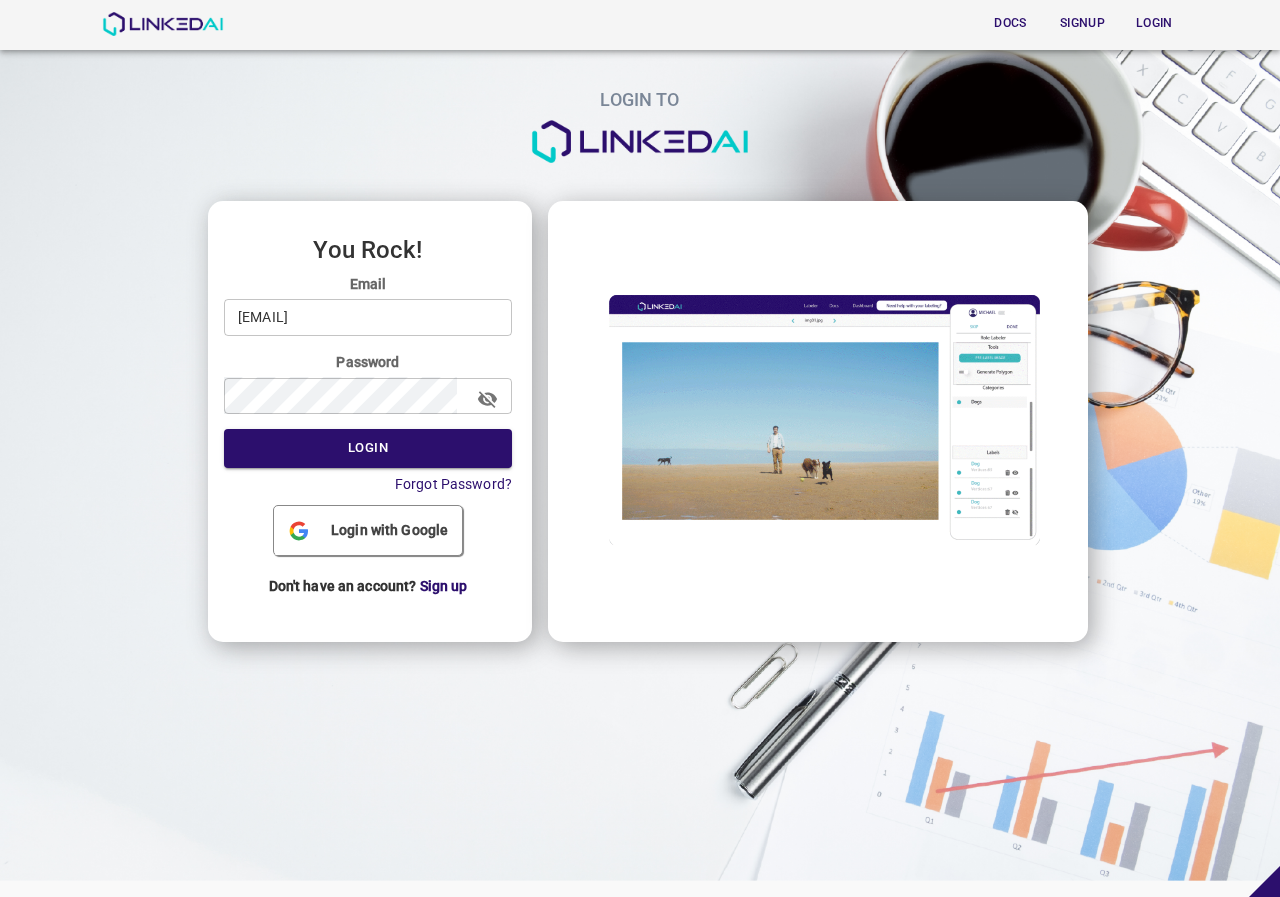 click on "legit@linkedai.co" at bounding box center [368, 317] 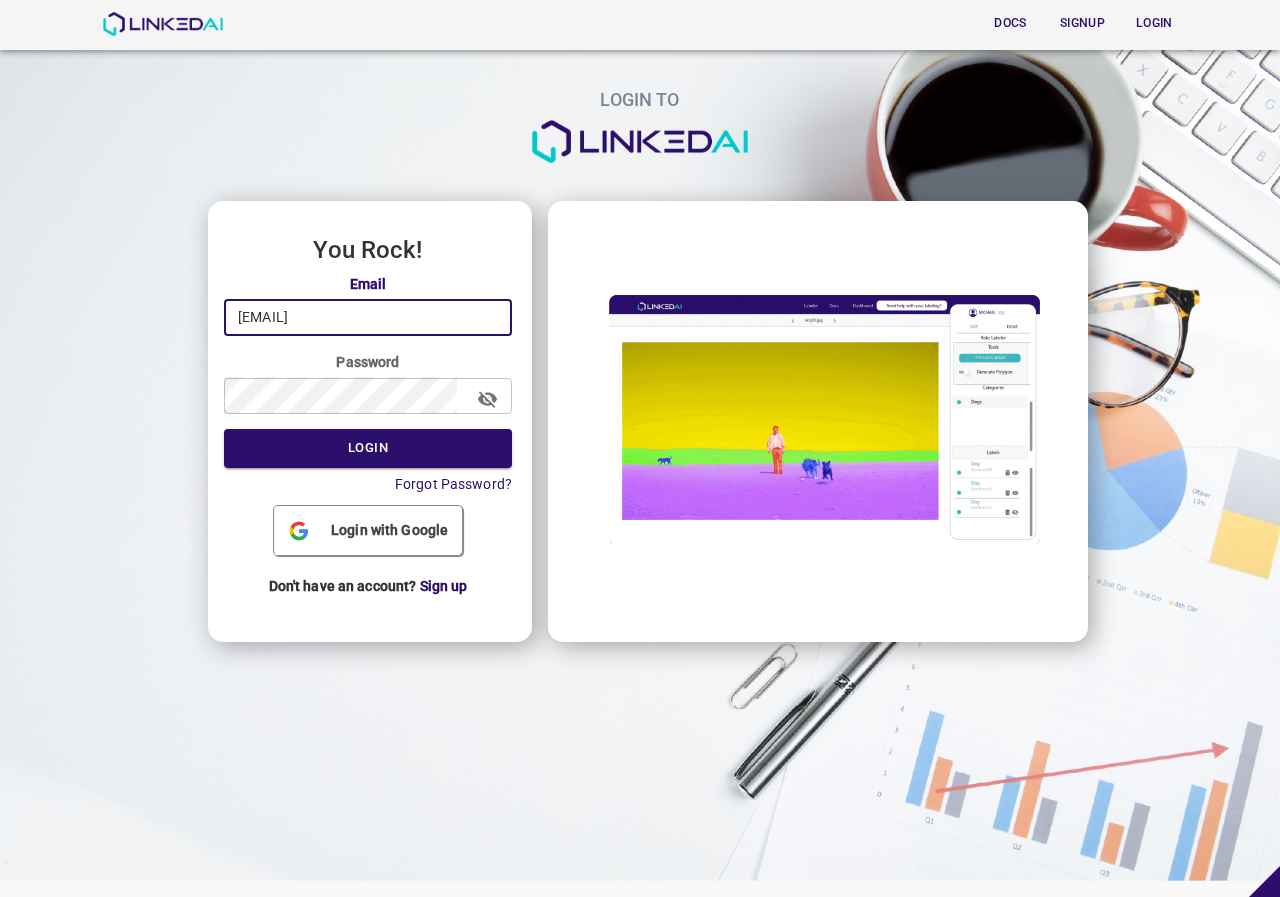 type on "admin@linkedai.co" 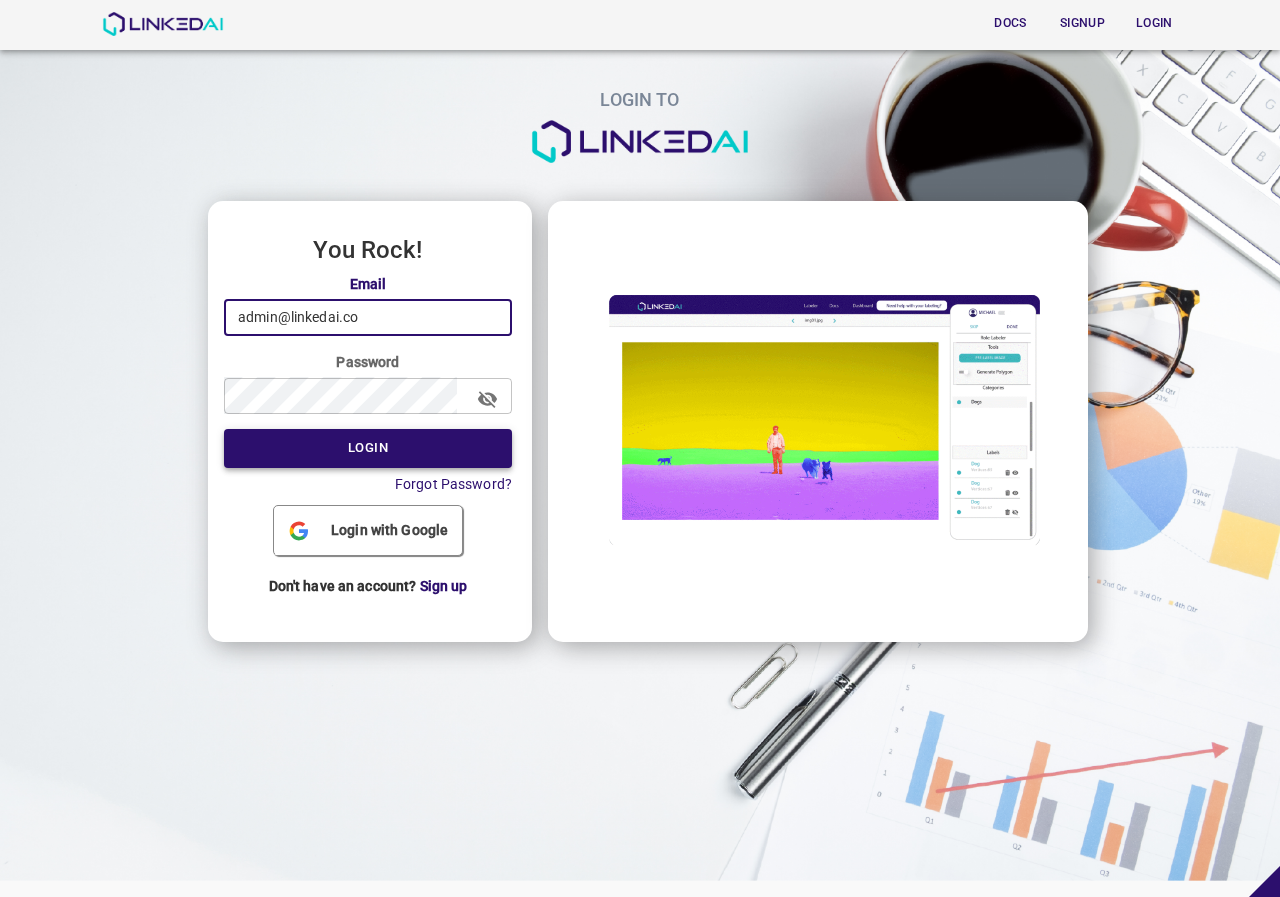 click on "Login" at bounding box center [368, 448] 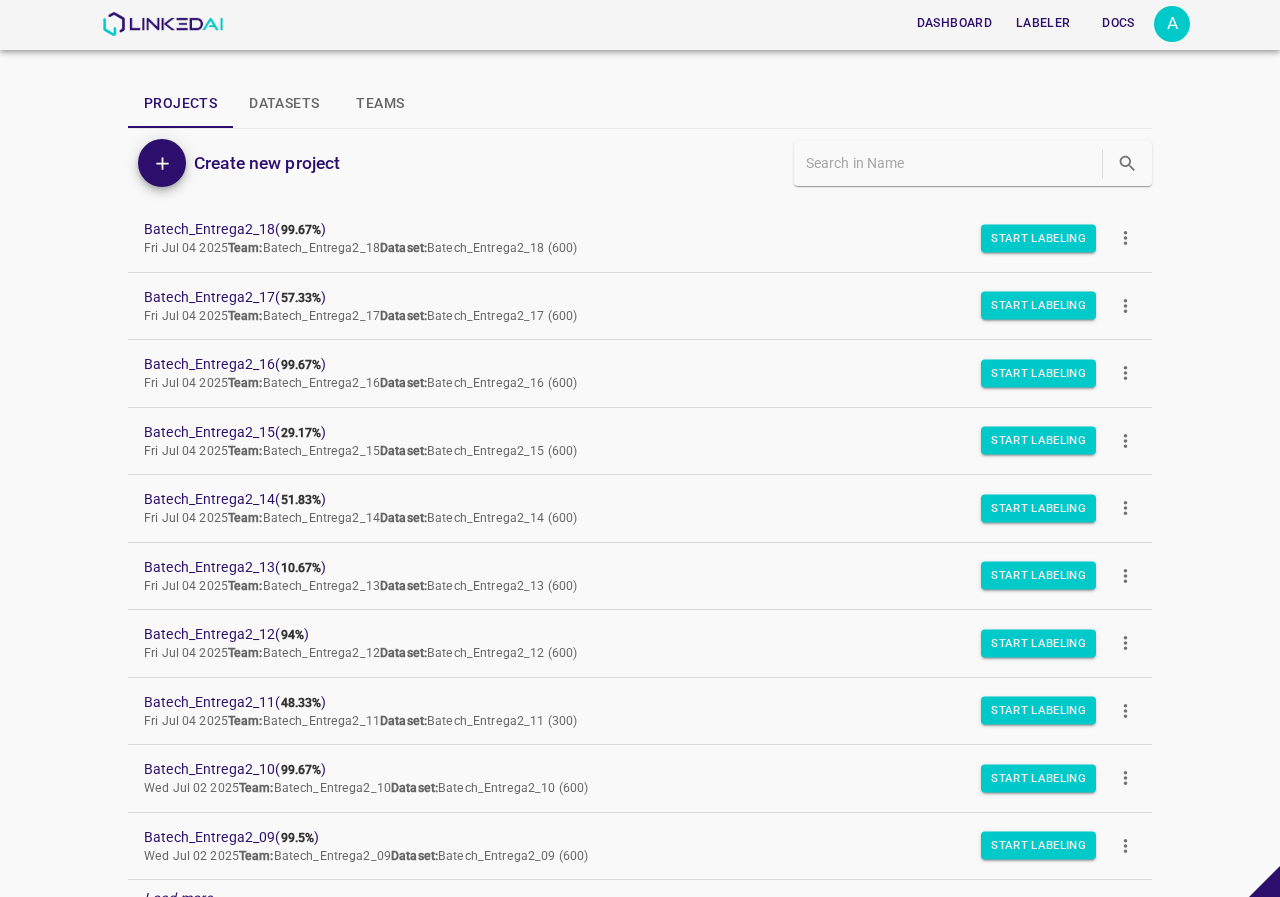 click at bounding box center [1126, 238] 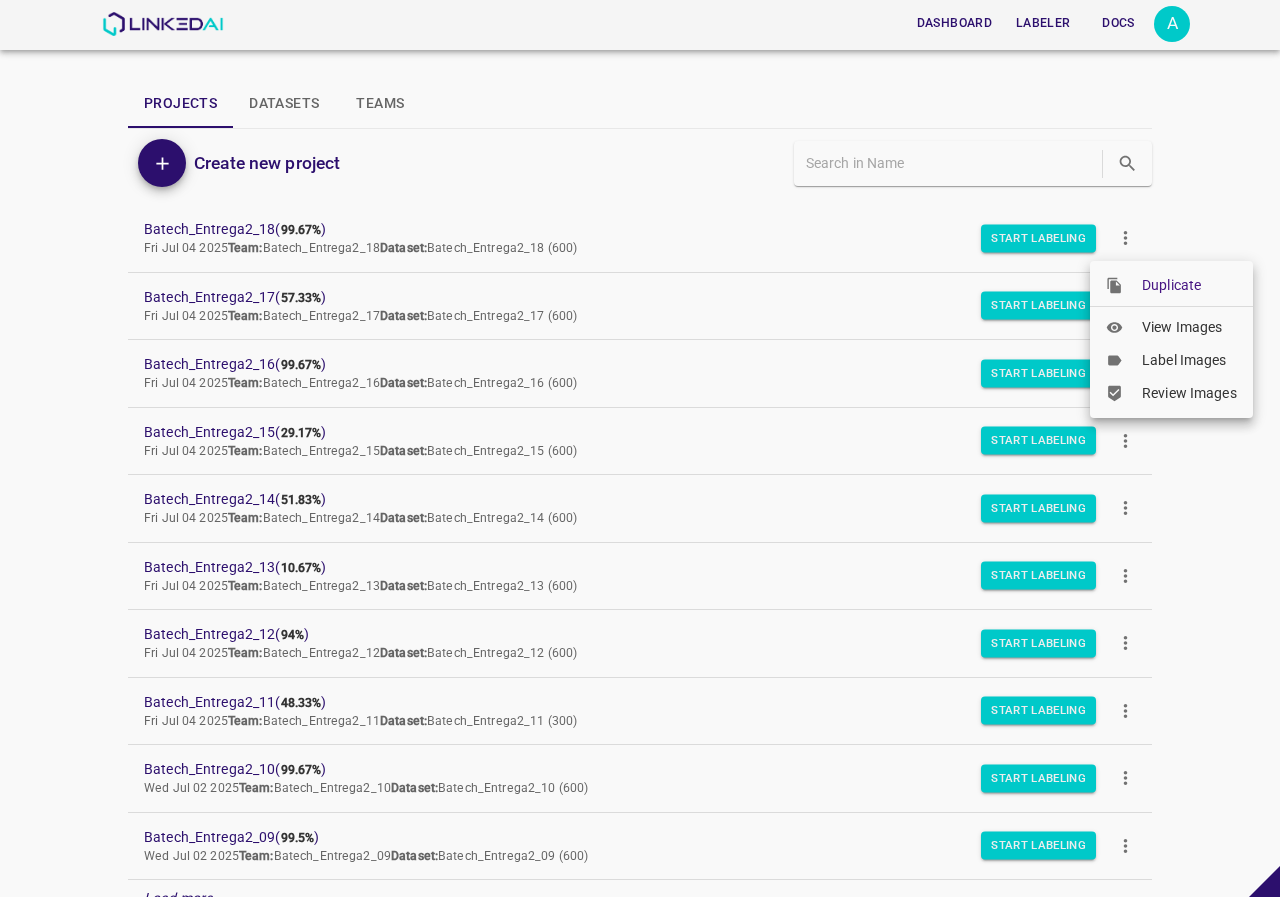 click on "Duplicate" at bounding box center (1189, 285) 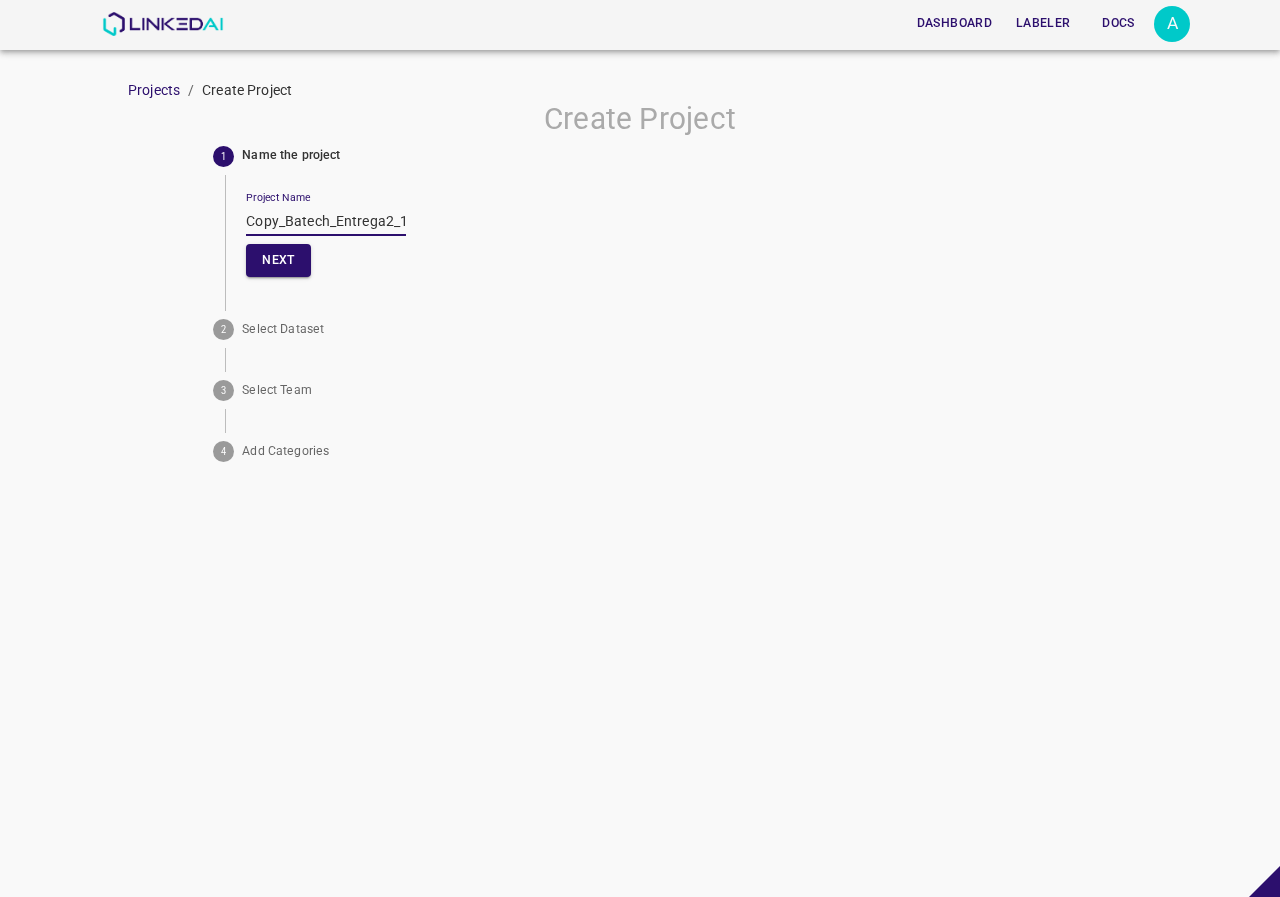 drag, startPoint x: 285, startPoint y: 222, endPoint x: 140, endPoint y: 223, distance: 145.00345 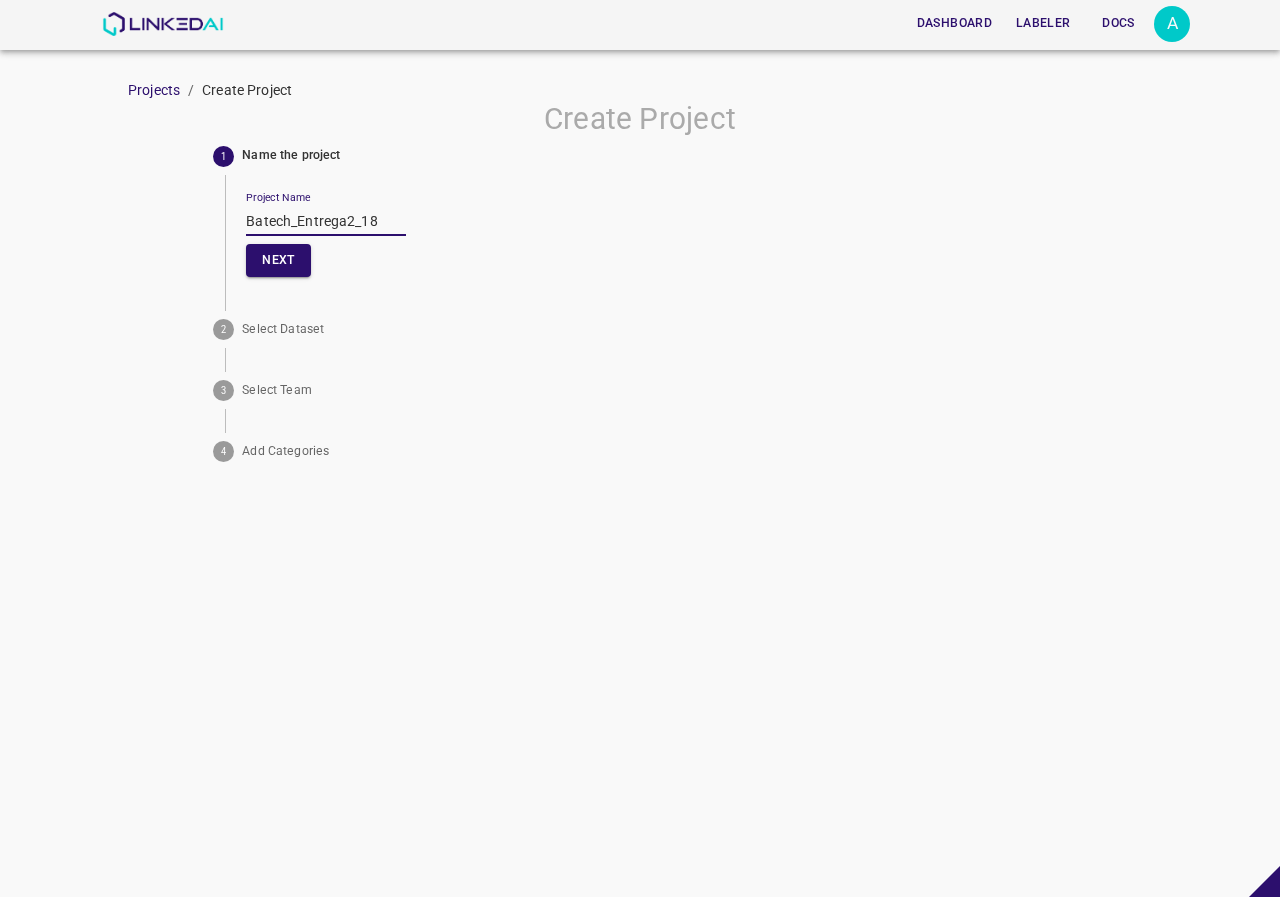click on "Batech_Entrega2_18" at bounding box center [326, 221] 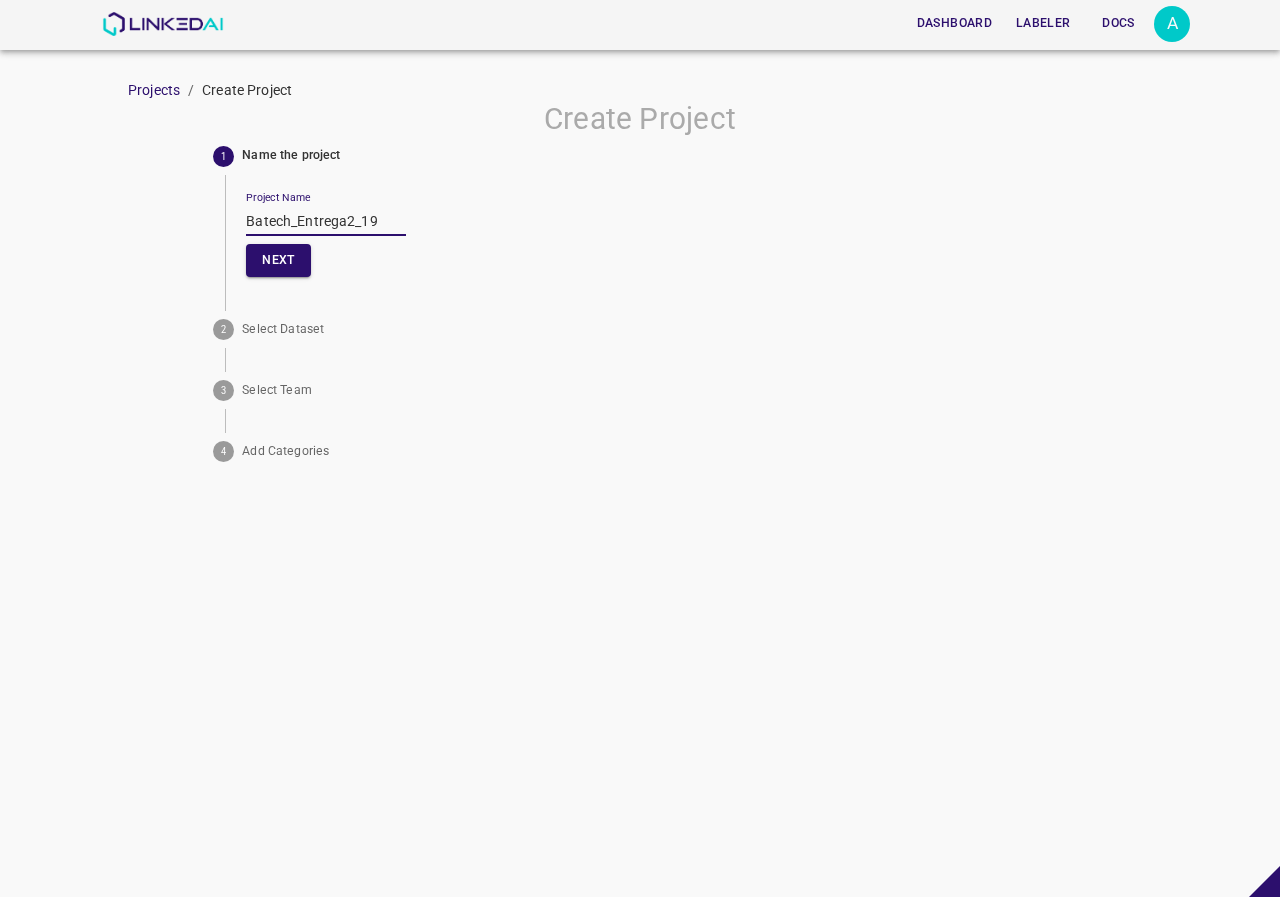 drag, startPoint x: 388, startPoint y: 223, endPoint x: 134, endPoint y: 216, distance: 254.09644 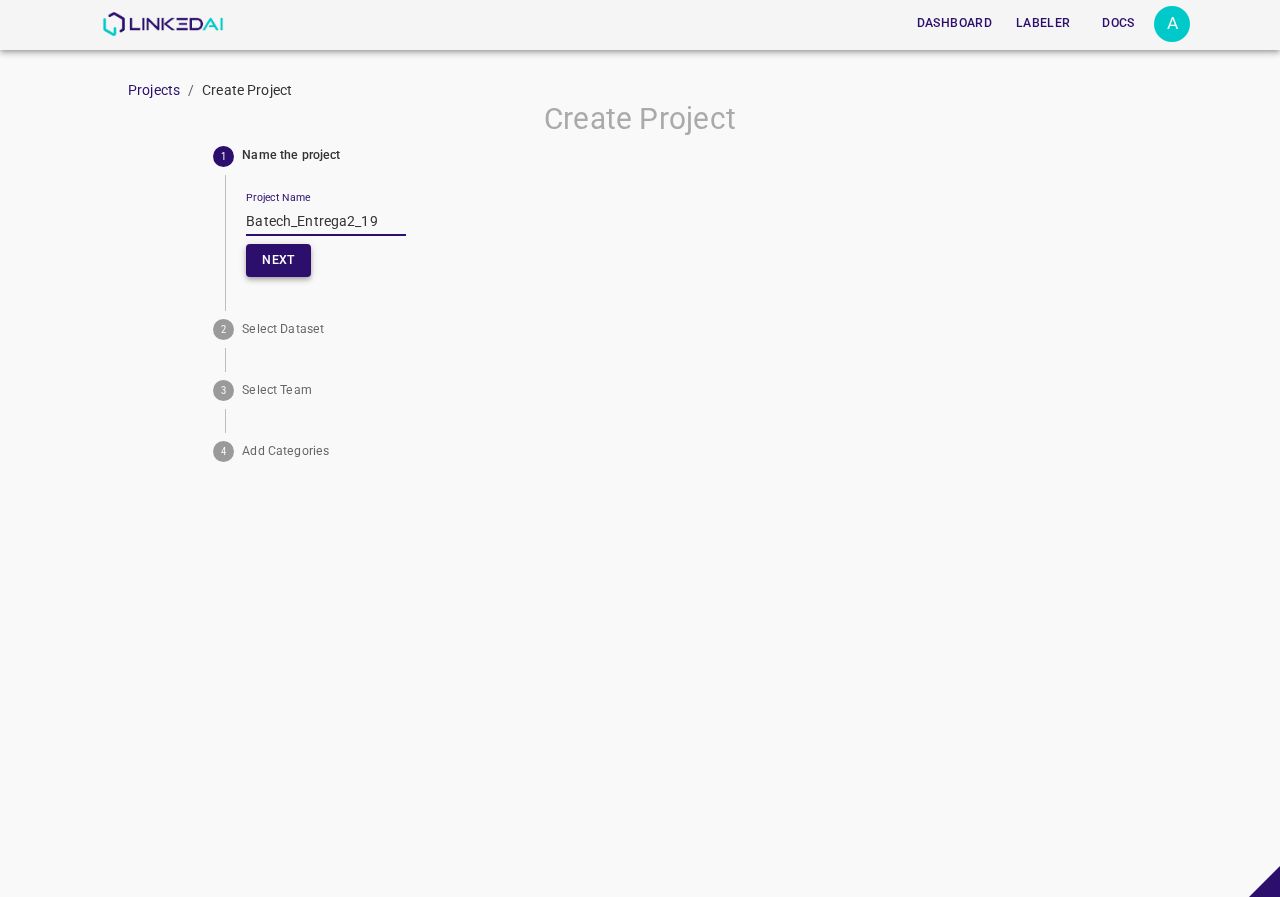 type on "Batech_Entrega2_19" 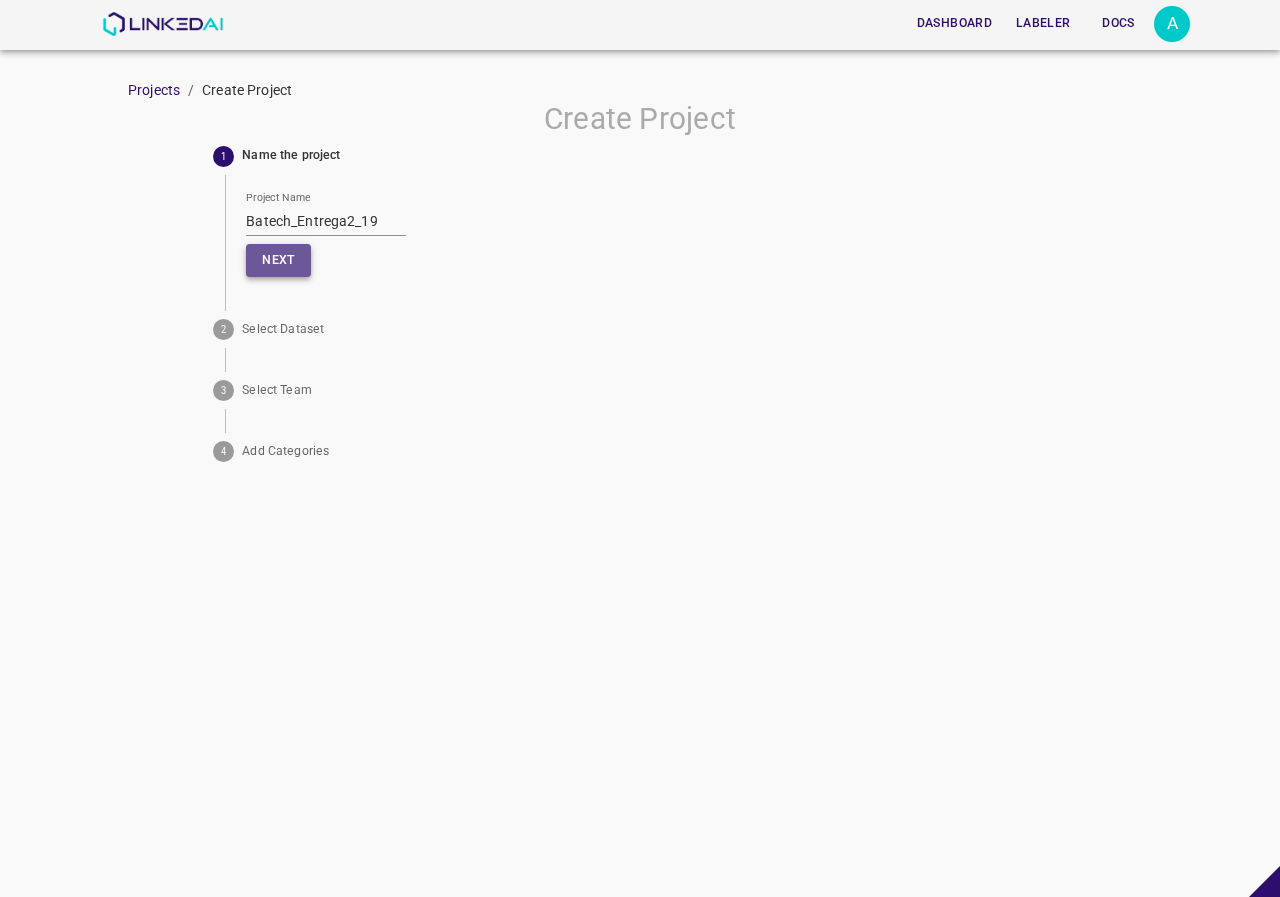 click on "Next" at bounding box center [278, 260] 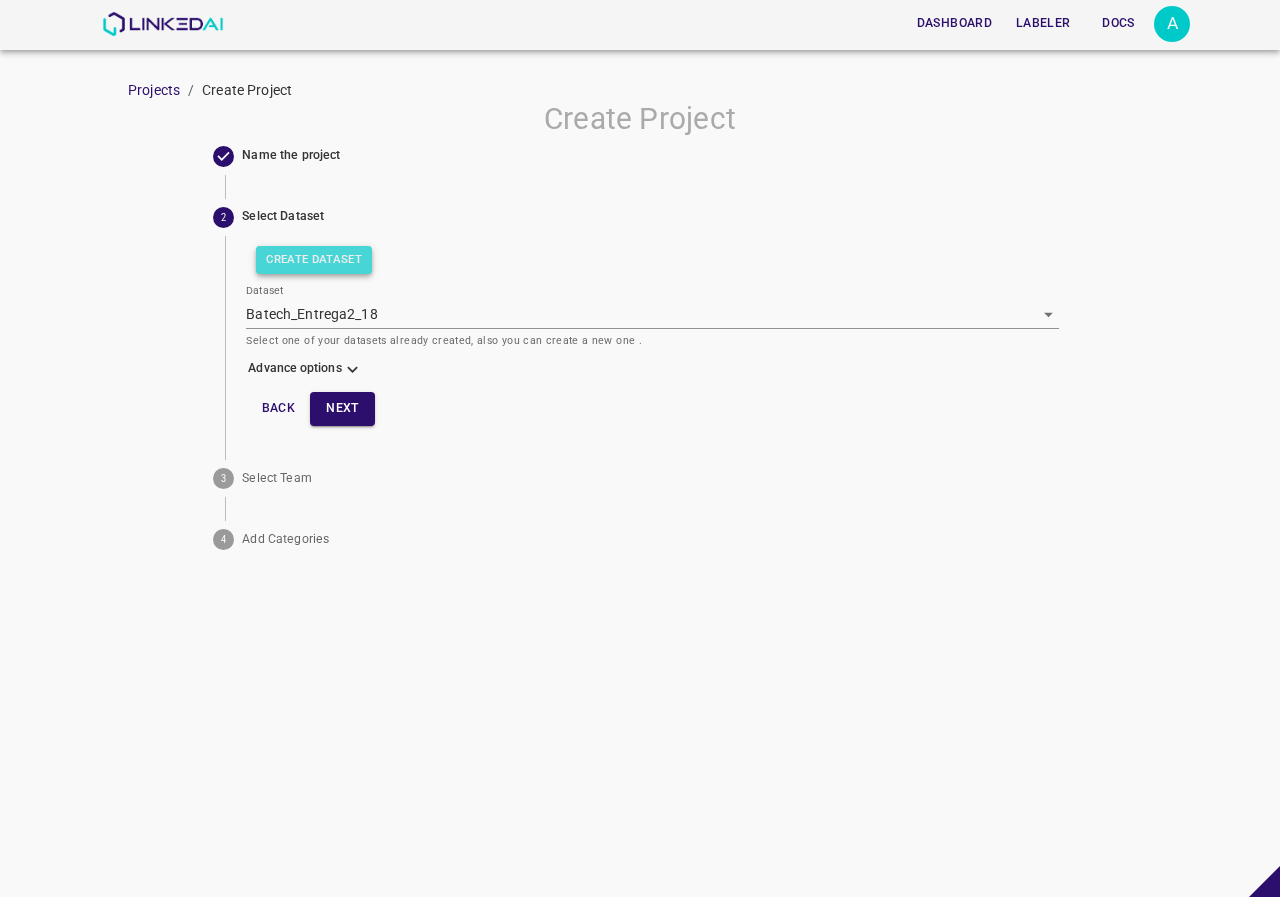 click on "Create Dataset" at bounding box center (314, 260) 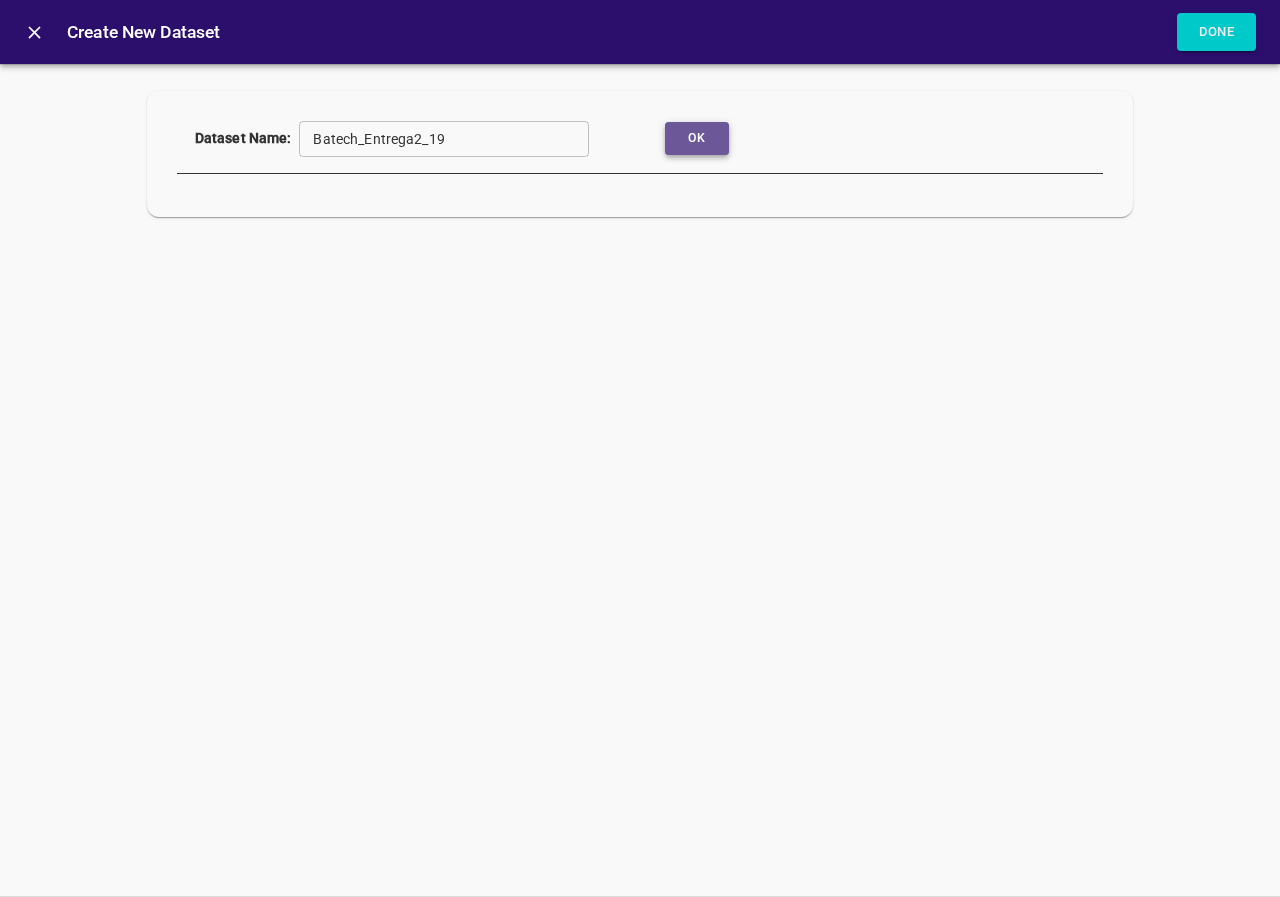 click on "Ok" at bounding box center [697, 138] 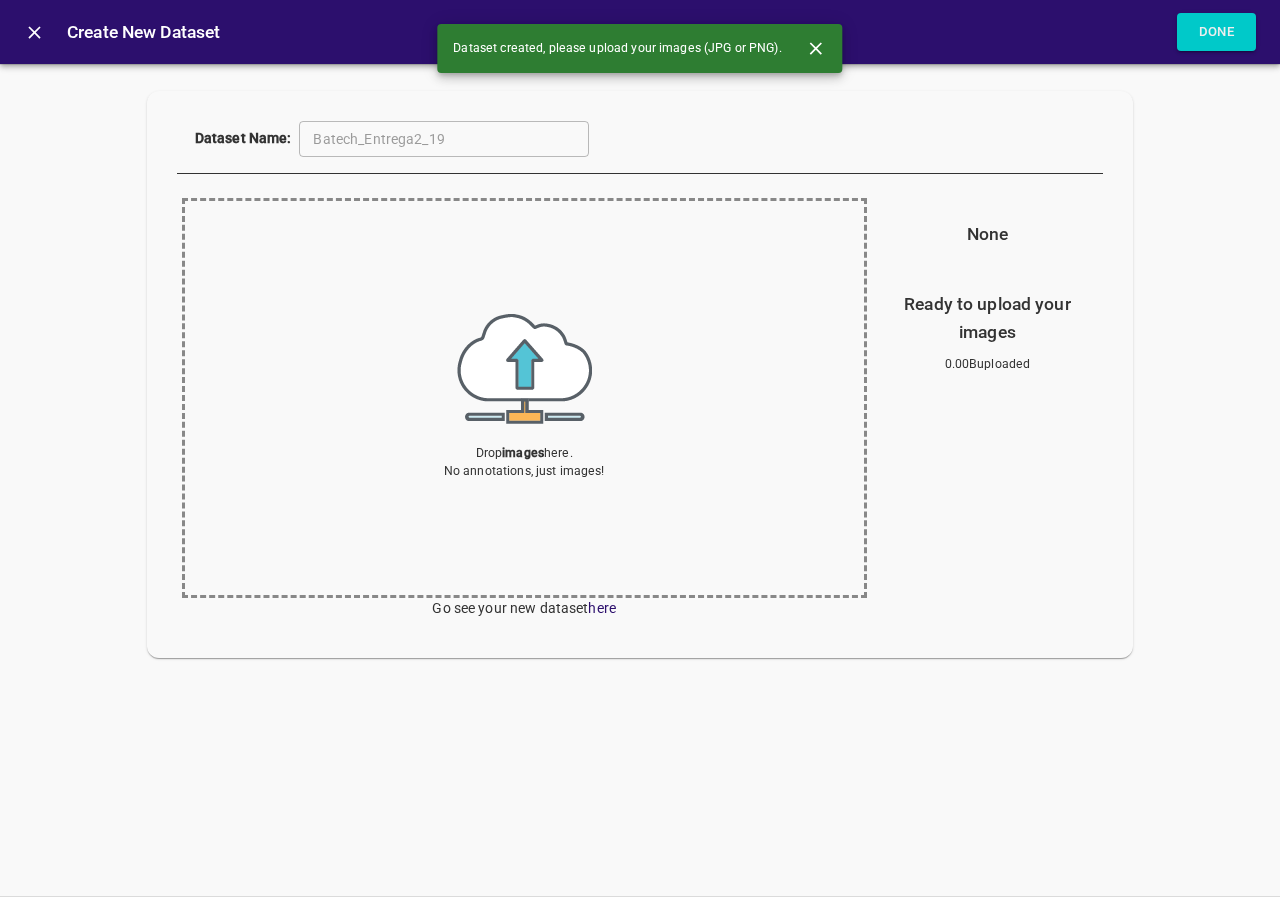 click at bounding box center [524, 369] 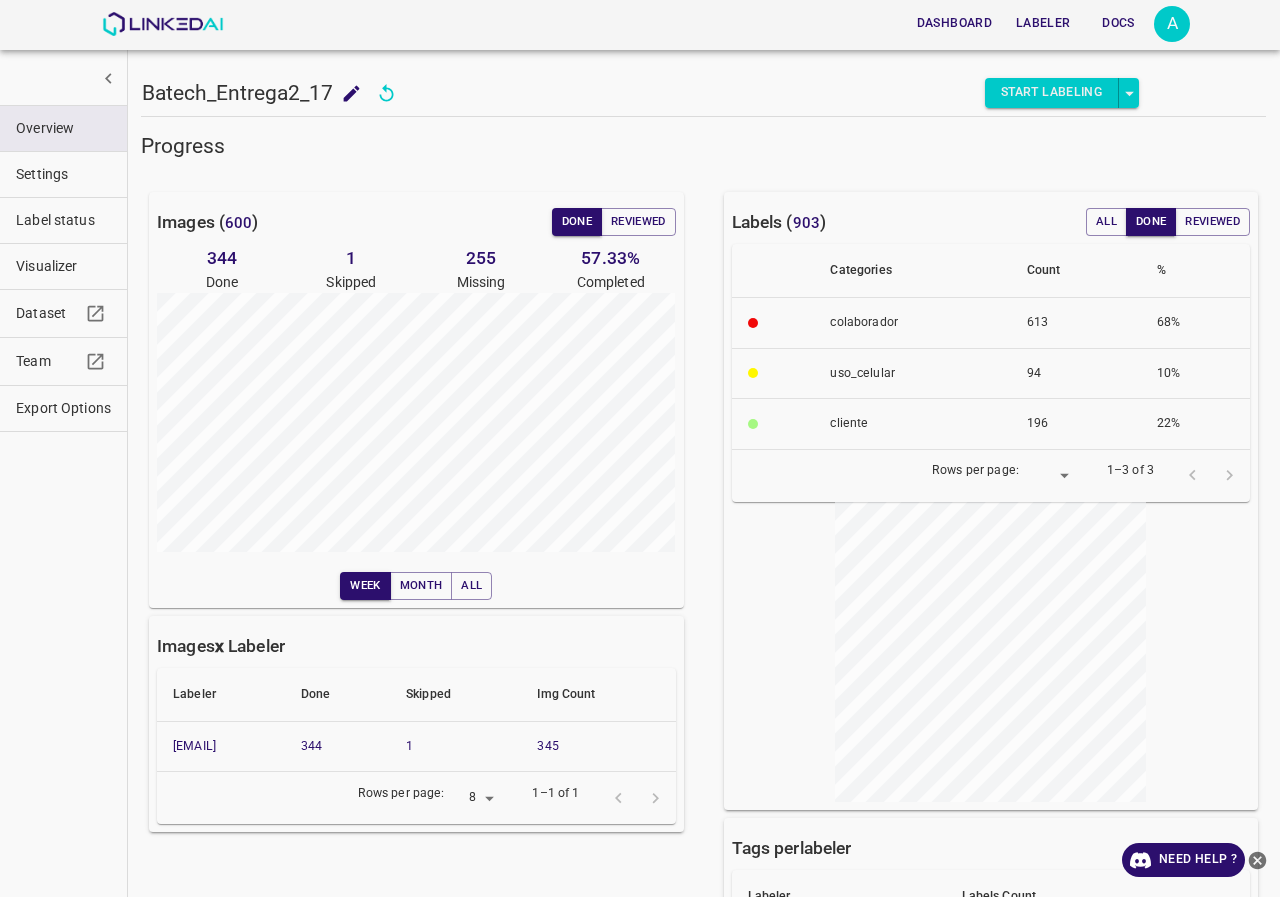 scroll, scrollTop: 0, scrollLeft: 0, axis: both 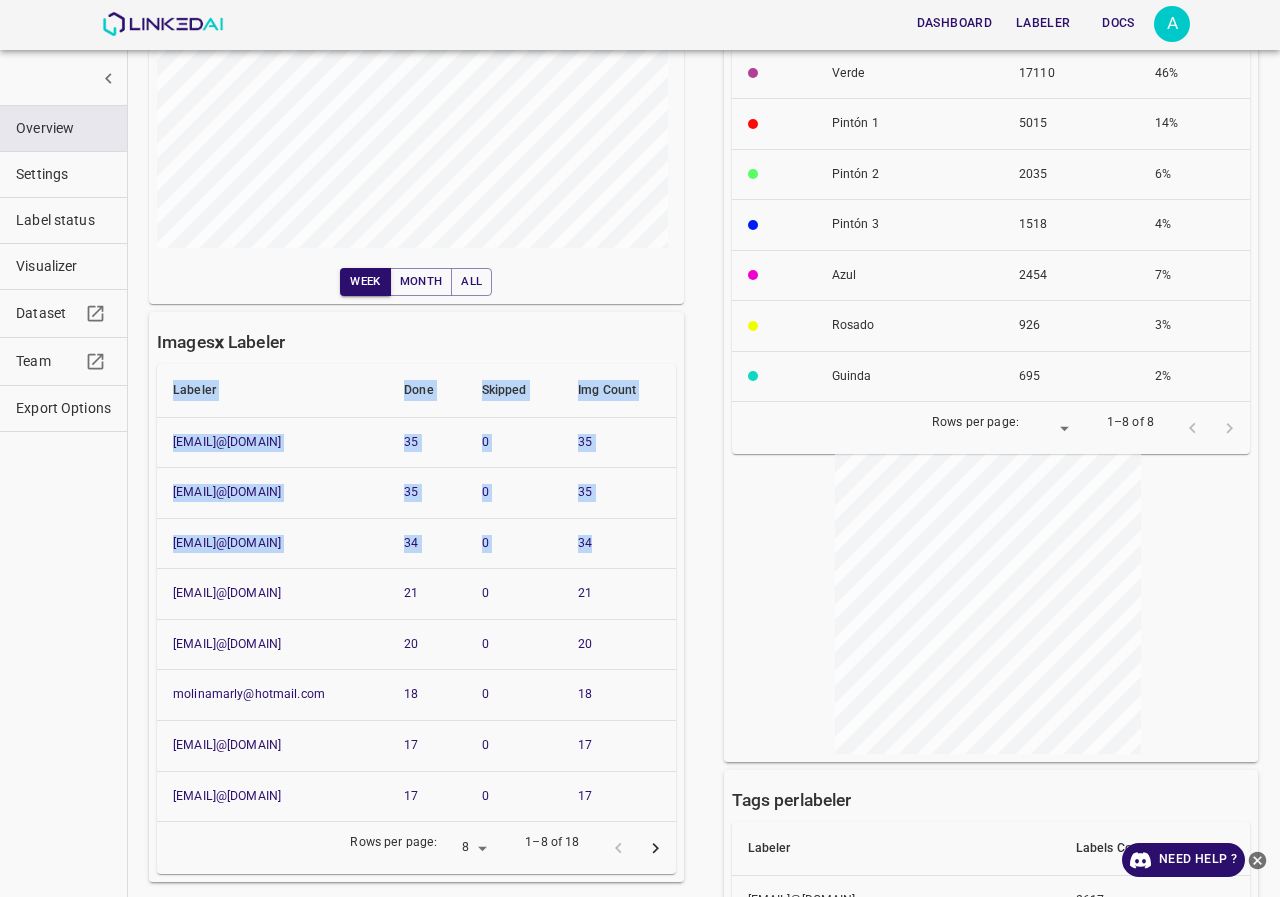 drag, startPoint x: 131, startPoint y: 425, endPoint x: 684, endPoint y: 556, distance: 568.3045 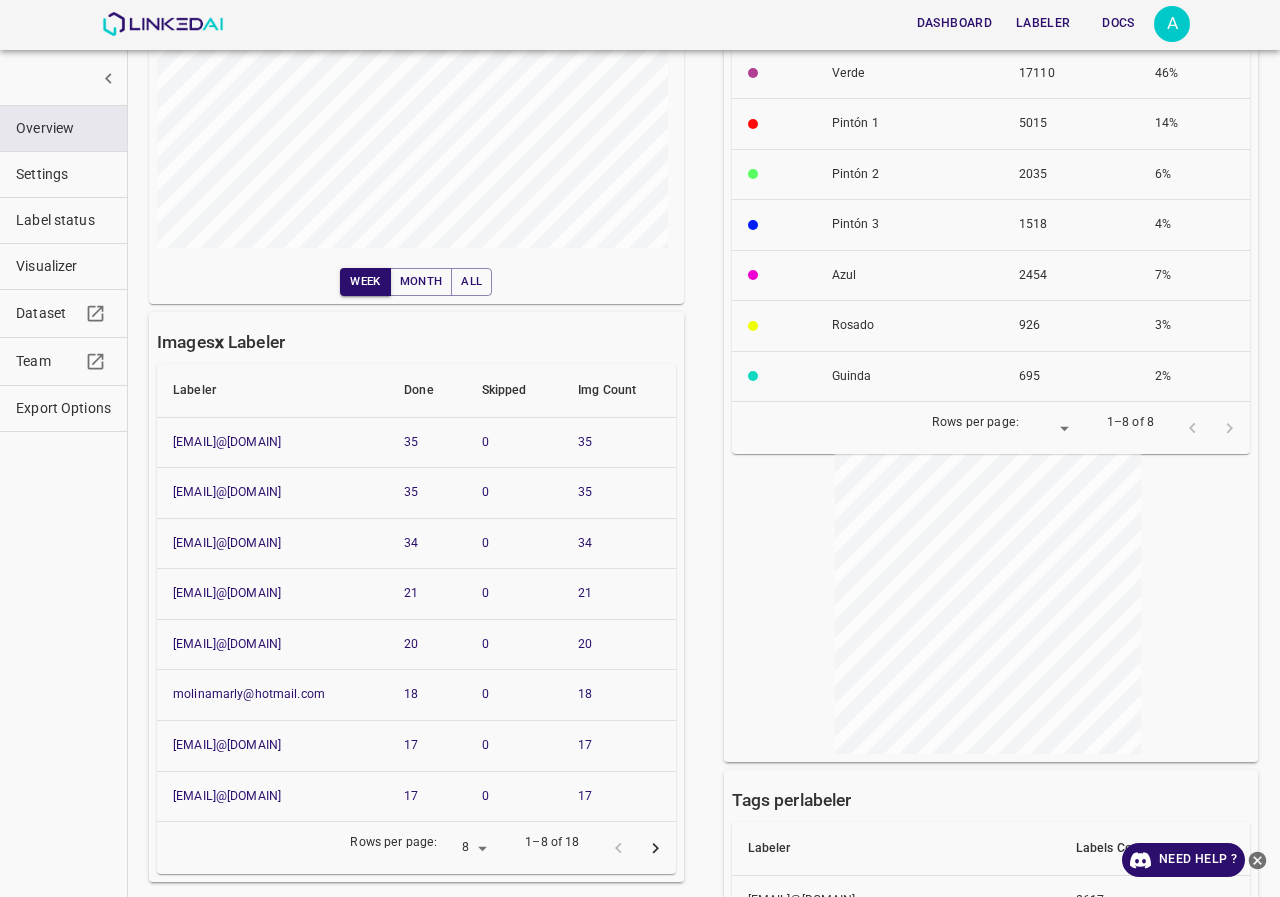 click on "Labels ( 36.840 ) All Done Reviewed Categories Count % [NAME] 7092 19% [NAME] 17110 46% [NAME] 1 5015 14% [NAME] 2 2035 6% [NAME] 3 1518 4% [NAME] 2454 7% [NAME] 926 3% [NAME] 695 2% Rows per page: ​ 10 1–8 of 8 Tags per  labeler Labeler Labels Count [EMAIL] 8617 [EMAIL] 5818 [EMAIL] 5715 [EMAIL] 4778 [EMAIL] 3455 [EMAIL] 3340 [EMAIL] 3336 [EMAIL] 3246 [EMAIL] 2595 [EMAIL] 2519 Rows per page: ​ 10 1–10 of 18" at bounding box center (979, 654) 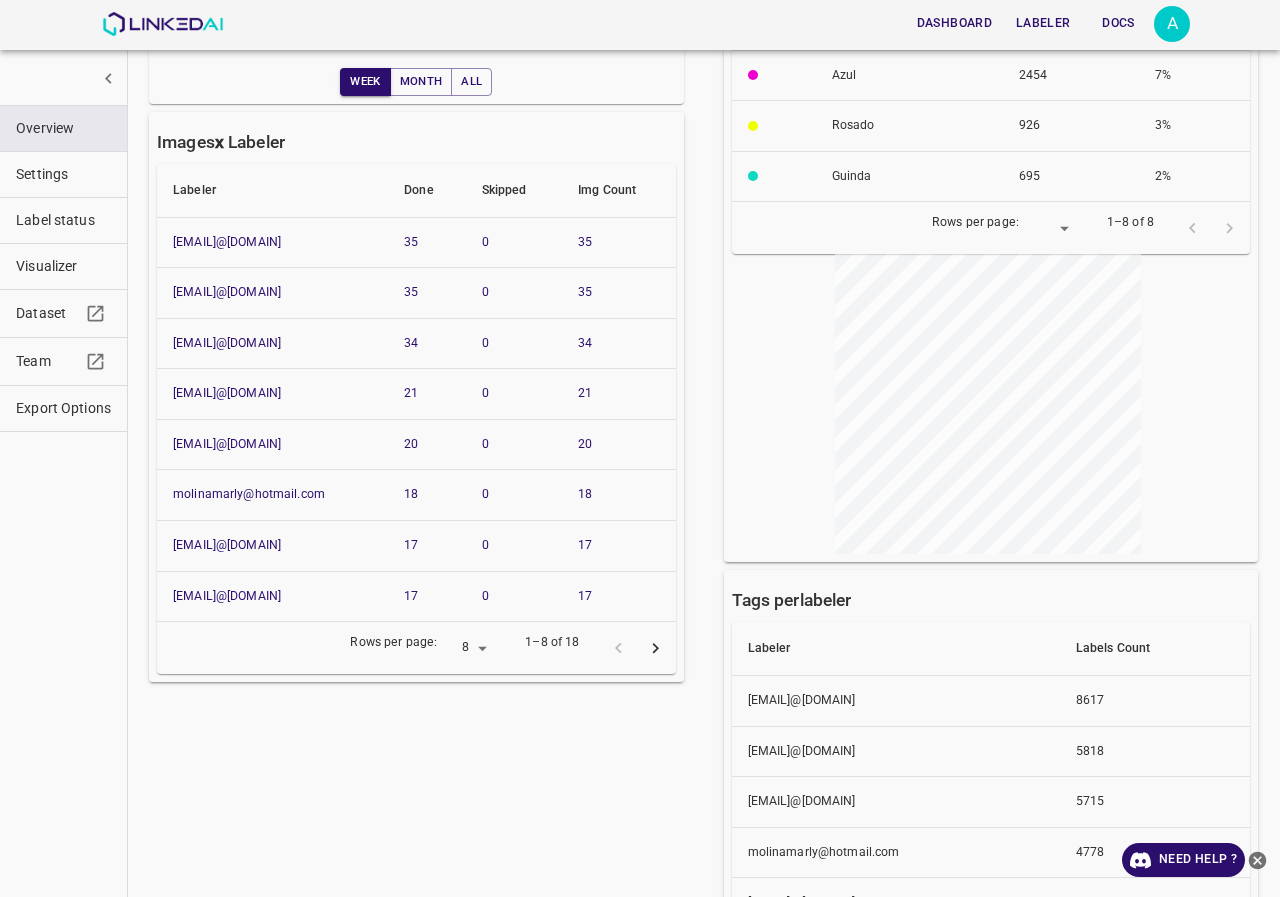 scroll, scrollTop: 600, scrollLeft: 0, axis: vertical 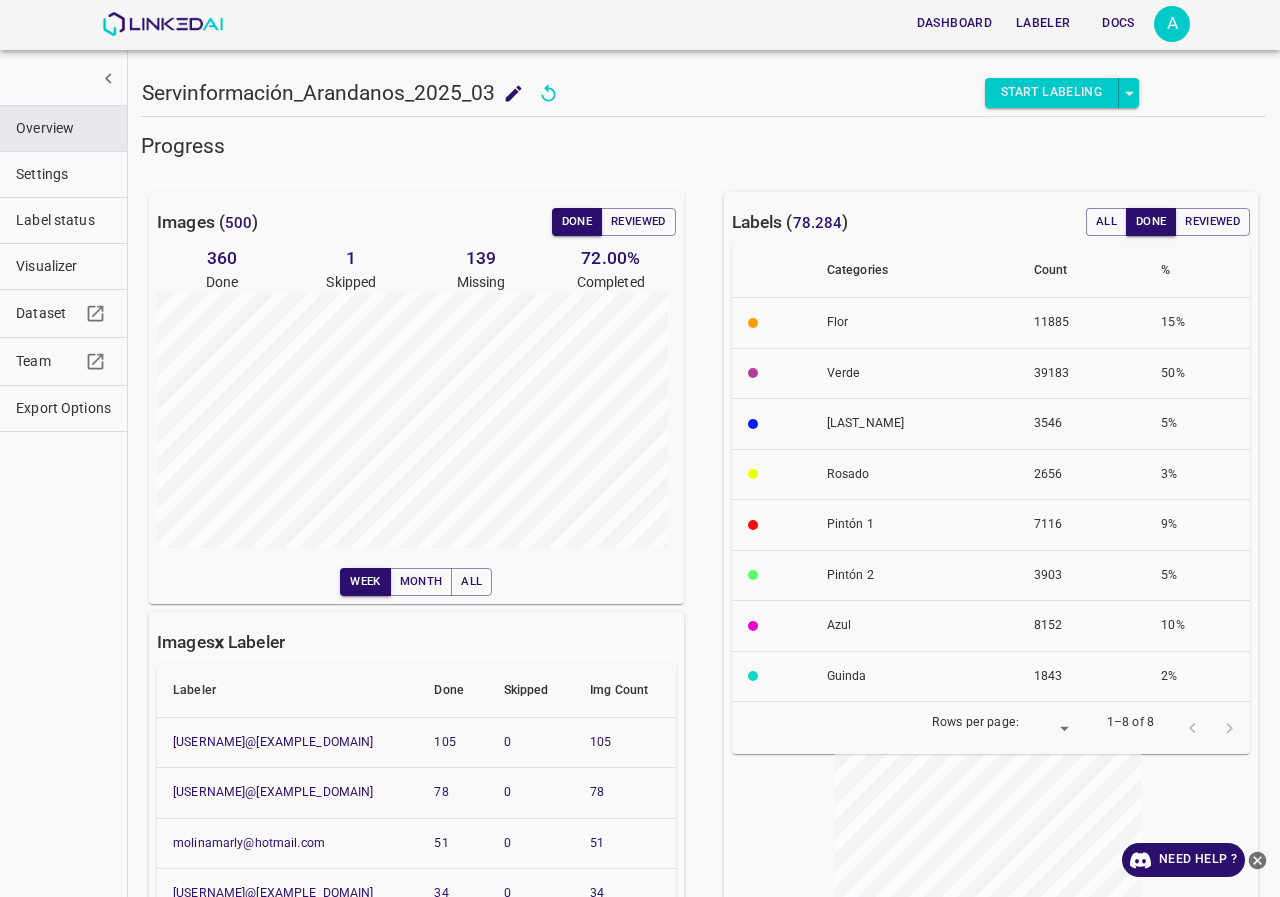 click on "Export Options" at bounding box center (63, 128) 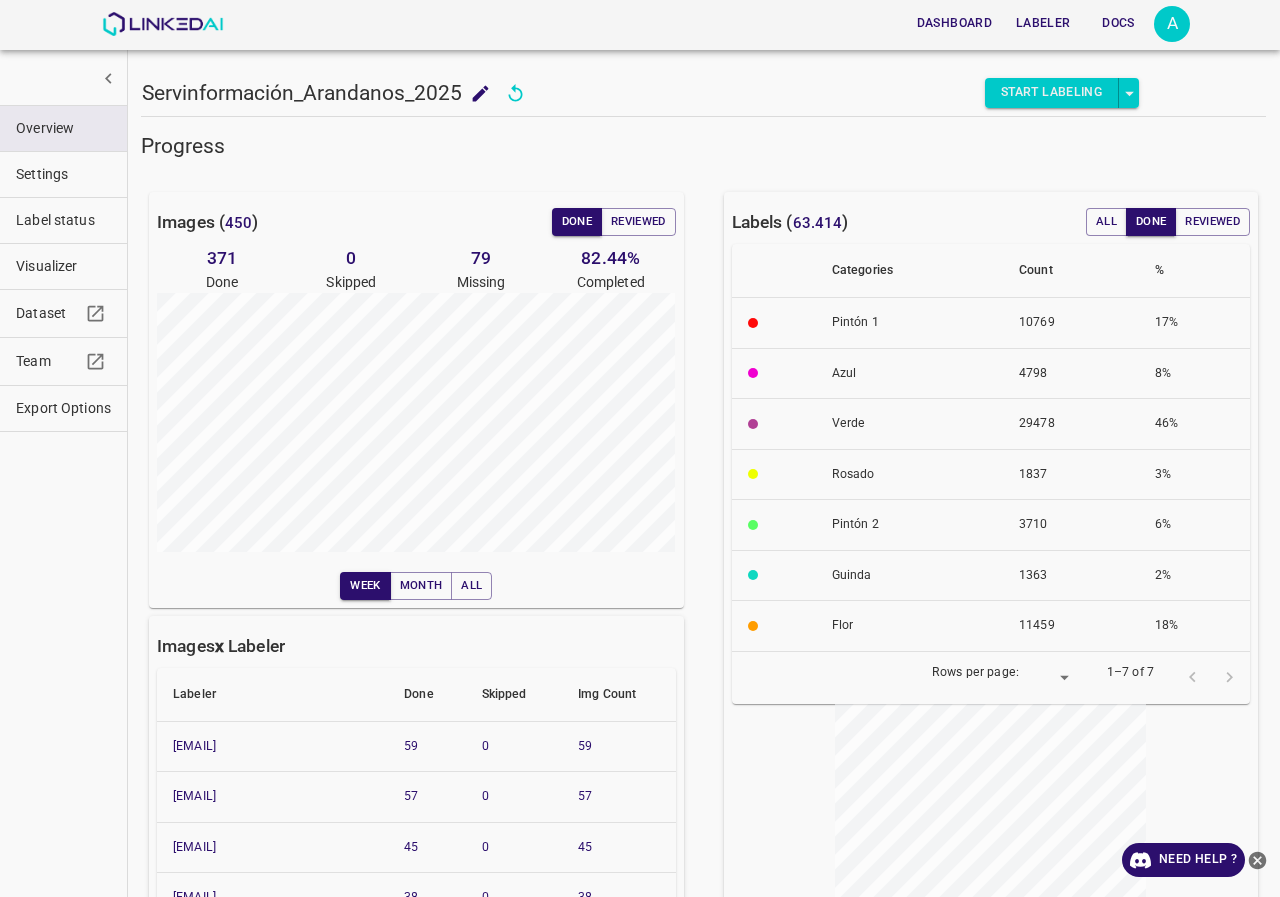 scroll, scrollTop: 0, scrollLeft: 0, axis: both 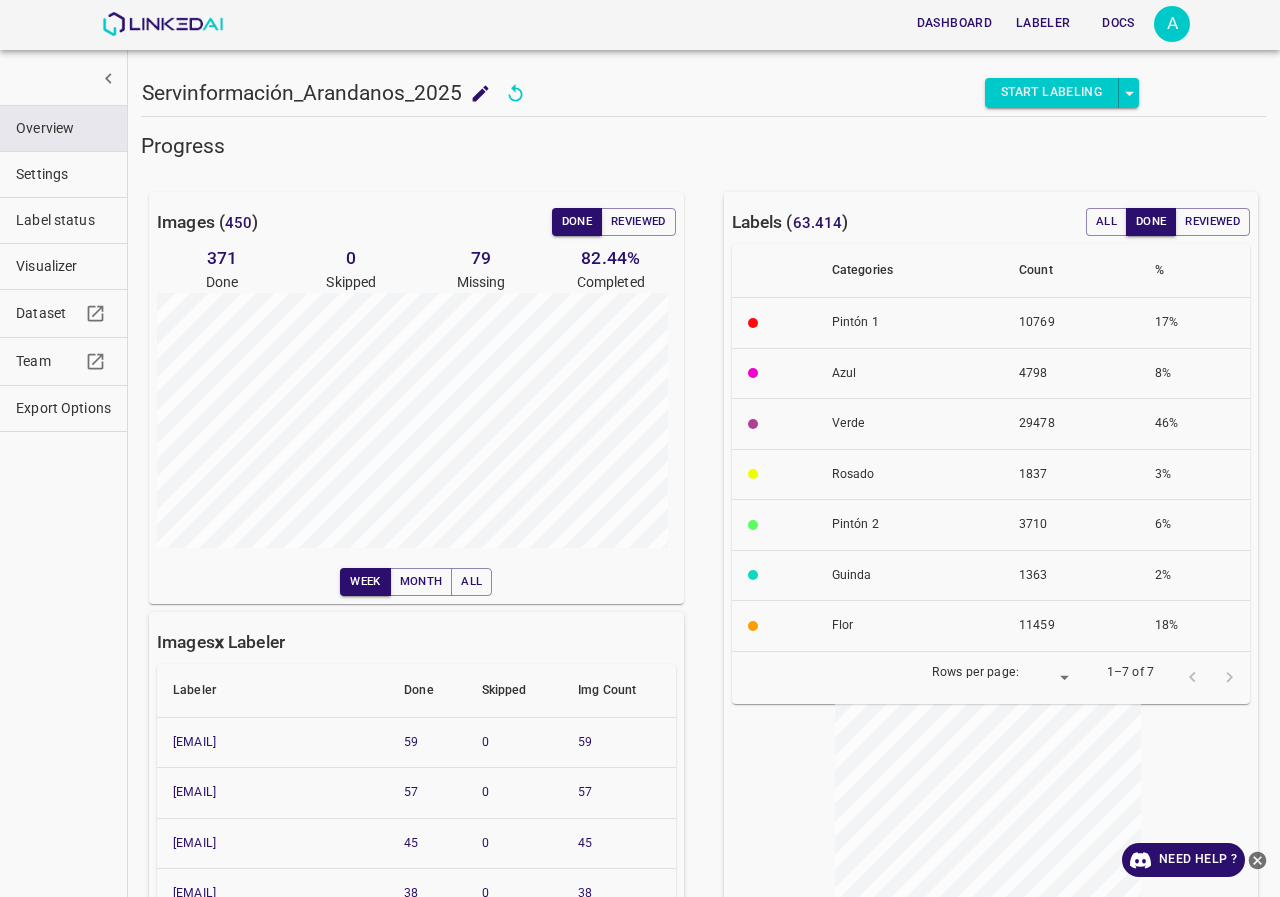 click on "Export Options" at bounding box center (63, 128) 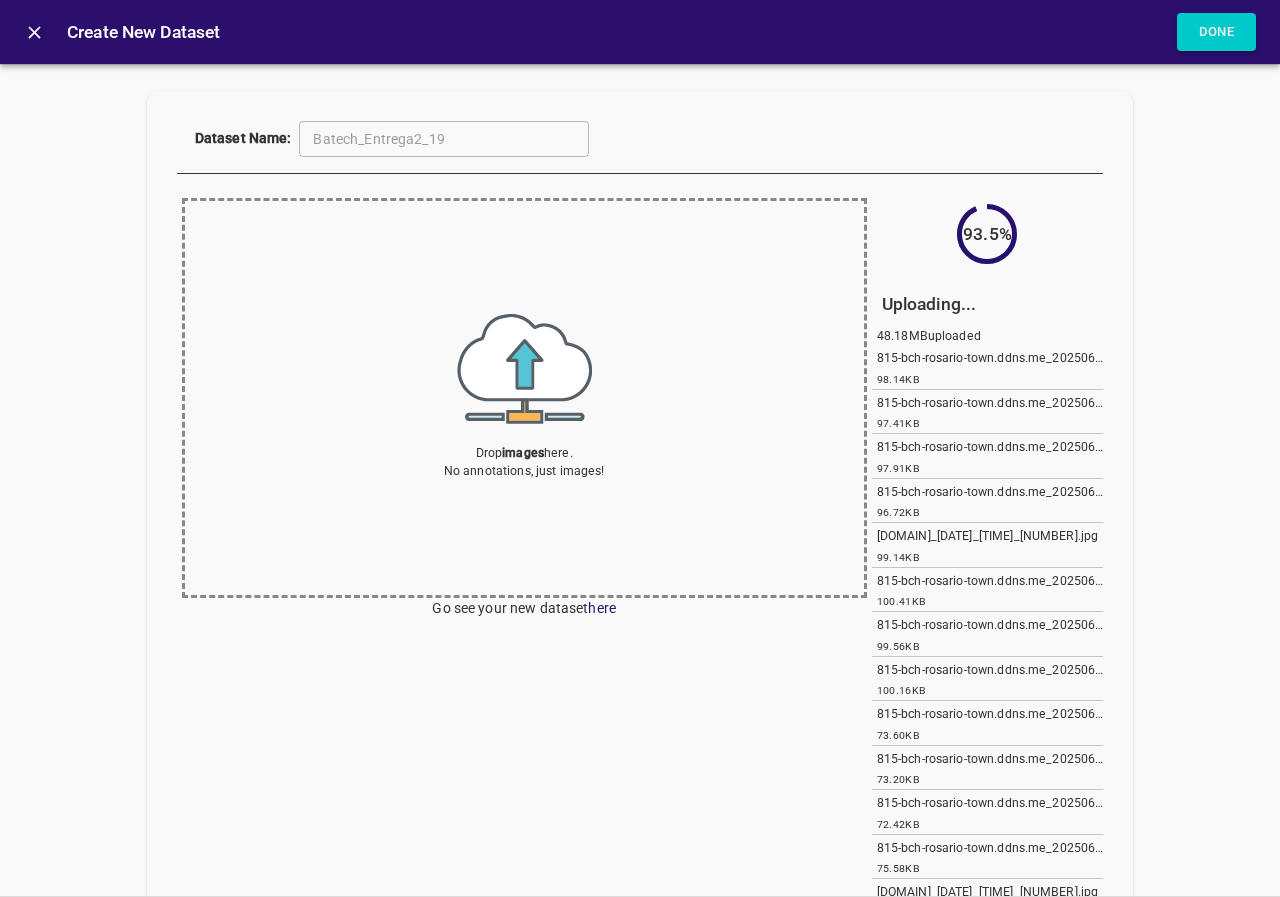 scroll, scrollTop: 0, scrollLeft: 0, axis: both 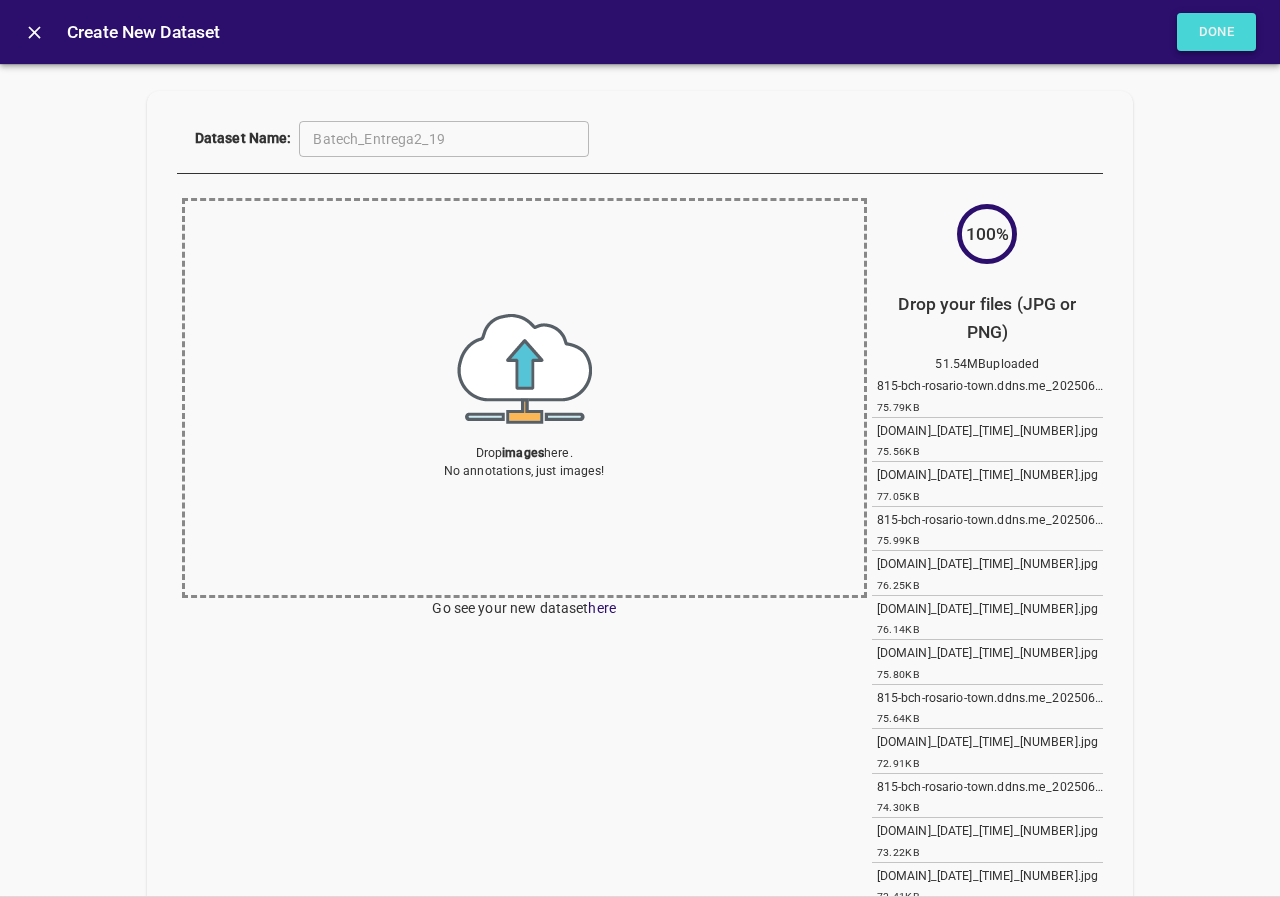 click on "Done" at bounding box center [1217, 32] 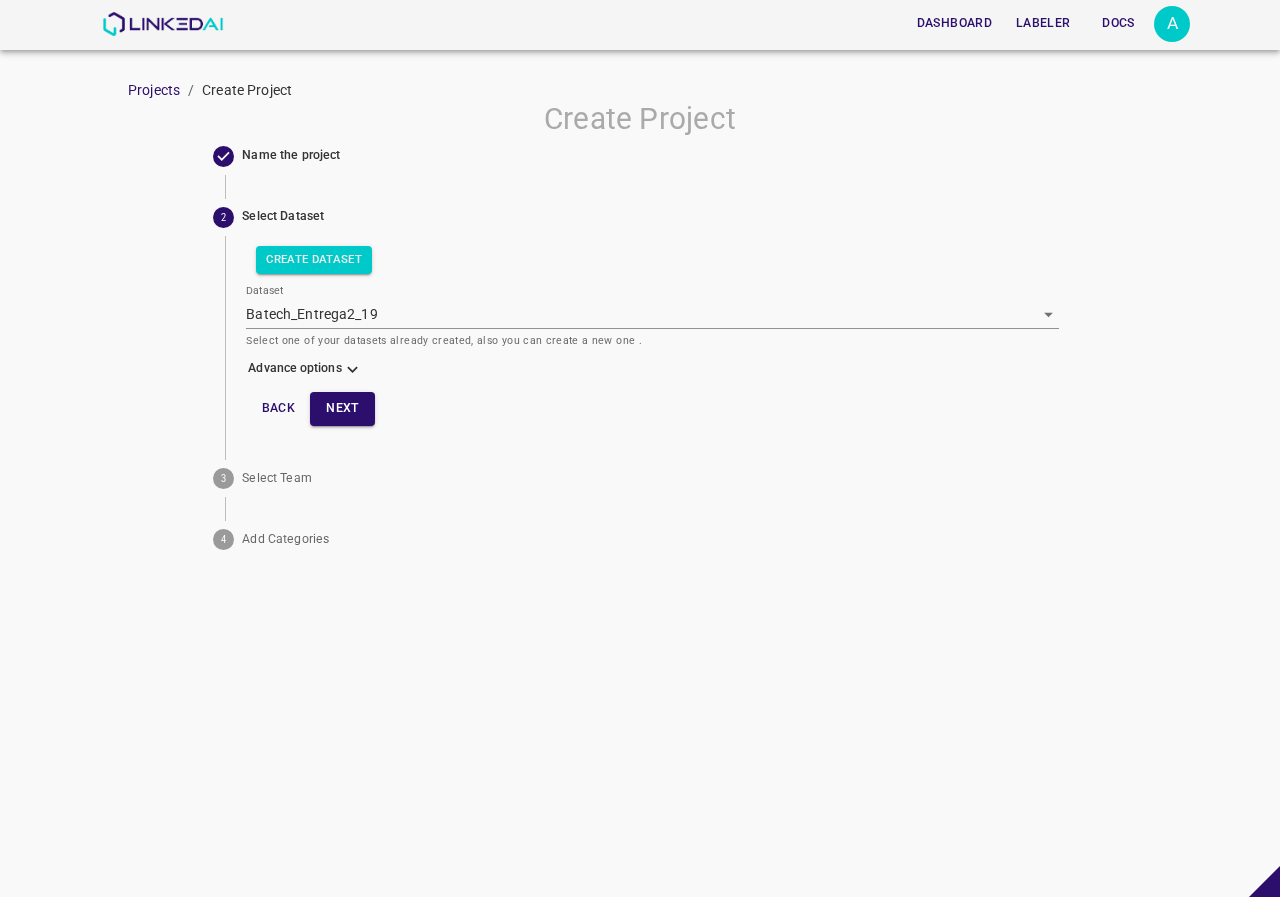 click at bounding box center [352, 369] 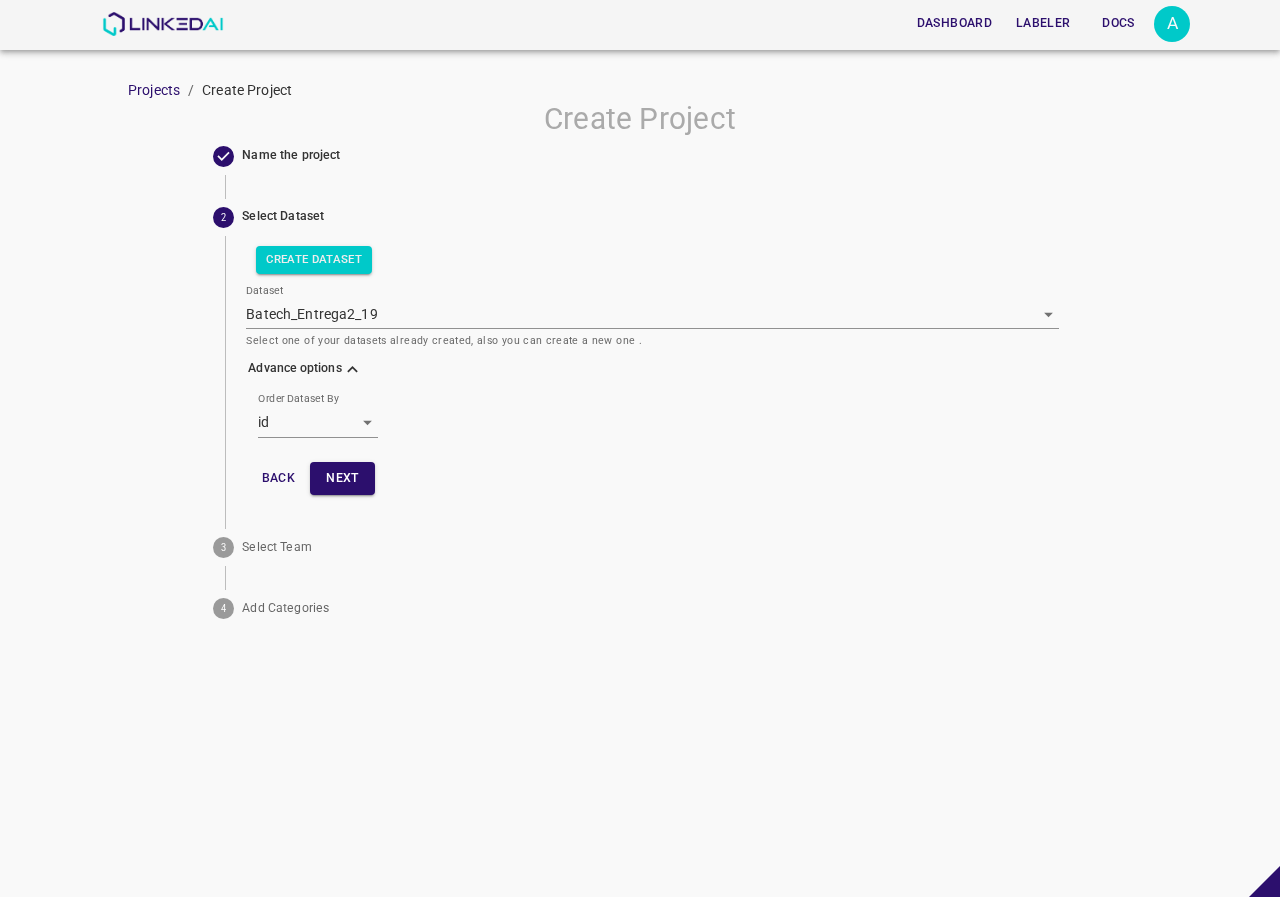click on "Dashboard Labeler Docs A Projects / Create Project   Create Project Name the project 2 Select Dataset Create Dataset Dataset Batech_Entrega2_19 [object Object] Select one of your datasets already created, also you can create a new one . Advance options   Order Dataset By id id Back Next 3 Select Team 4 Add Categories Dashboard Labeler Docs Account Dark Mode Logout v.4.3.6" at bounding box center [640, 448] 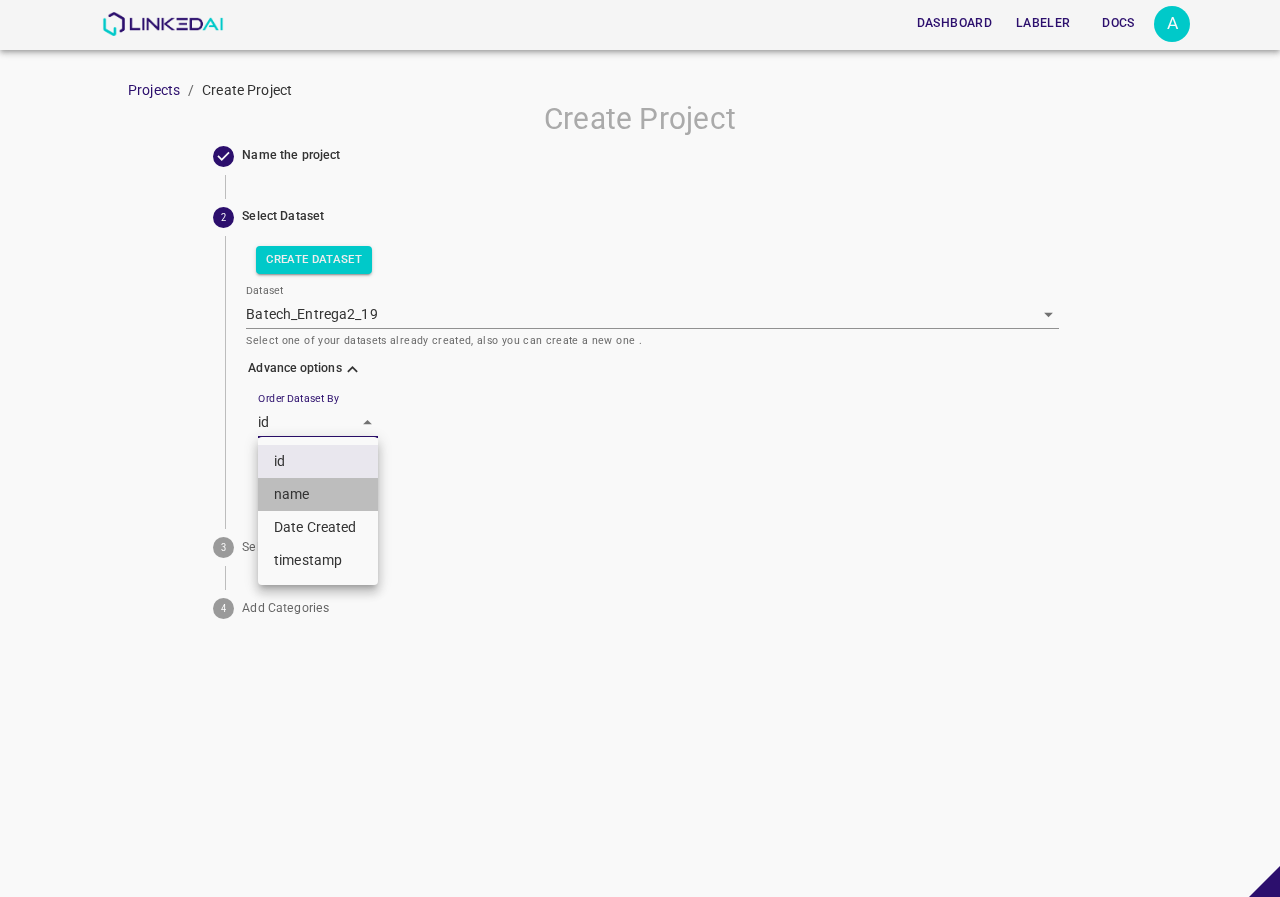 click on "name" at bounding box center [318, 494] 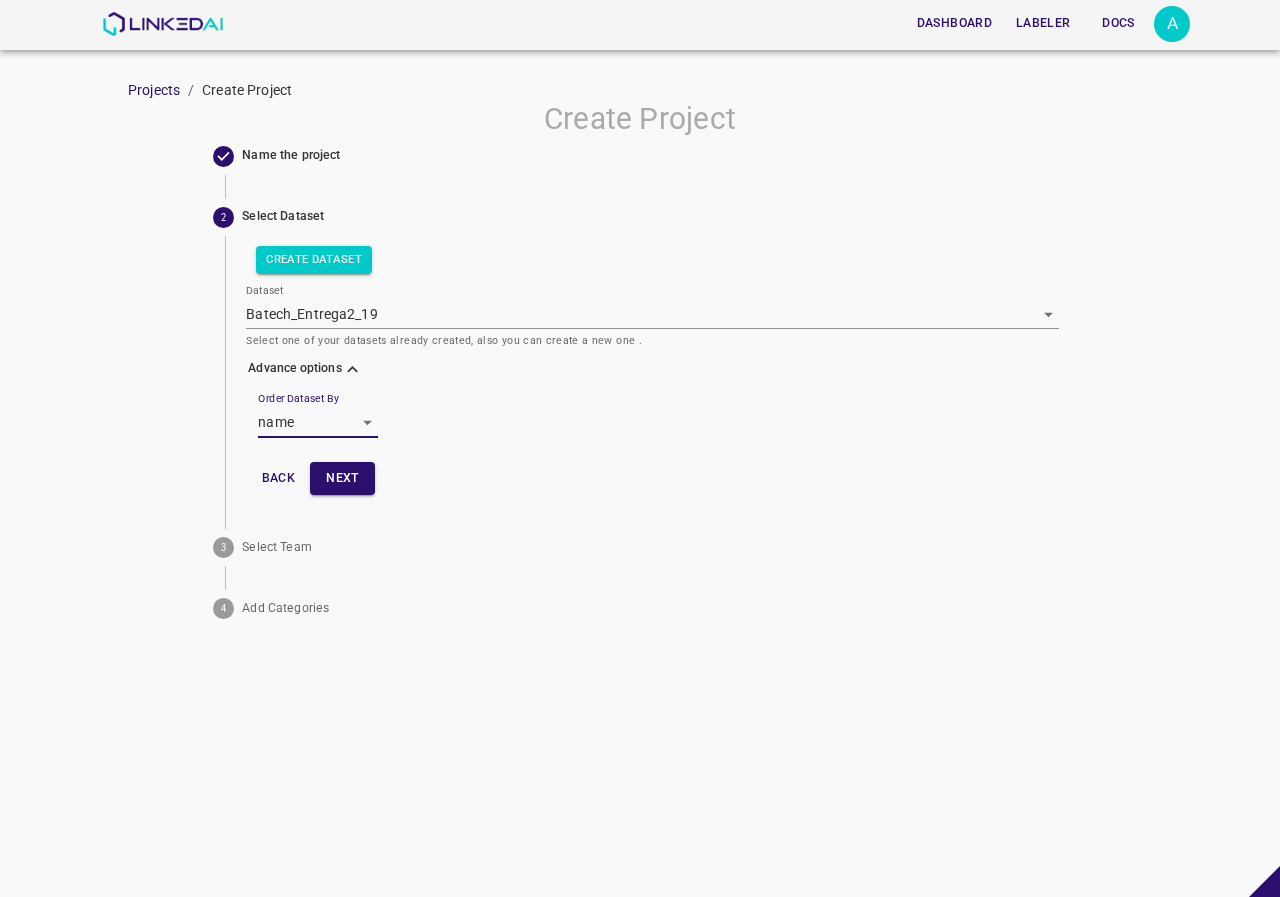 click on "Next" at bounding box center [342, 478] 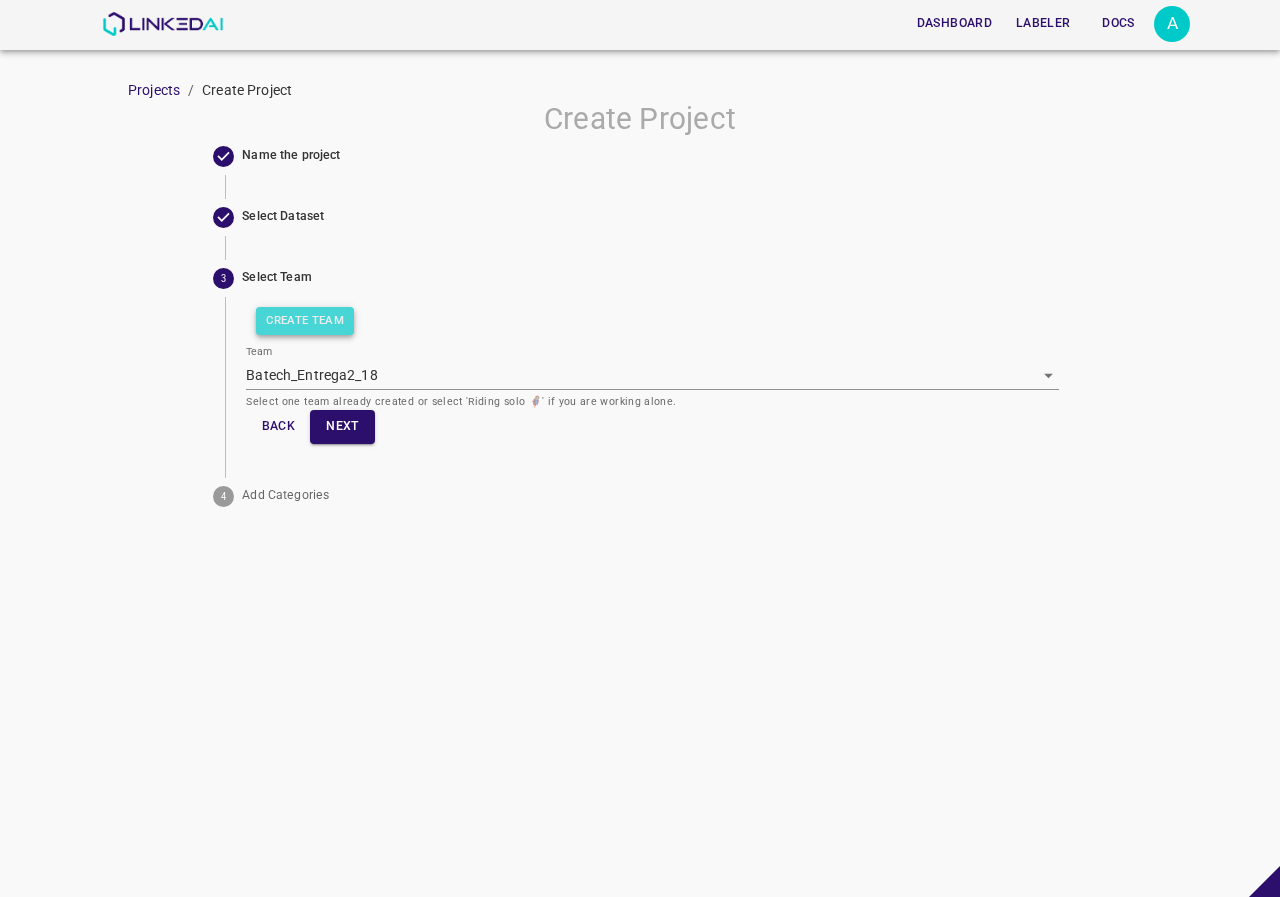 click on "Create Team" at bounding box center (305, 321) 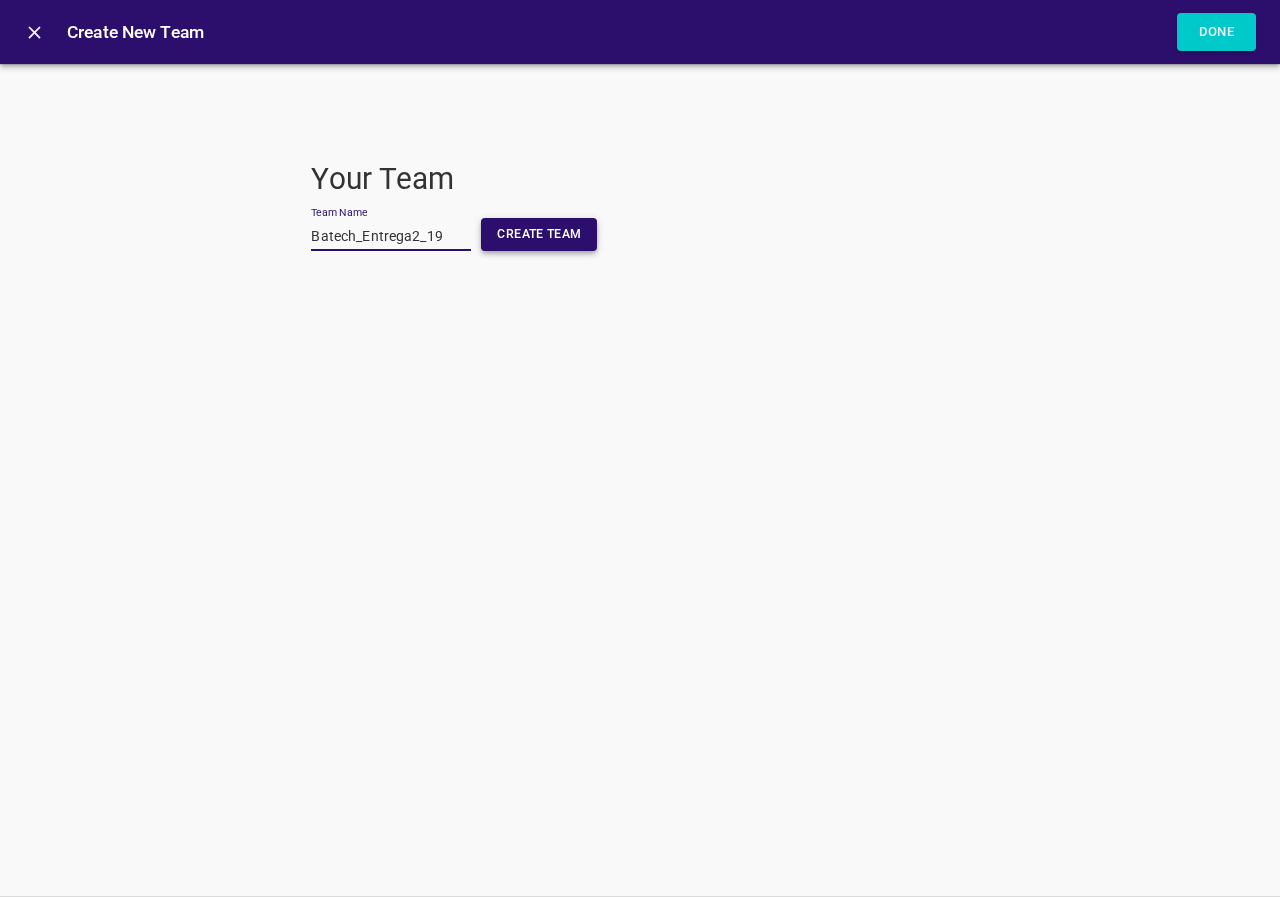 type on "Batech_Entrega2_19" 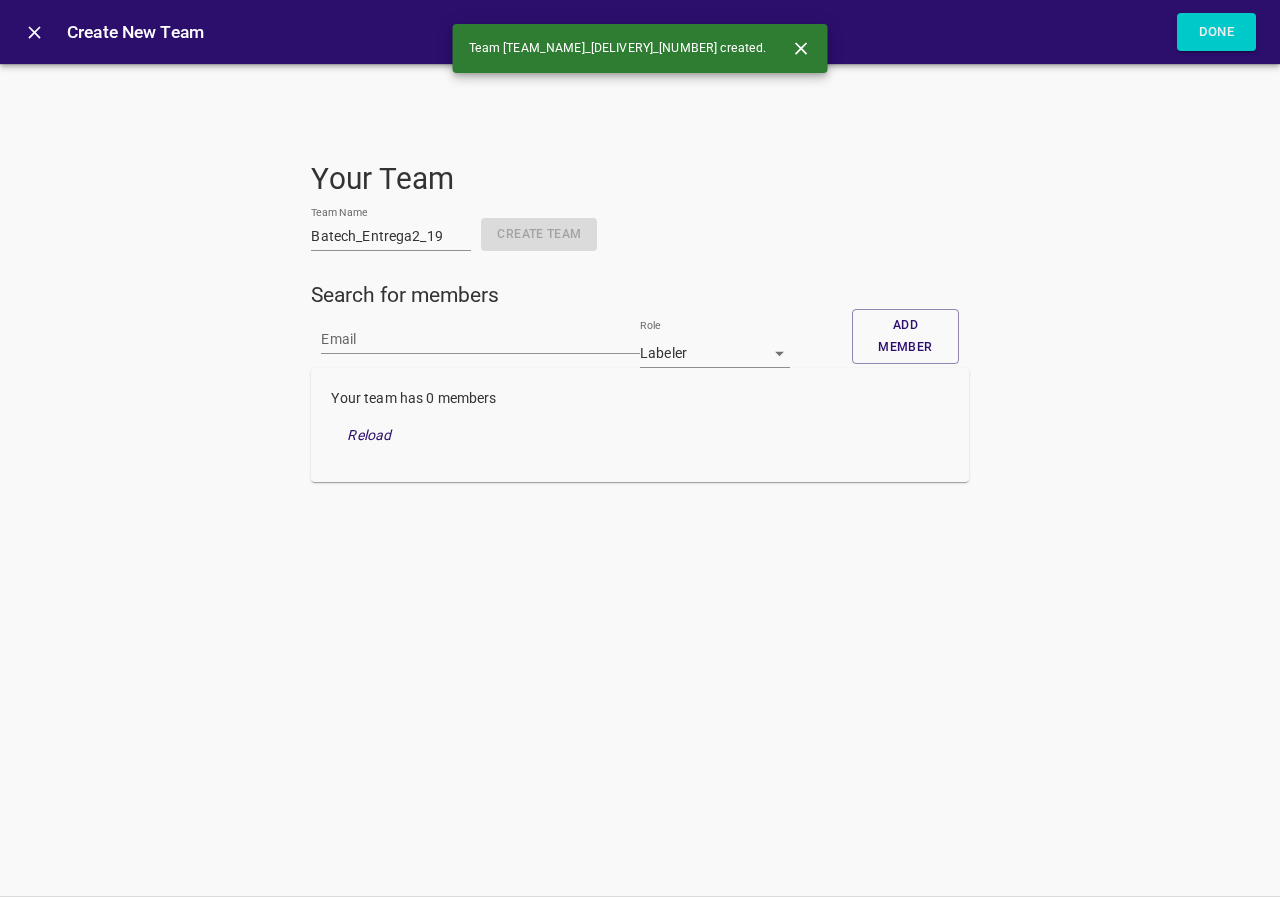 click on "Create New Team Done" at bounding box center (640, 32) 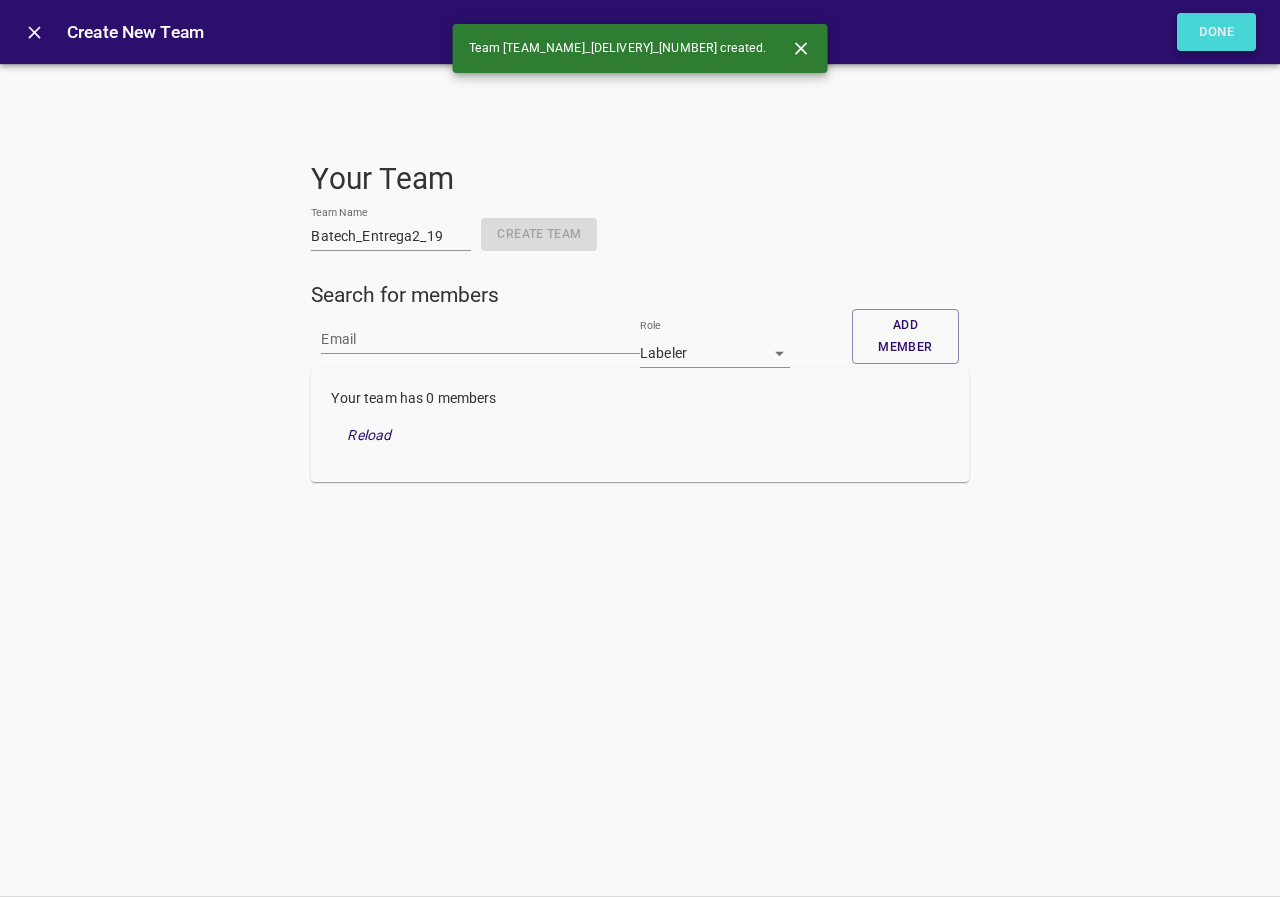 click on "Done" at bounding box center (1217, 32) 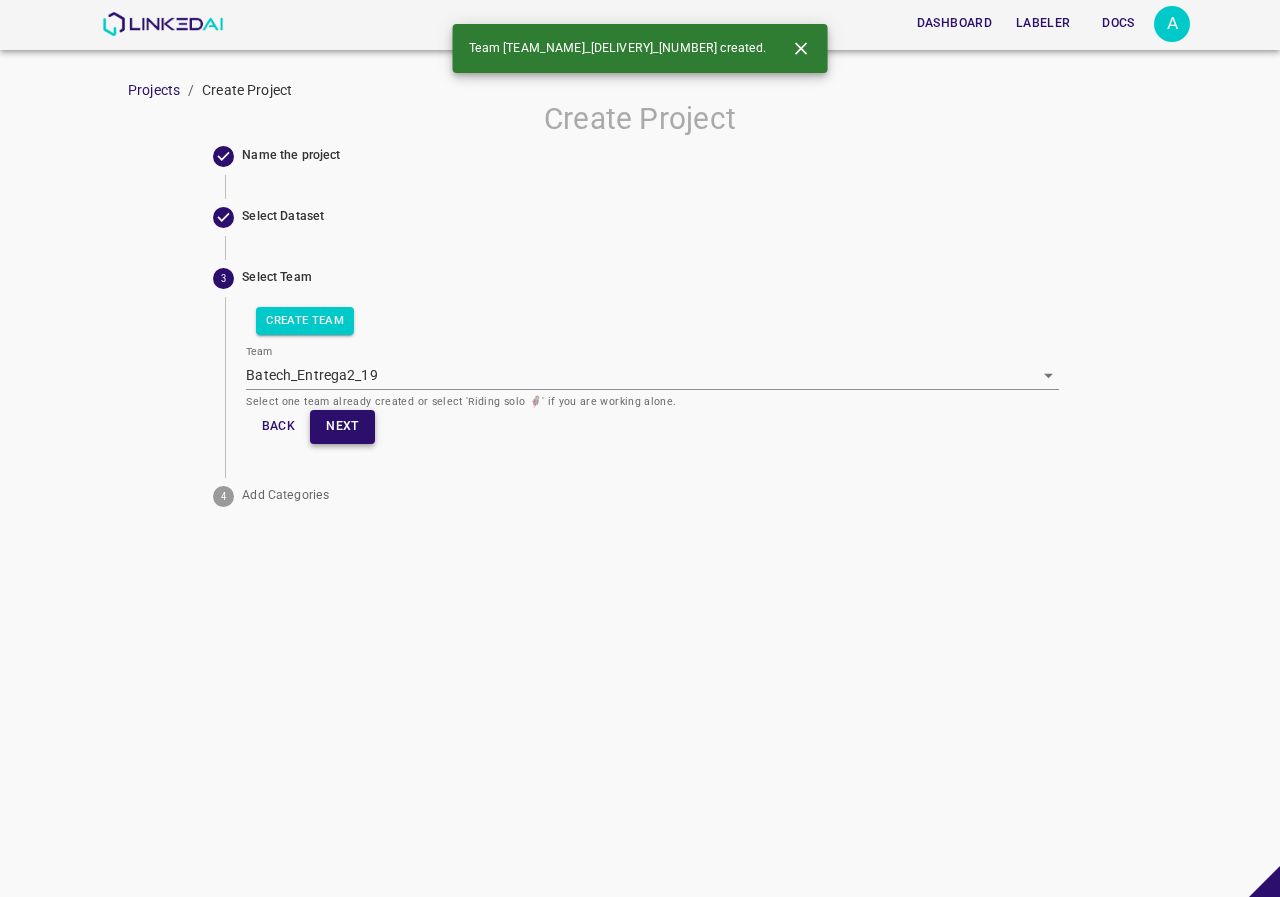 click on "Next" at bounding box center (342, 426) 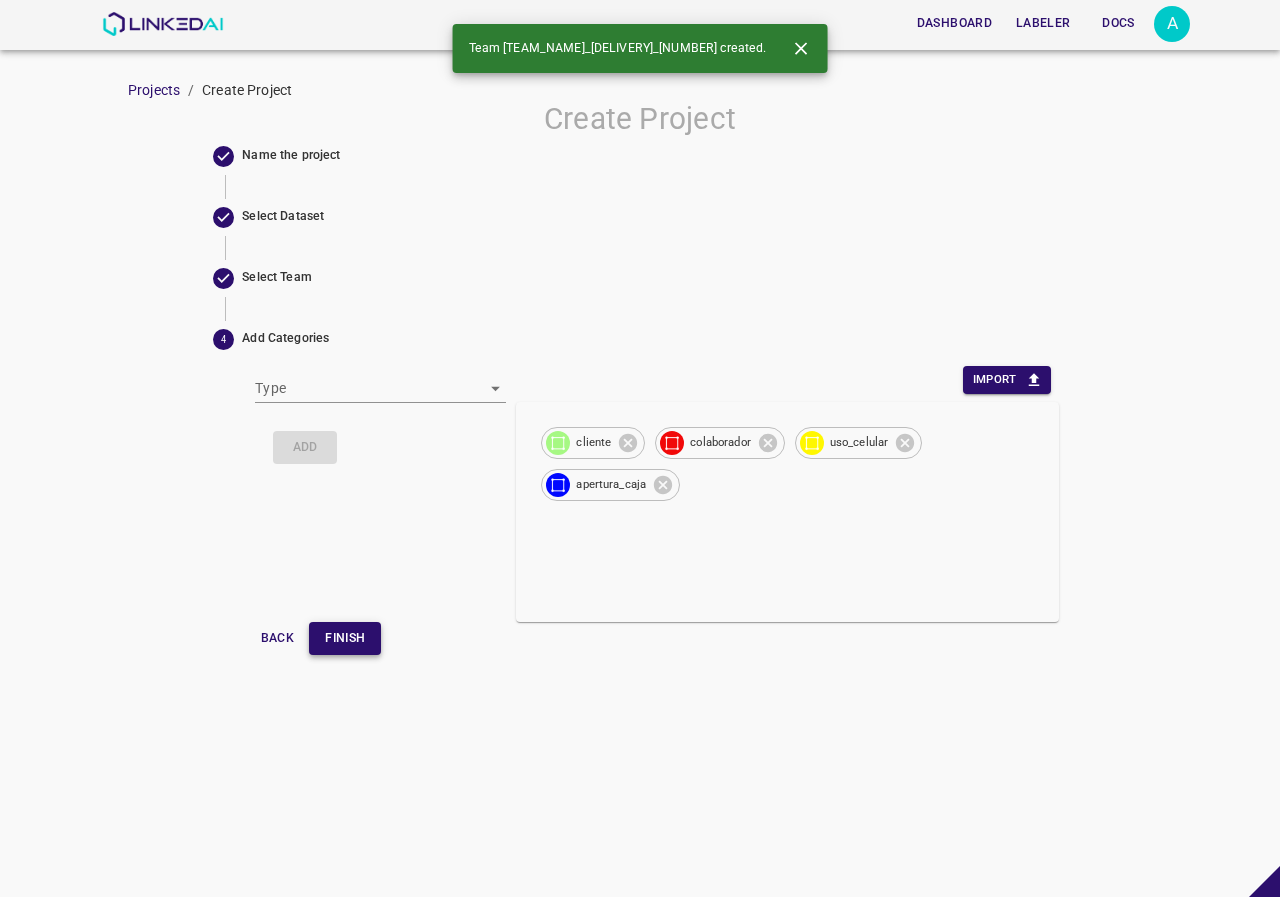 click on "Finish" at bounding box center (345, 638) 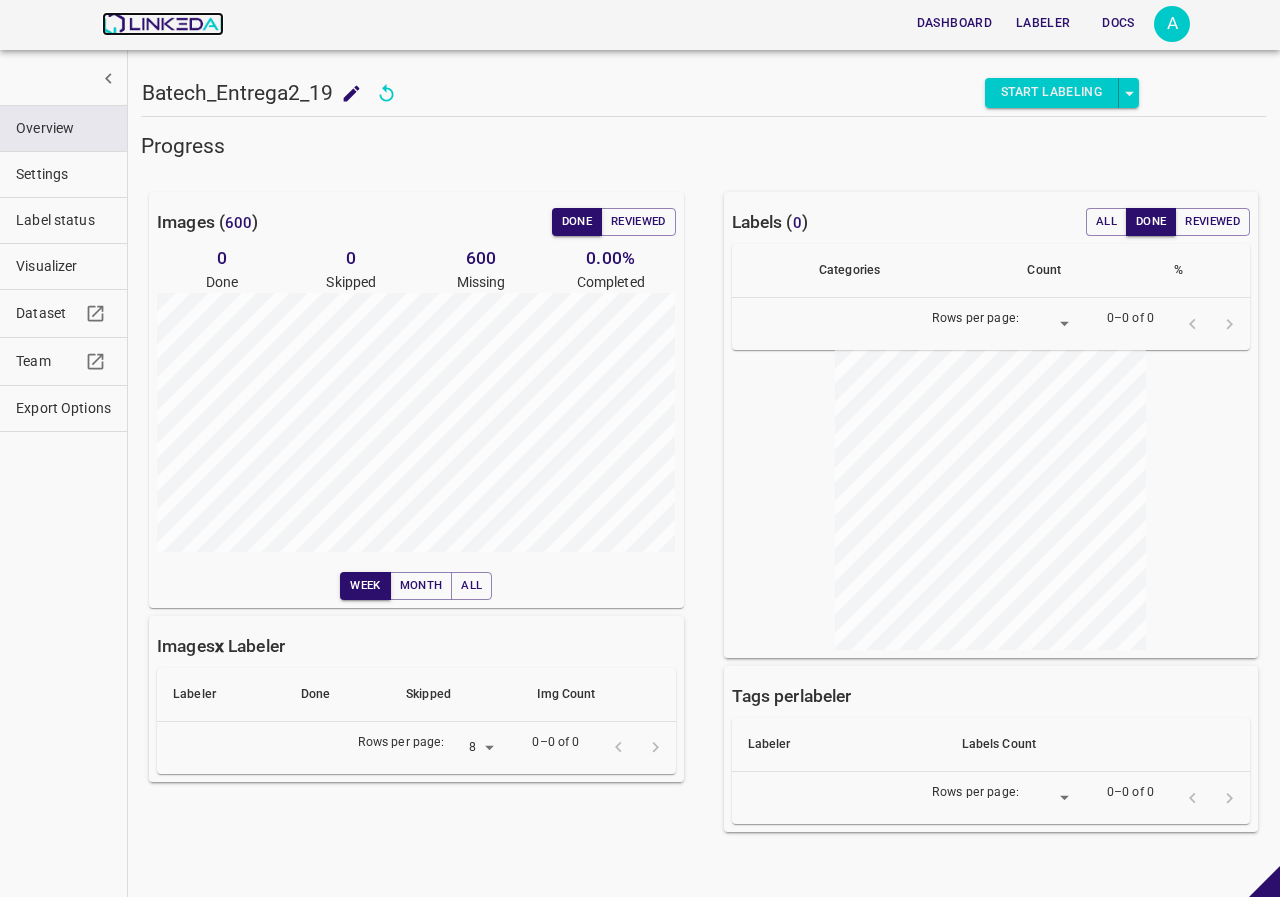click on "Dashboard Labeler Docs A" at bounding box center (646, 24) 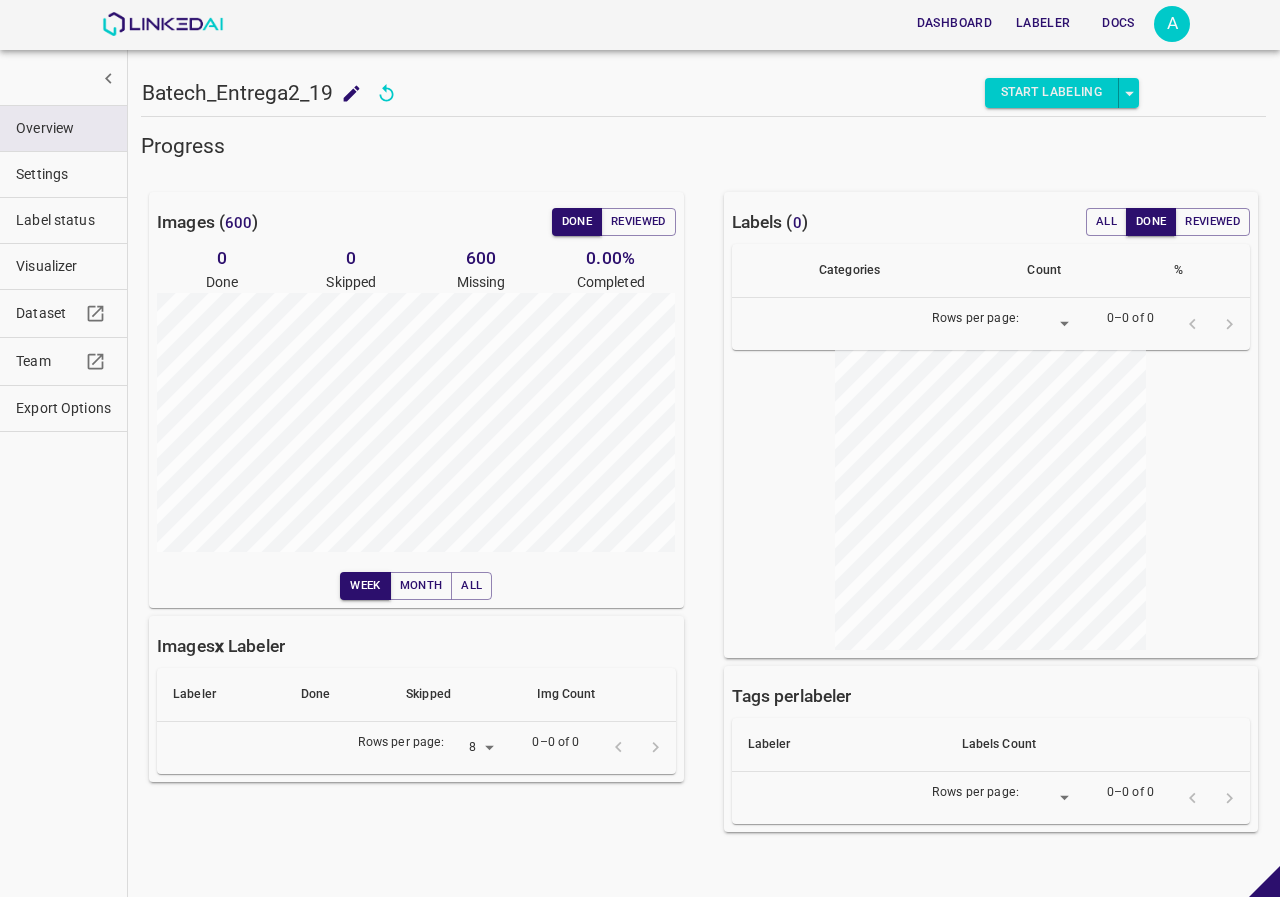 click on "Dashboard Labeler Docs A" at bounding box center (646, 24) 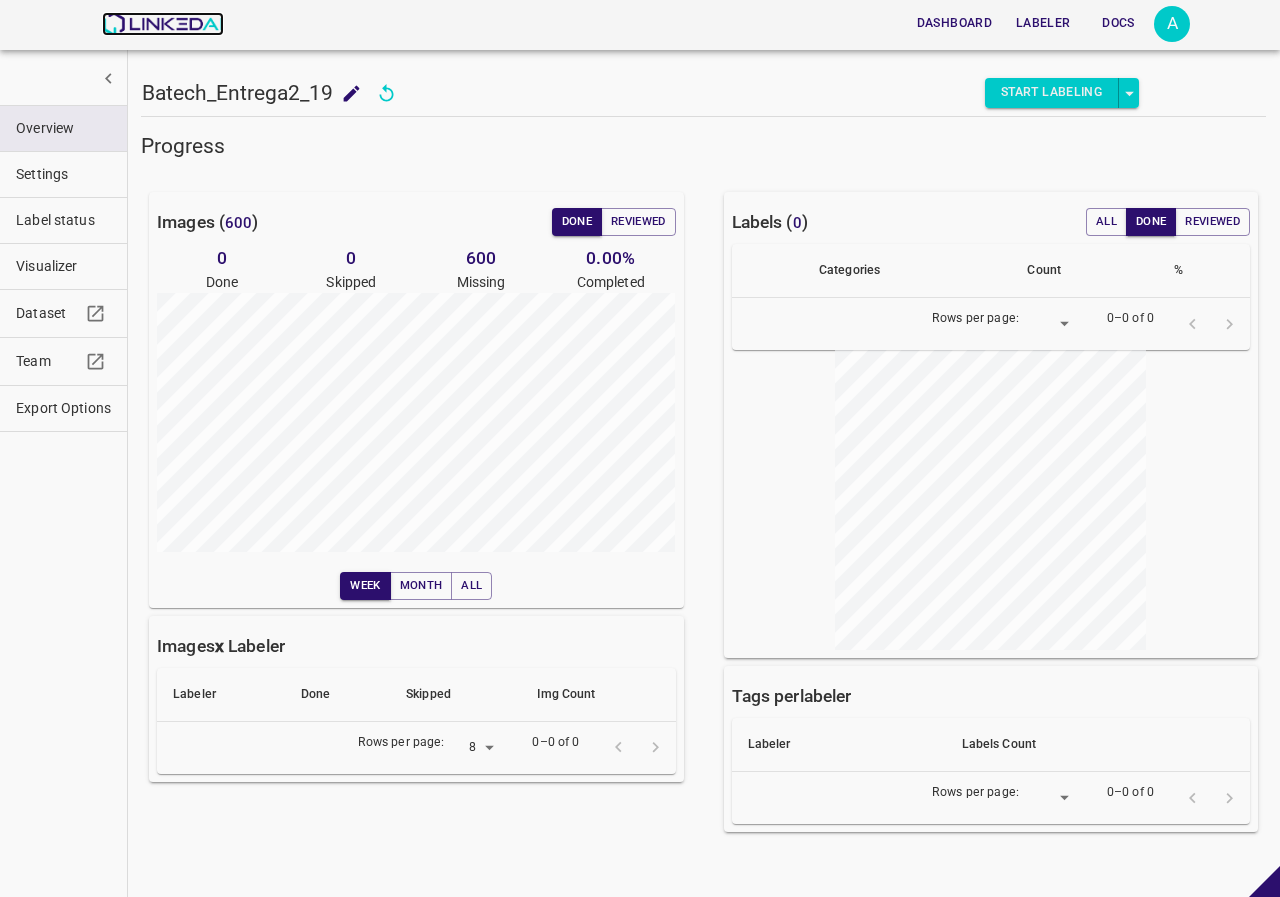 click at bounding box center (162, 24) 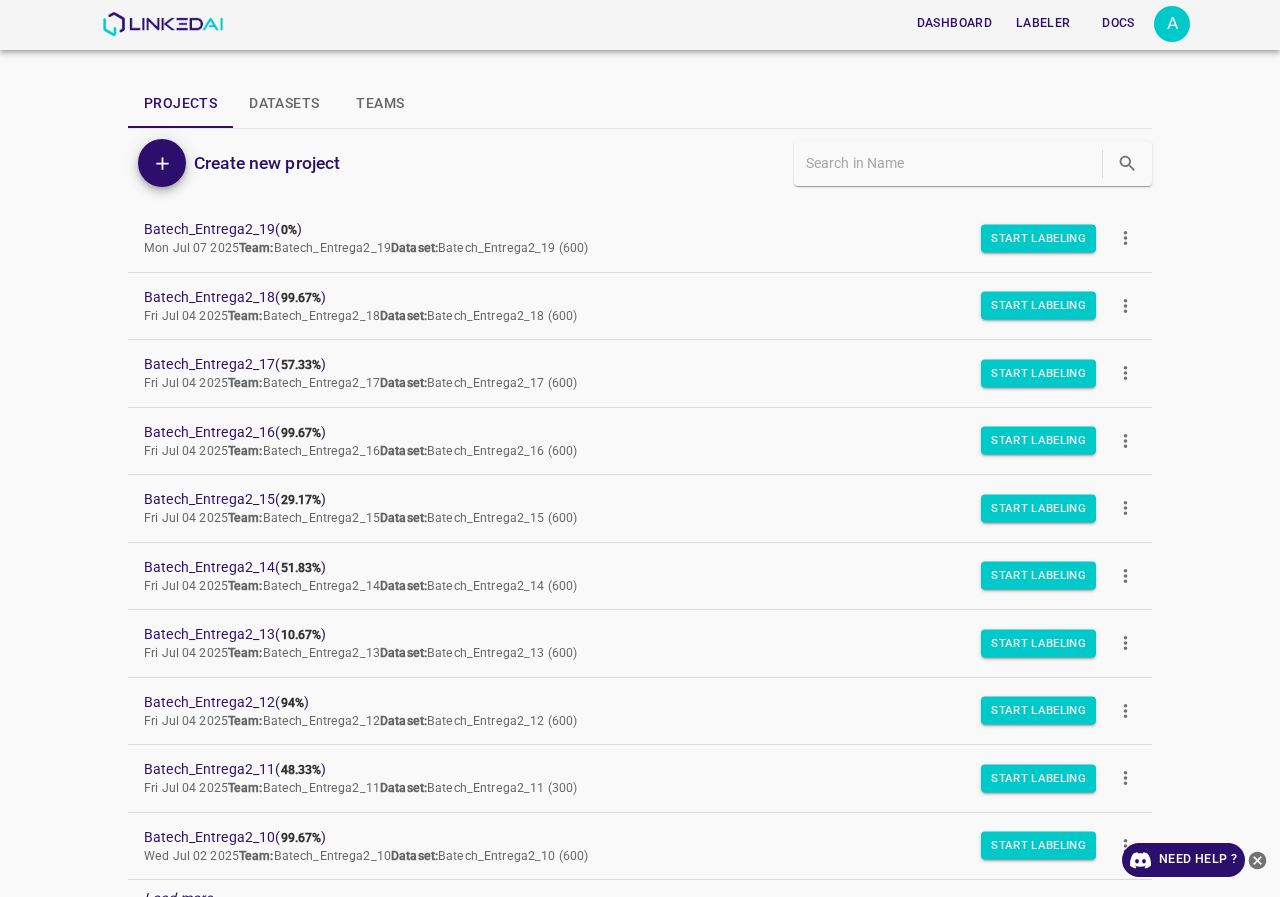 scroll, scrollTop: 0, scrollLeft: 0, axis: both 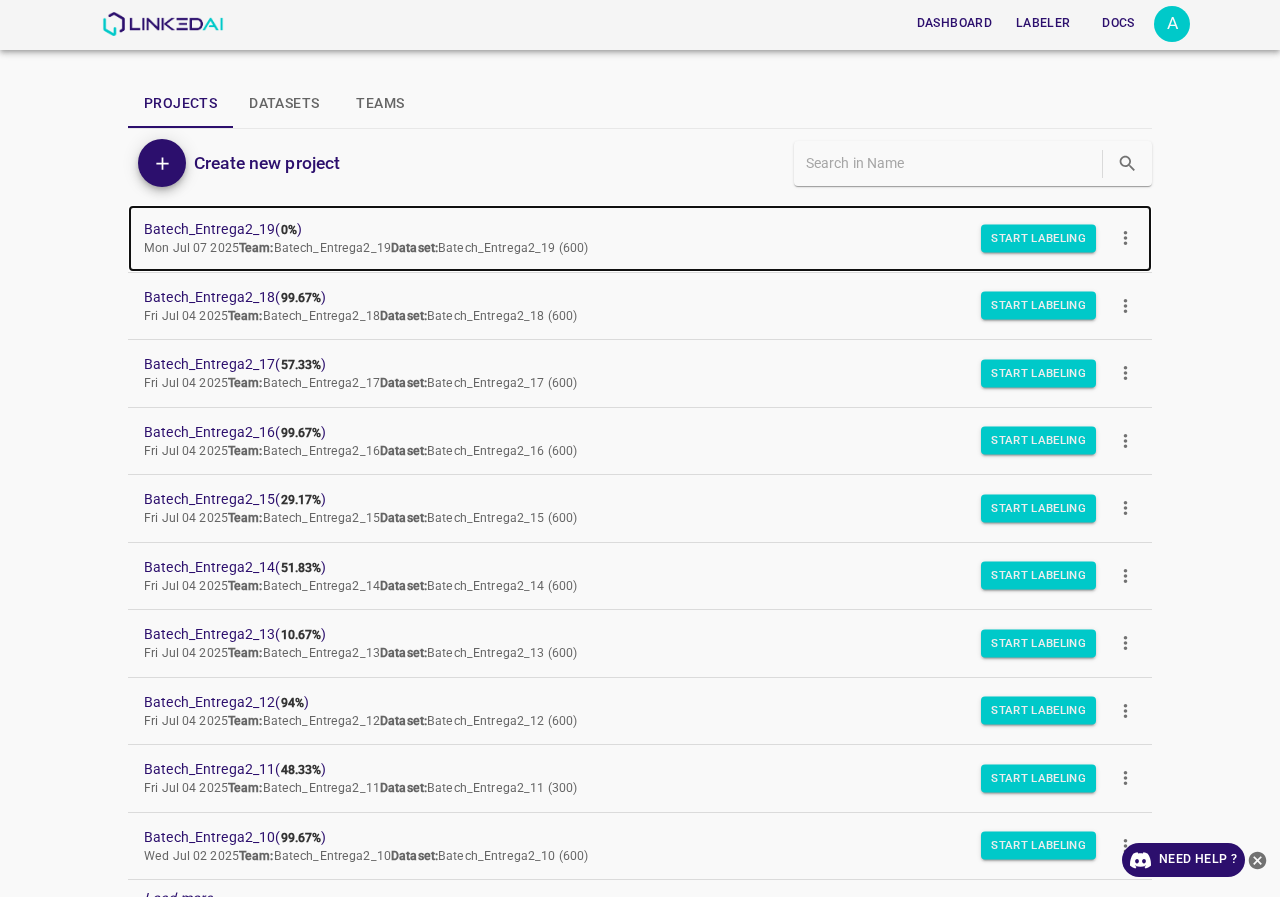 click on "Batech_Entrega2_19  ( 0% )" at bounding box center [624, 229] 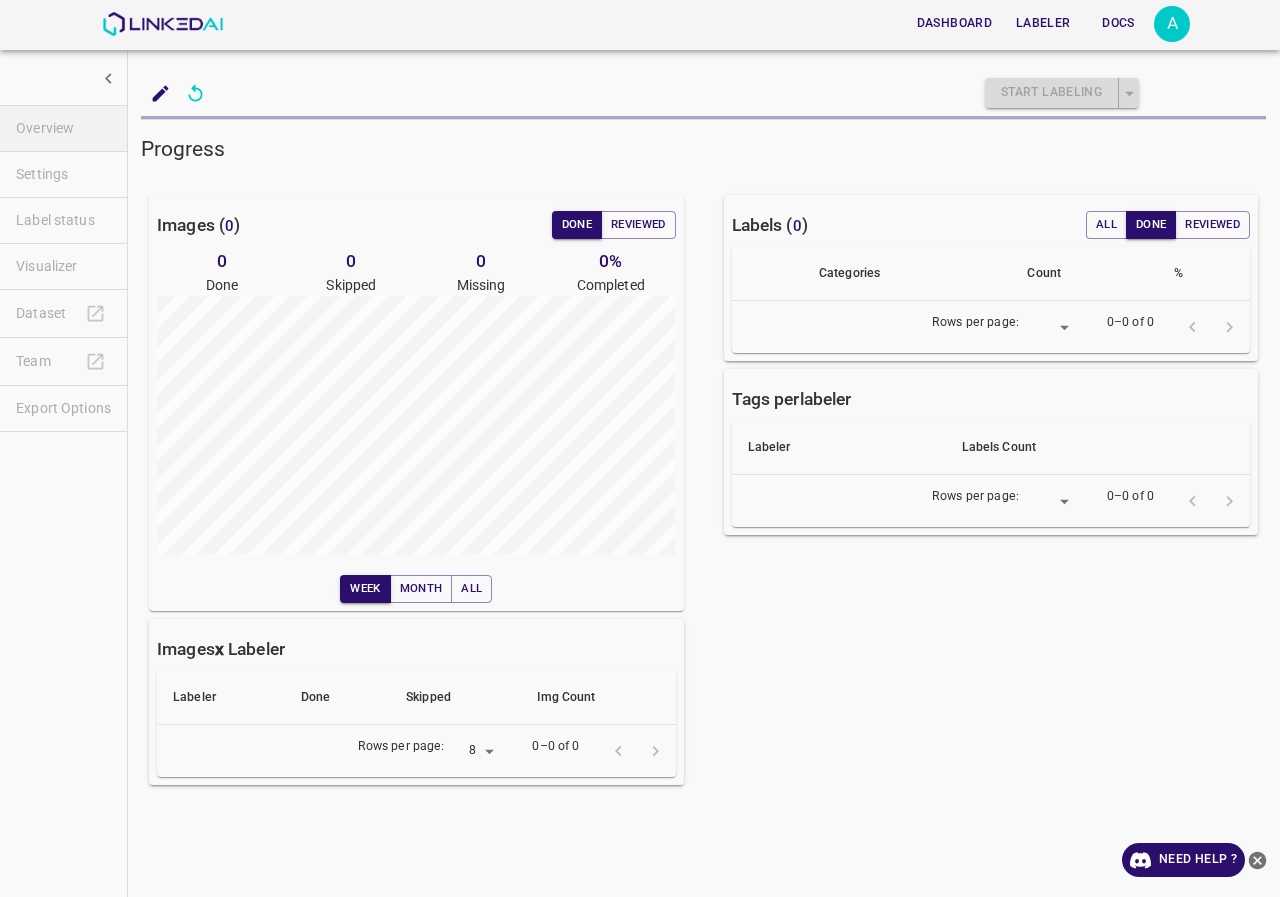 scroll, scrollTop: 0, scrollLeft: 0, axis: both 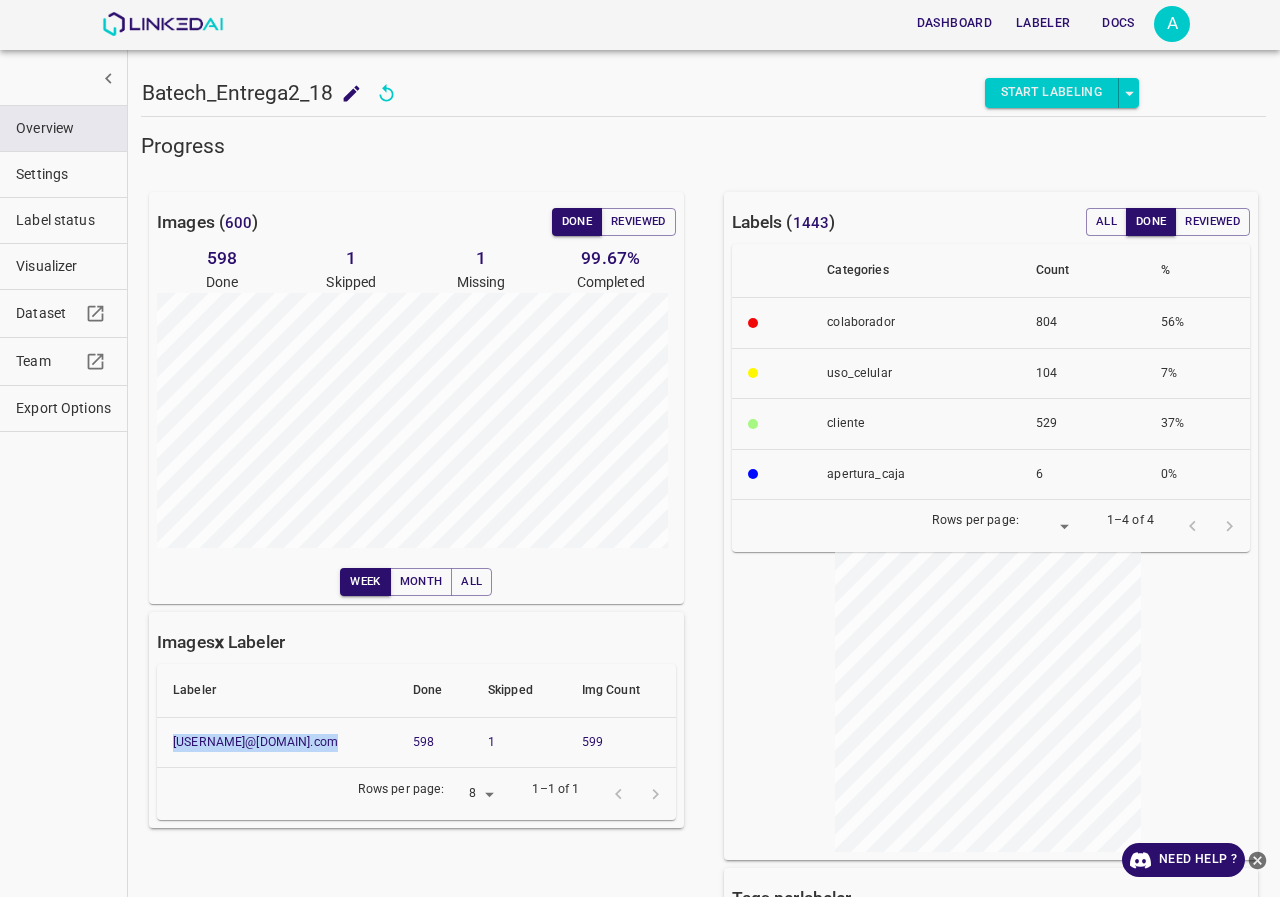 drag, startPoint x: 350, startPoint y: 745, endPoint x: 165, endPoint y: 741, distance: 185.04324 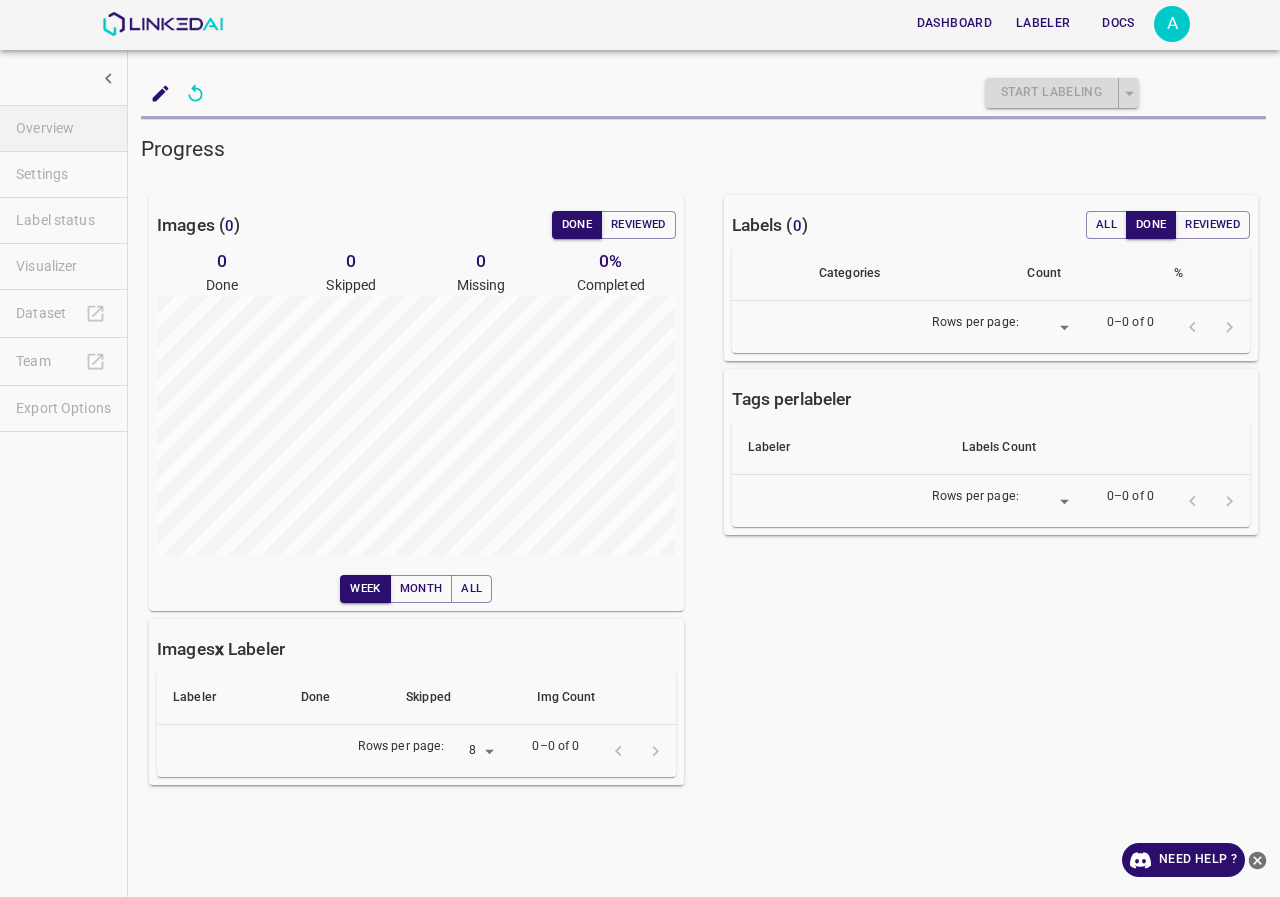 scroll, scrollTop: 0, scrollLeft: 0, axis: both 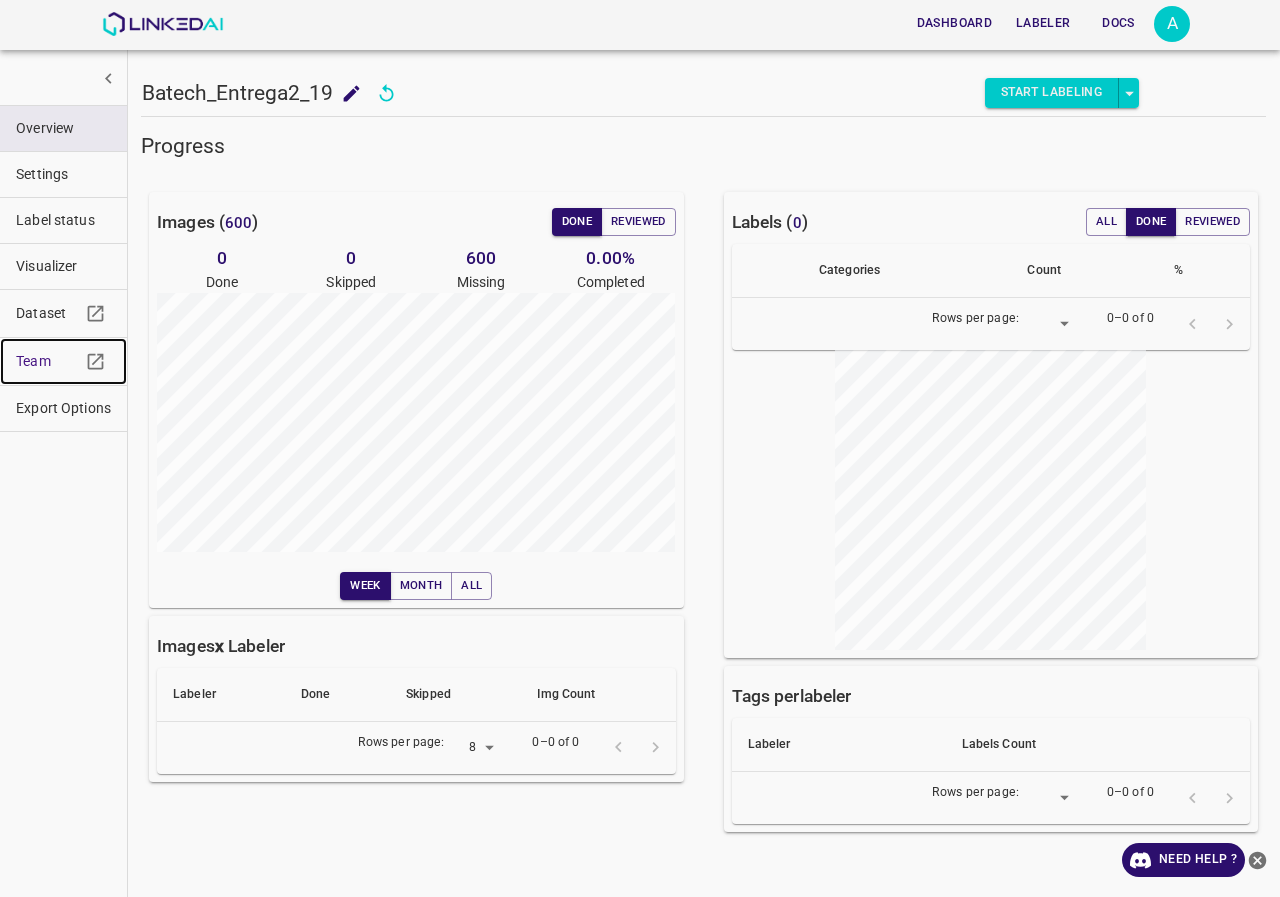click on "Team" at bounding box center [48, 361] 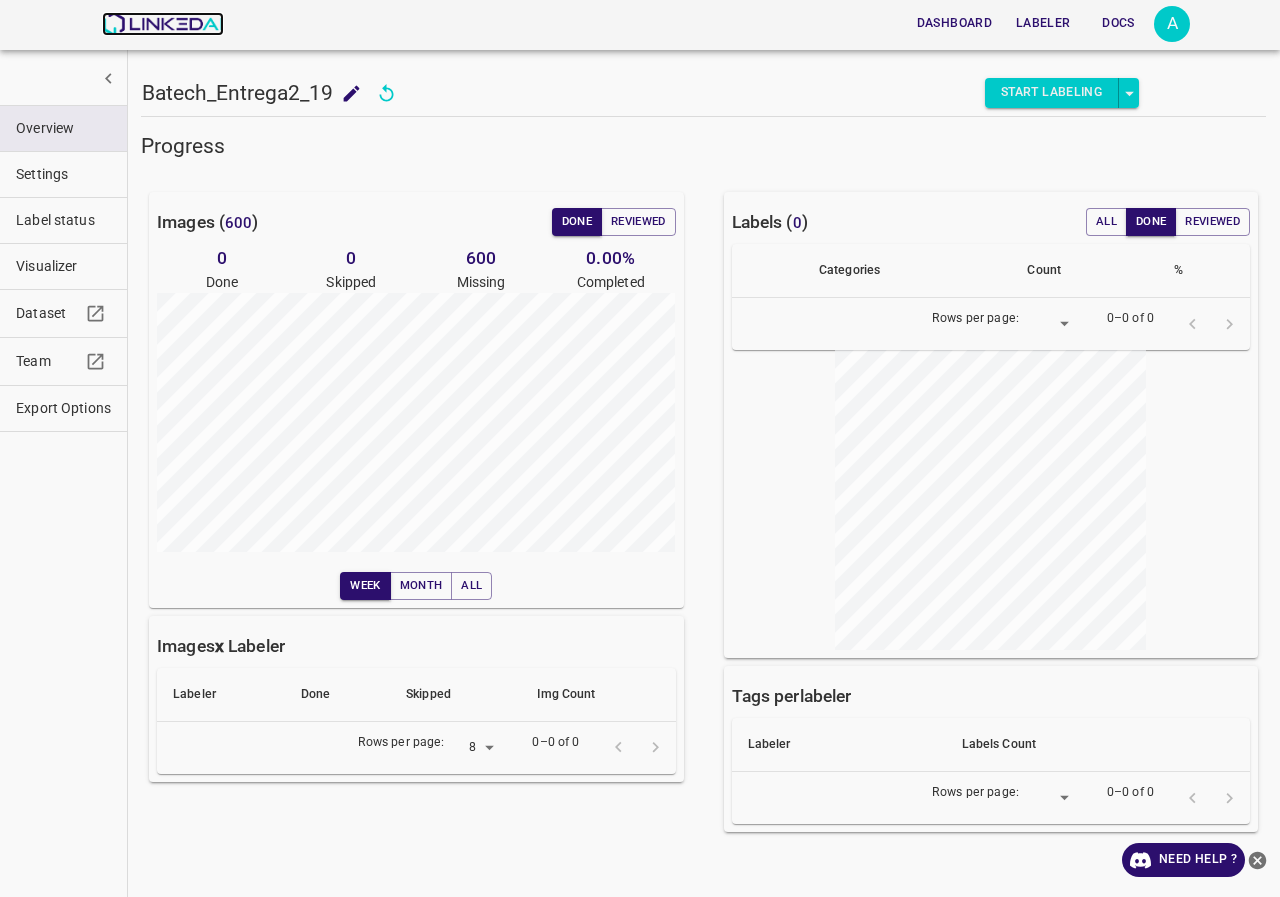 click at bounding box center (162, 24) 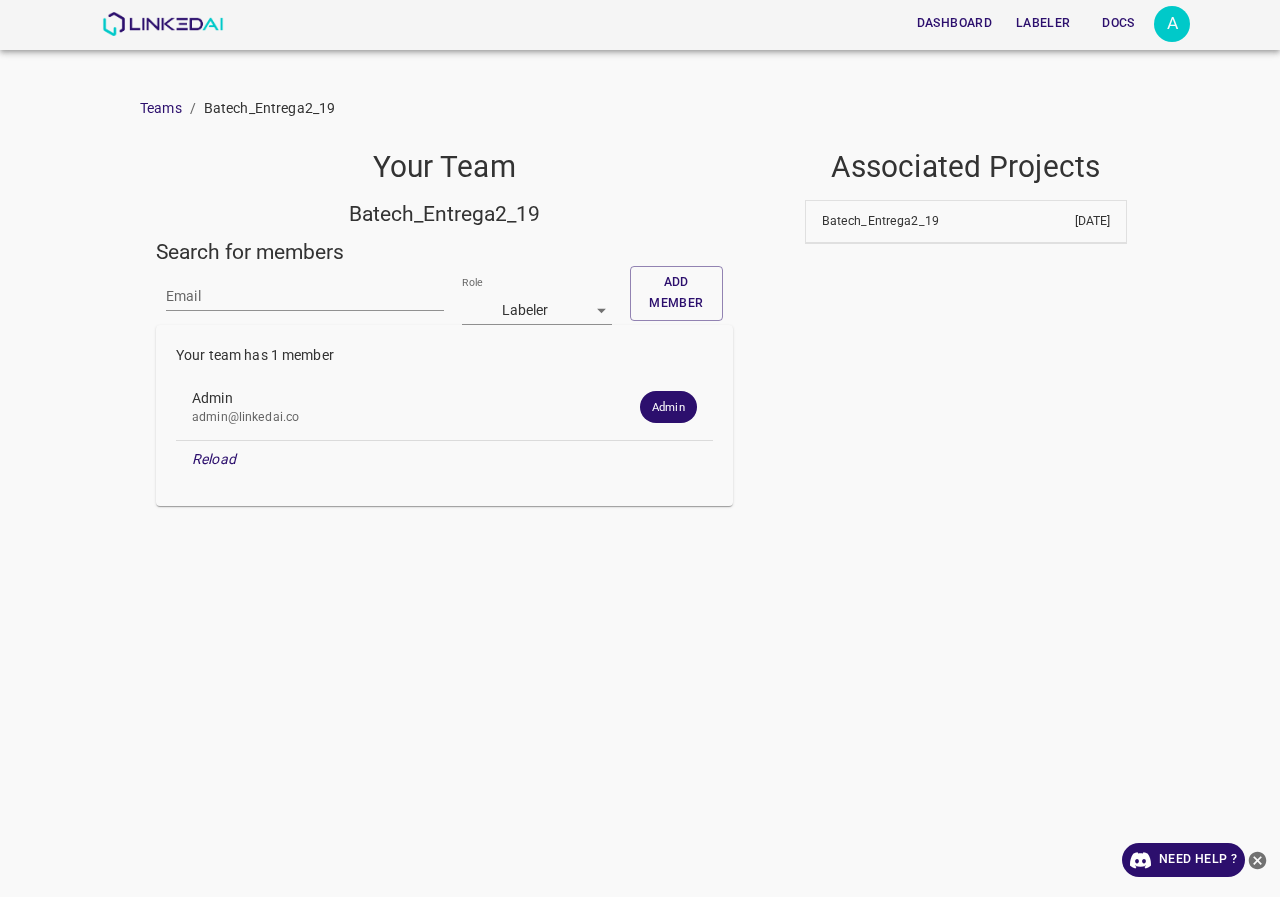scroll, scrollTop: 0, scrollLeft: 0, axis: both 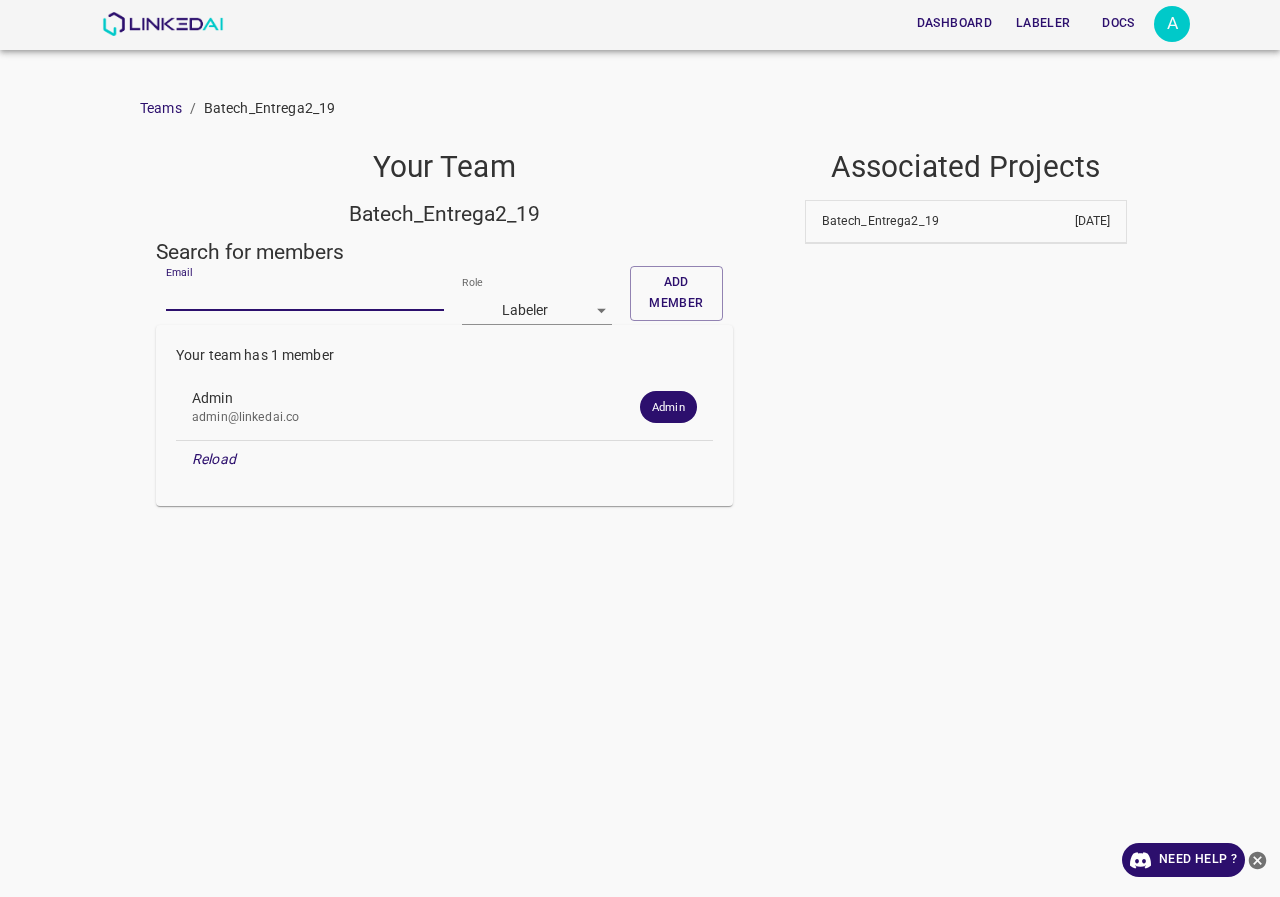 click on "Email" at bounding box center (305, 296) 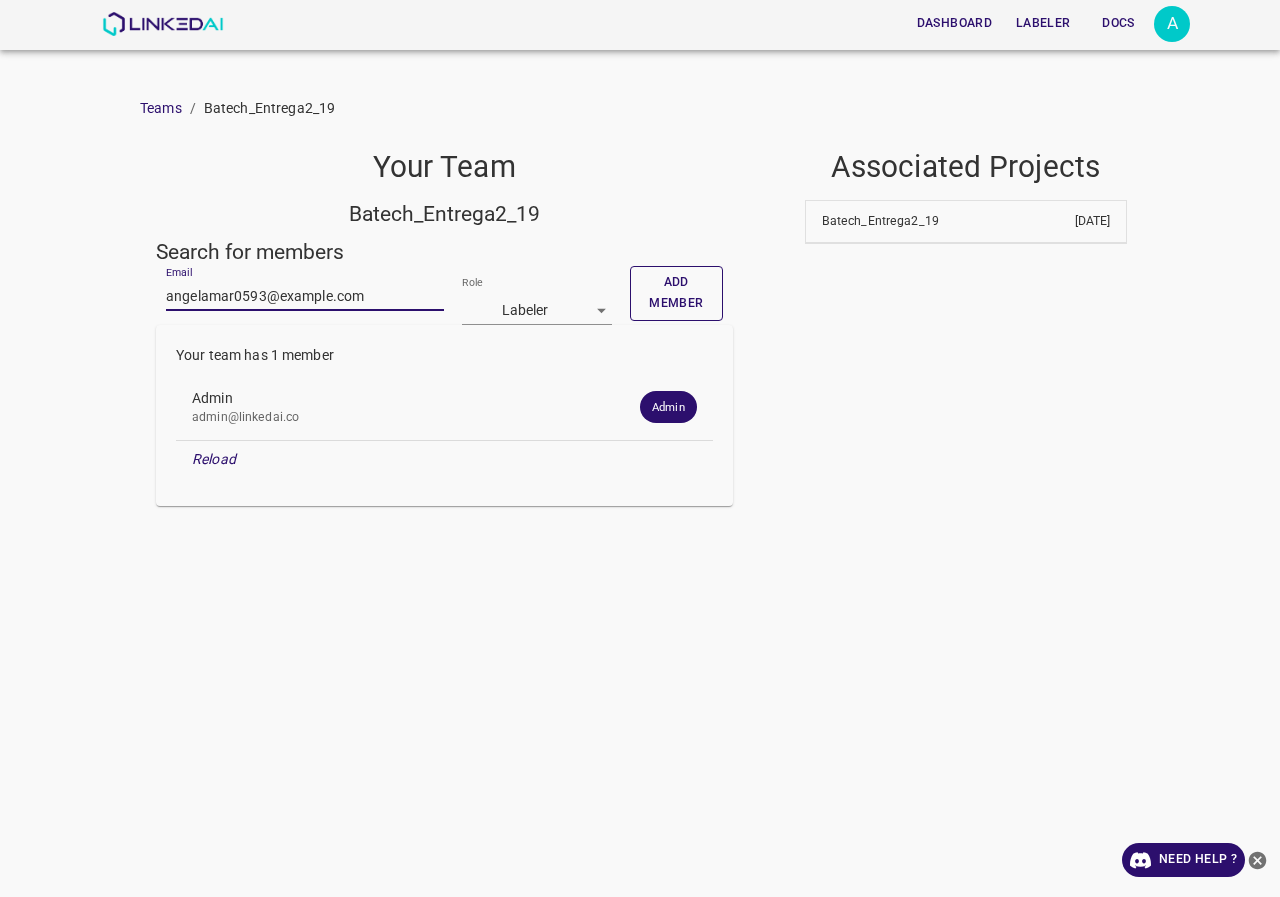 type on "[EMAIL]" 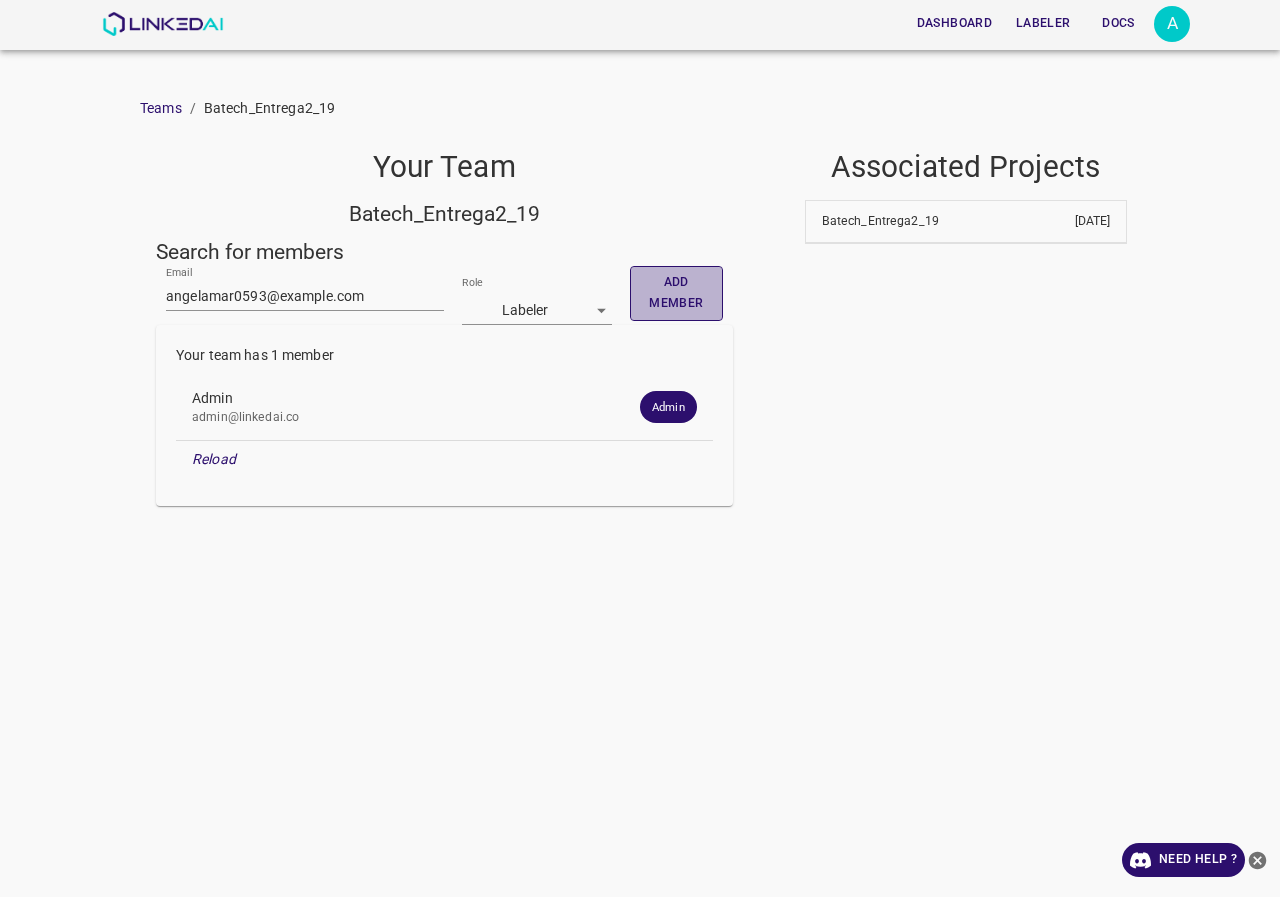 click on "Add member" at bounding box center (676, 293) 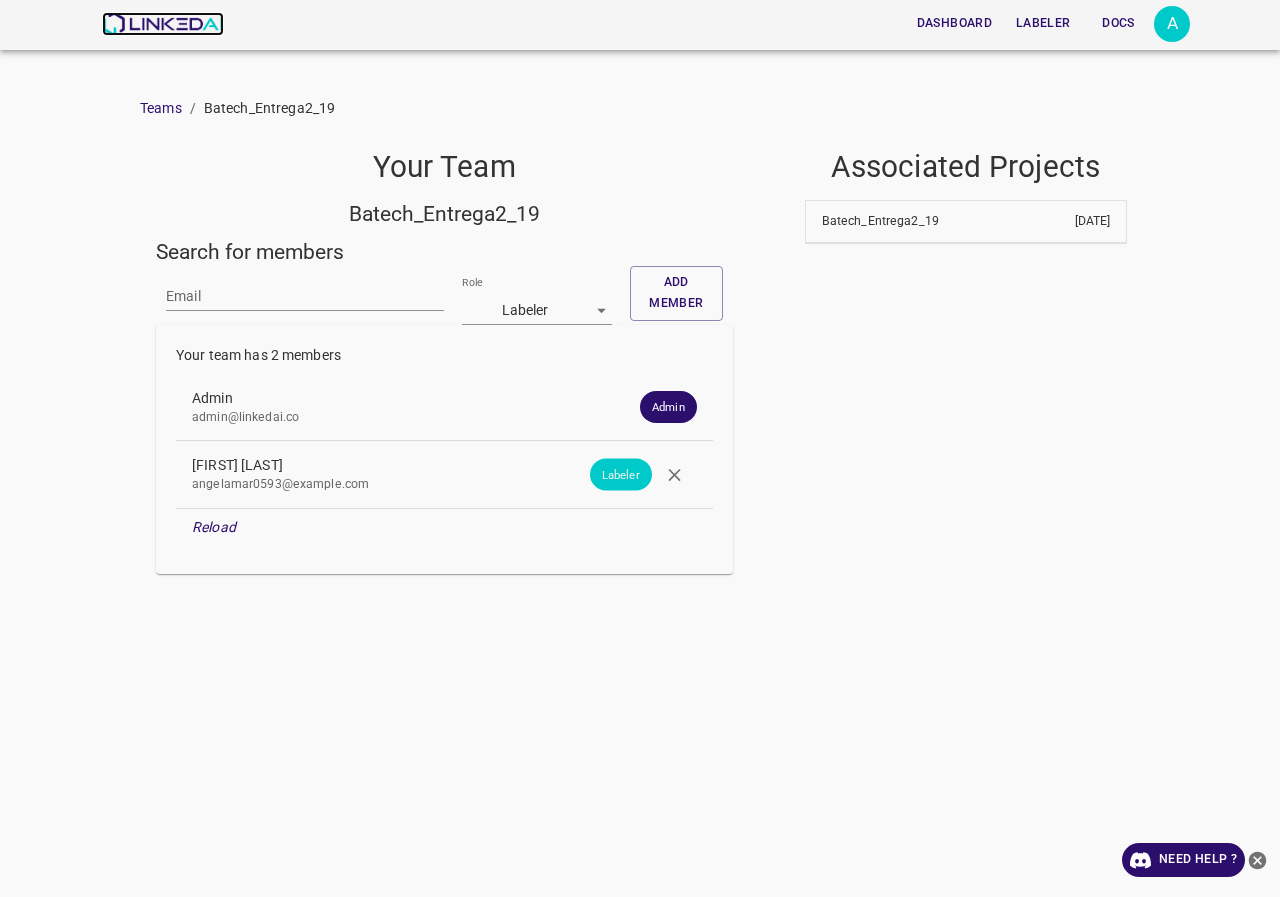 click at bounding box center (162, 24) 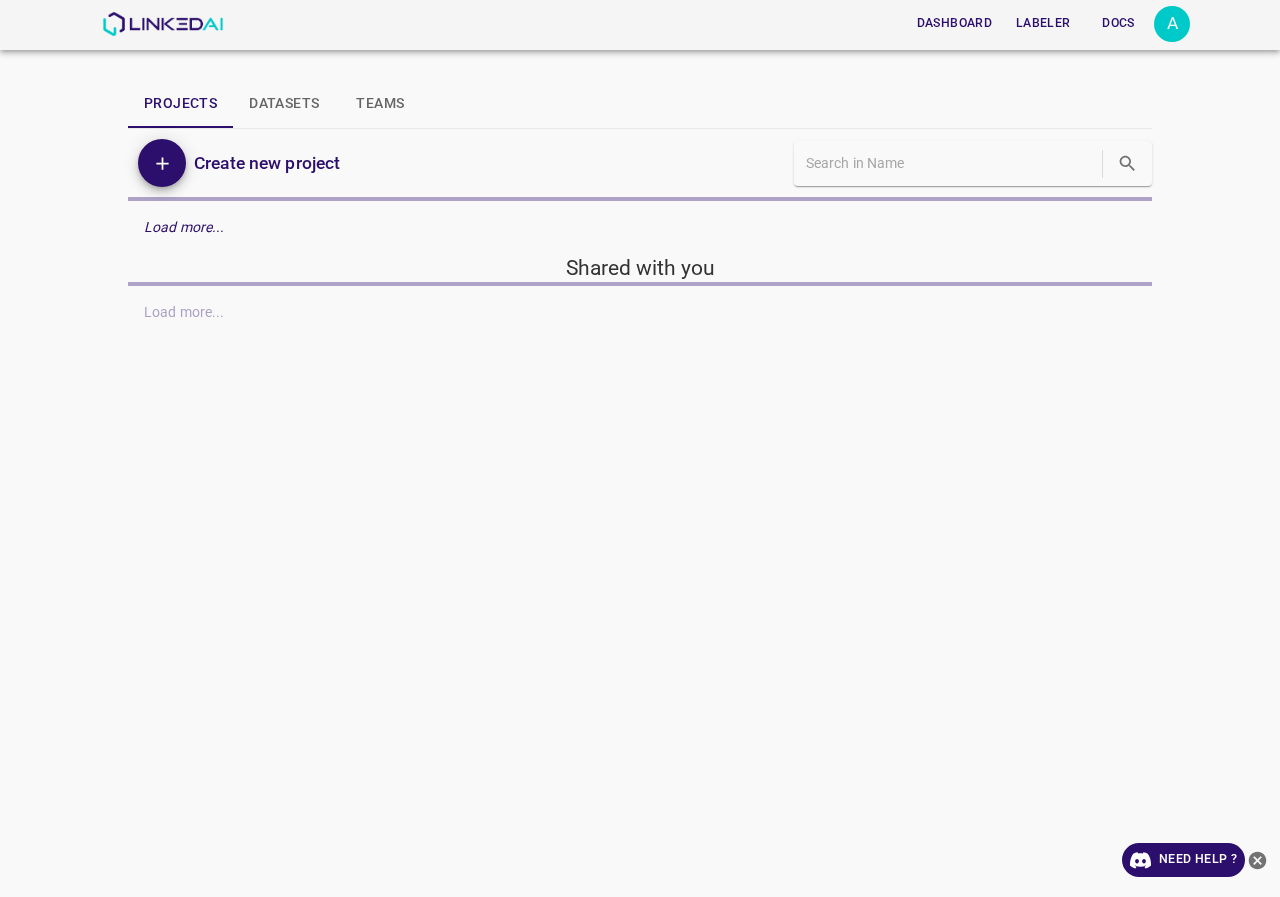 scroll, scrollTop: 0, scrollLeft: 0, axis: both 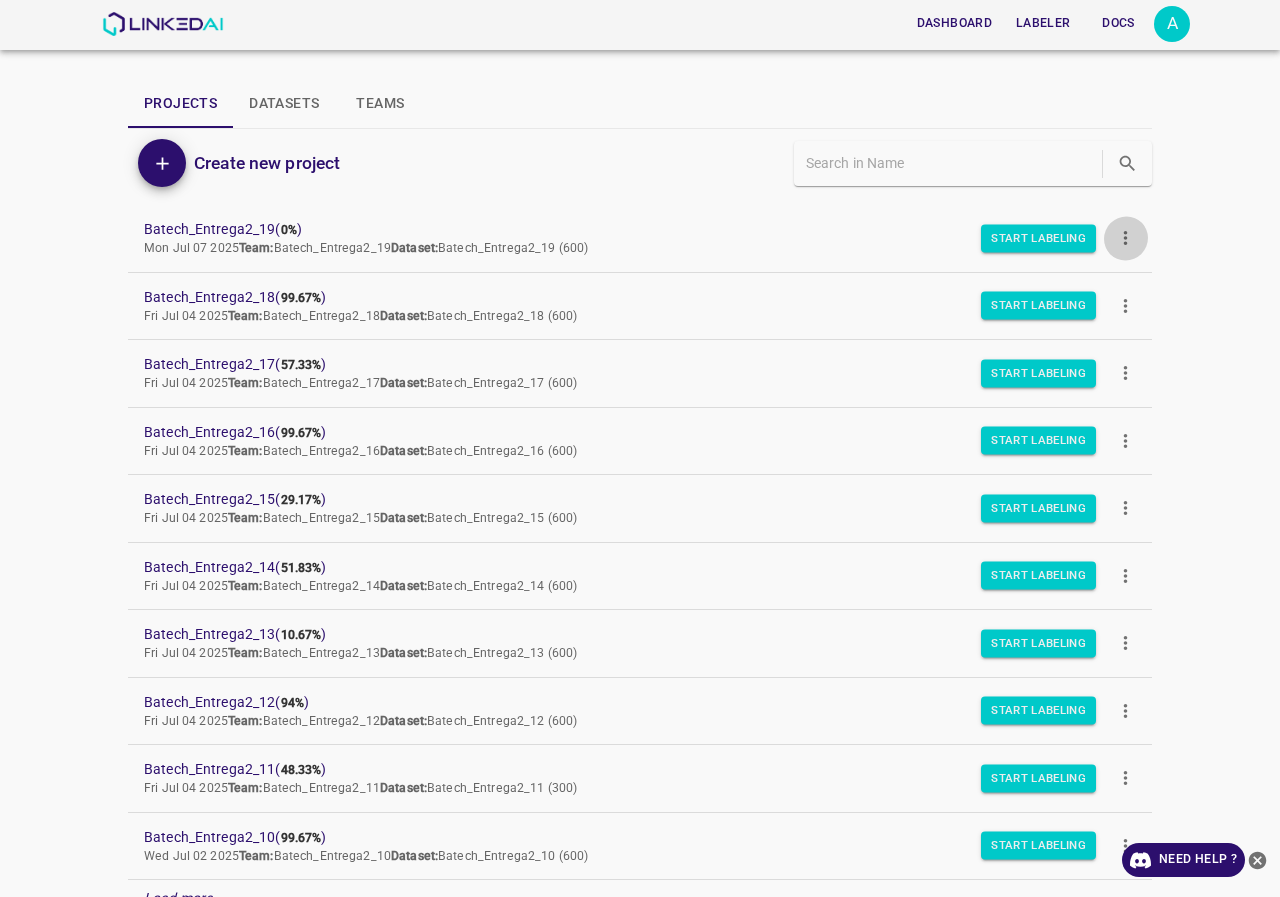 click at bounding box center (1125, 238) 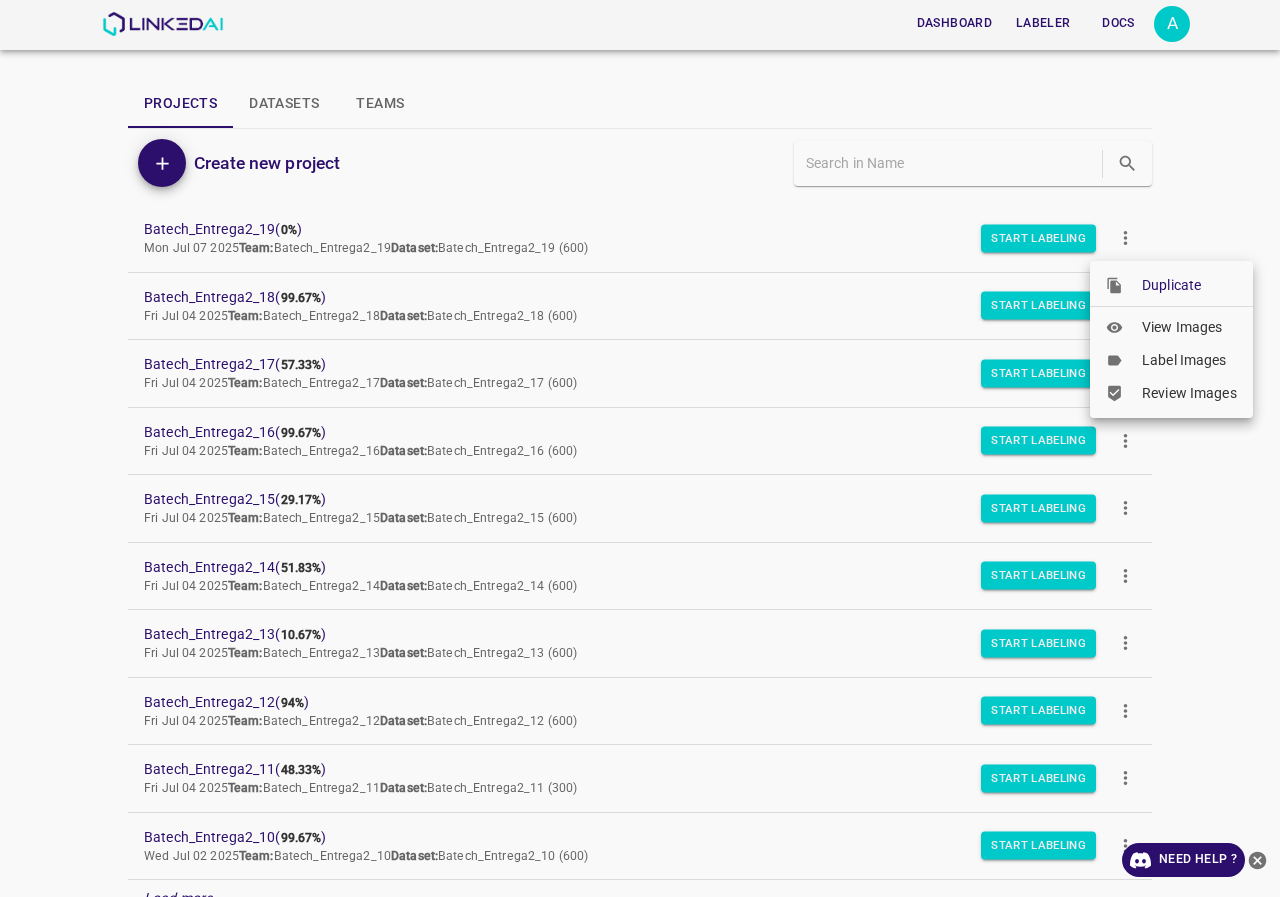drag, startPoint x: 1127, startPoint y: 281, endPoint x: 1024, endPoint y: 293, distance: 103.69667 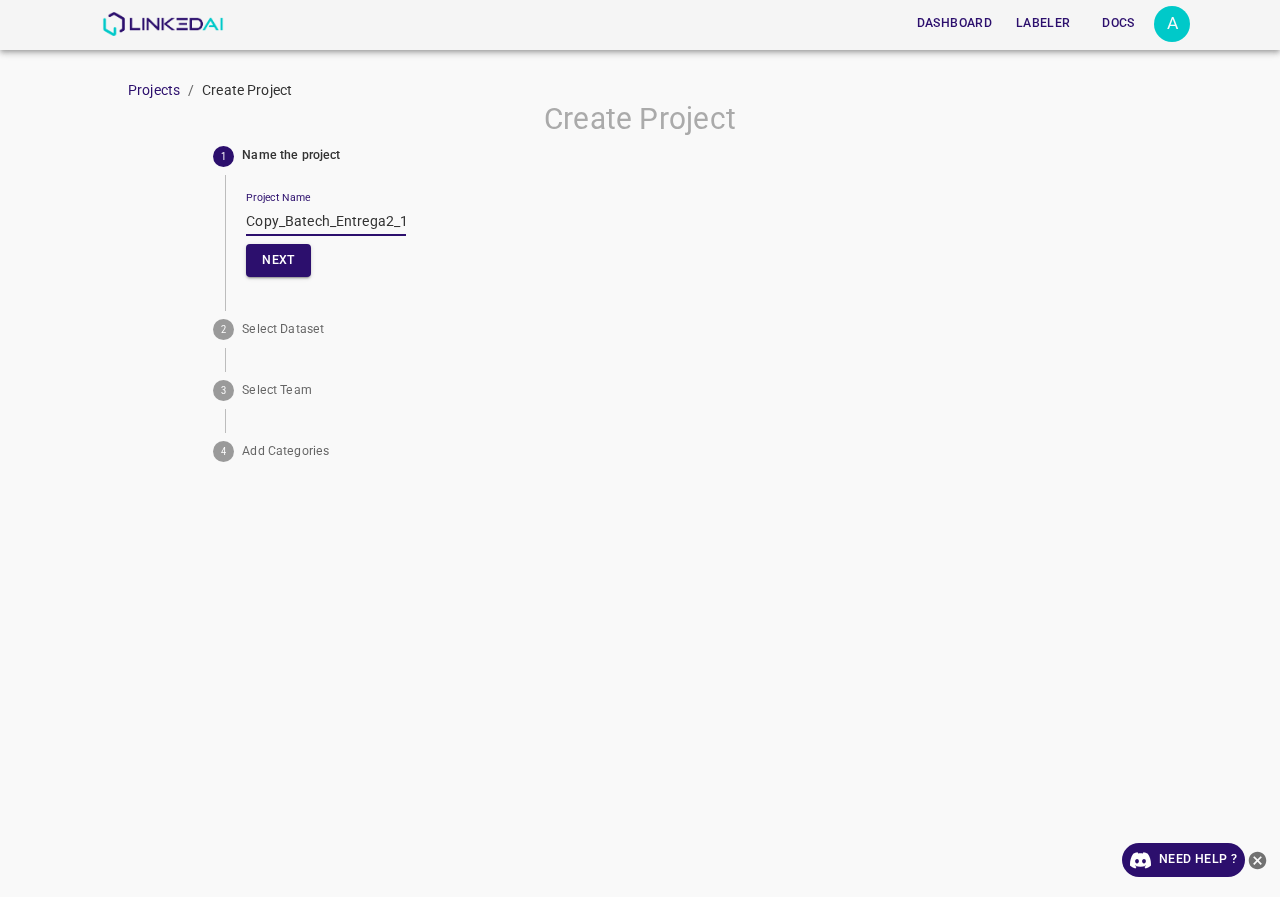 drag, startPoint x: 286, startPoint y: 221, endPoint x: 137, endPoint y: 235, distance: 149.65627 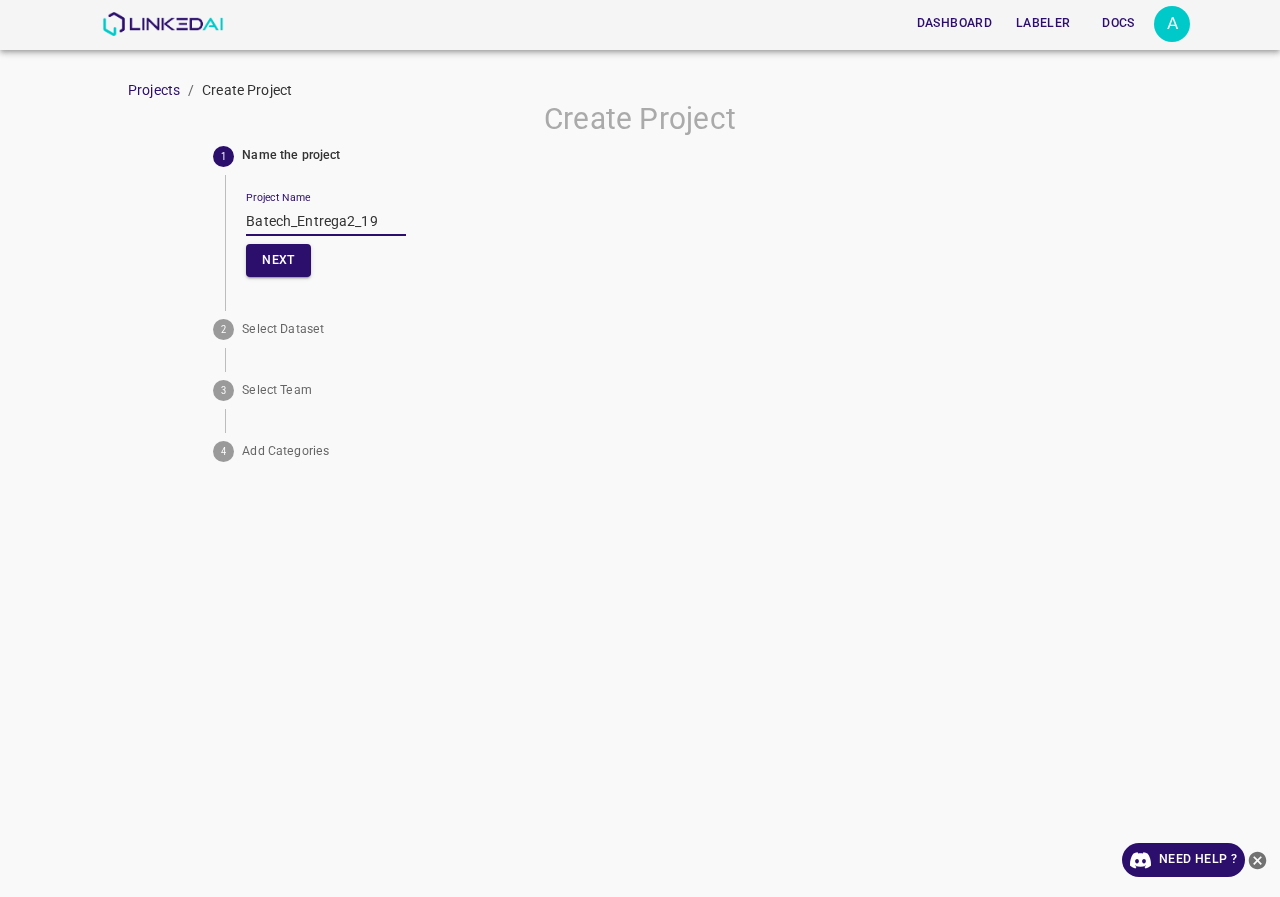 click on "Batech_Entrega2_19" at bounding box center [326, 221] 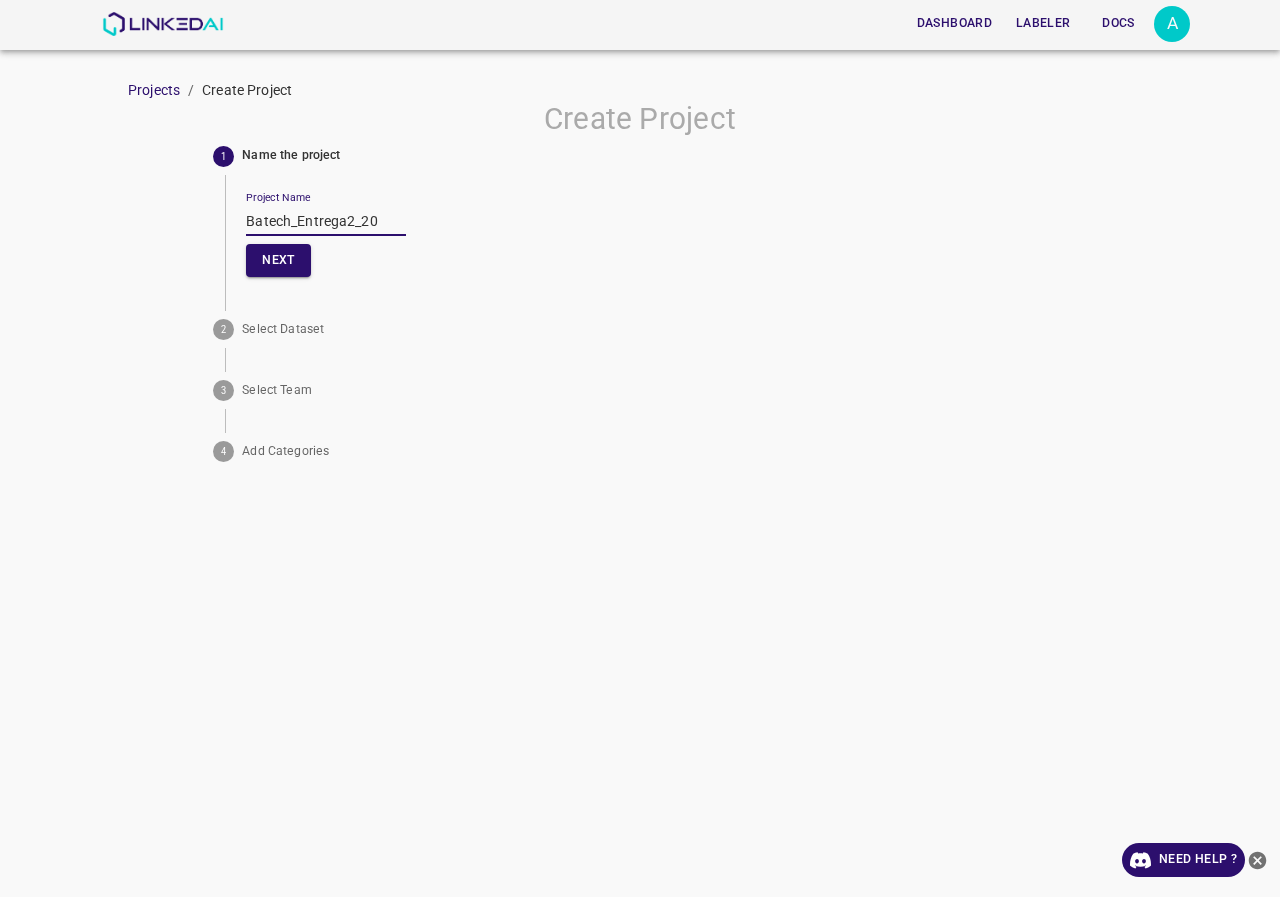 drag, startPoint x: 386, startPoint y: 220, endPoint x: 101, endPoint y: 228, distance: 285.11224 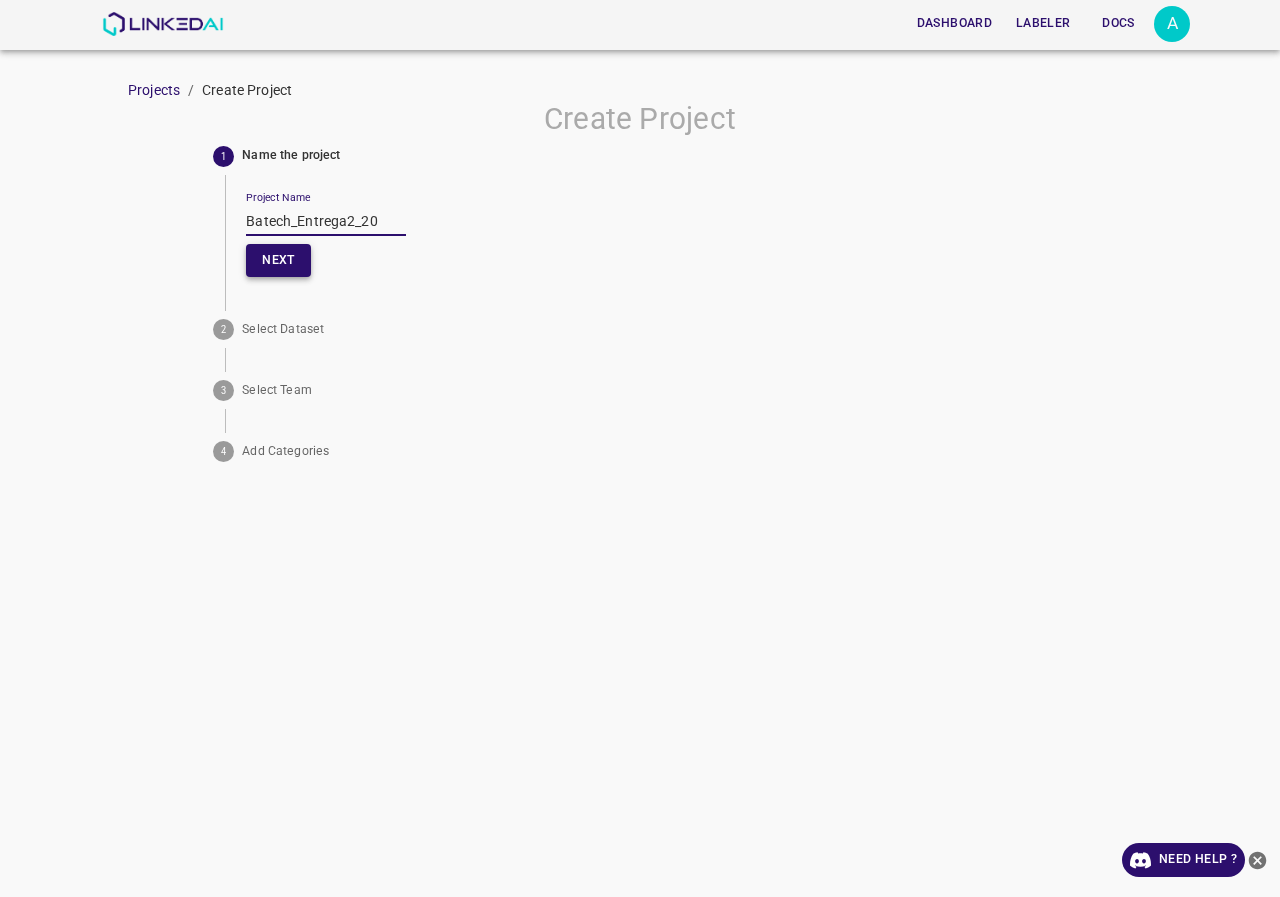 type on "Batech_Entrega2_20" 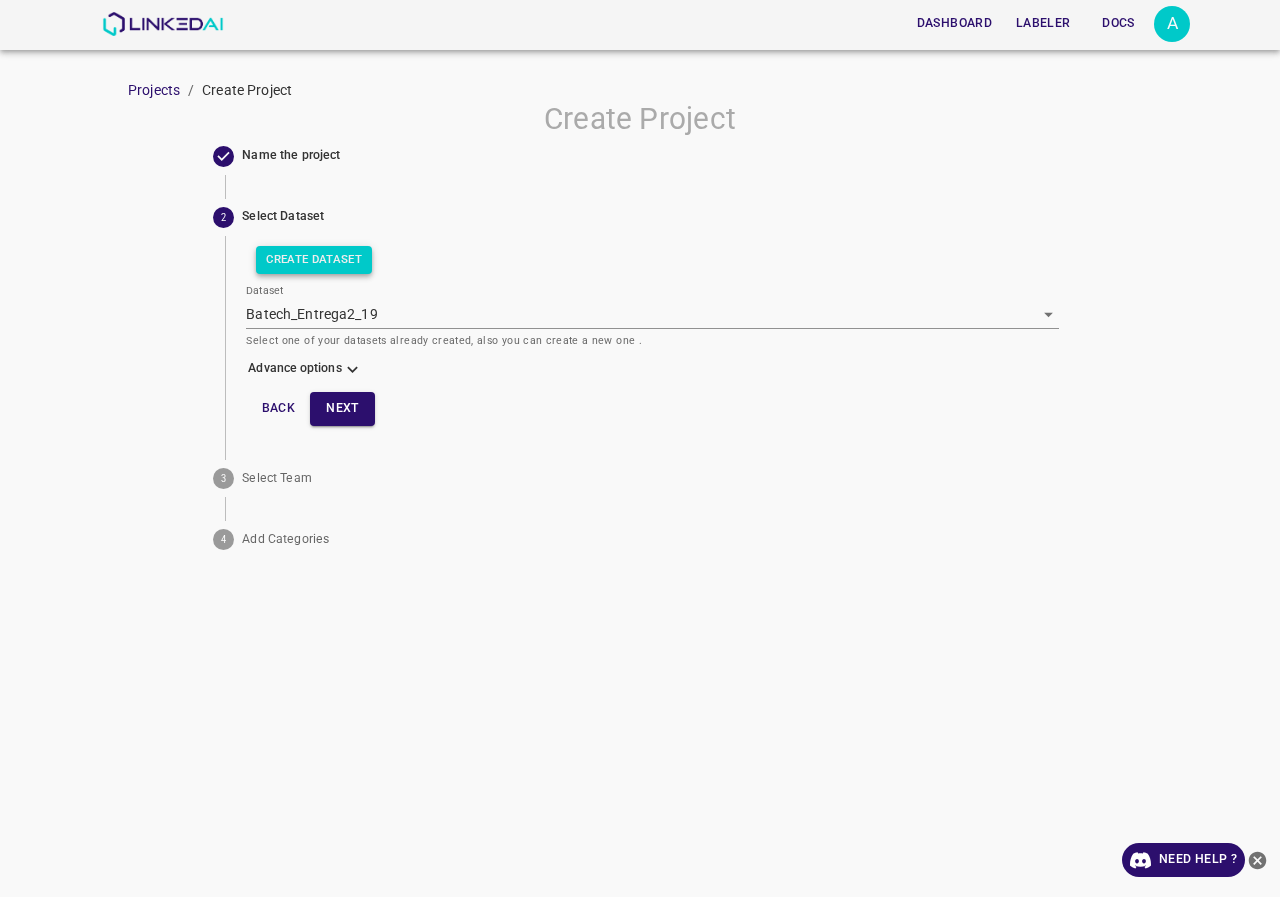 click on "Create Dataset" at bounding box center (314, 260) 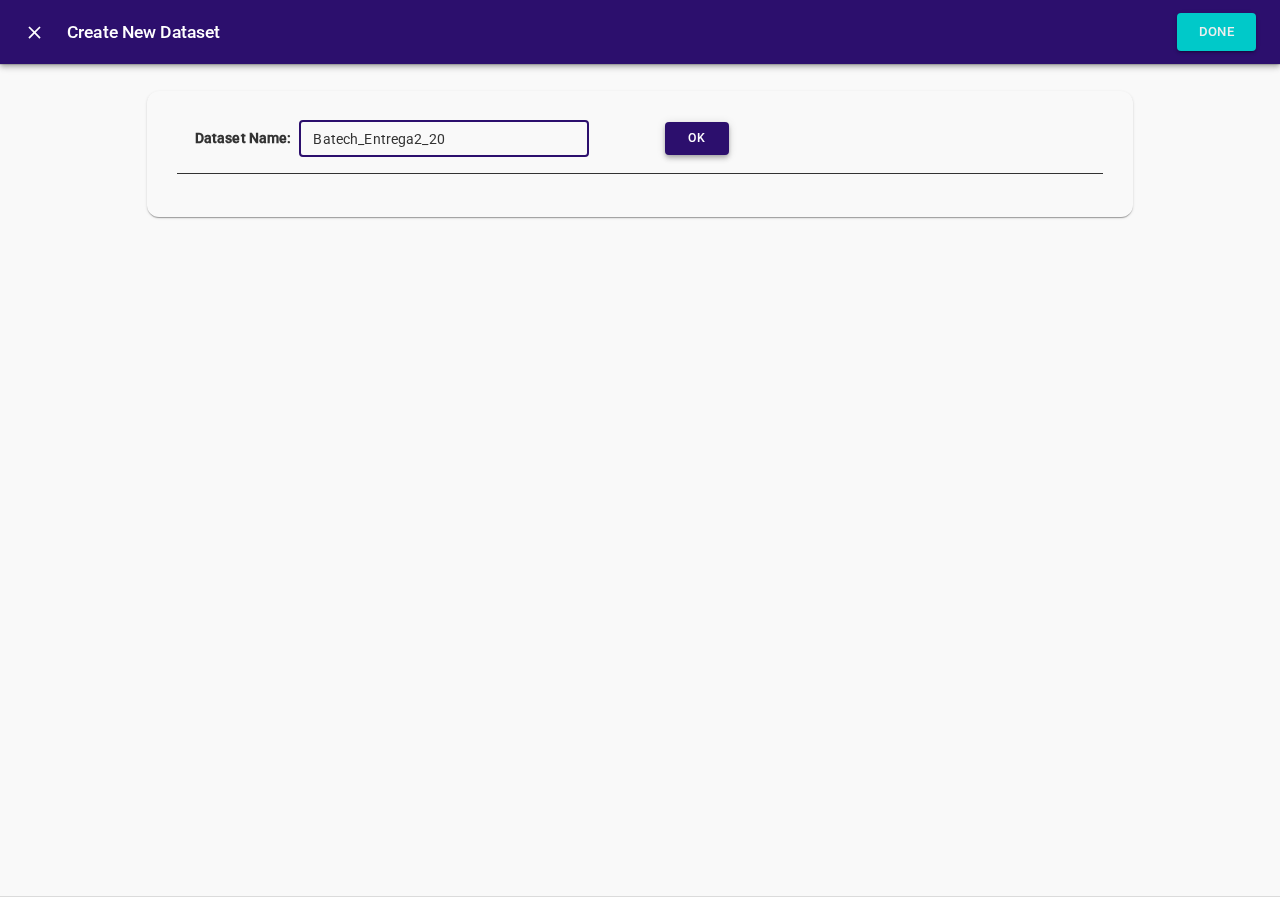 click on "Ok" at bounding box center (697, 138) 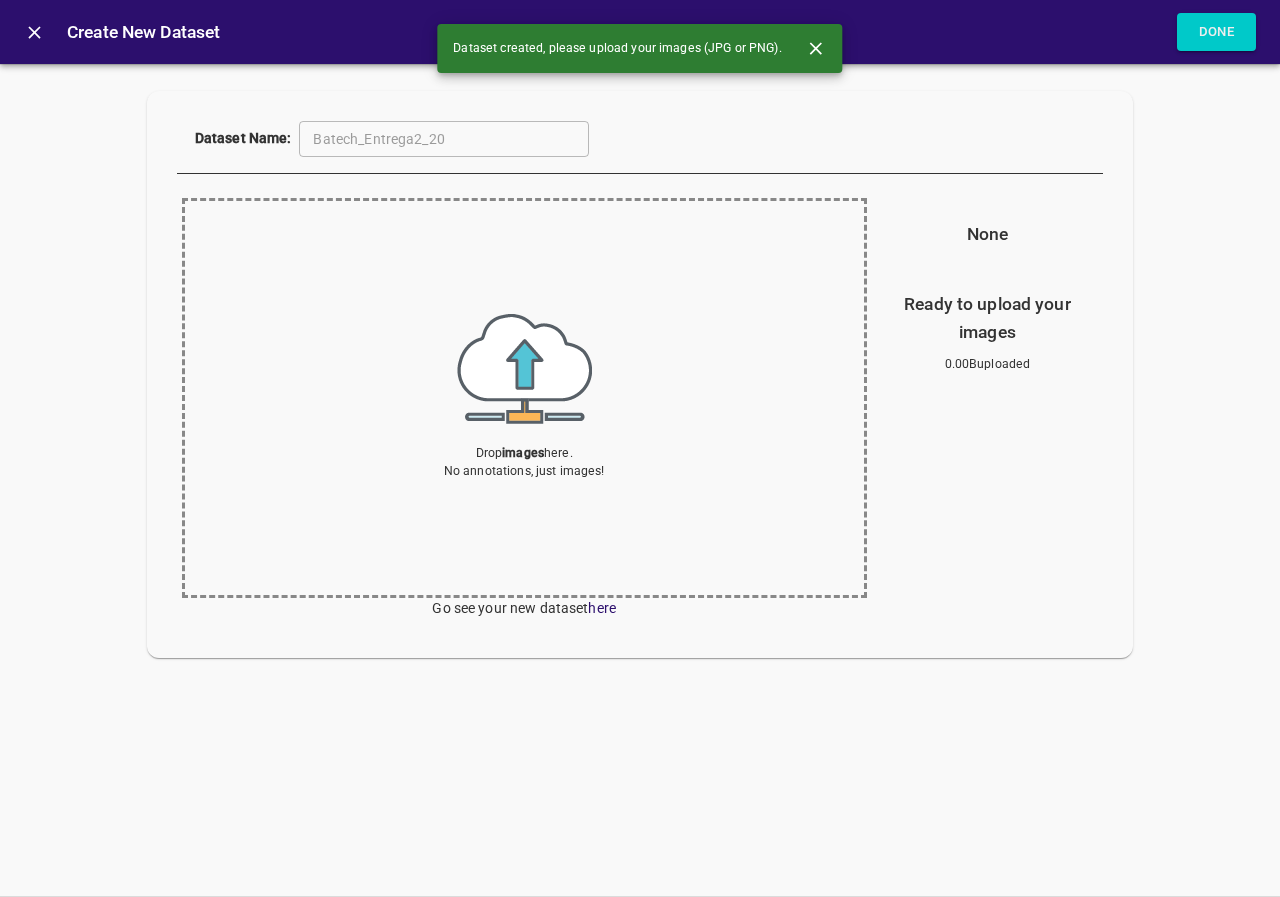 click at bounding box center [524, 369] 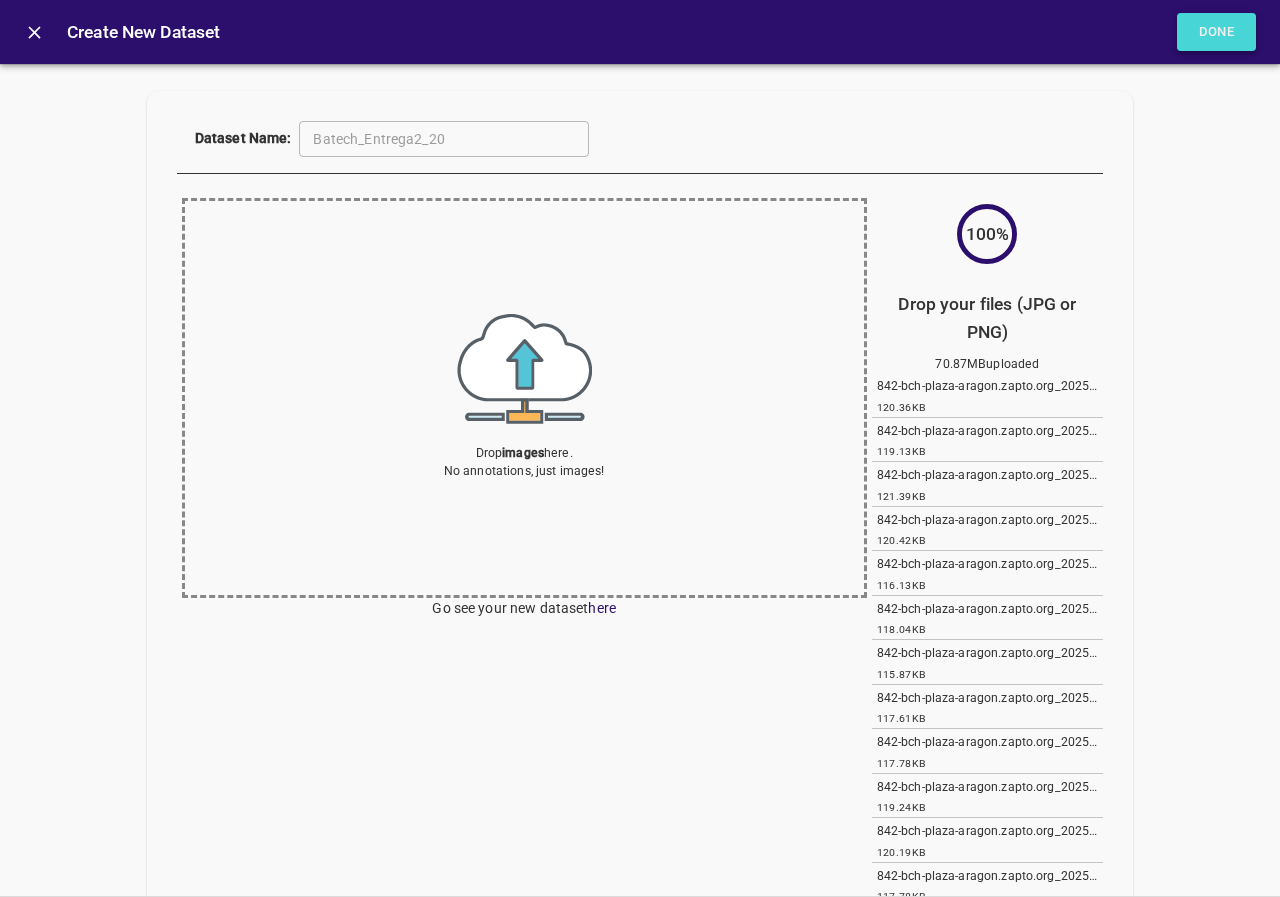 click on "Done" at bounding box center (1217, 32) 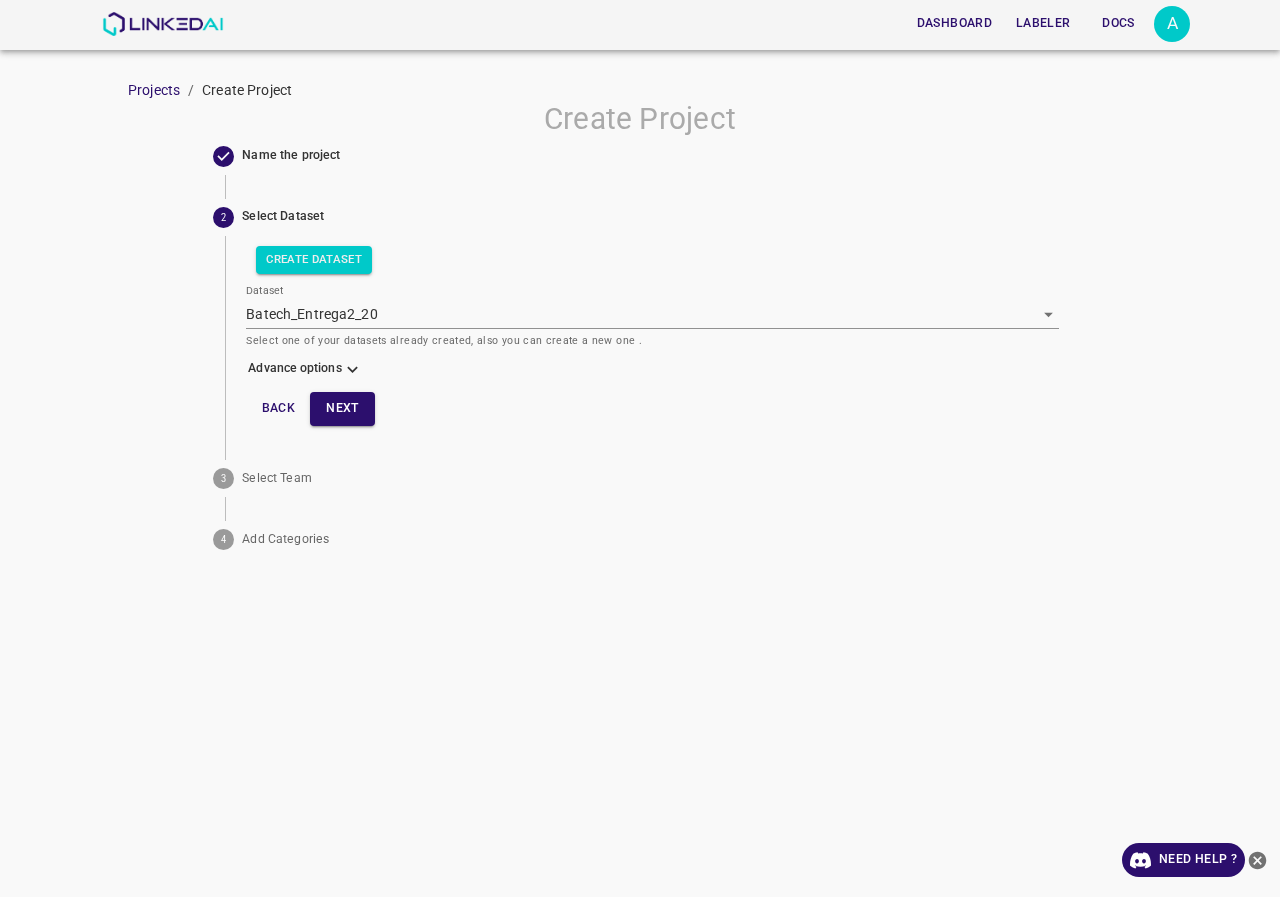 click at bounding box center (352, 369) 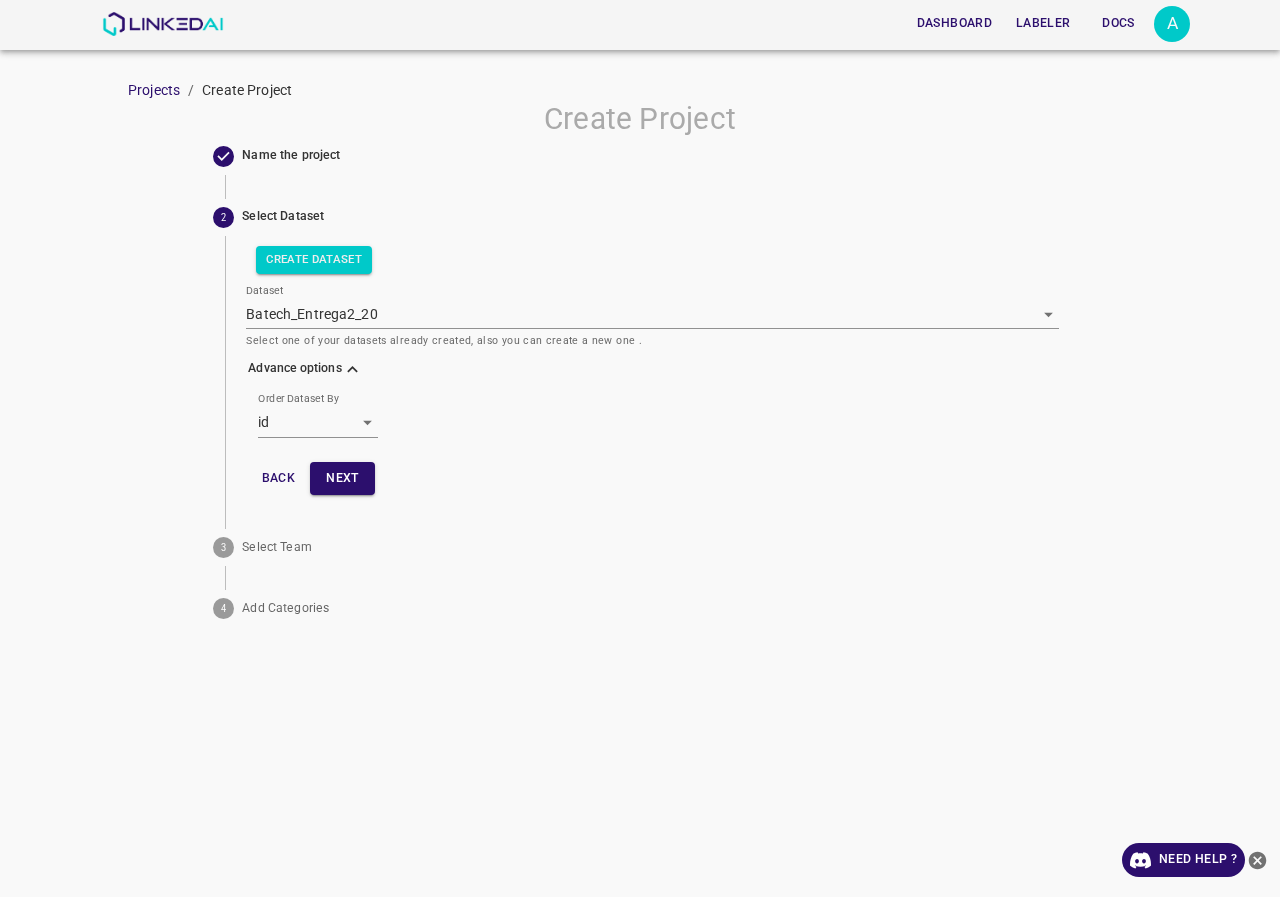click on "Dashboard Labeler Docs A Projects / Create Project   Create Project Name the project 2 Select Dataset Create Dataset Dataset Batech_Entrega2_20 [object Object] Select one of your datasets already created, also you can create a new one . Advance options   Order Dataset By id id Back Next 3 Select Team 4 Add Categories Need Help ? Dashboard Labeler Docs Account Dark Mode Logout v.4.3.6" at bounding box center [640, 448] 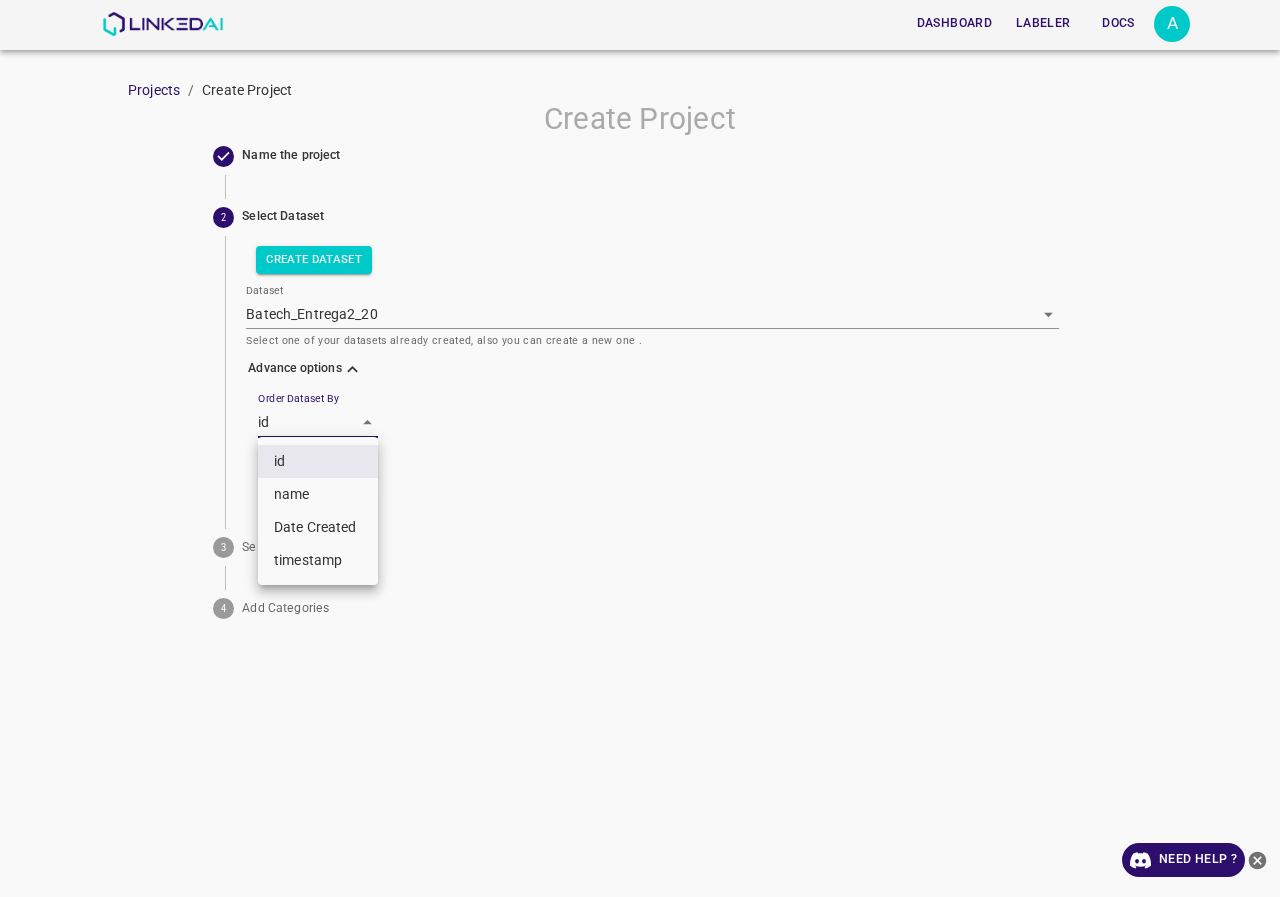 click on "name" at bounding box center (318, 494) 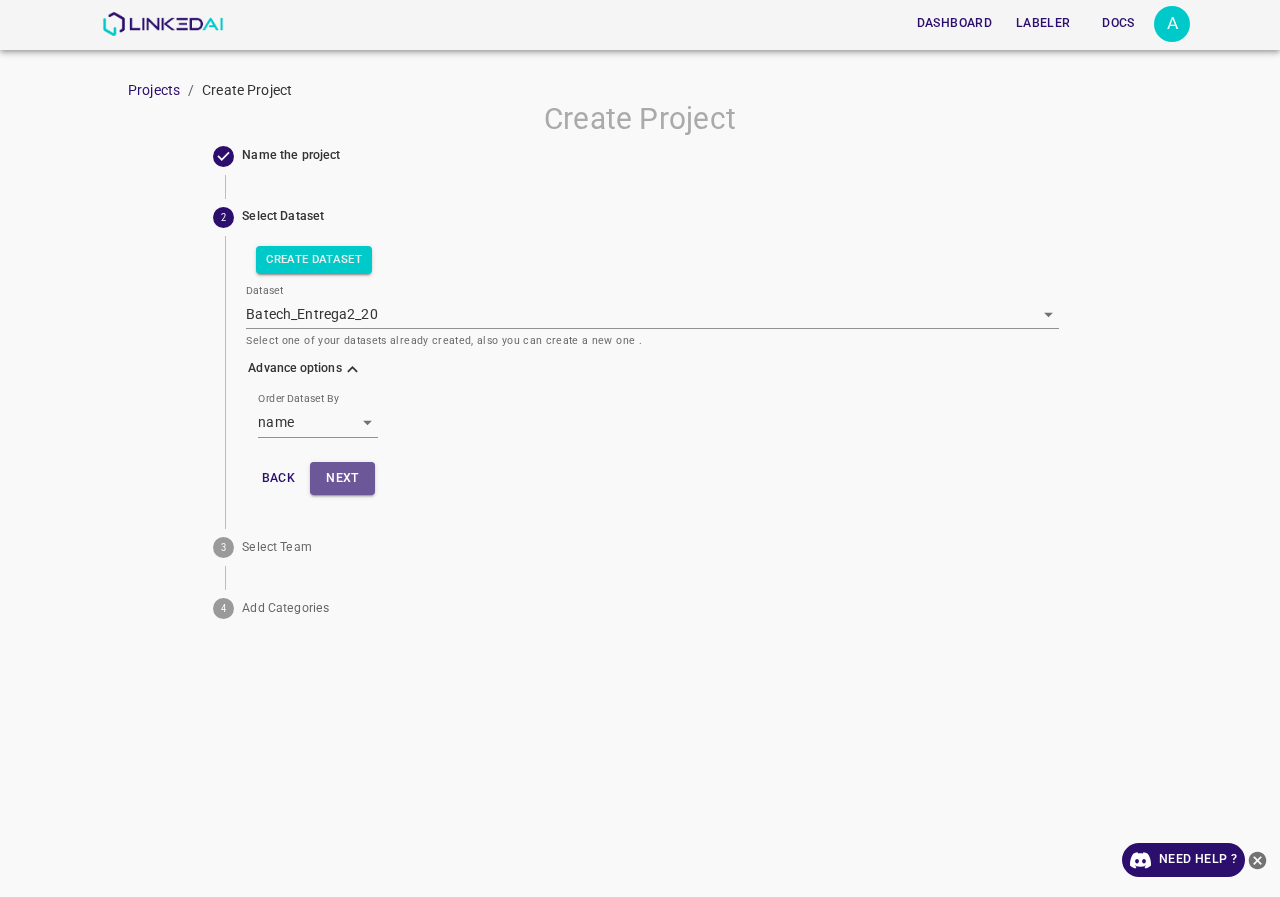 click on "Next" at bounding box center (342, 478) 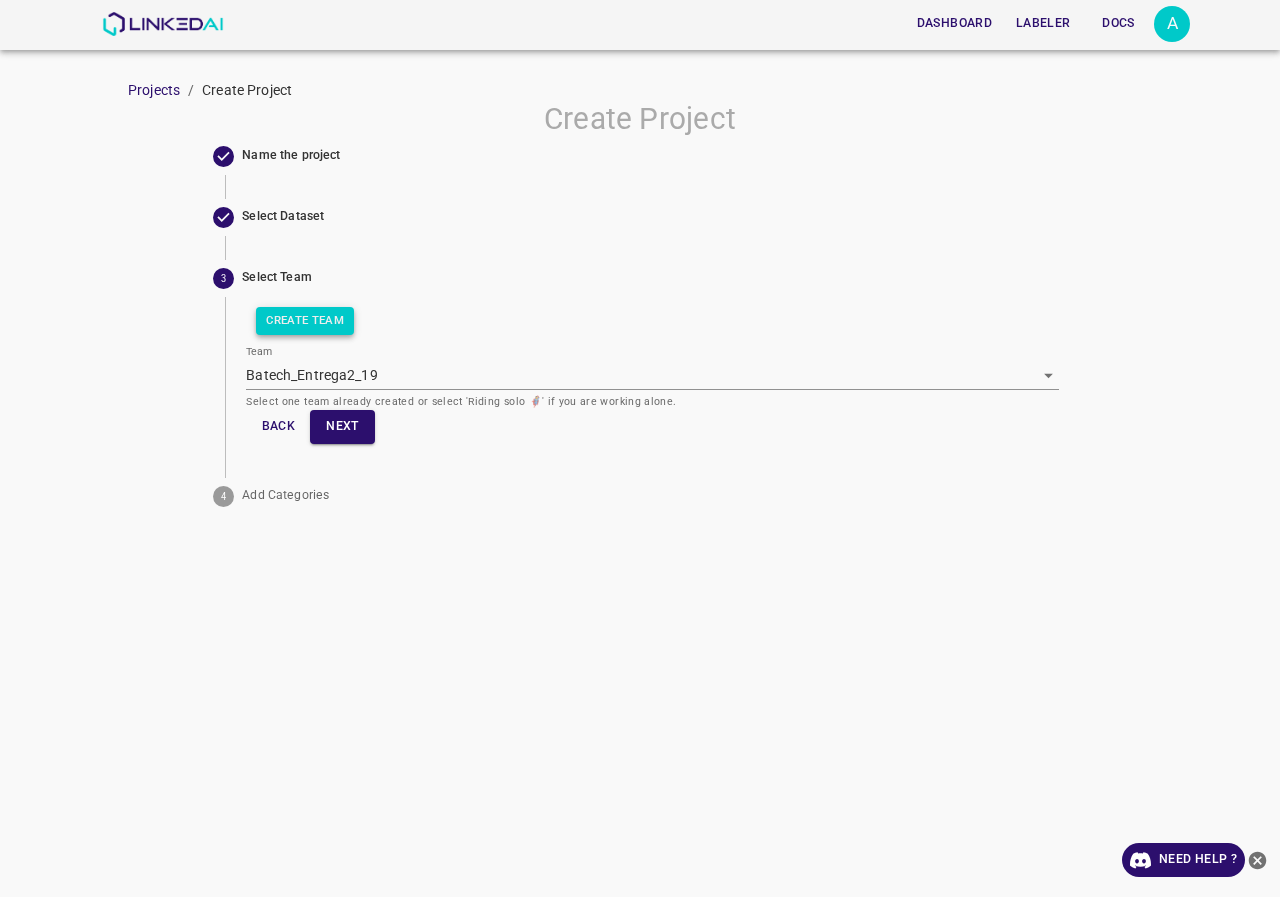 click on "Create Team" at bounding box center (305, 321) 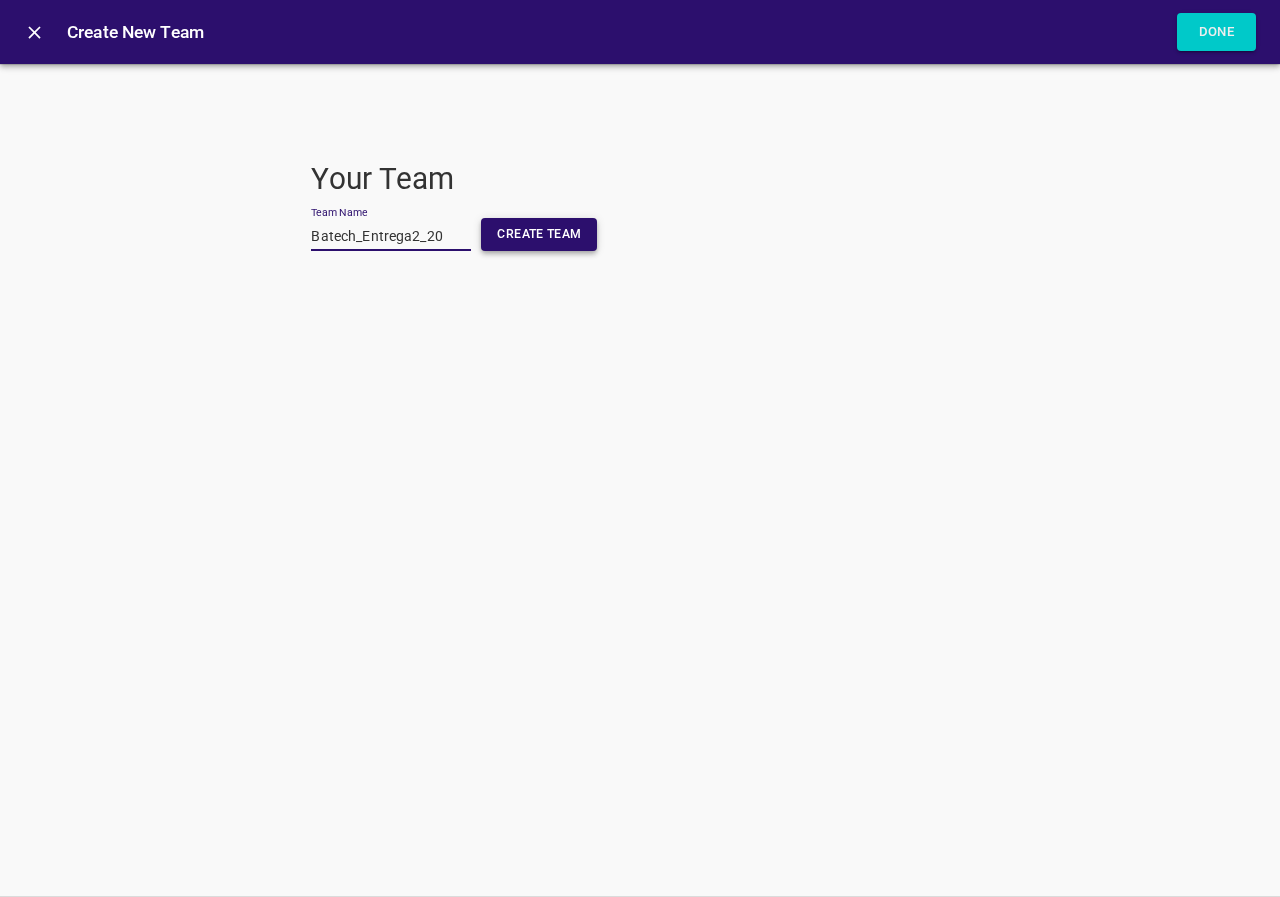 type on "Batech_Entrega2_20" 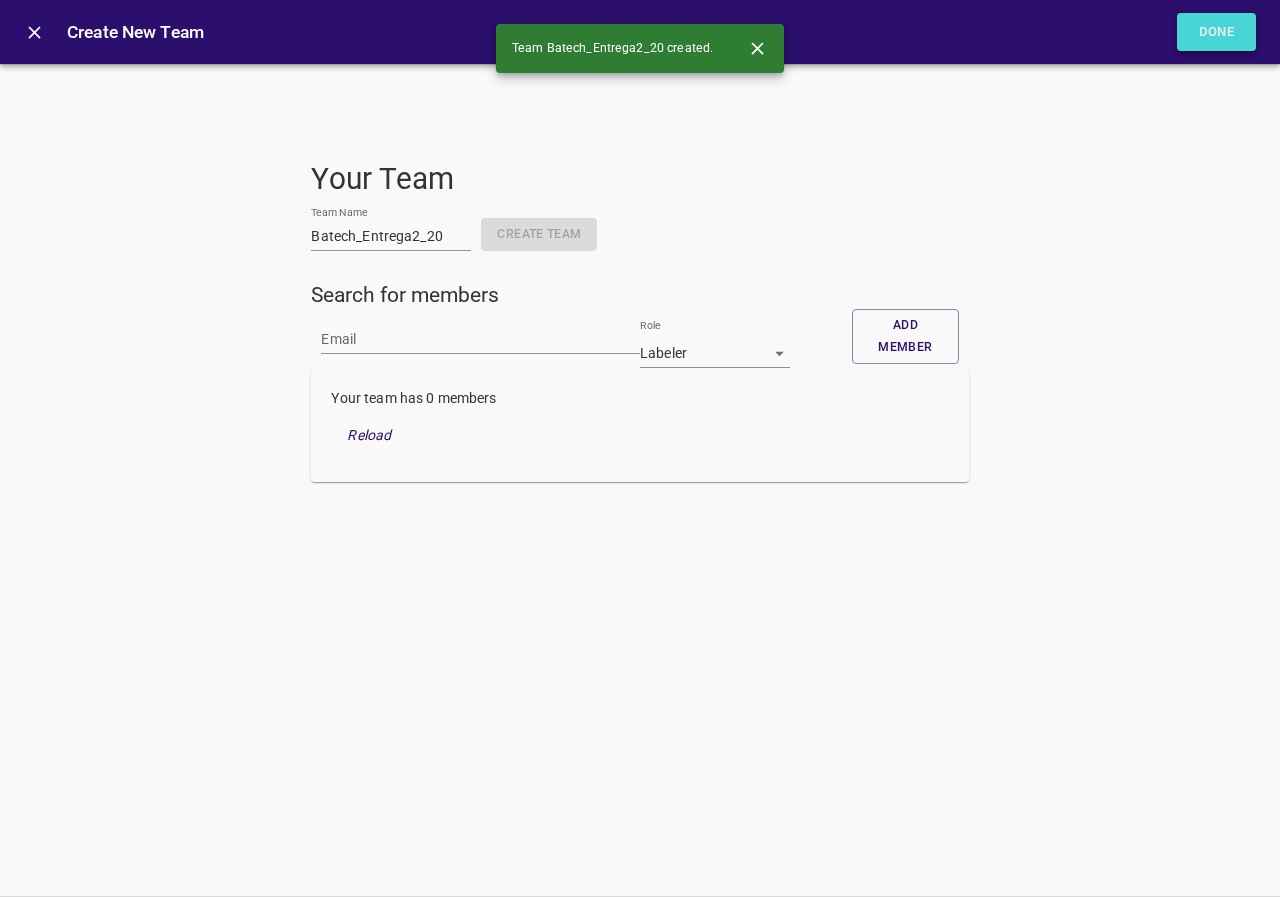 click on "Done" at bounding box center (1217, 32) 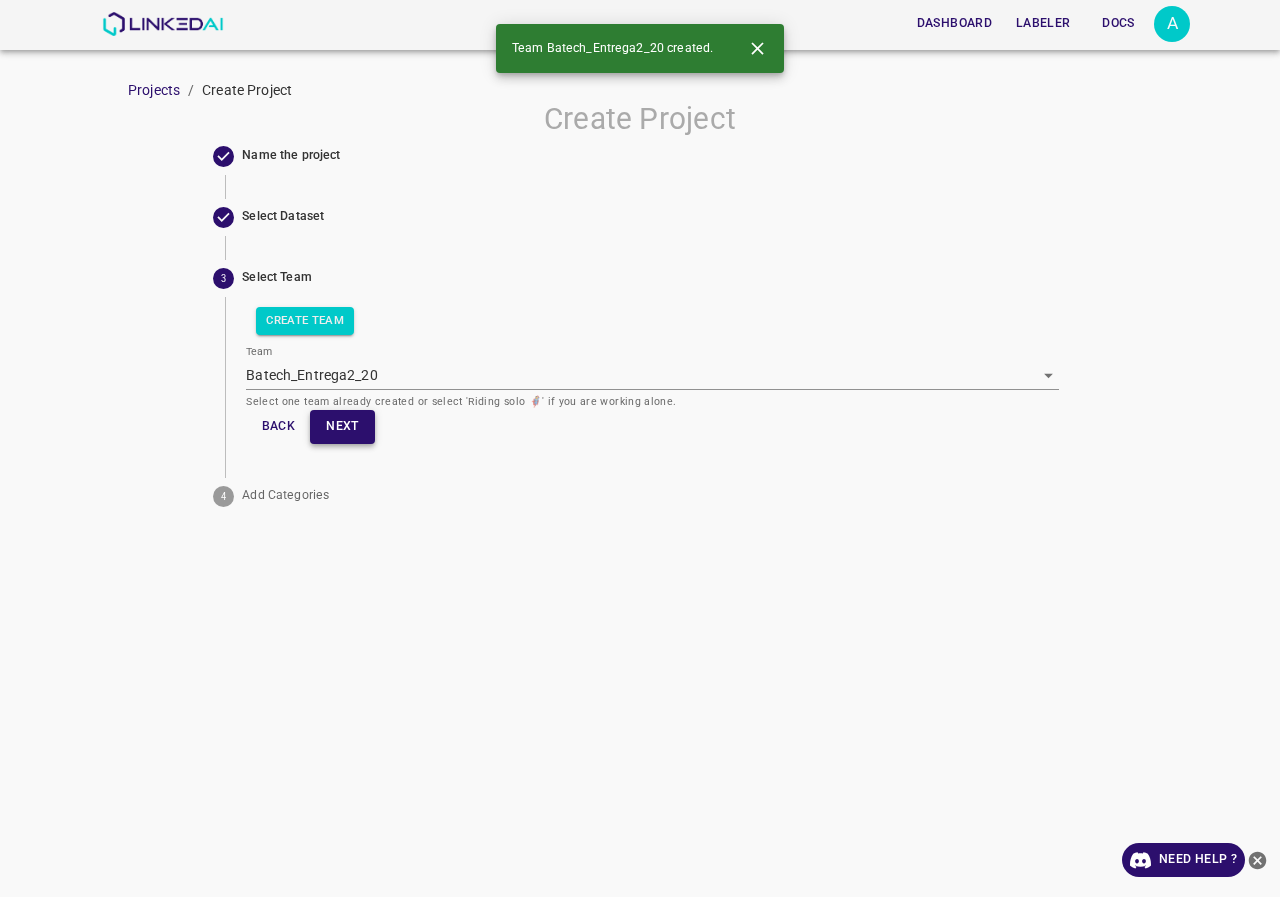 click on "Next" at bounding box center [342, 426] 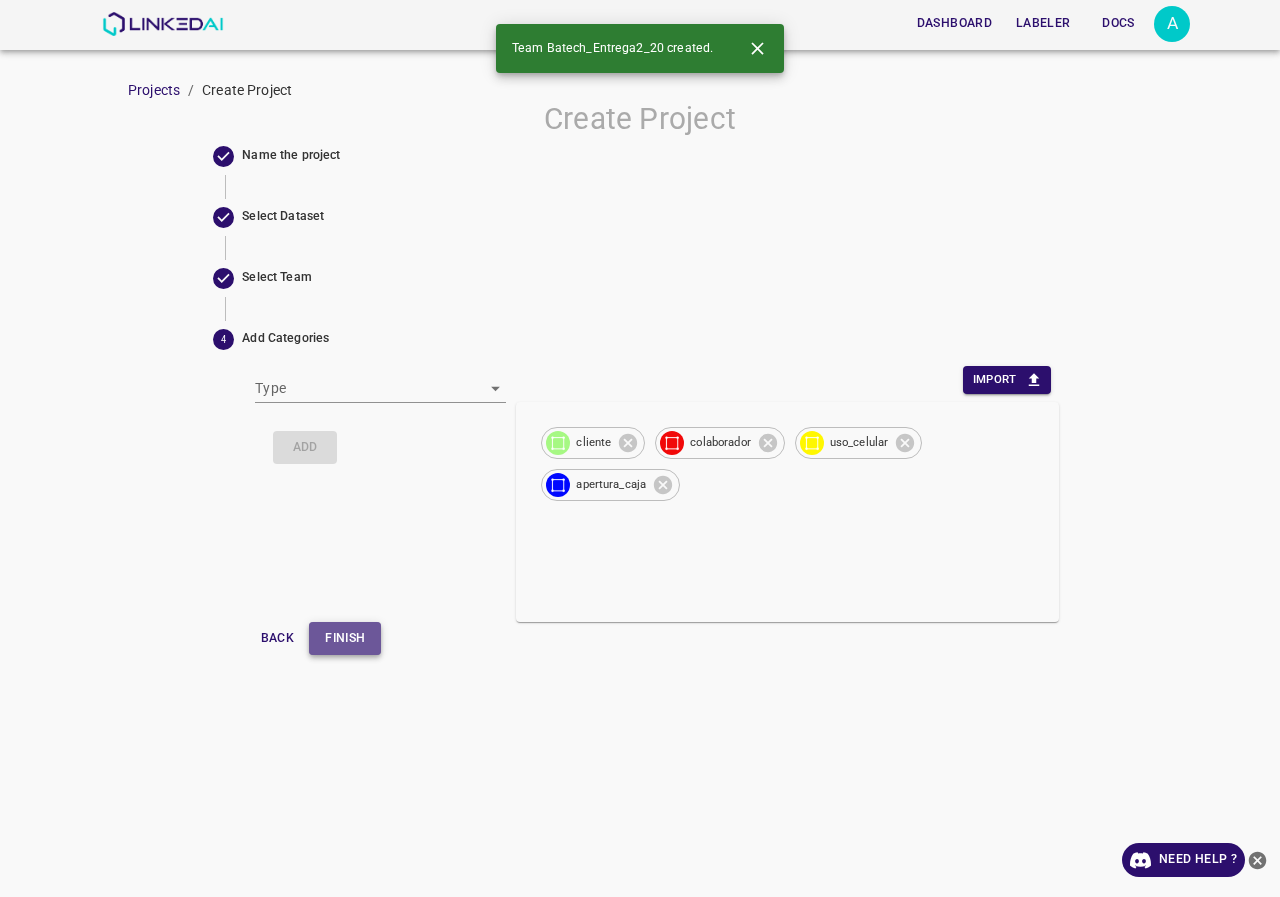 click on "Finish" at bounding box center [345, 638] 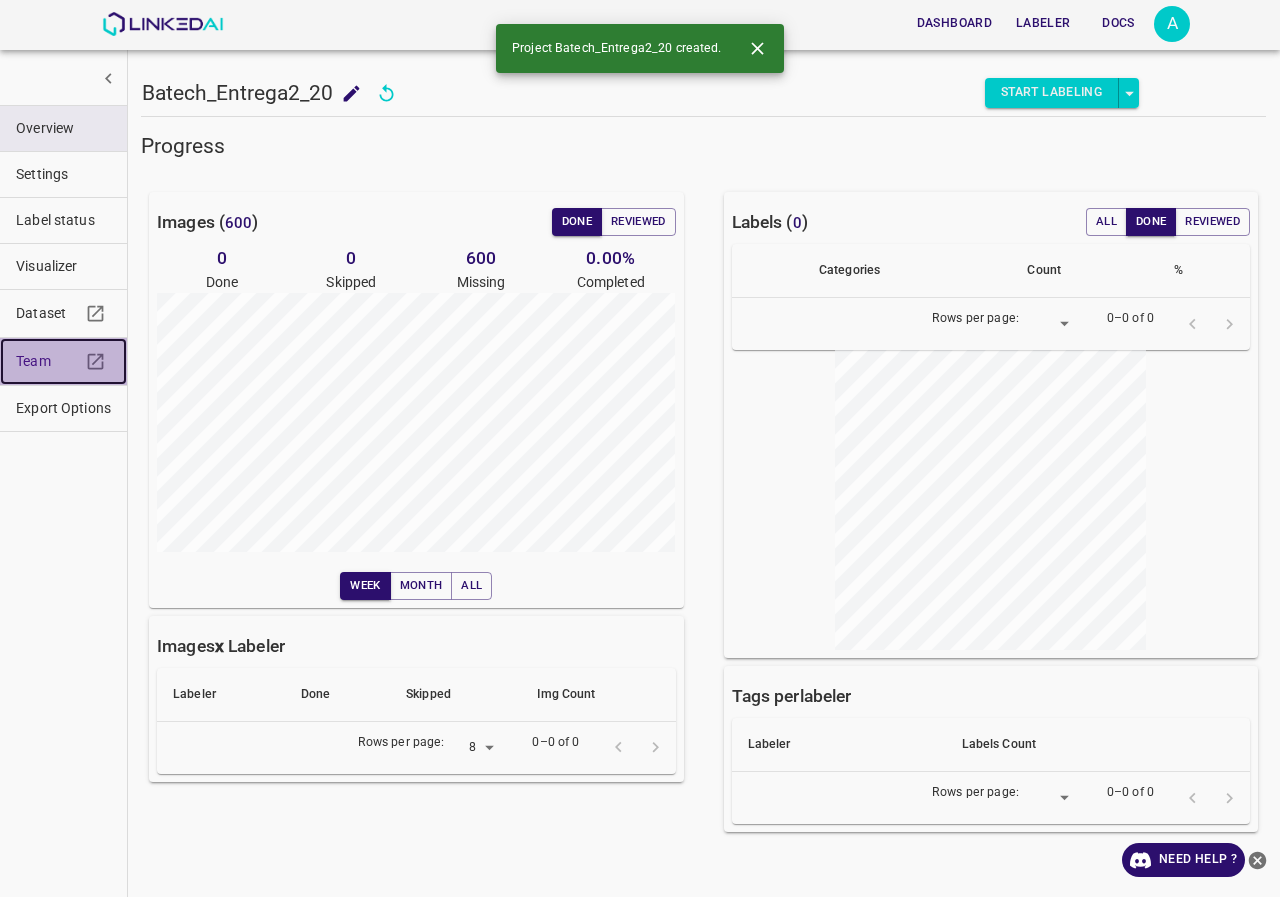click on "Team" at bounding box center (48, 361) 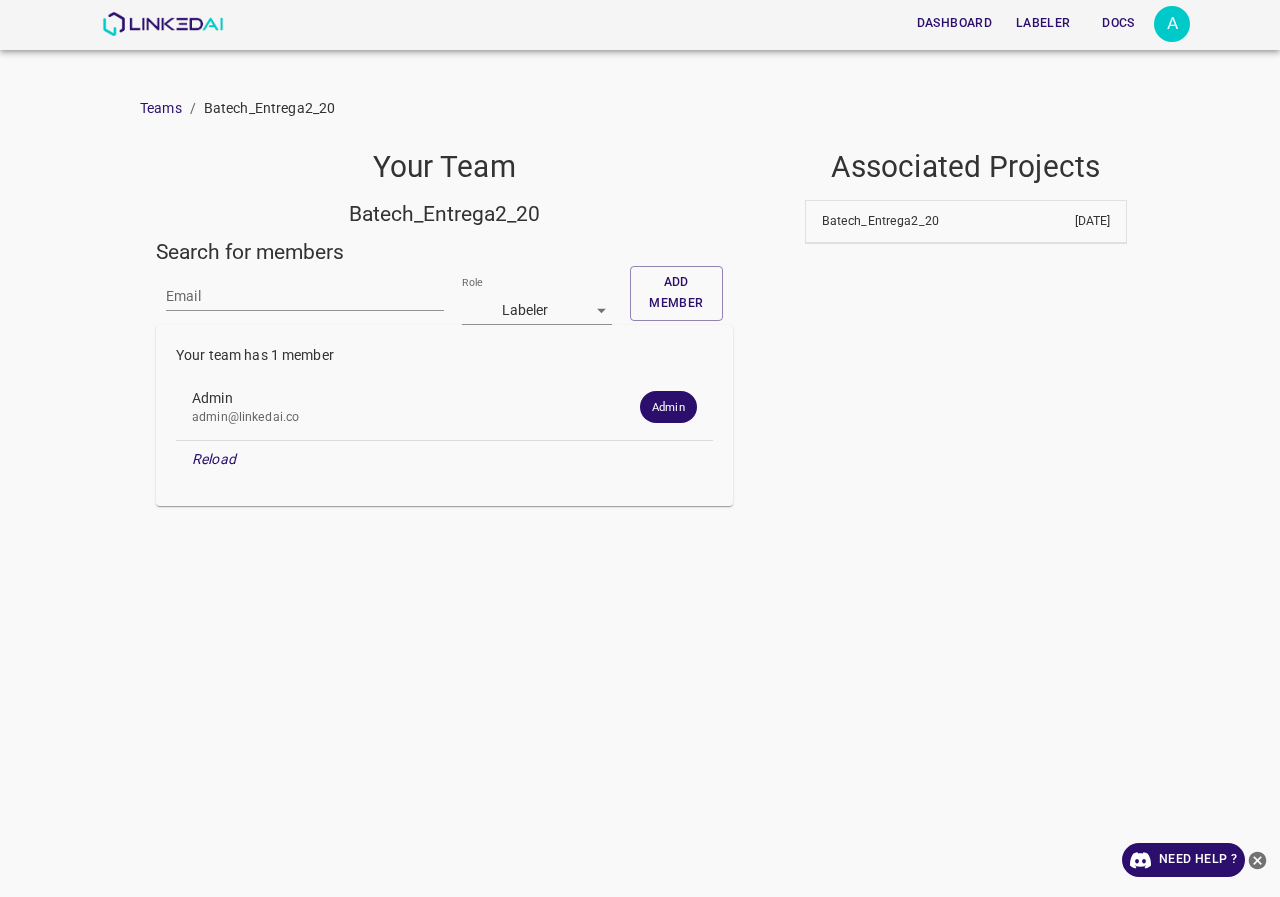 scroll, scrollTop: 0, scrollLeft: 0, axis: both 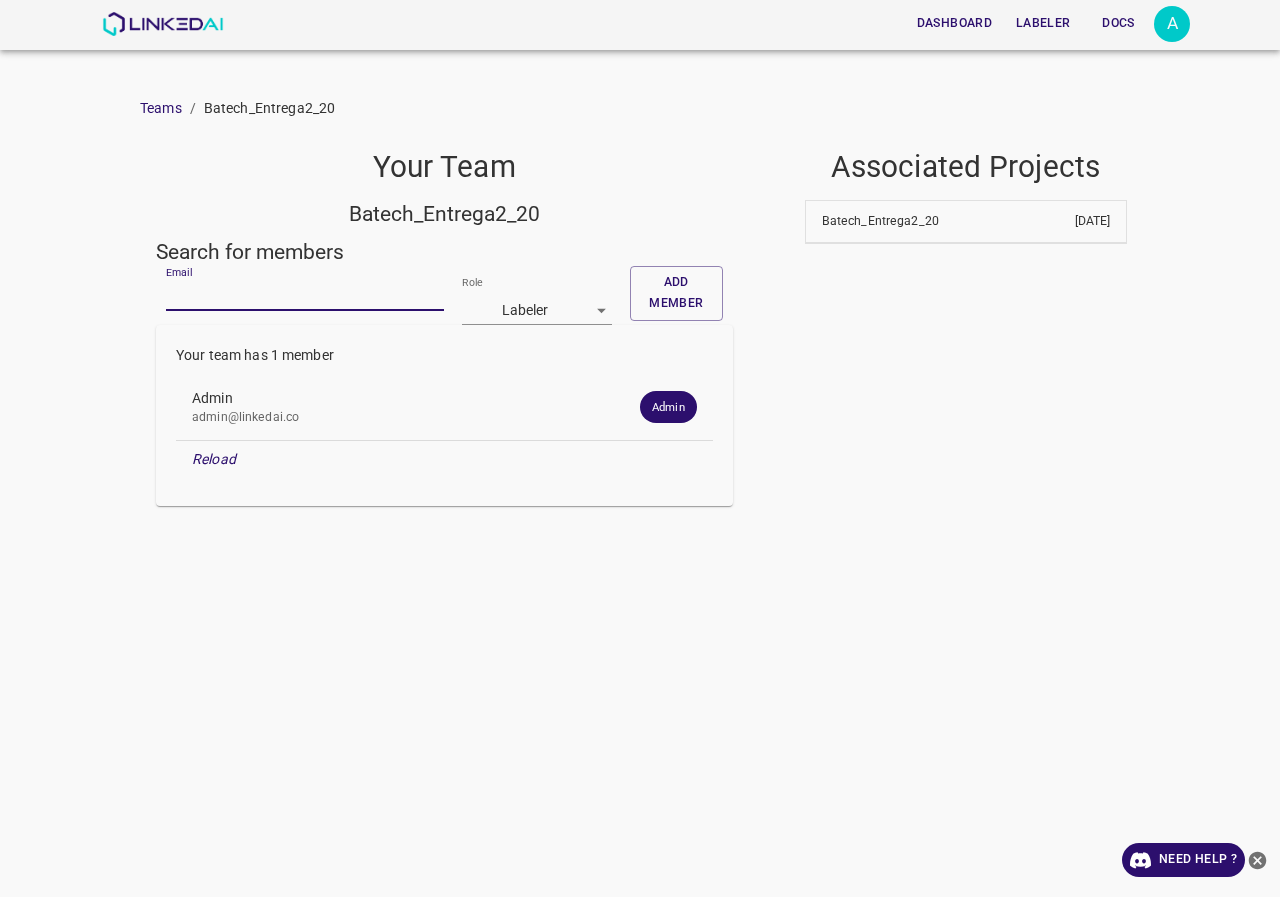 click on "Email" at bounding box center (305, 296) 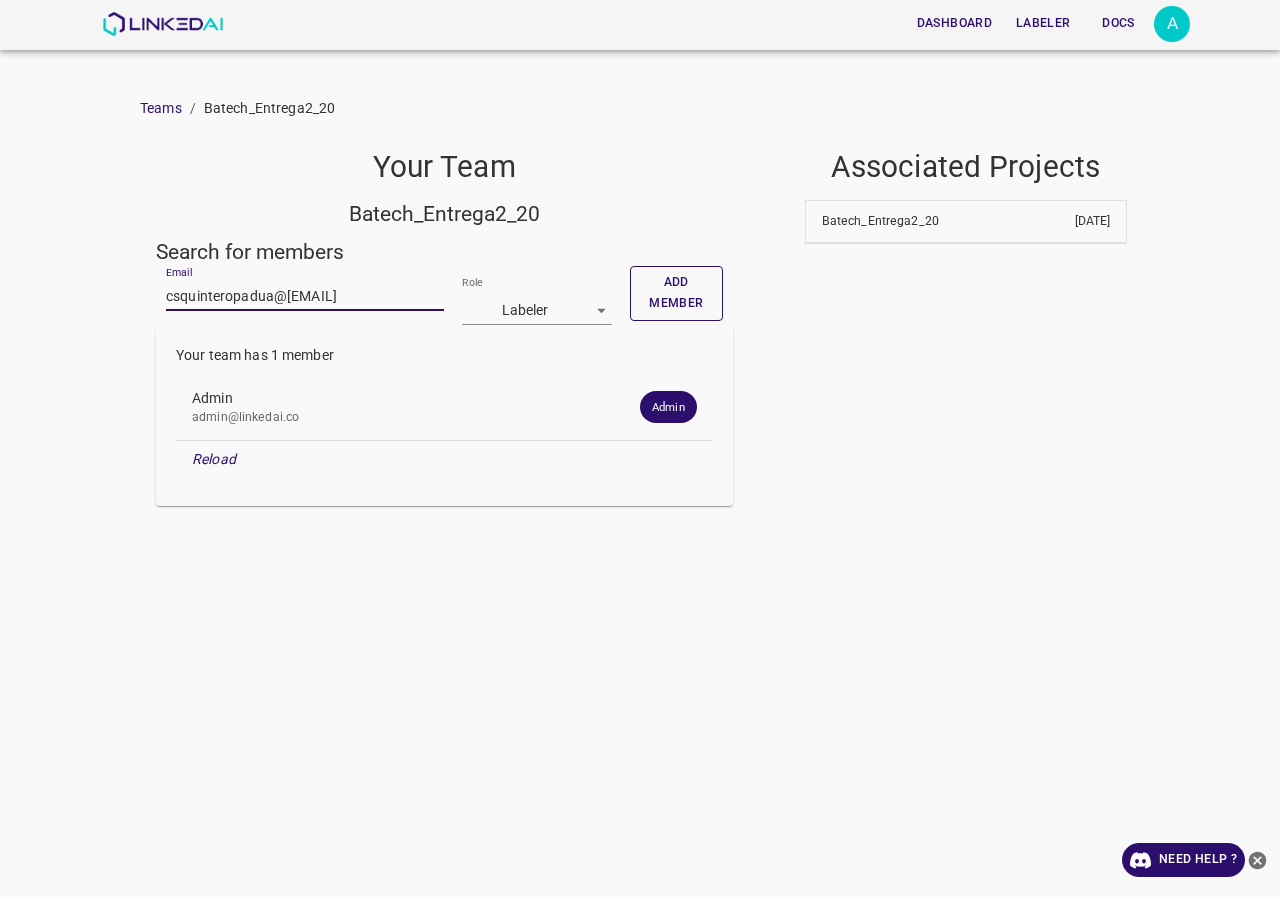 type on "csquinteropadua@gmail.com" 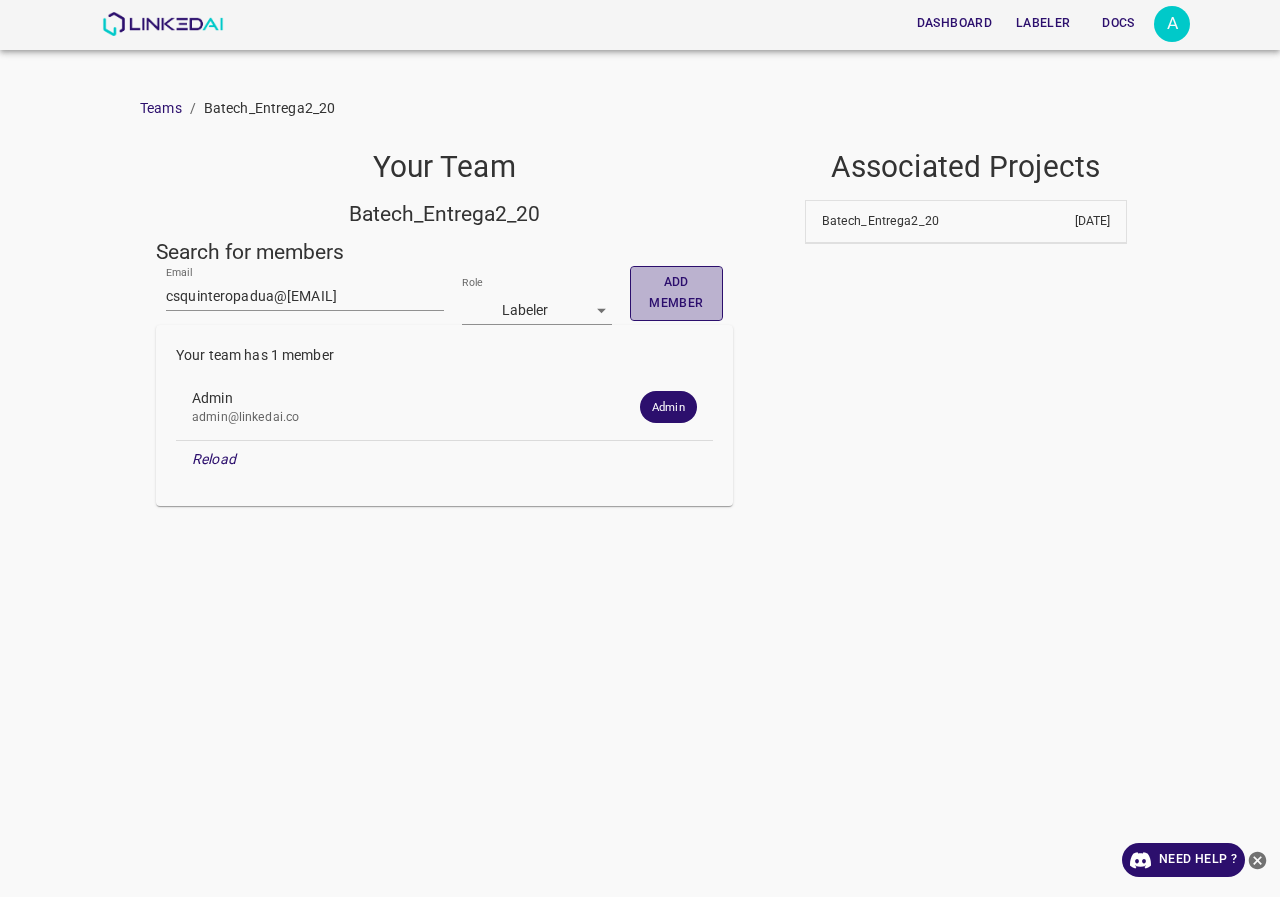 click on "Add member" at bounding box center [676, 293] 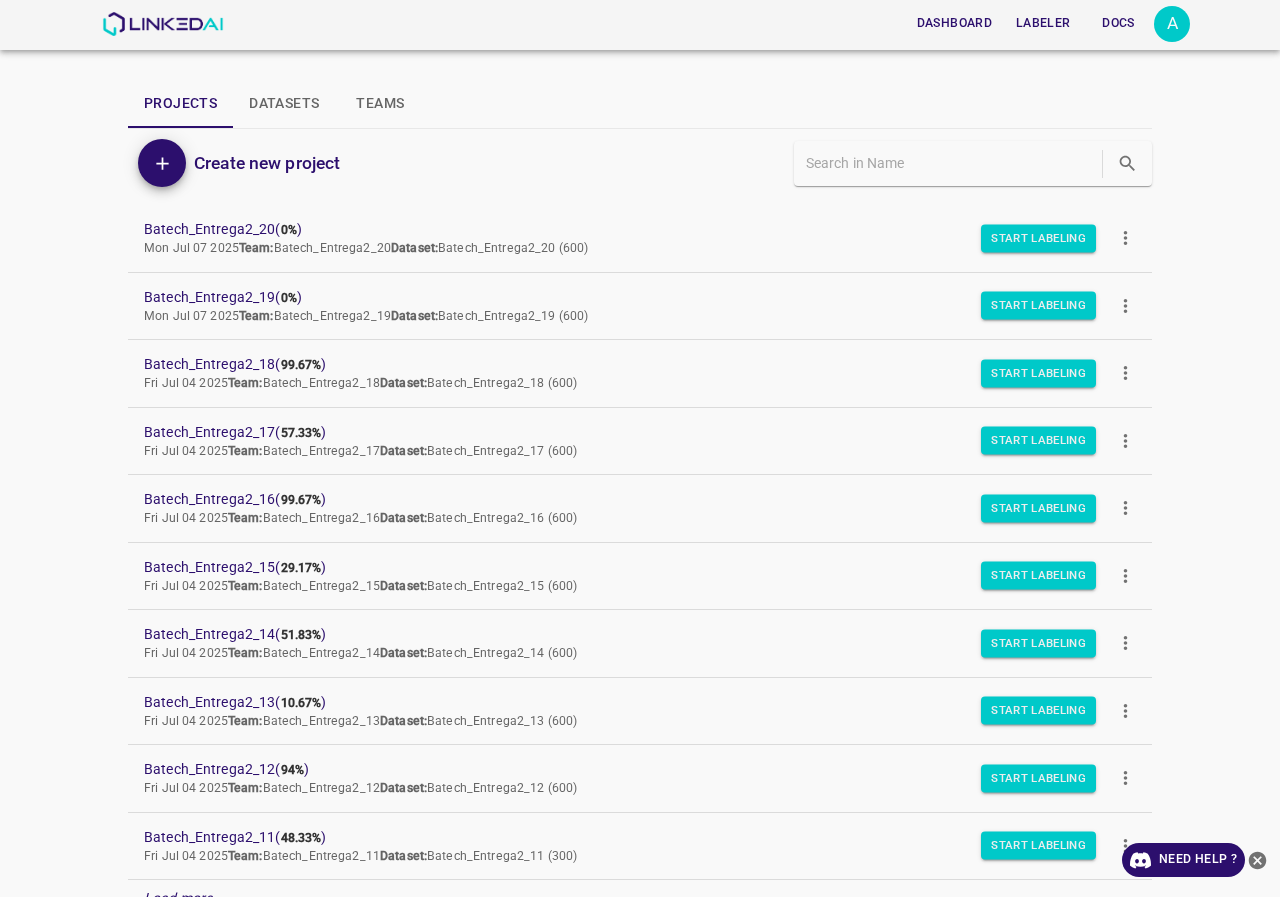 scroll, scrollTop: 0, scrollLeft: 0, axis: both 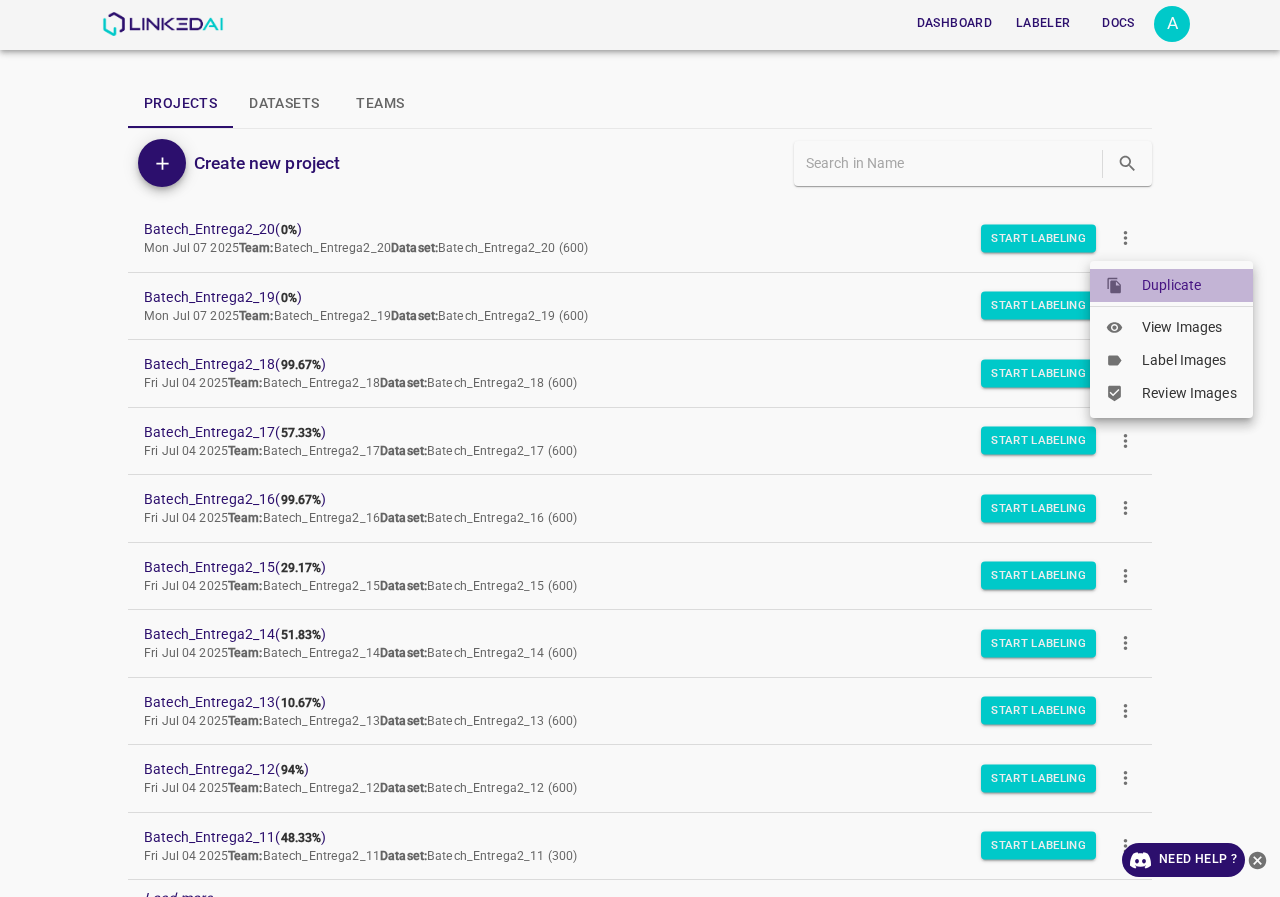 click on "Duplicate" at bounding box center [1189, 285] 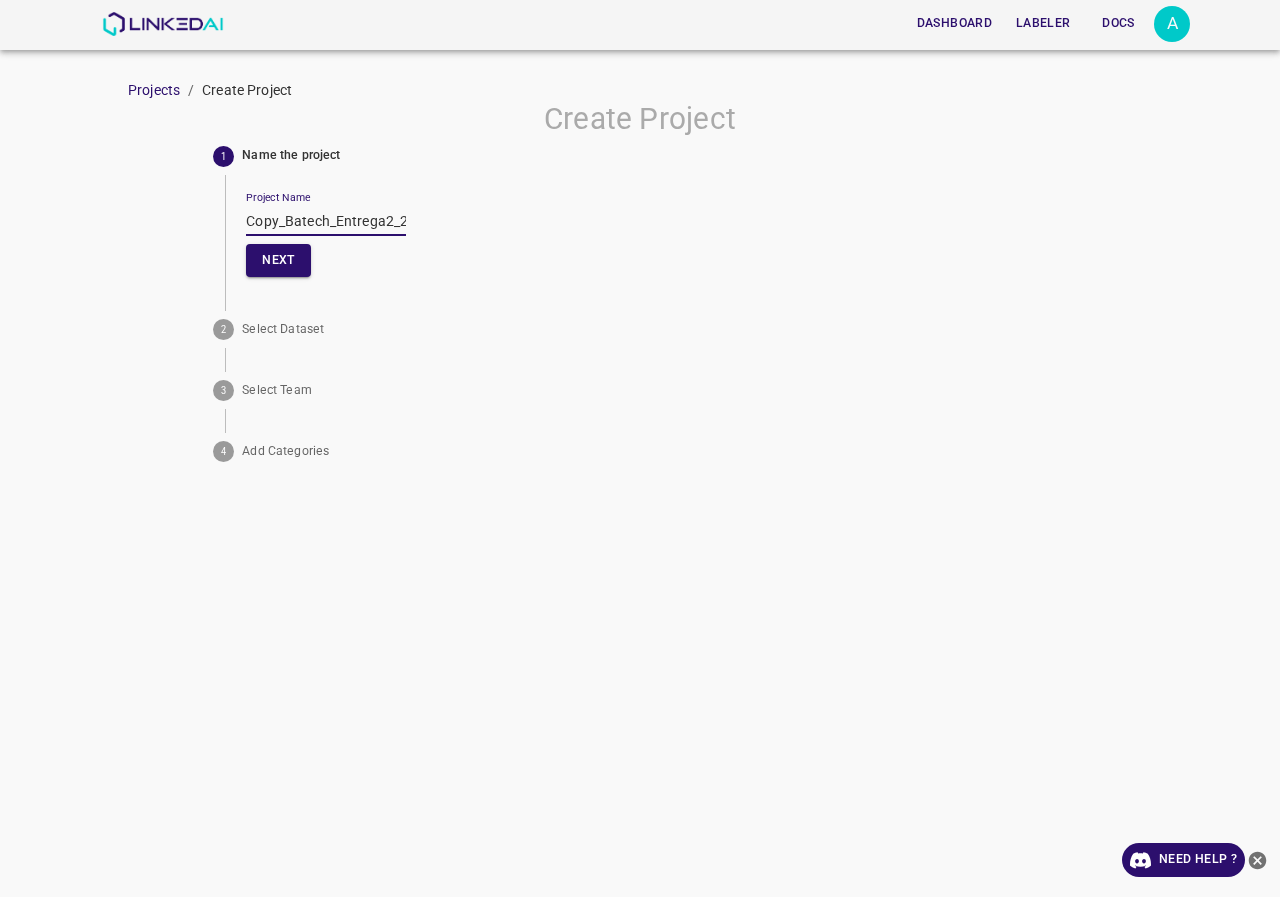 drag, startPoint x: 287, startPoint y: 222, endPoint x: 121, endPoint y: 224, distance: 166.01205 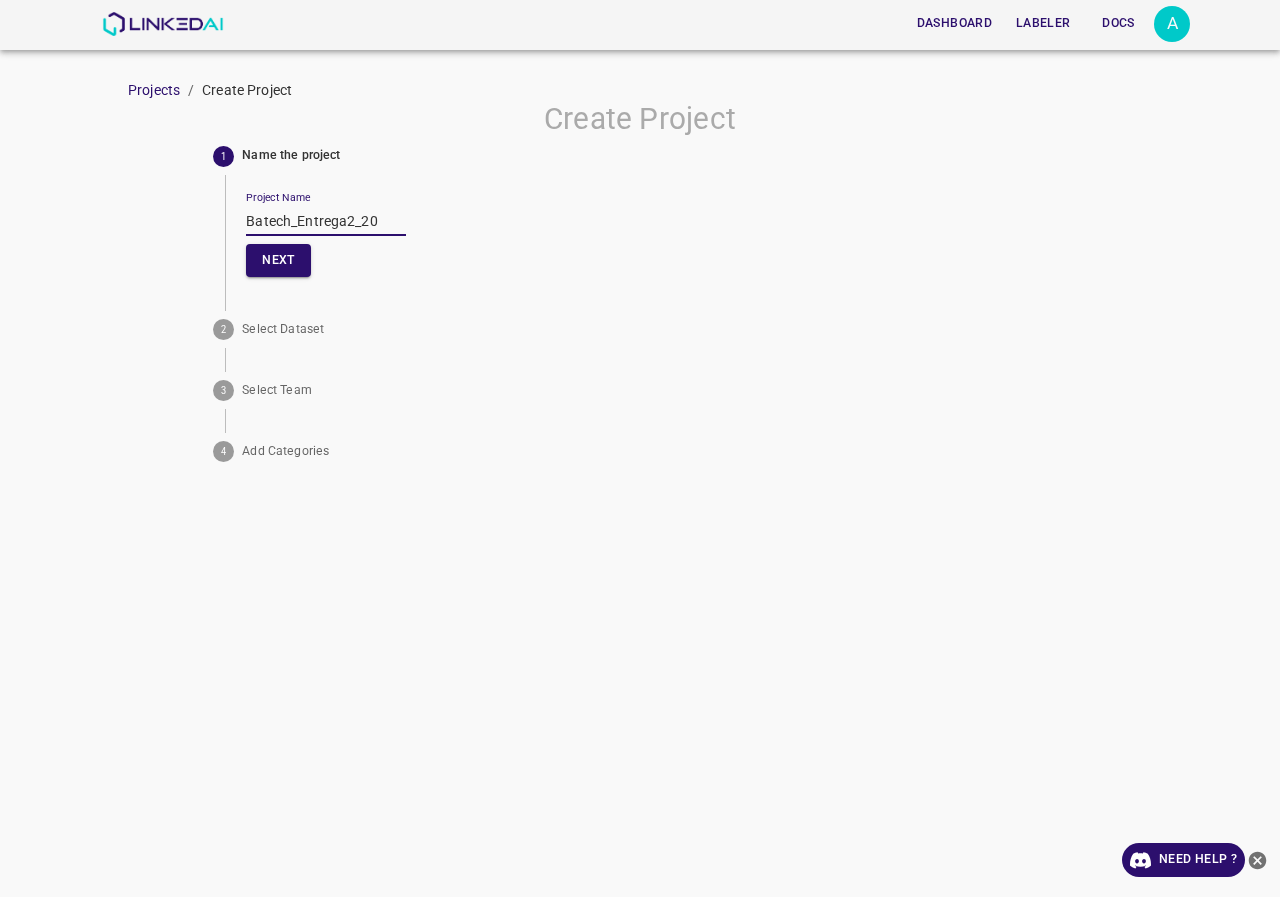 click on "Batech_Entrega2_20" at bounding box center (326, 221) 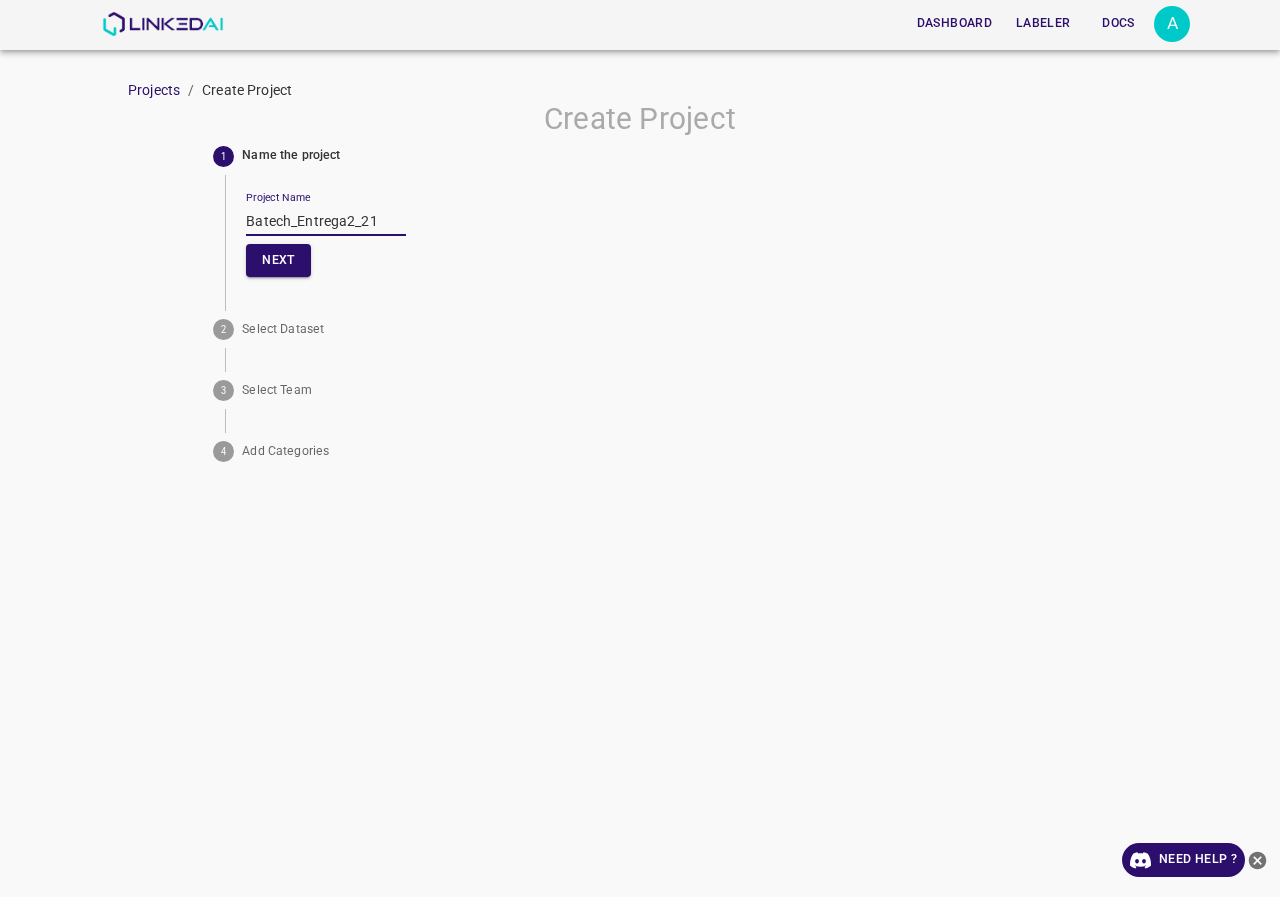 drag, startPoint x: 319, startPoint y: 226, endPoint x: 0, endPoint y: 226, distance: 319 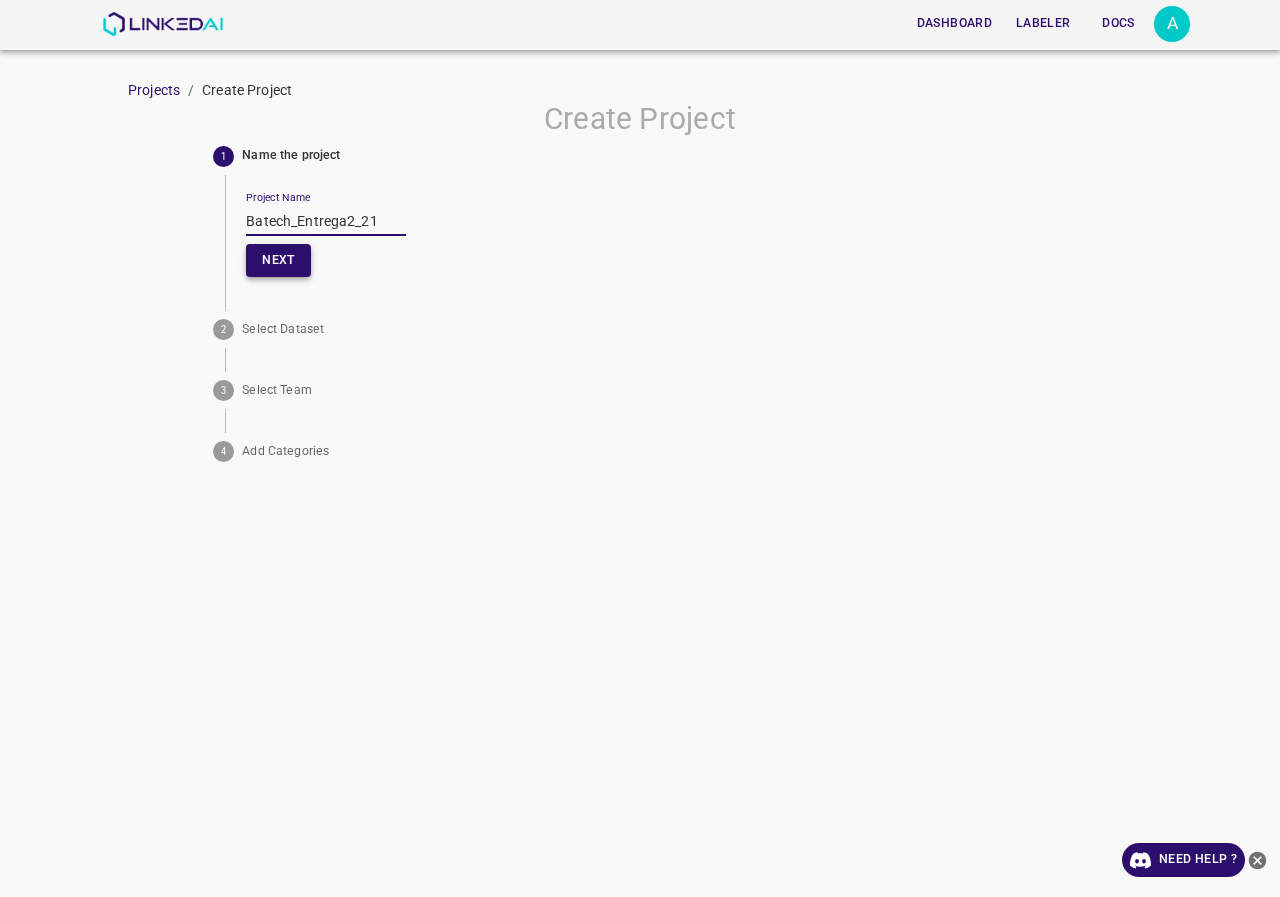 type on "Batech_Entrega2_21" 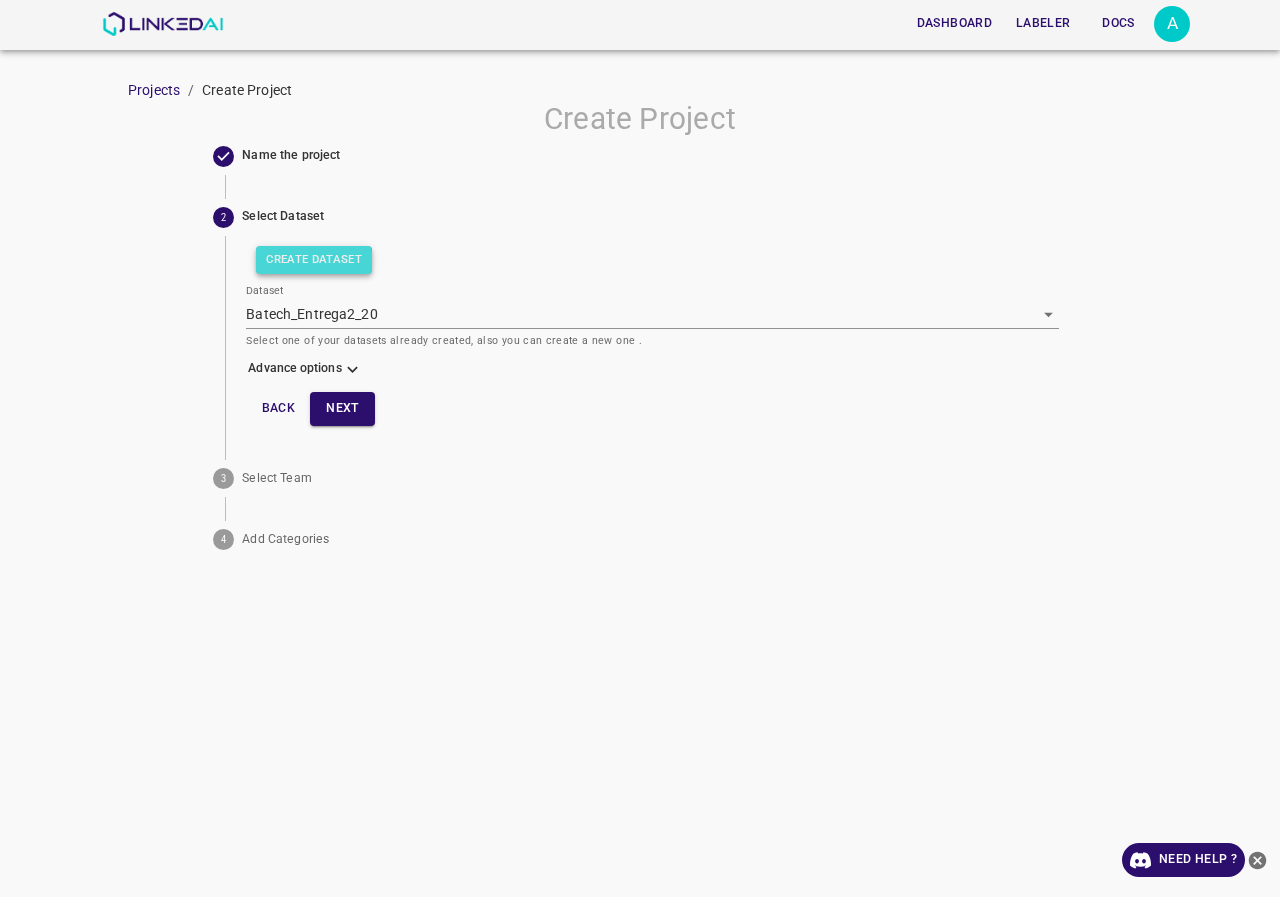 click on "Create Dataset" at bounding box center (314, 260) 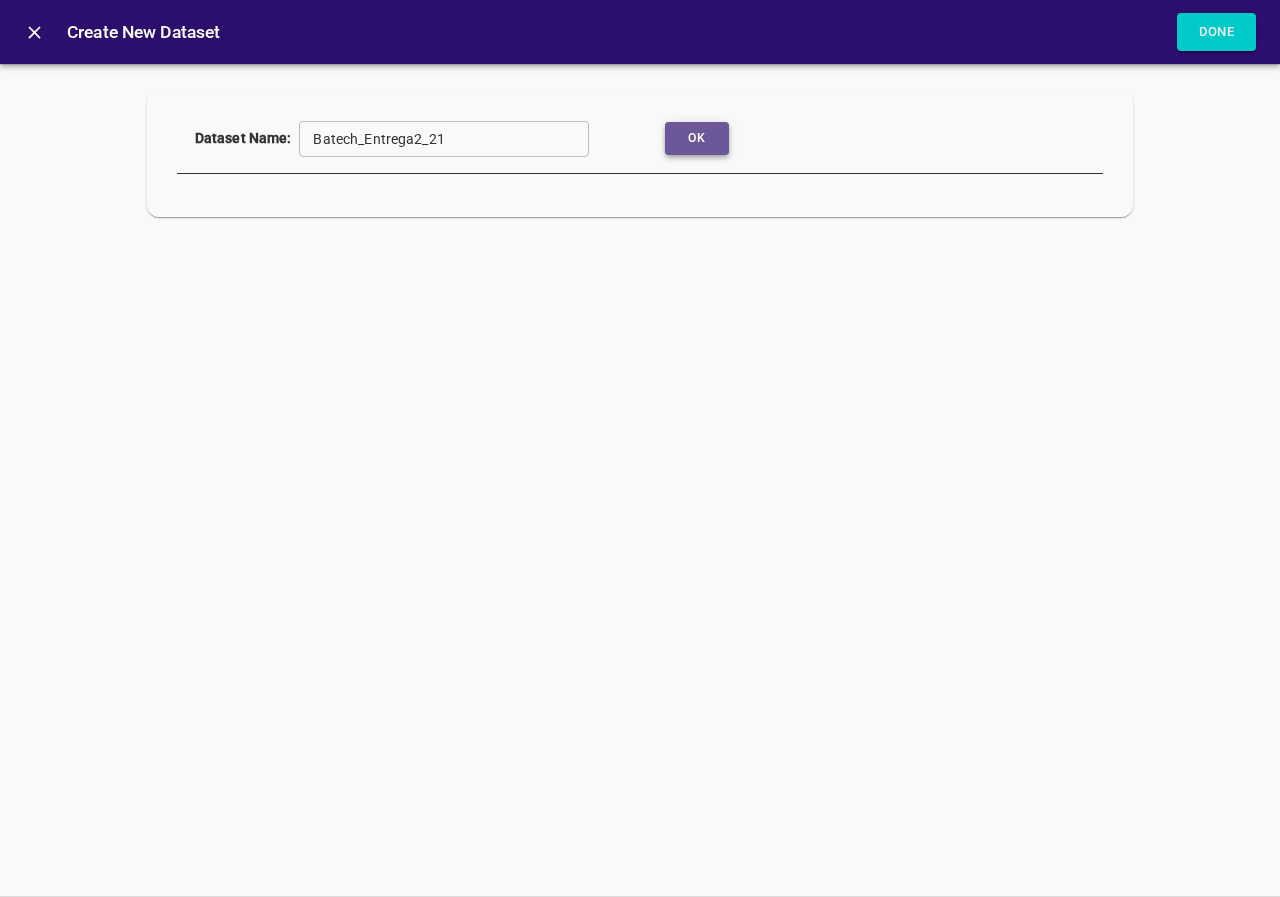 click on "Ok" at bounding box center (697, 138) 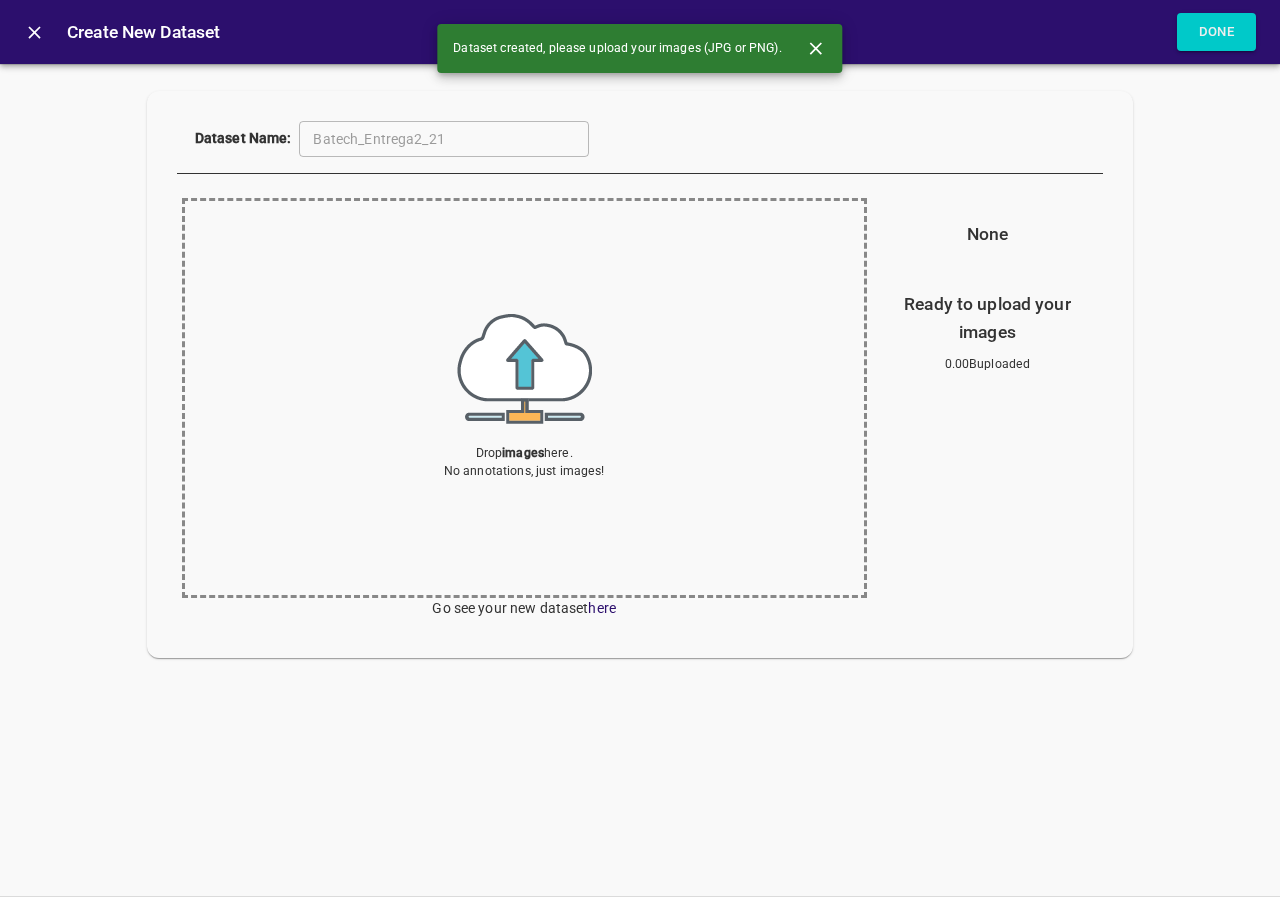 click at bounding box center (524, 369) 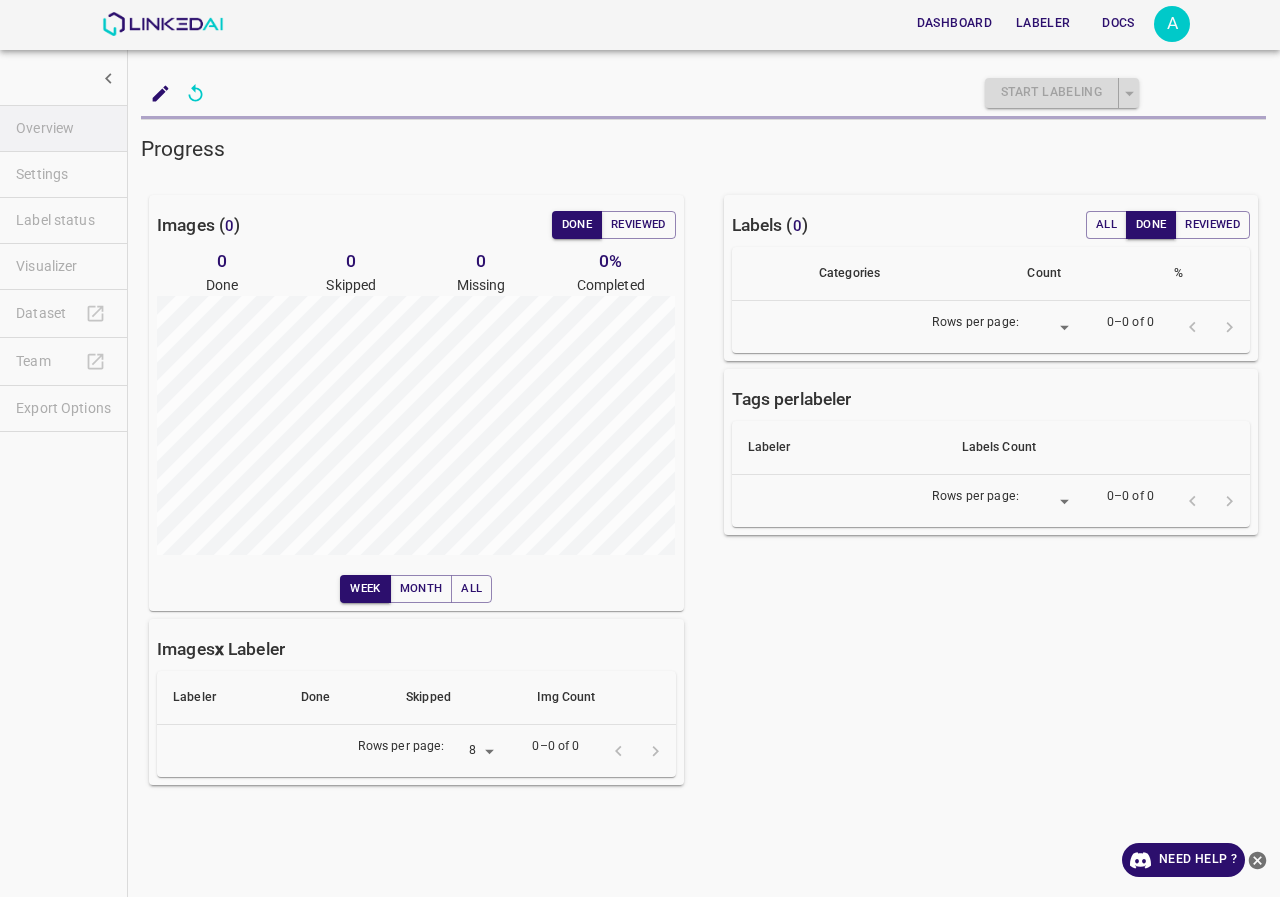 scroll, scrollTop: 0, scrollLeft: 0, axis: both 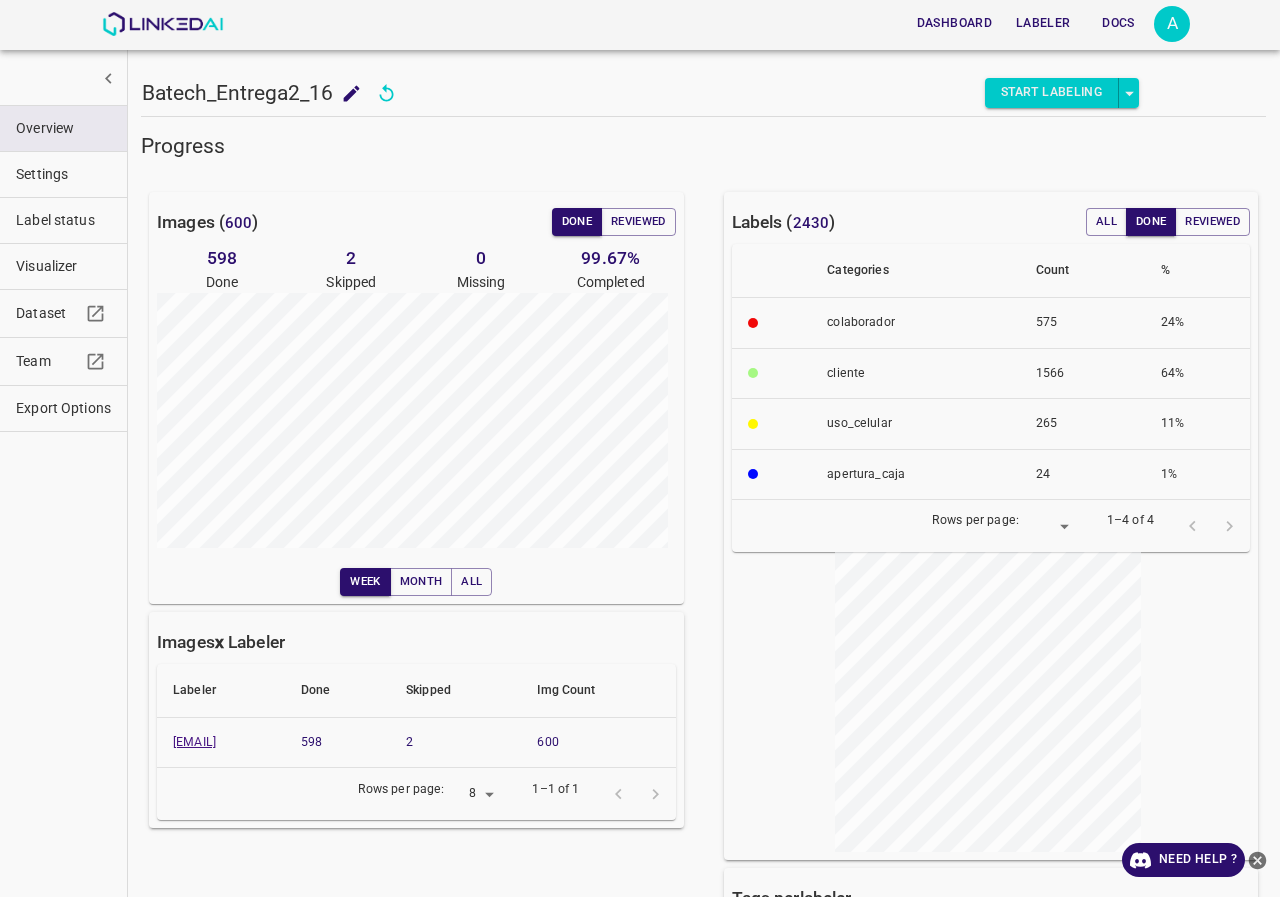 drag, startPoint x: 347, startPoint y: 747, endPoint x: 174, endPoint y: 745, distance: 173.01157 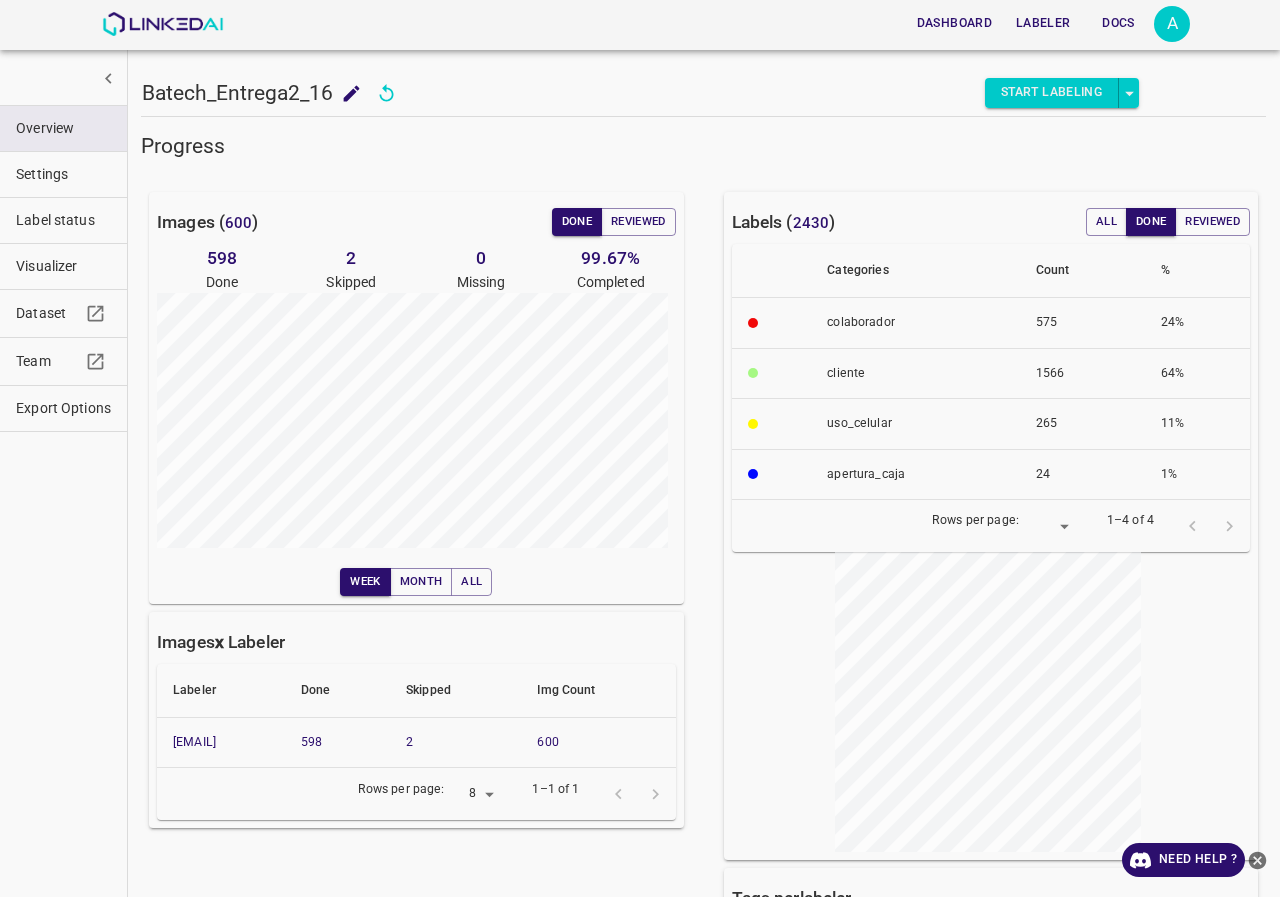 copy on "[EMAIL]" 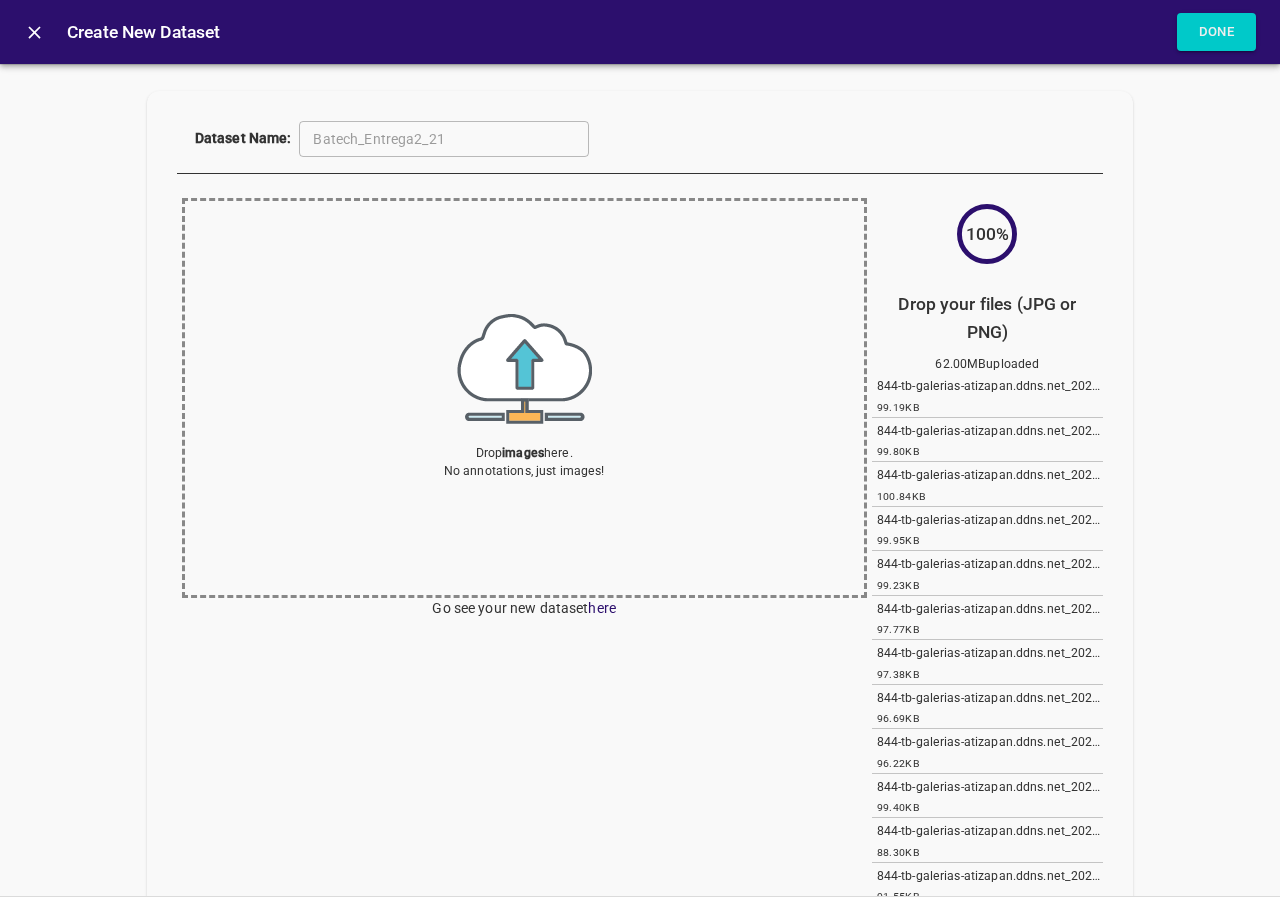 scroll, scrollTop: 0, scrollLeft: 0, axis: both 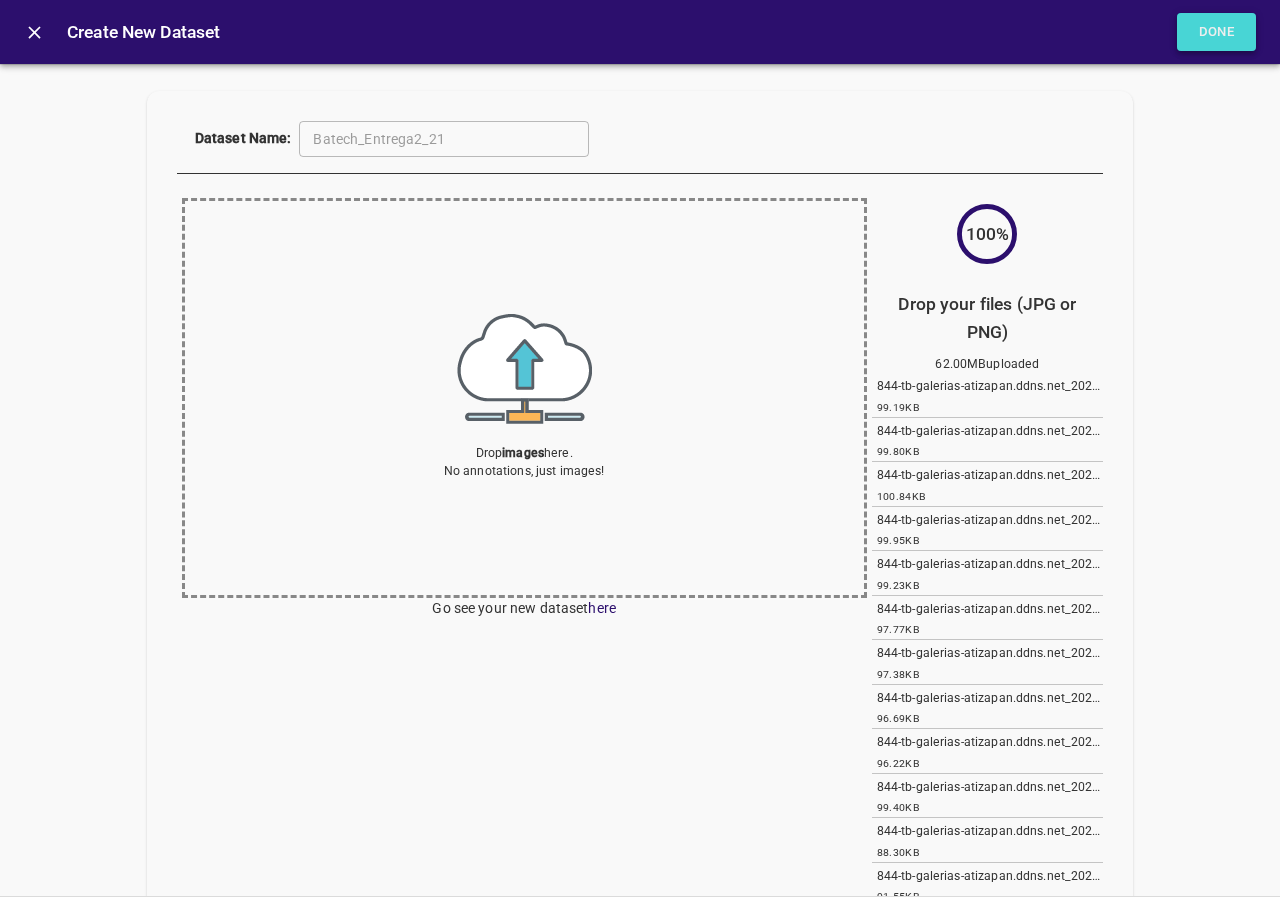 click on "Done" at bounding box center [1217, 32] 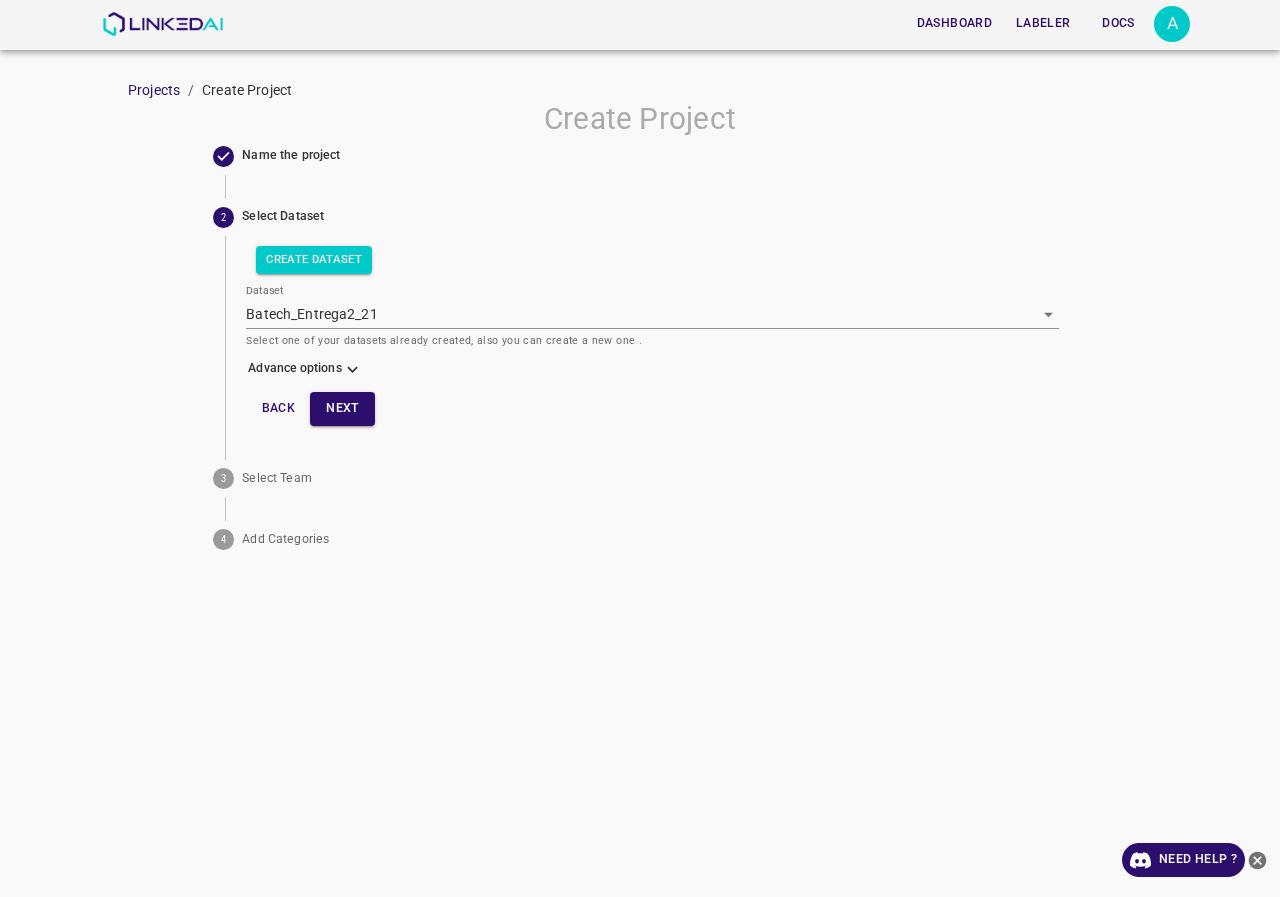click at bounding box center [352, 369] 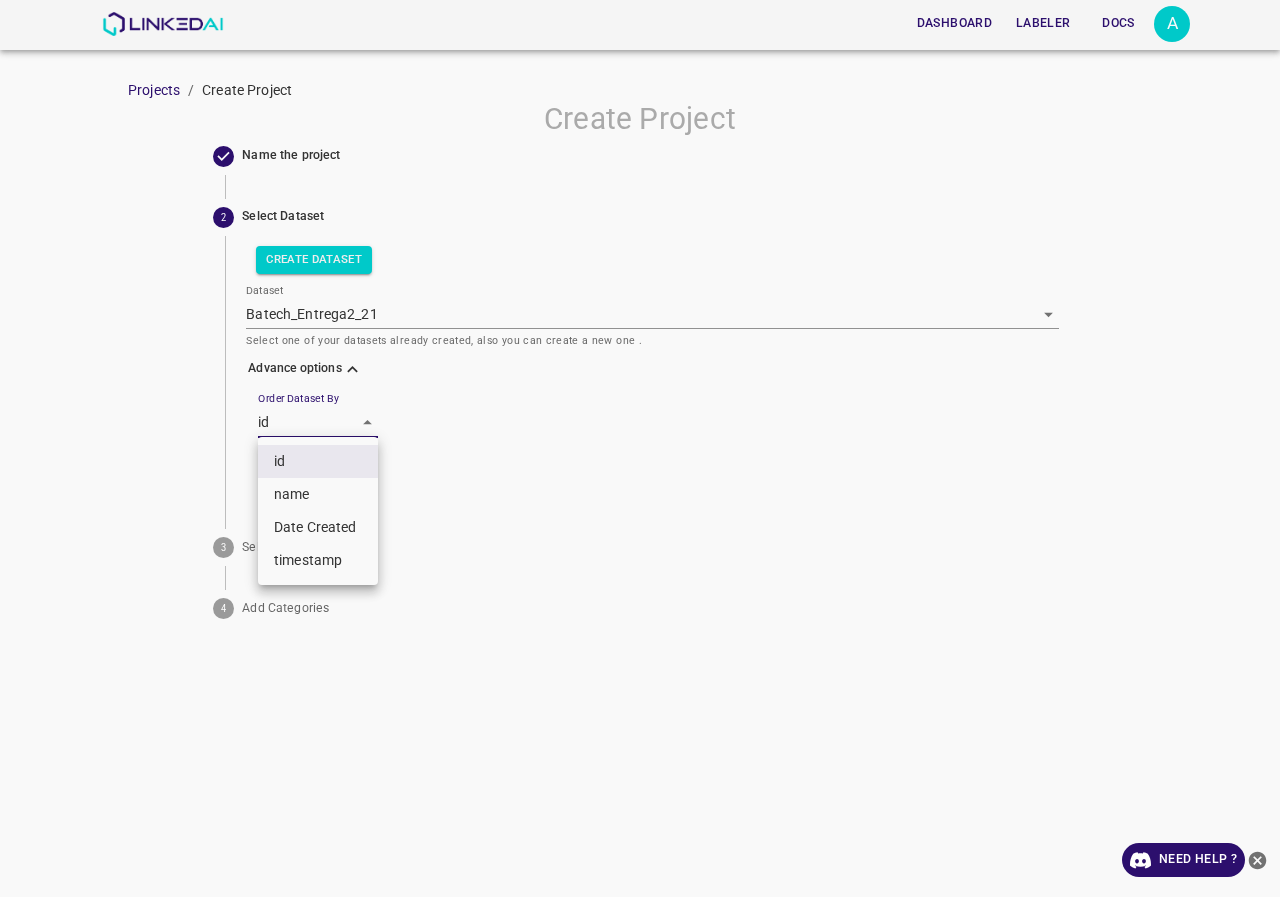 click on "Dashboard Labeler Docs A Projects / Create Project   Create Project Name the project 2 Select Dataset Create Dataset Dataset Batech_Entrega2_21 [object Object] Select one of your datasets already created, also you can create a new one . Advance options   Order Dataset By id id Back Next 3 Select Team 4 Add Categories Need Help ? Dashboard Labeler Docs Account Dark Mode Logout v.4.3.6  id name Date Created timestamp" at bounding box center [640, 448] 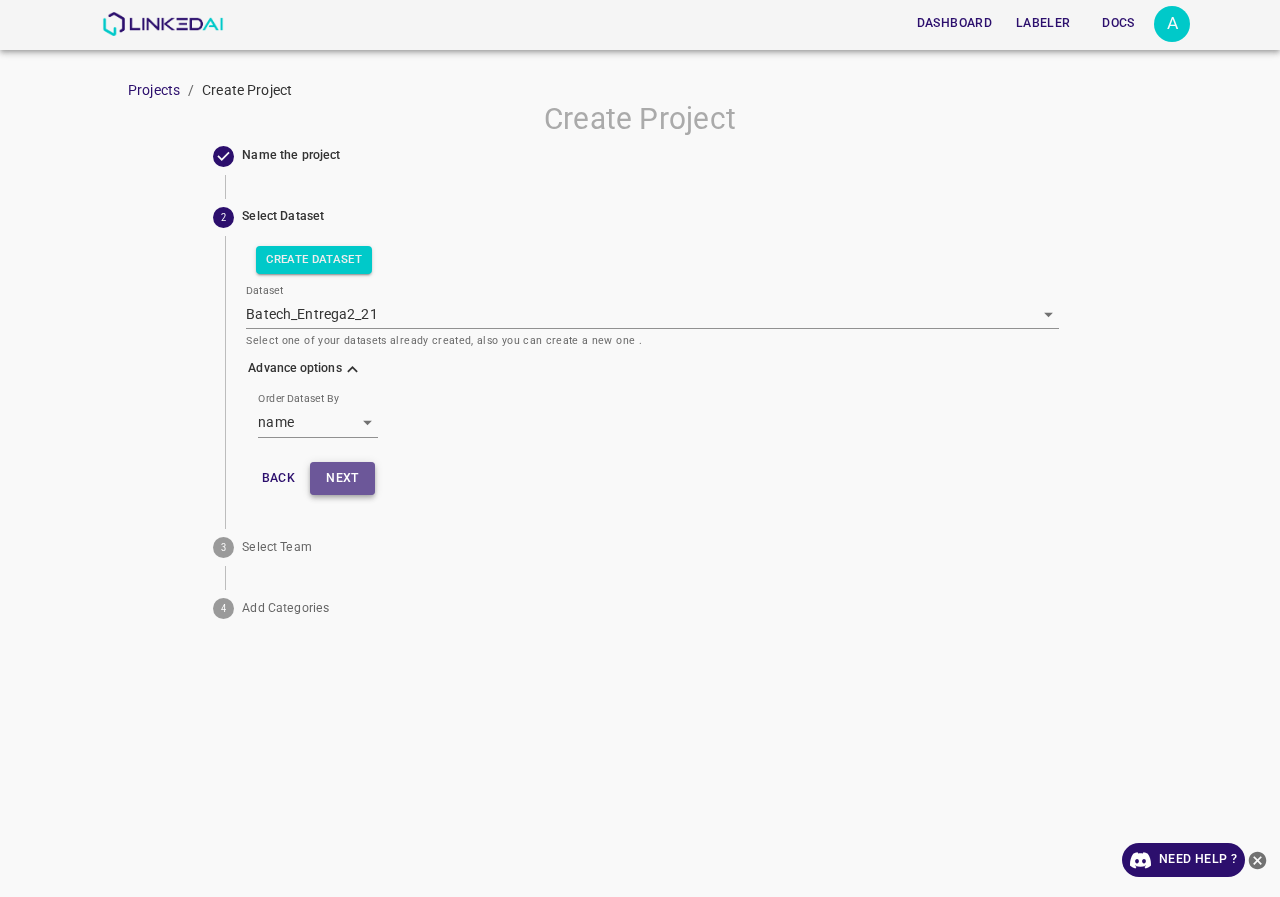 click on "Next" at bounding box center [342, 478] 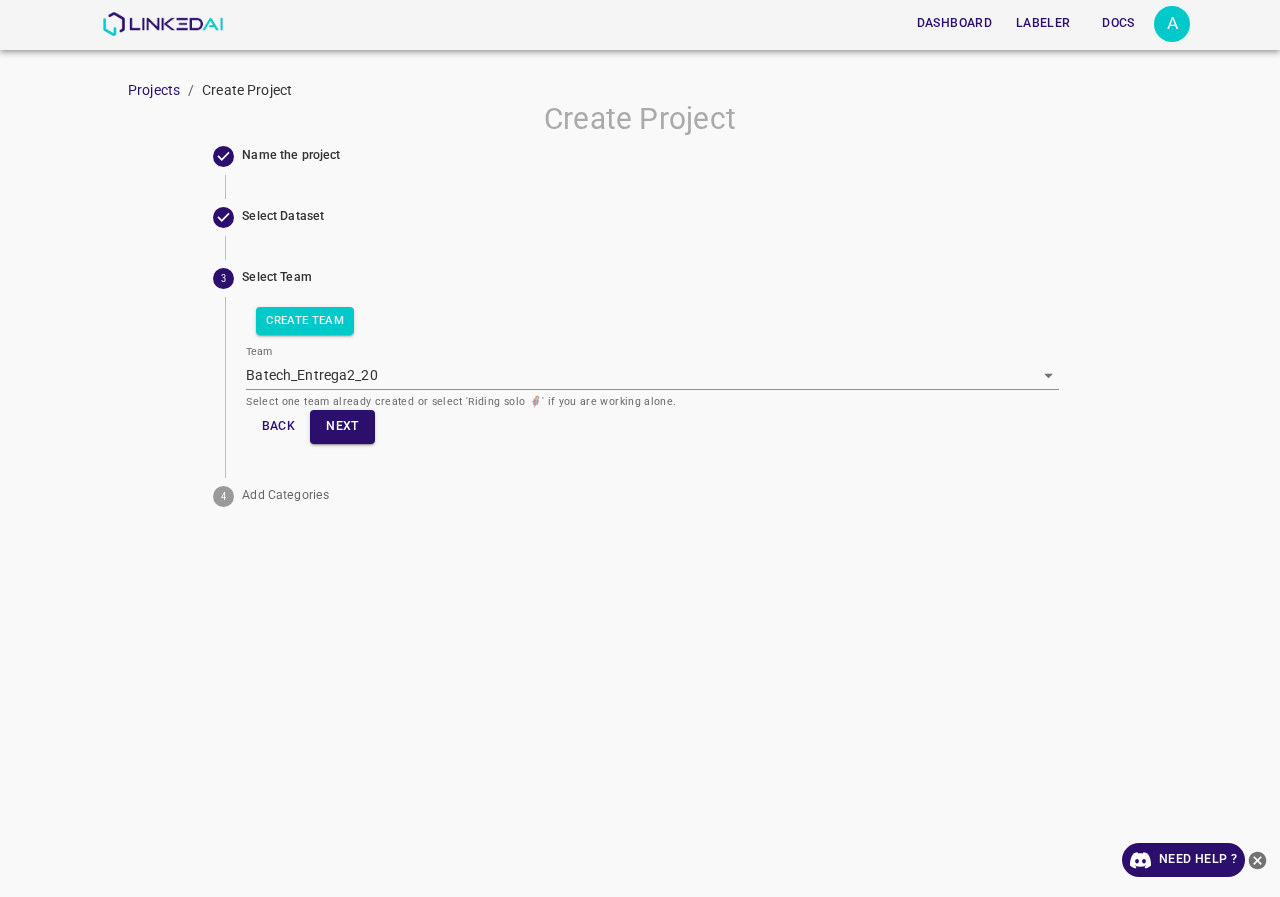 click on "Create Team Team Batech_Entrega2_20 [TEAM_NAME] Select one team already created or select 'Riding solo 🦸' if you are working alone. Back Next" at bounding box center [652, 375] 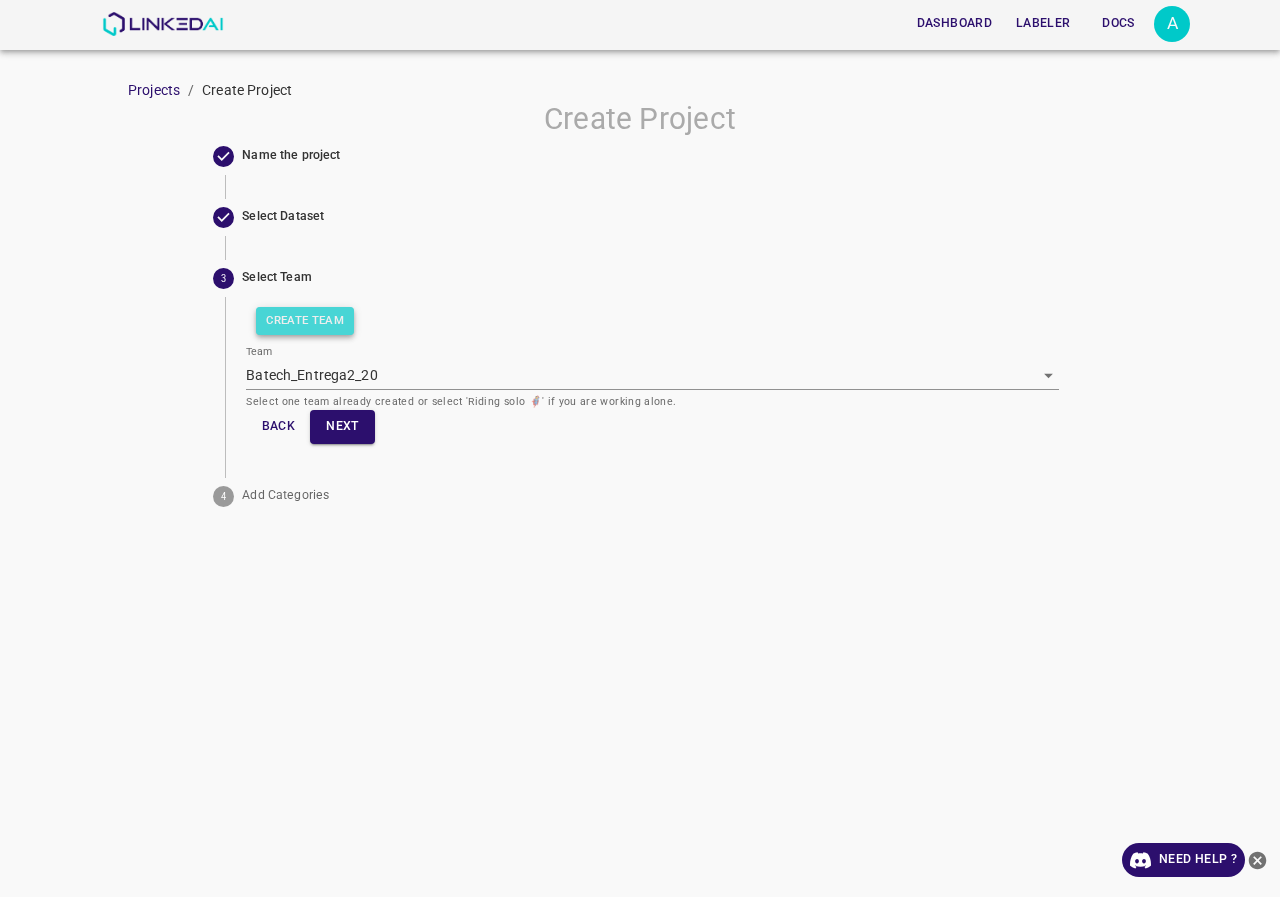 click on "Create Team" at bounding box center [305, 321] 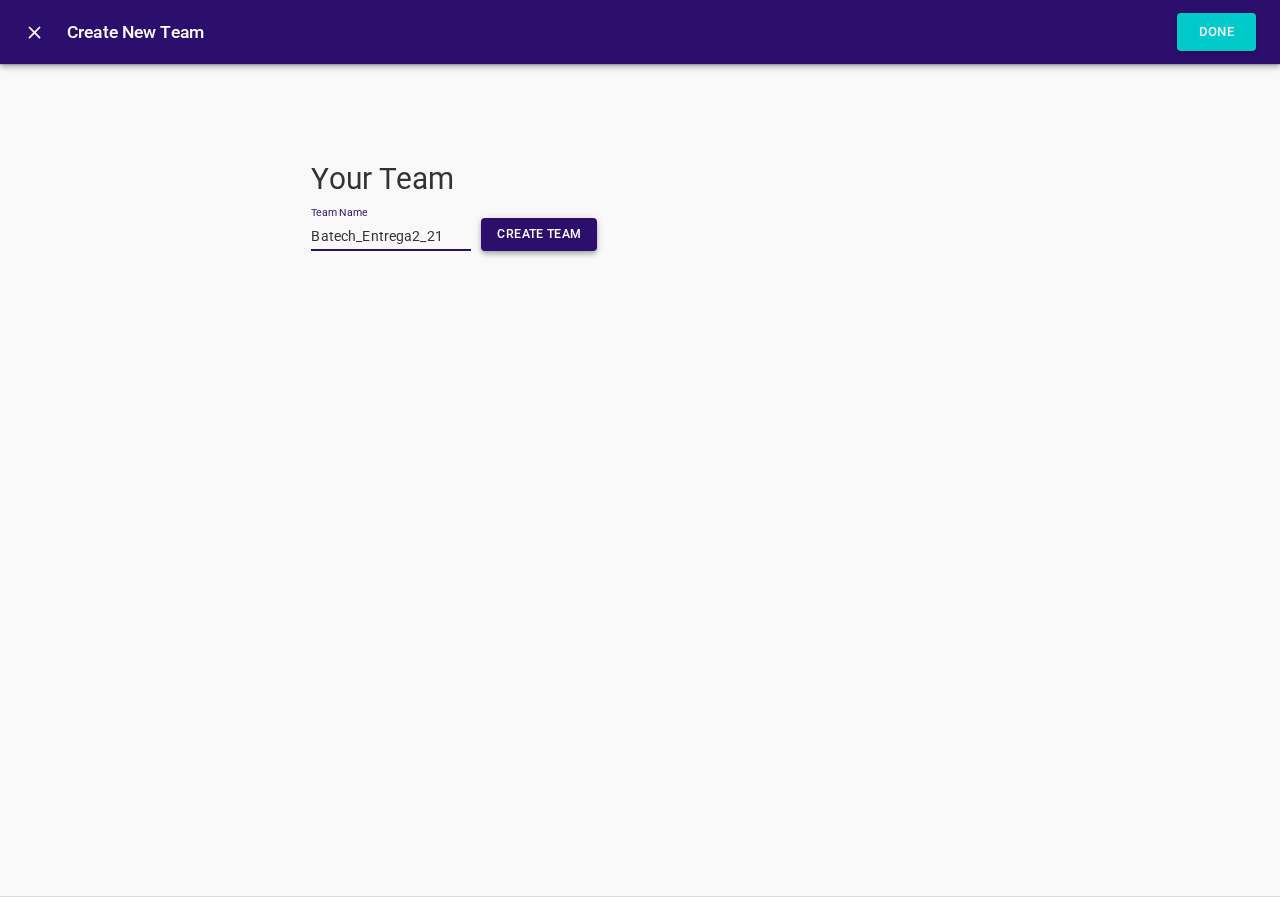 type on "Batech_Entrega2_21" 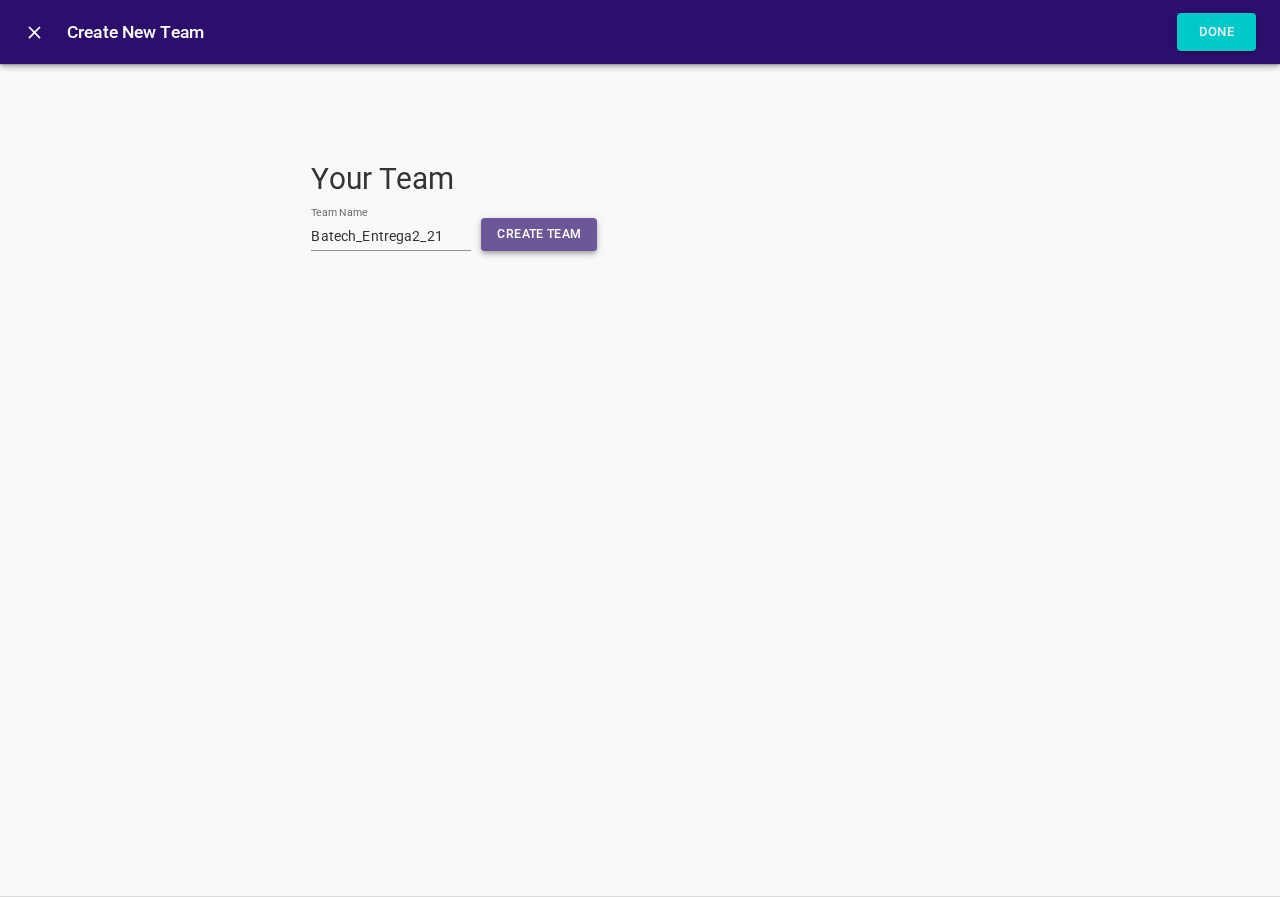 click on "Create Team" at bounding box center (539, 234) 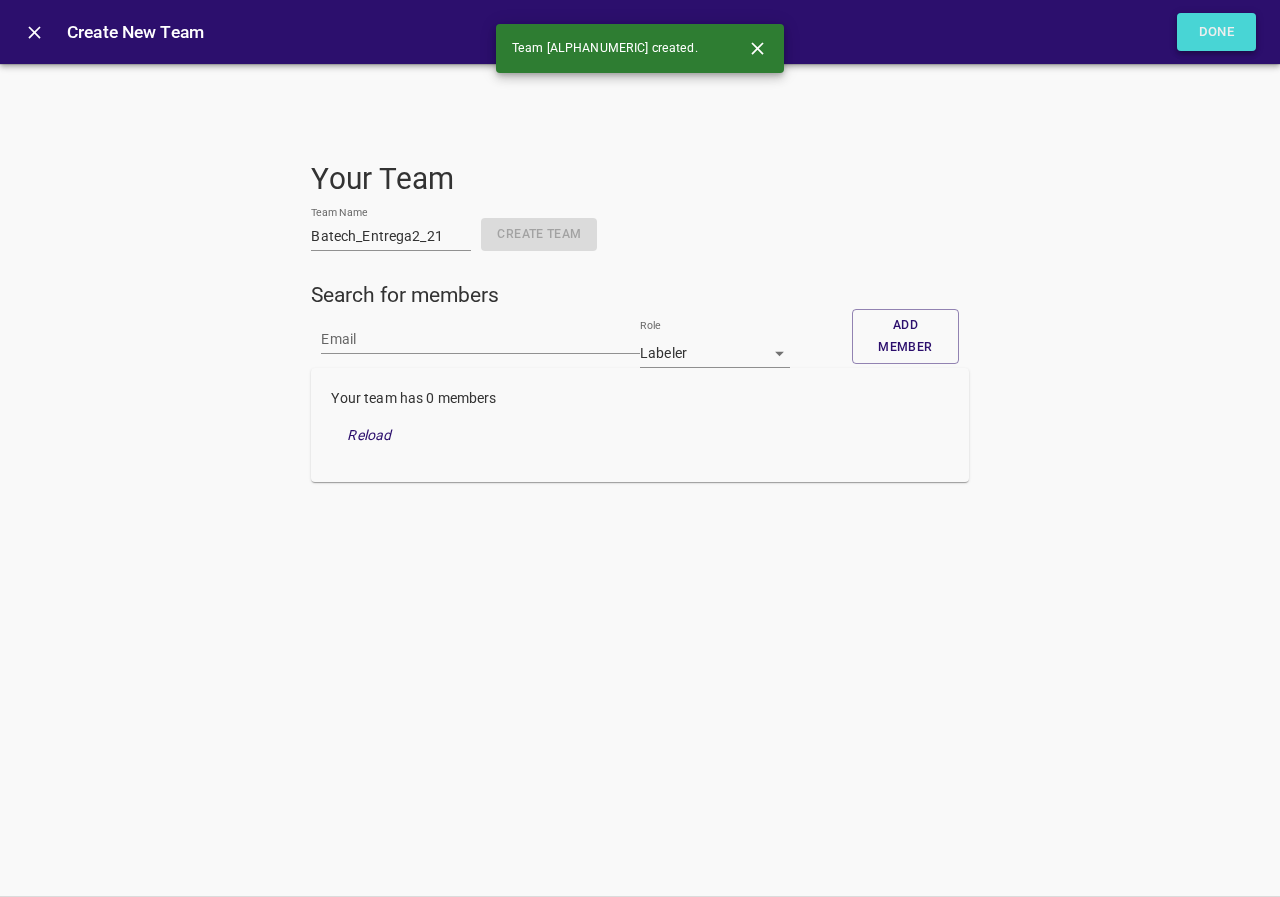 click on "Done" at bounding box center [1217, 32] 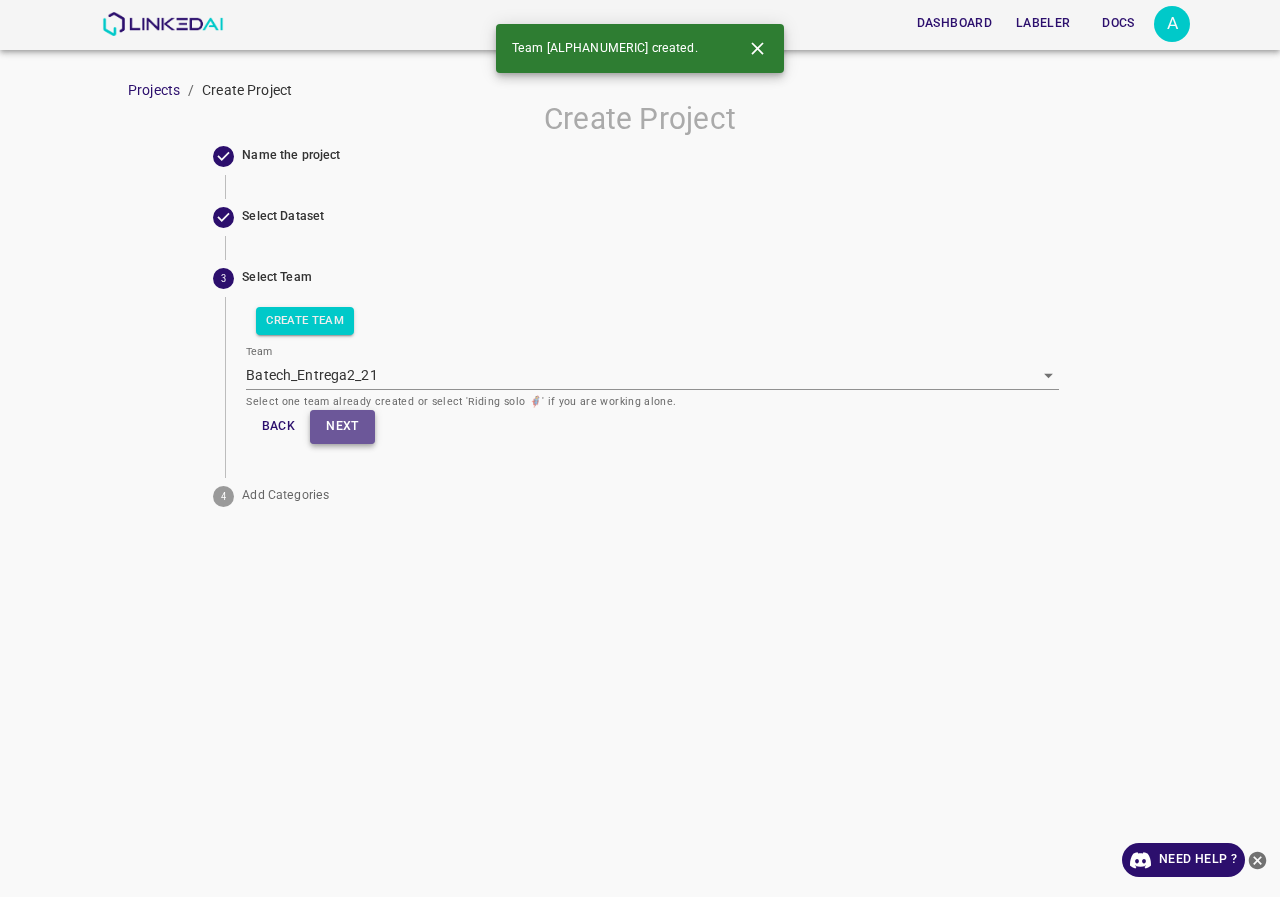 click on "Next" at bounding box center (342, 426) 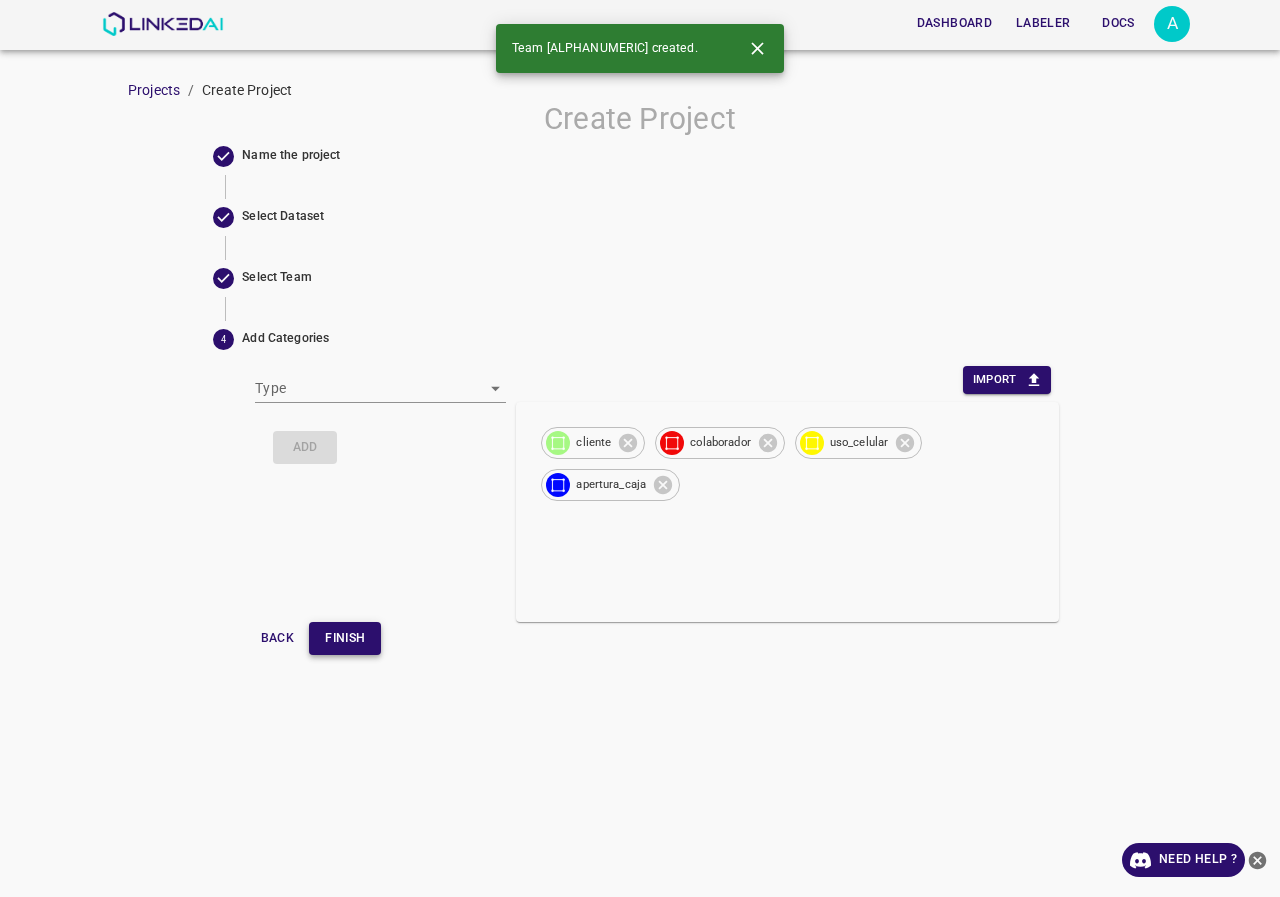 click on "Finish" at bounding box center (345, 638) 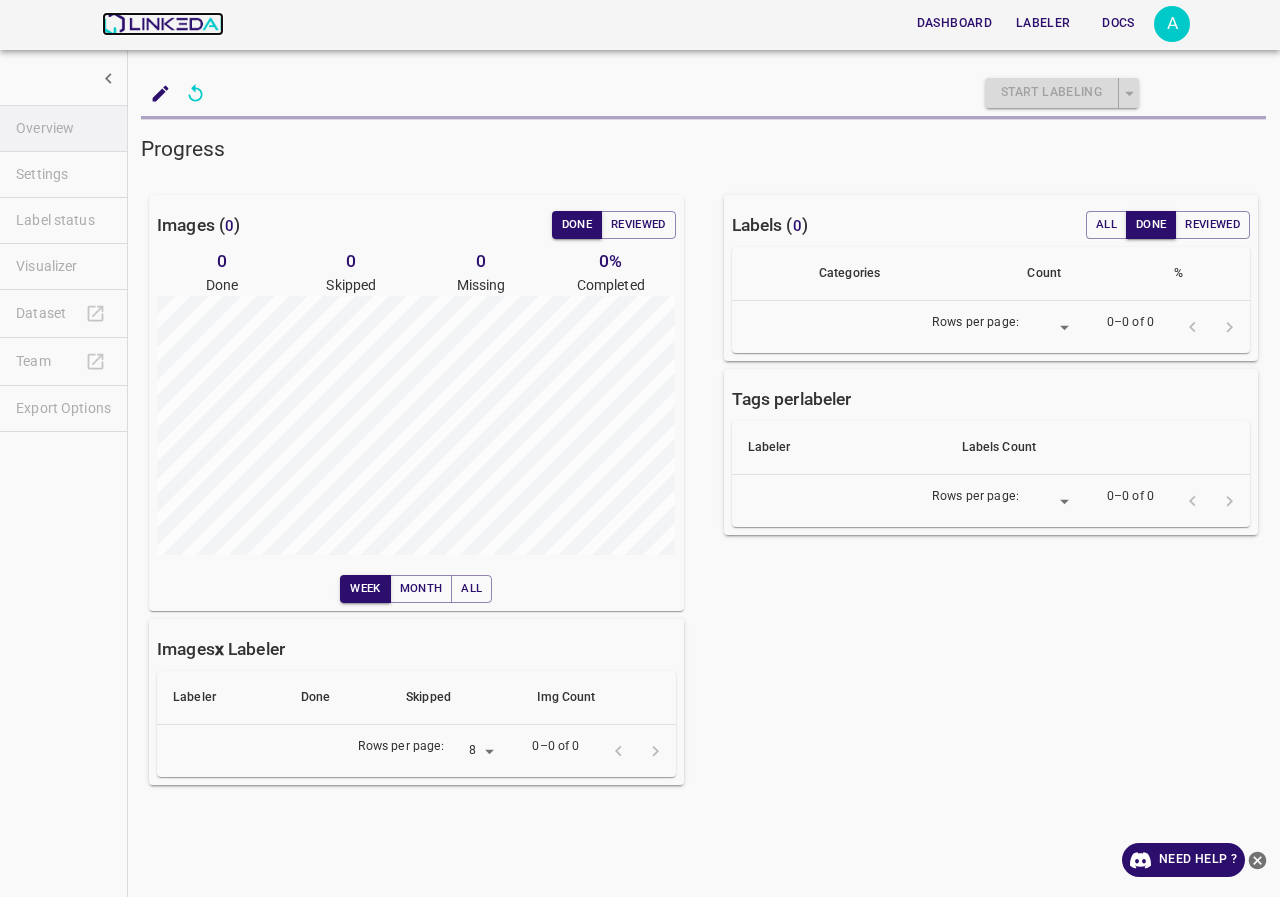 click at bounding box center (162, 24) 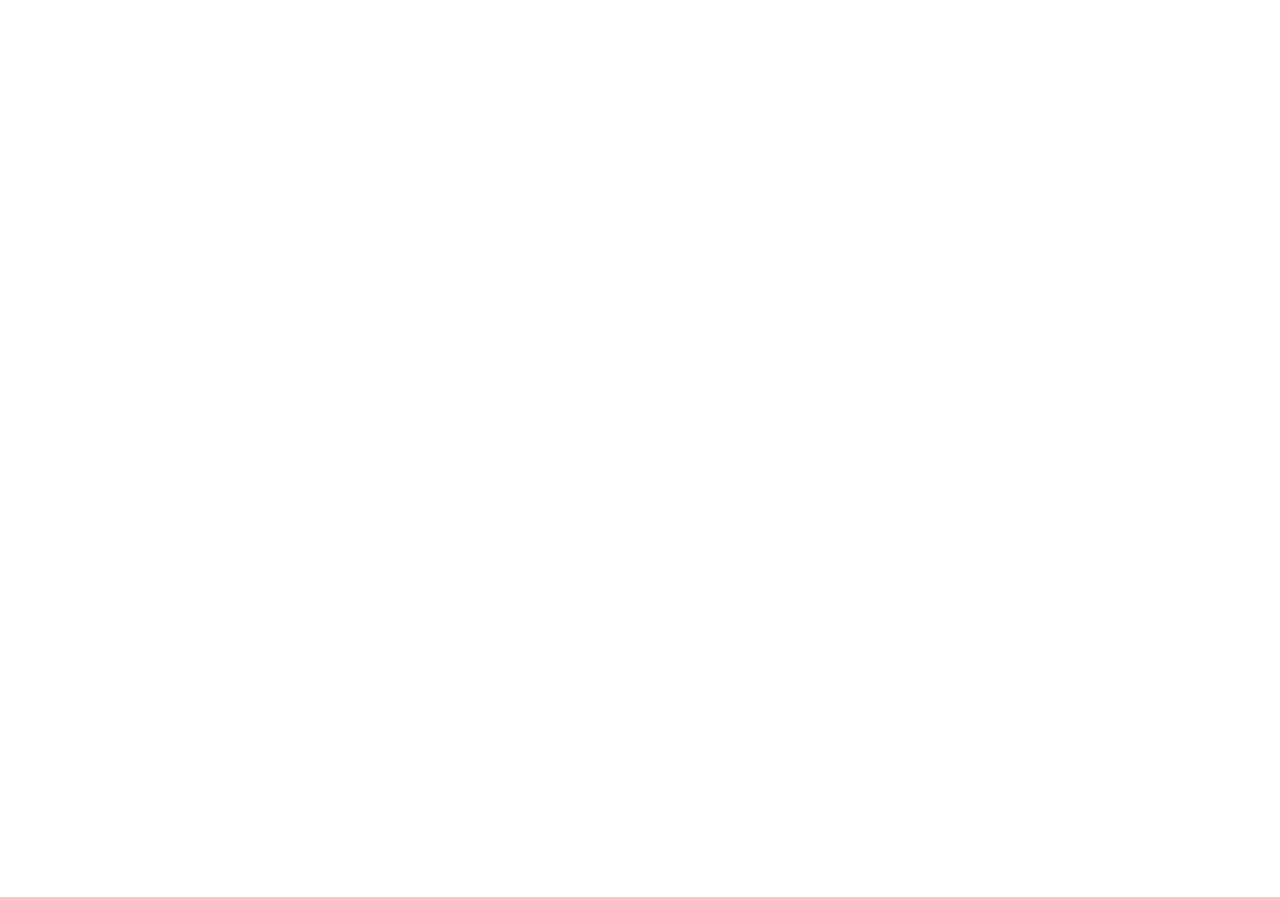 scroll, scrollTop: 0, scrollLeft: 0, axis: both 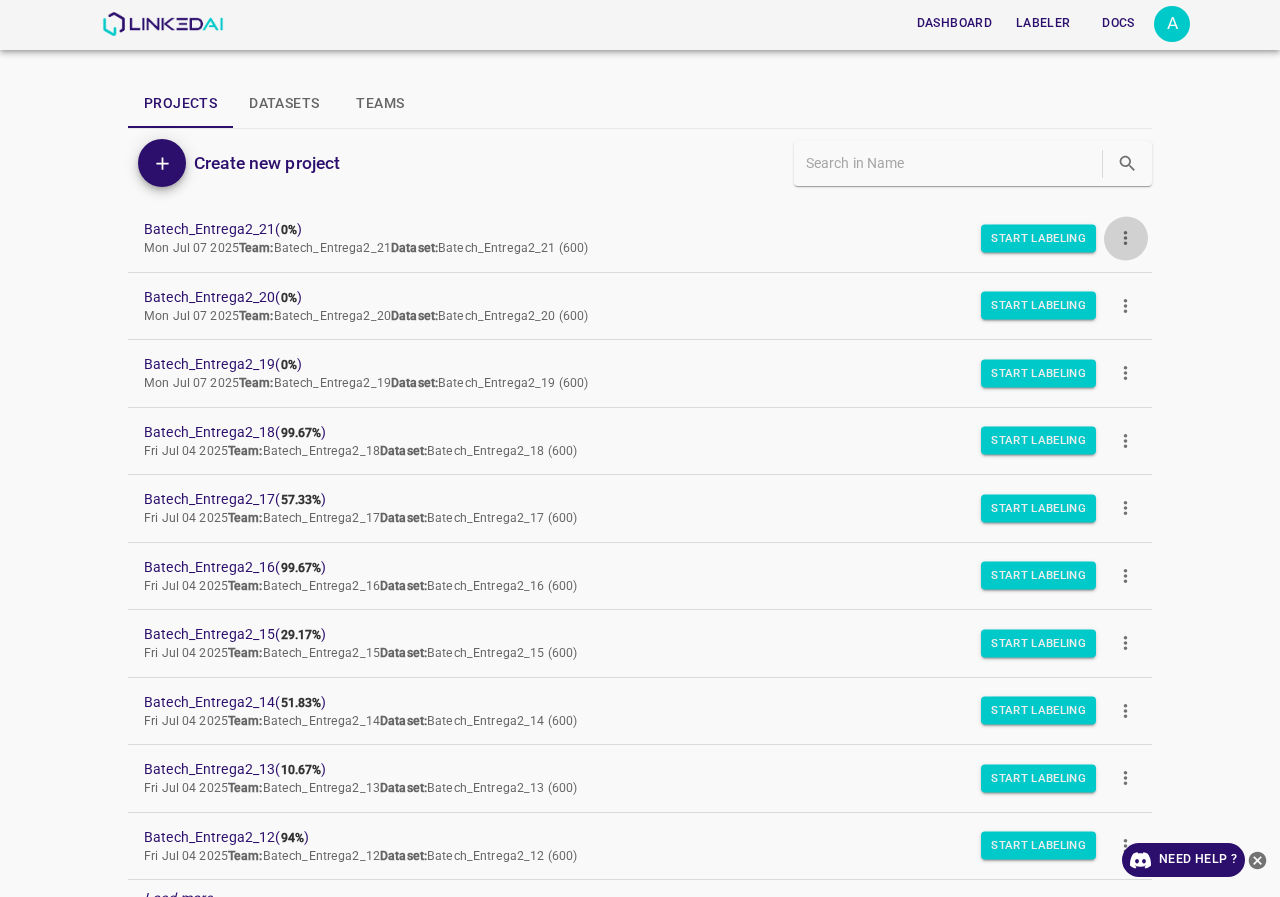 click at bounding box center [1125, 238] 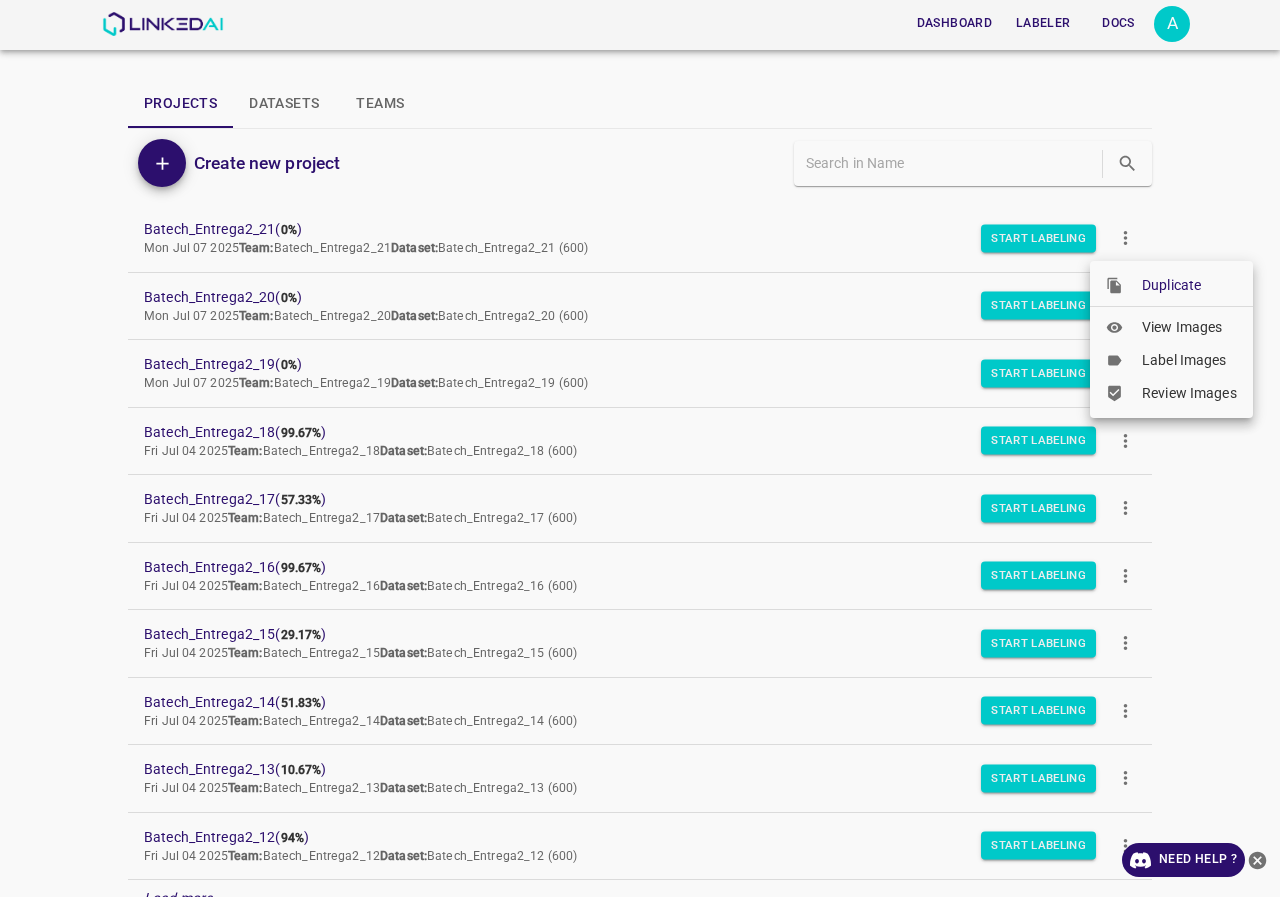 click at bounding box center [640, 448] 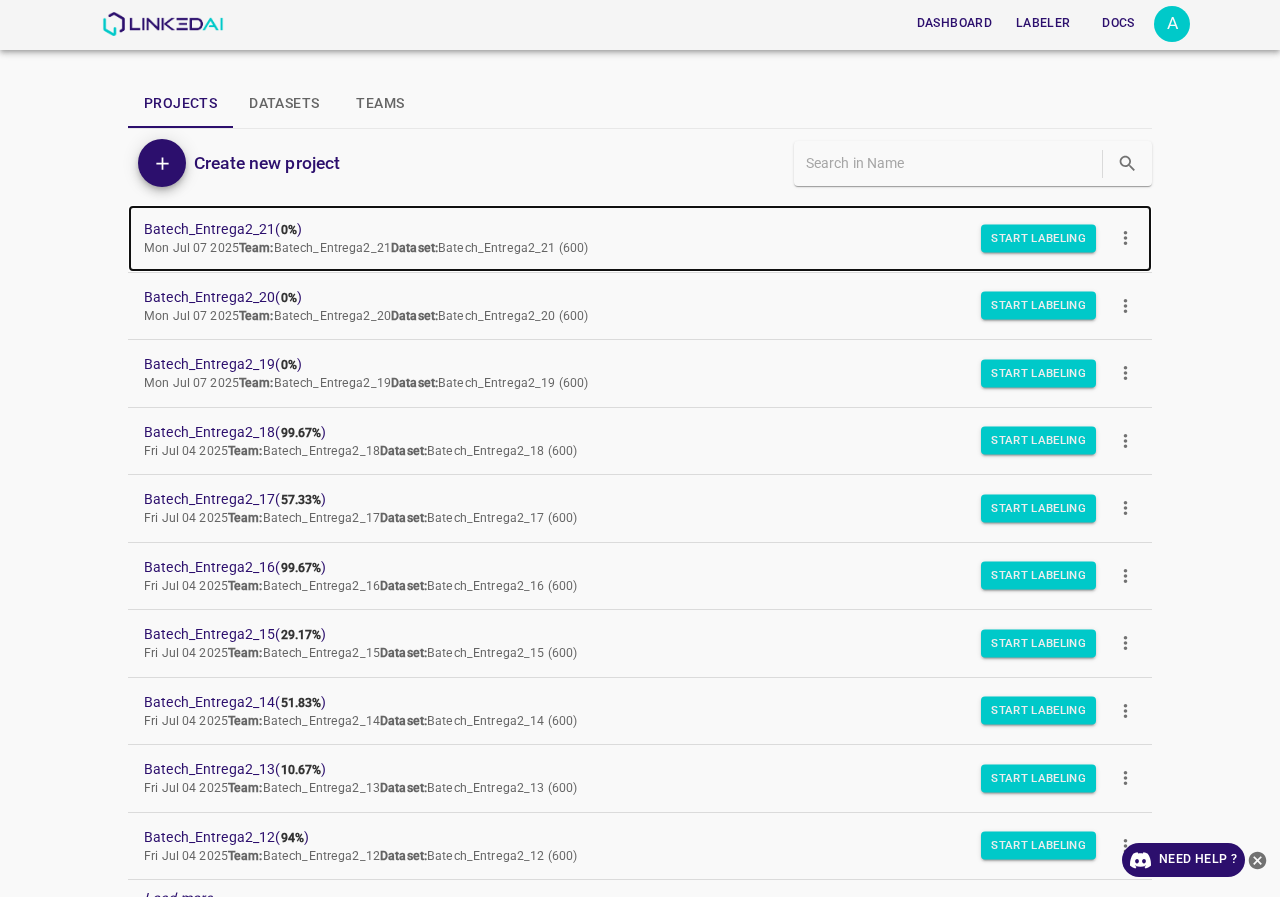 click on "Batech_Entrega2_21  ( 0% )" at bounding box center (624, 229) 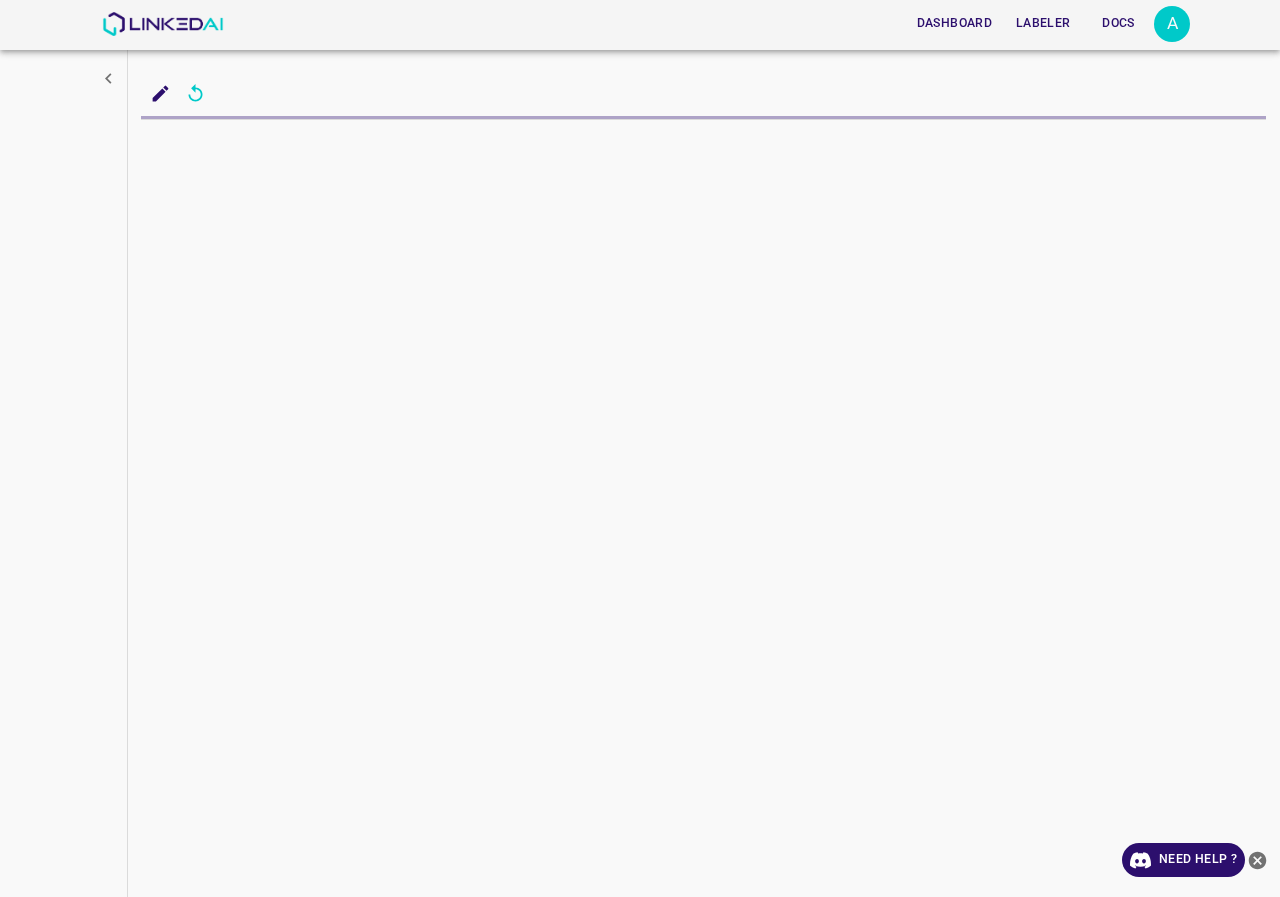 scroll, scrollTop: 0, scrollLeft: 0, axis: both 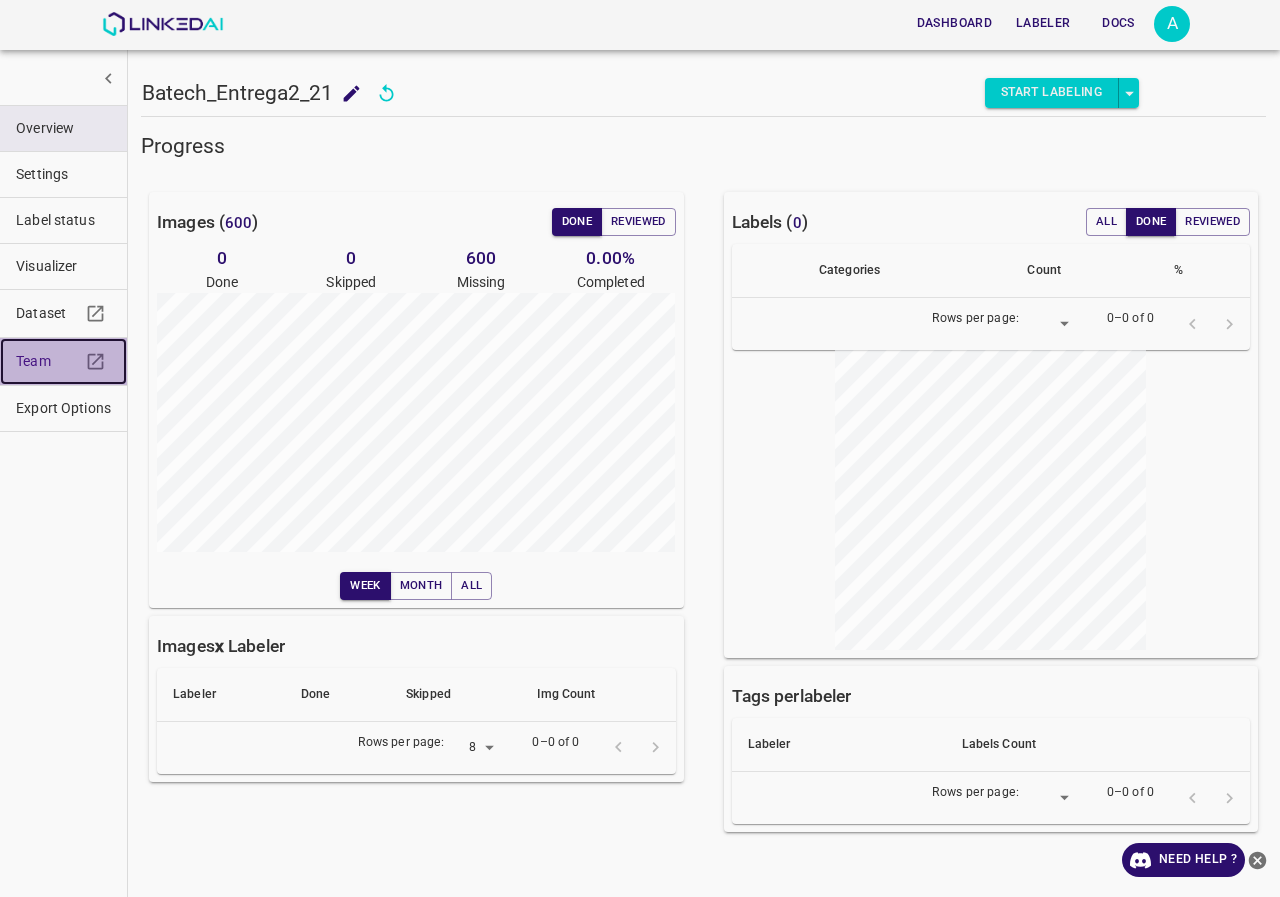 click on "Team" at bounding box center [48, 361] 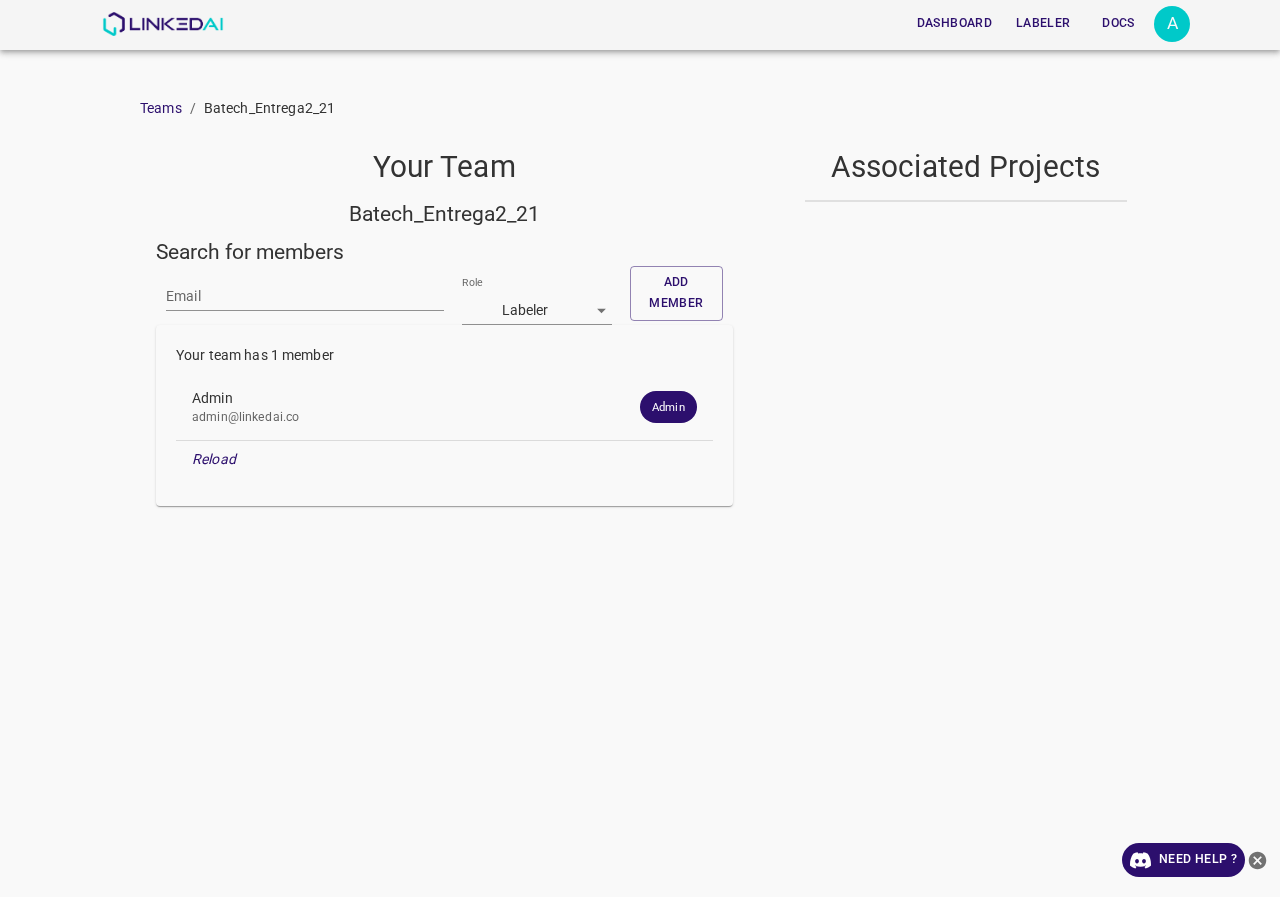 scroll, scrollTop: 0, scrollLeft: 0, axis: both 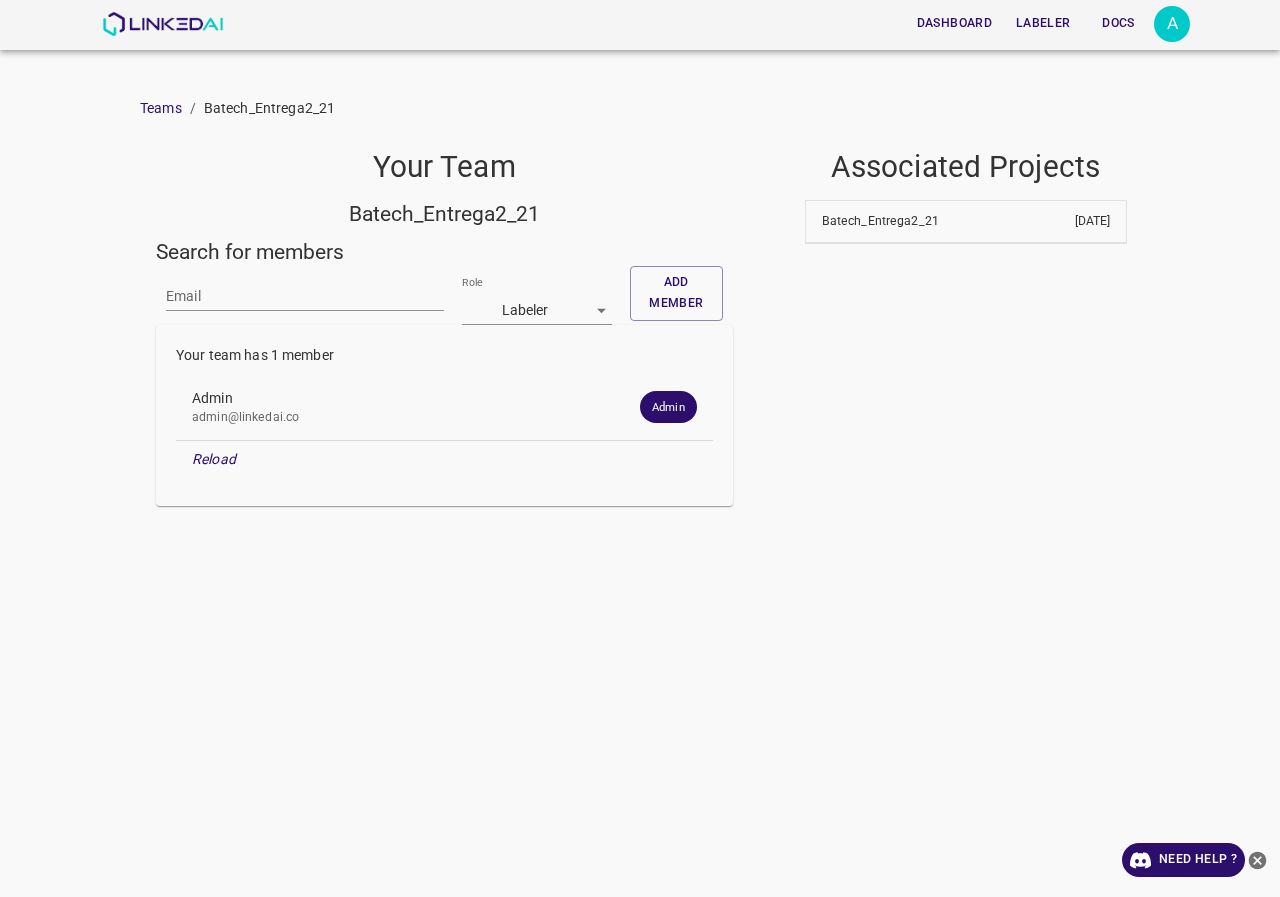 click on "Email" at bounding box center [305, 296] 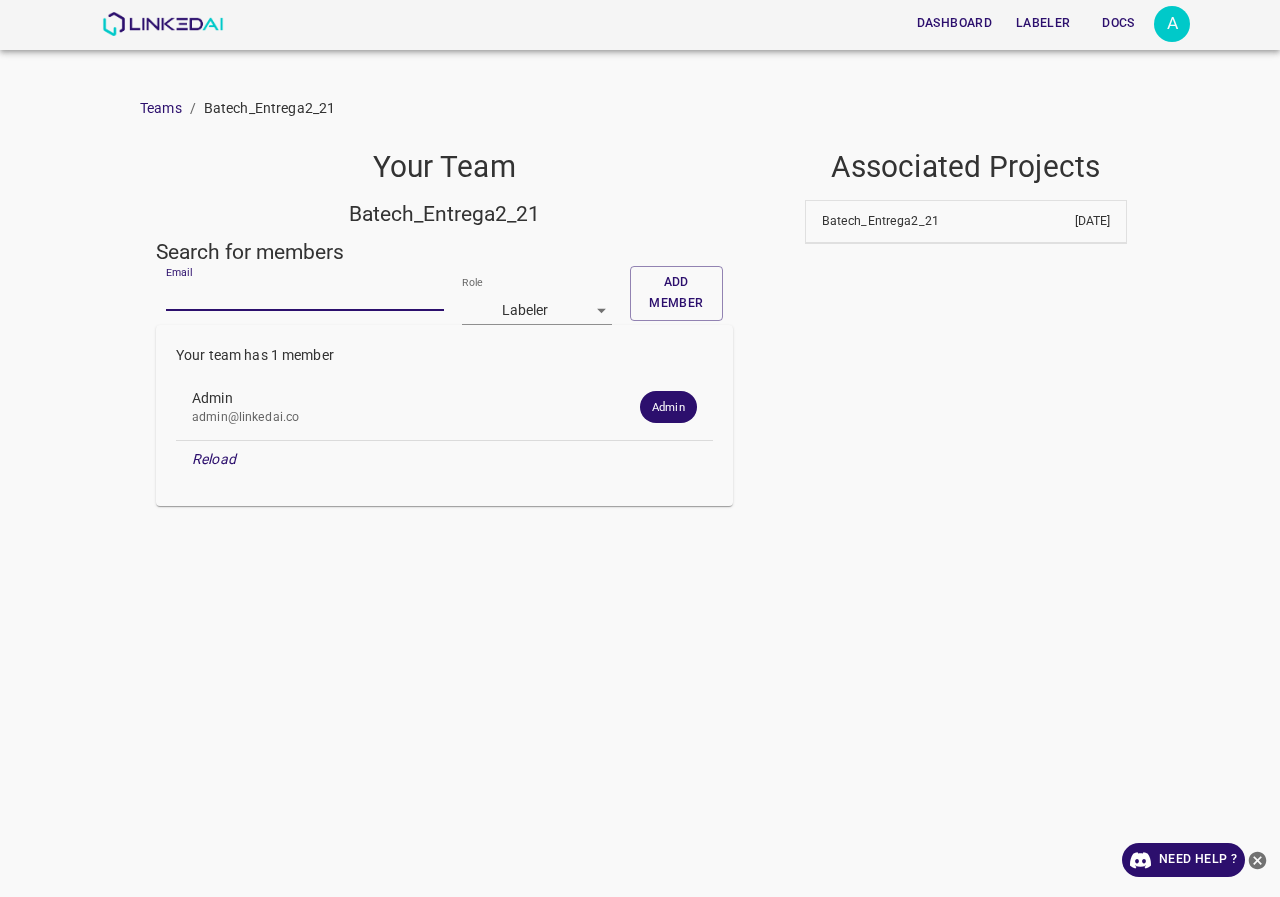 paste on "[EMAIL]" 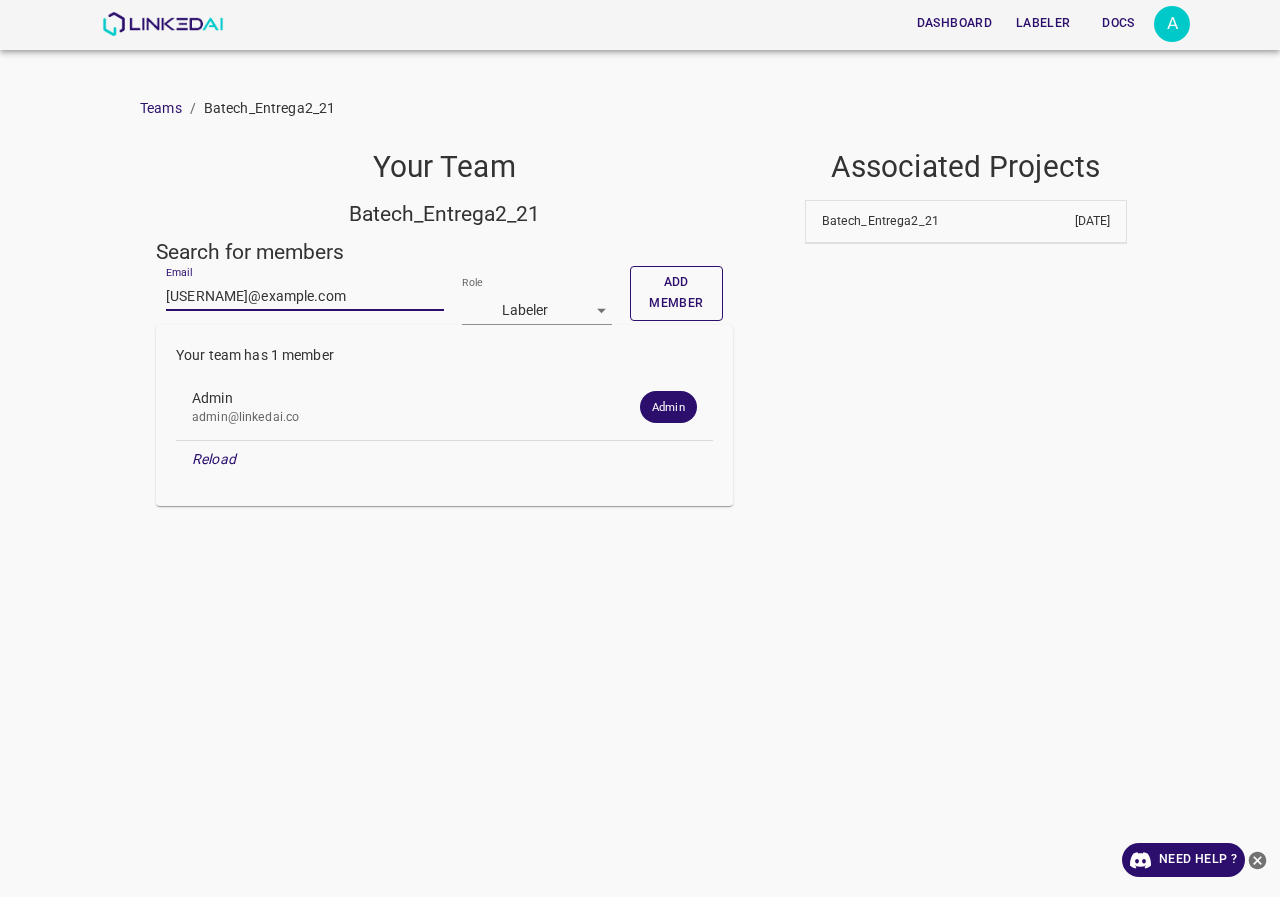 type on "[EMAIL]" 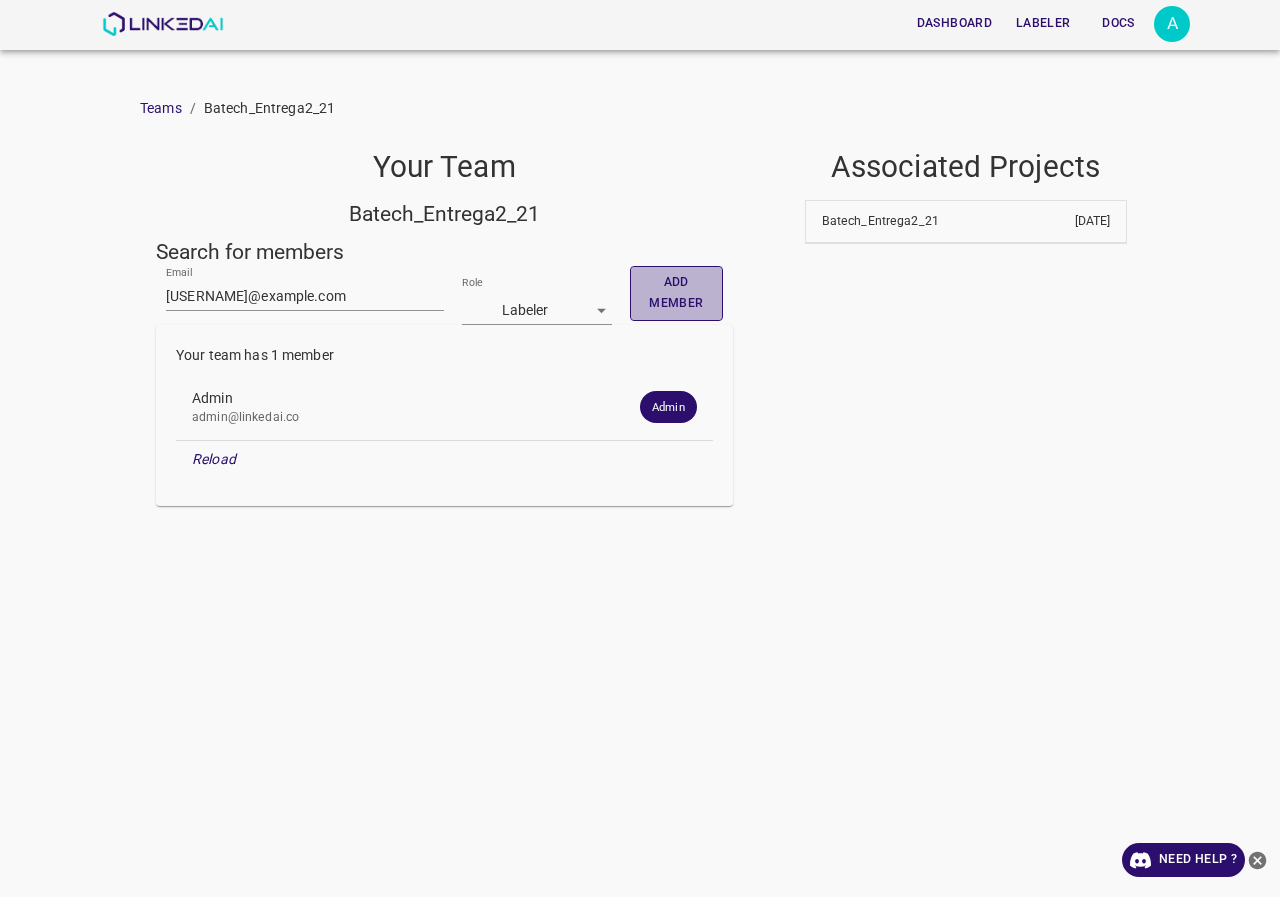 click on "Add member" at bounding box center (676, 293) 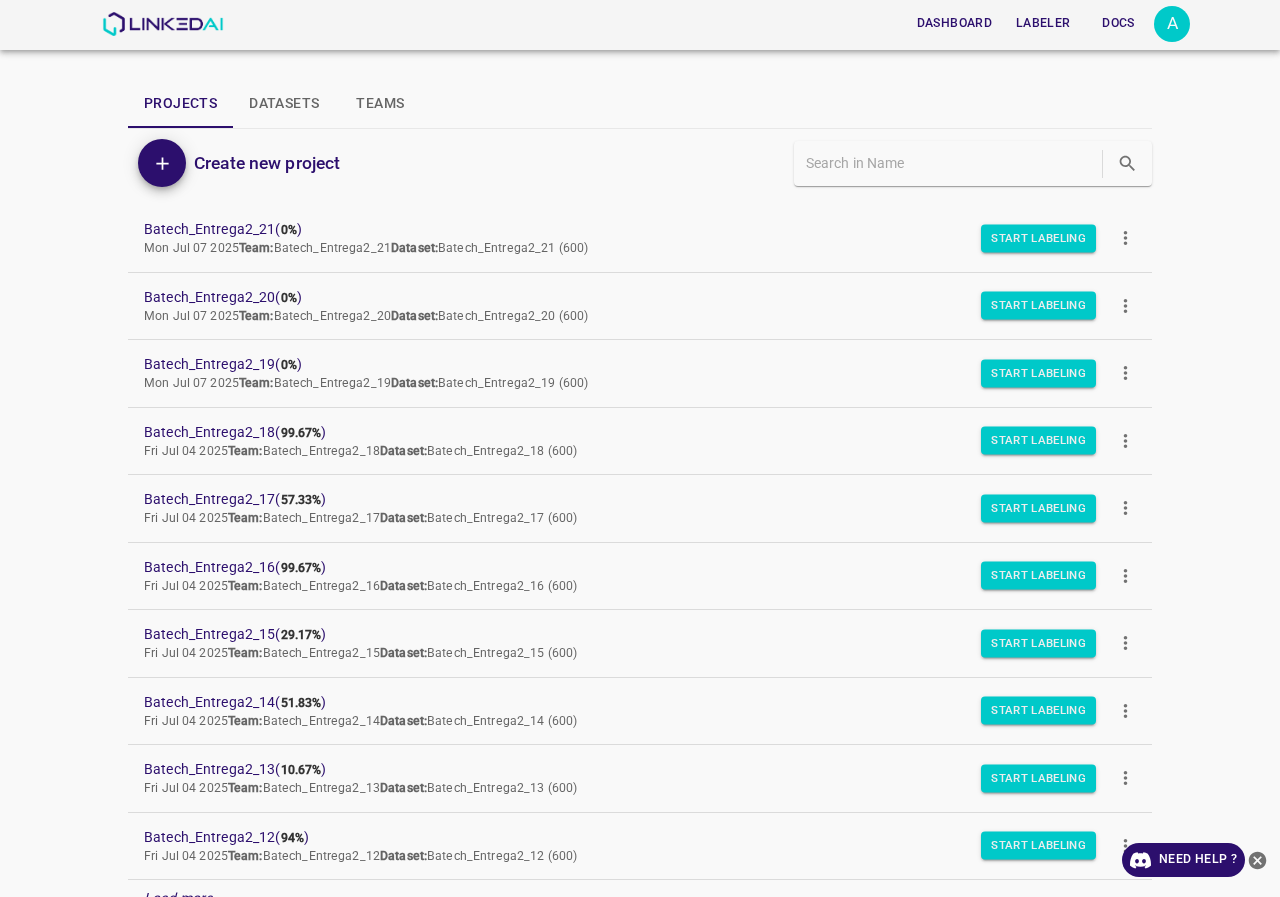 scroll, scrollTop: 0, scrollLeft: 0, axis: both 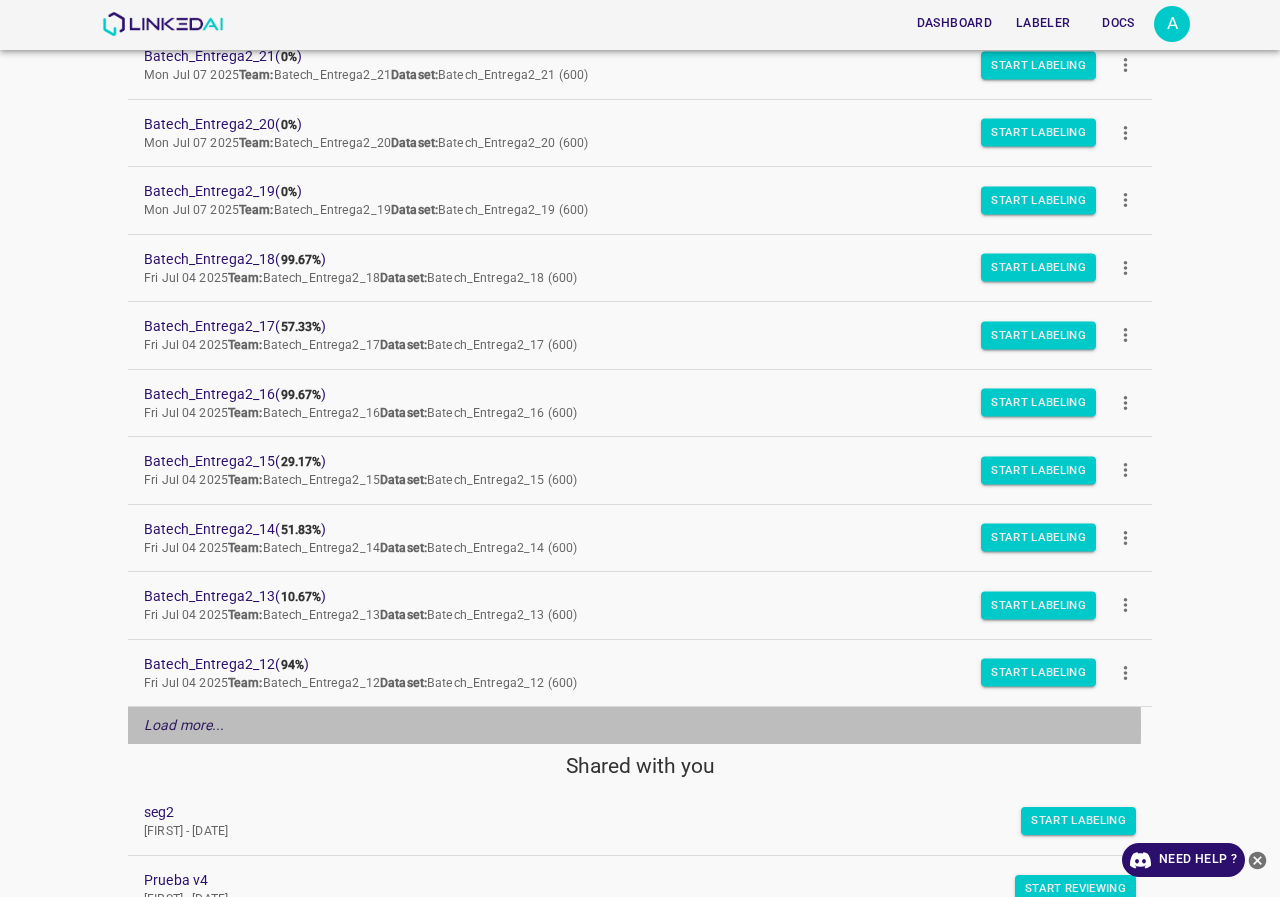 click on "Load more..." at bounding box center (184, 725) 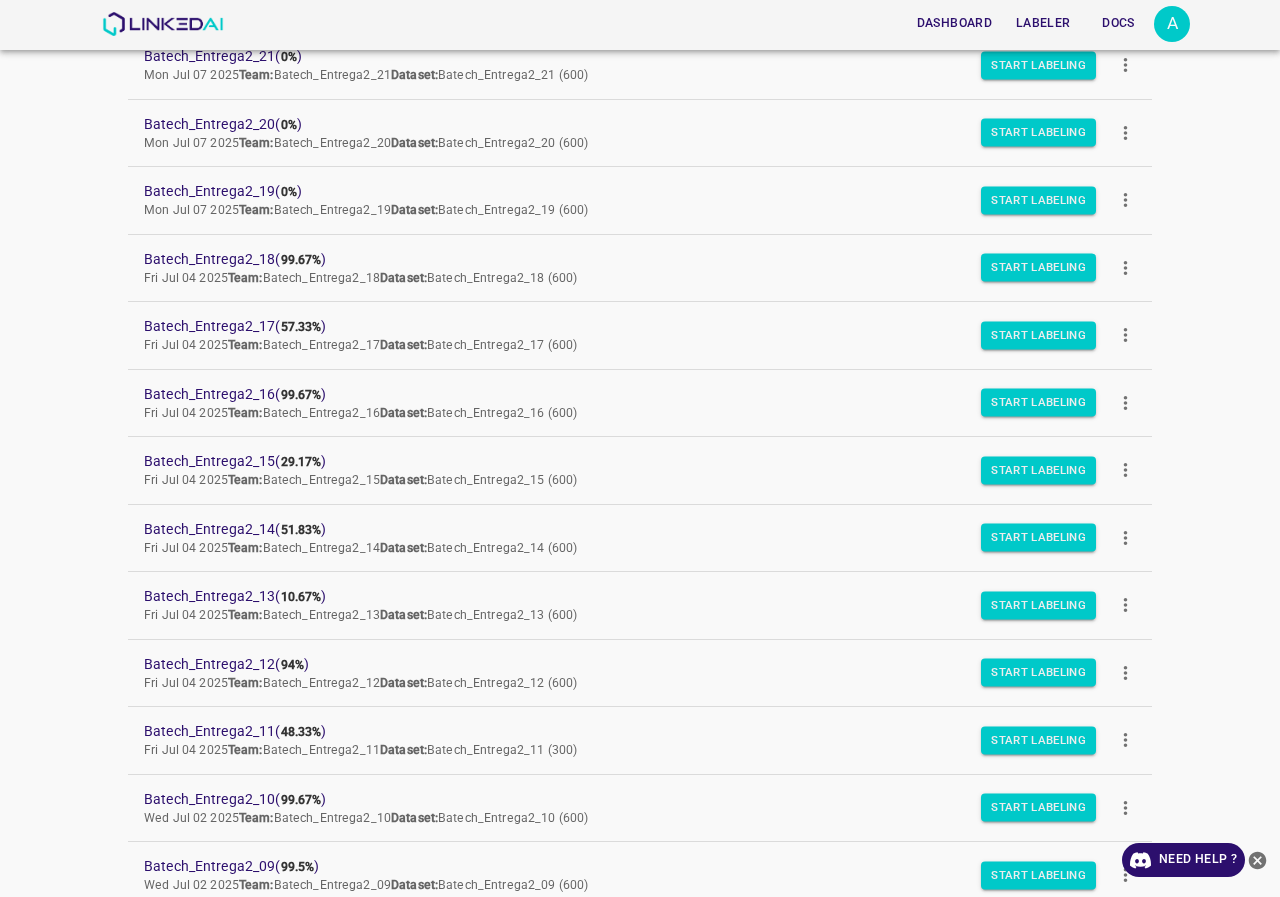 scroll, scrollTop: 373, scrollLeft: 0, axis: vertical 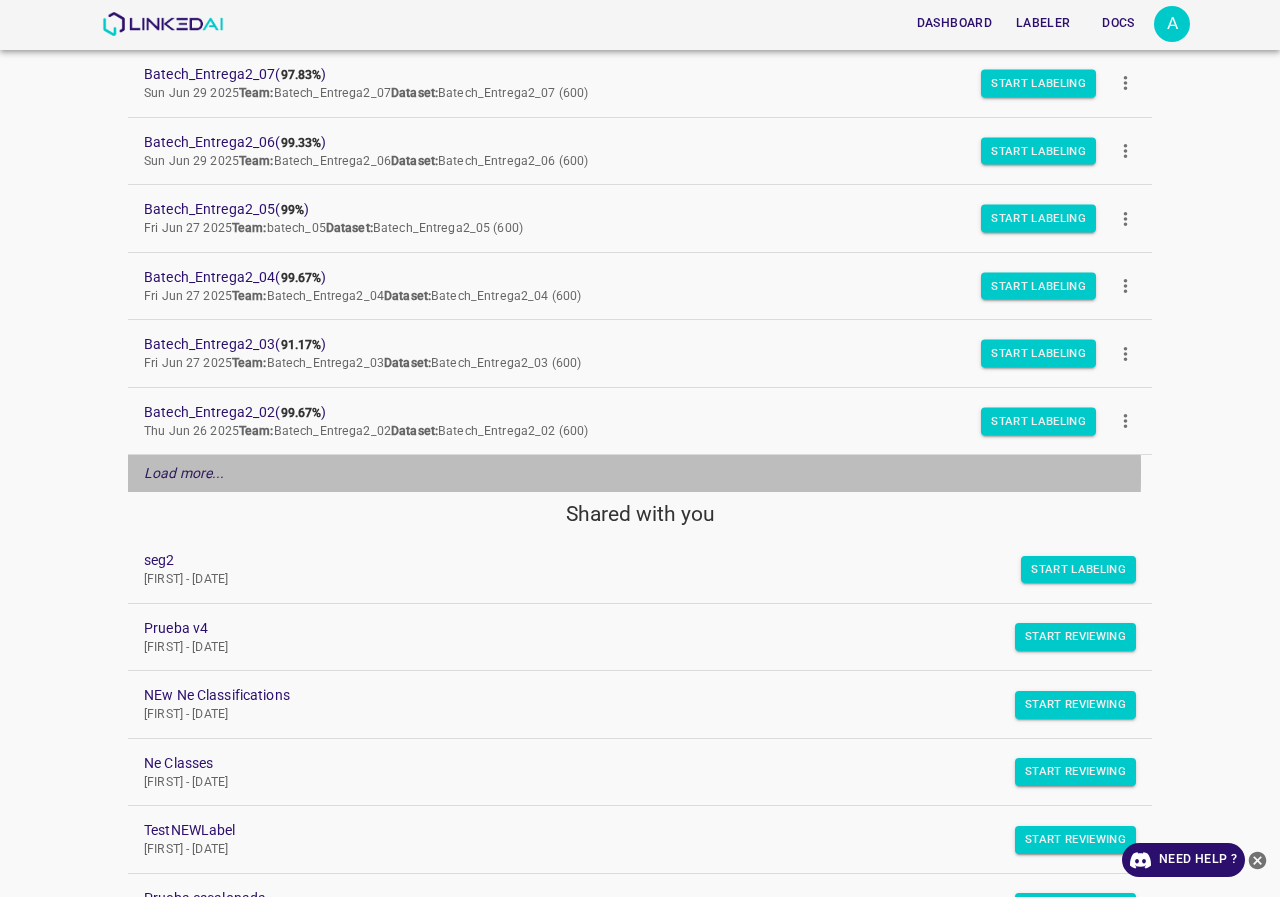 click on "Load more..." at bounding box center (184, 473) 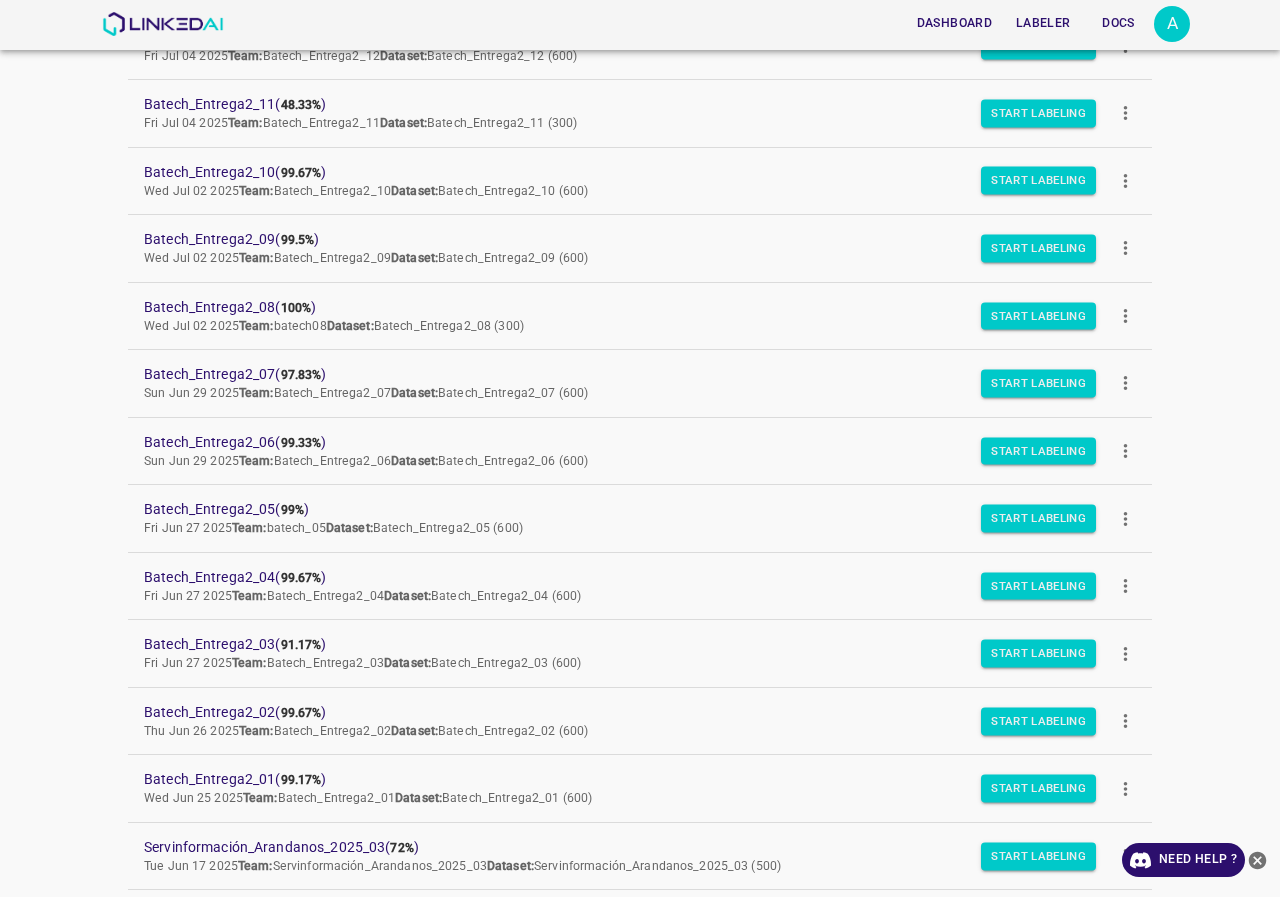 scroll, scrollTop: 700, scrollLeft: 0, axis: vertical 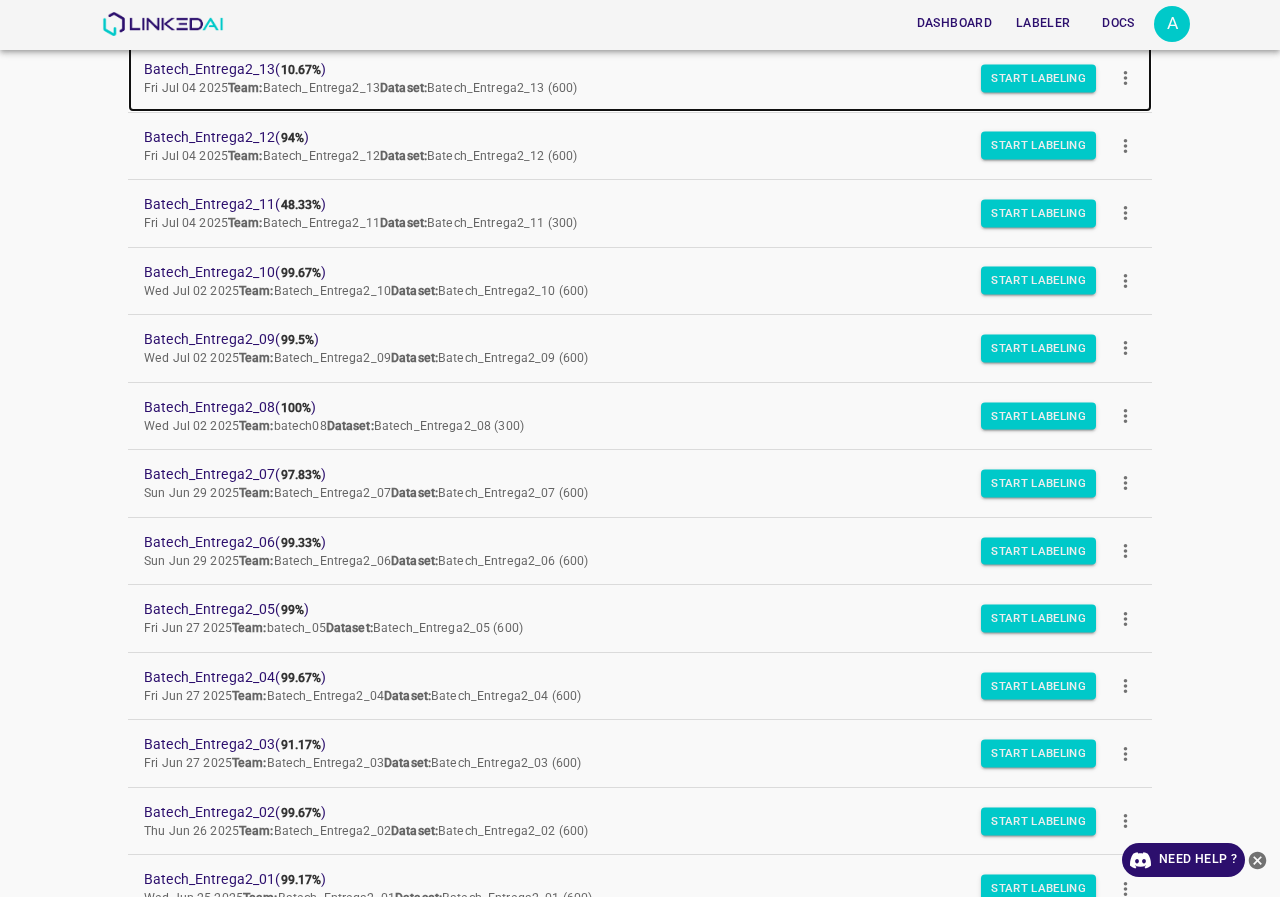 drag, startPoint x: 273, startPoint y: 66, endPoint x: 292, endPoint y: 69, distance: 19.235384 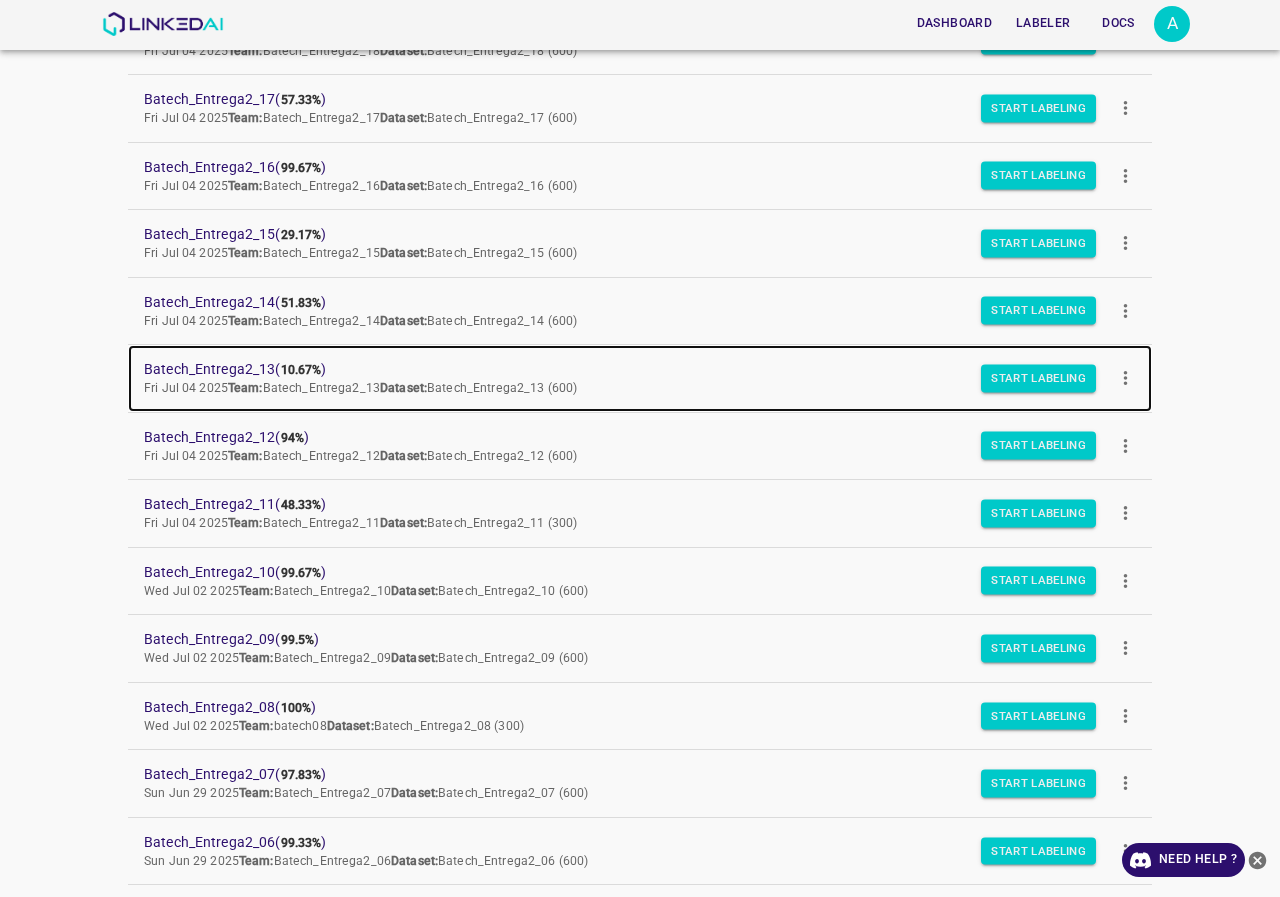 scroll, scrollTop: 200, scrollLeft: 0, axis: vertical 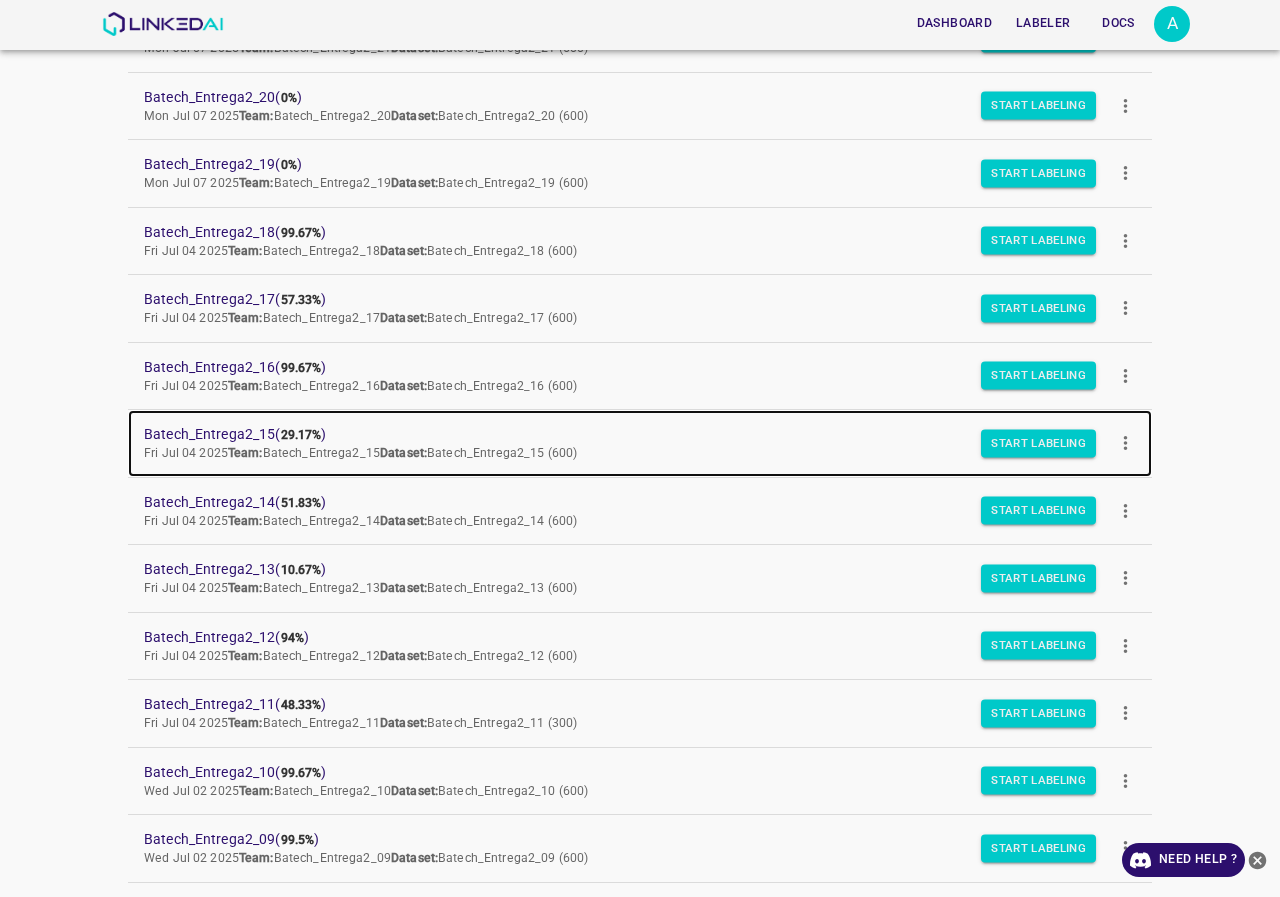drag, startPoint x: 271, startPoint y: 423, endPoint x: 304, endPoint y: 434, distance: 34.785053 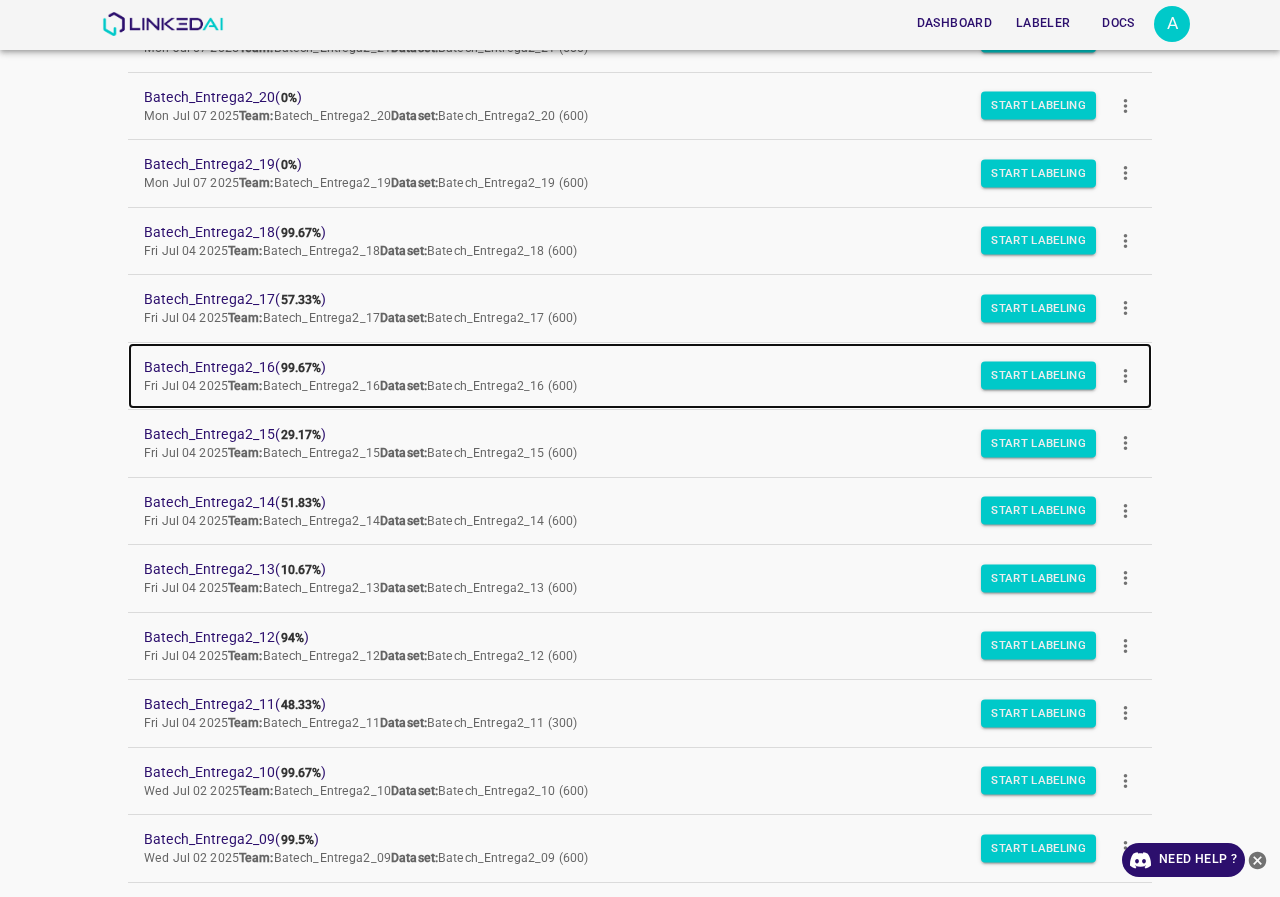 drag, startPoint x: 274, startPoint y: 358, endPoint x: 298, endPoint y: 365, distance: 25 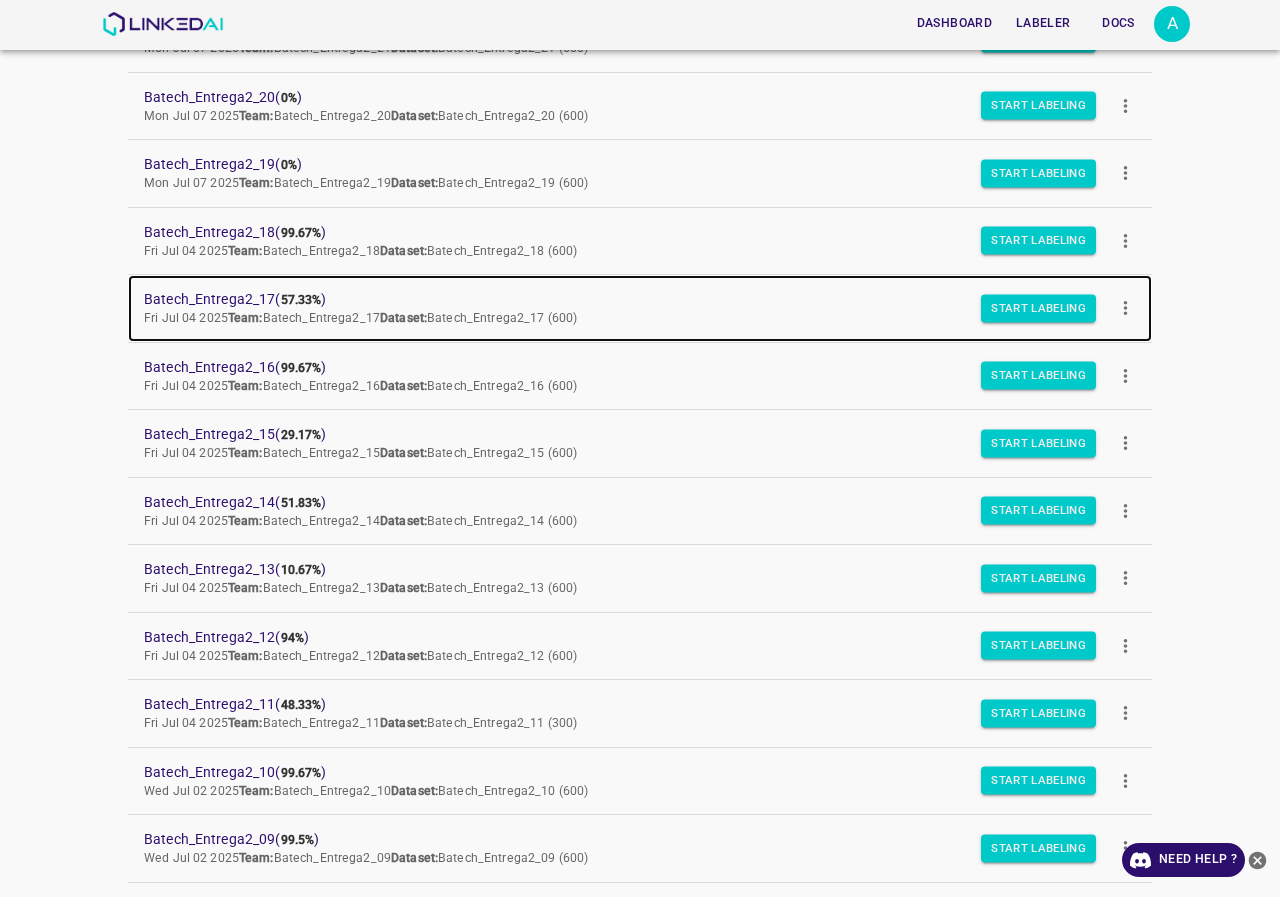 drag, startPoint x: 267, startPoint y: 295, endPoint x: 286, endPoint y: 302, distance: 20.248457 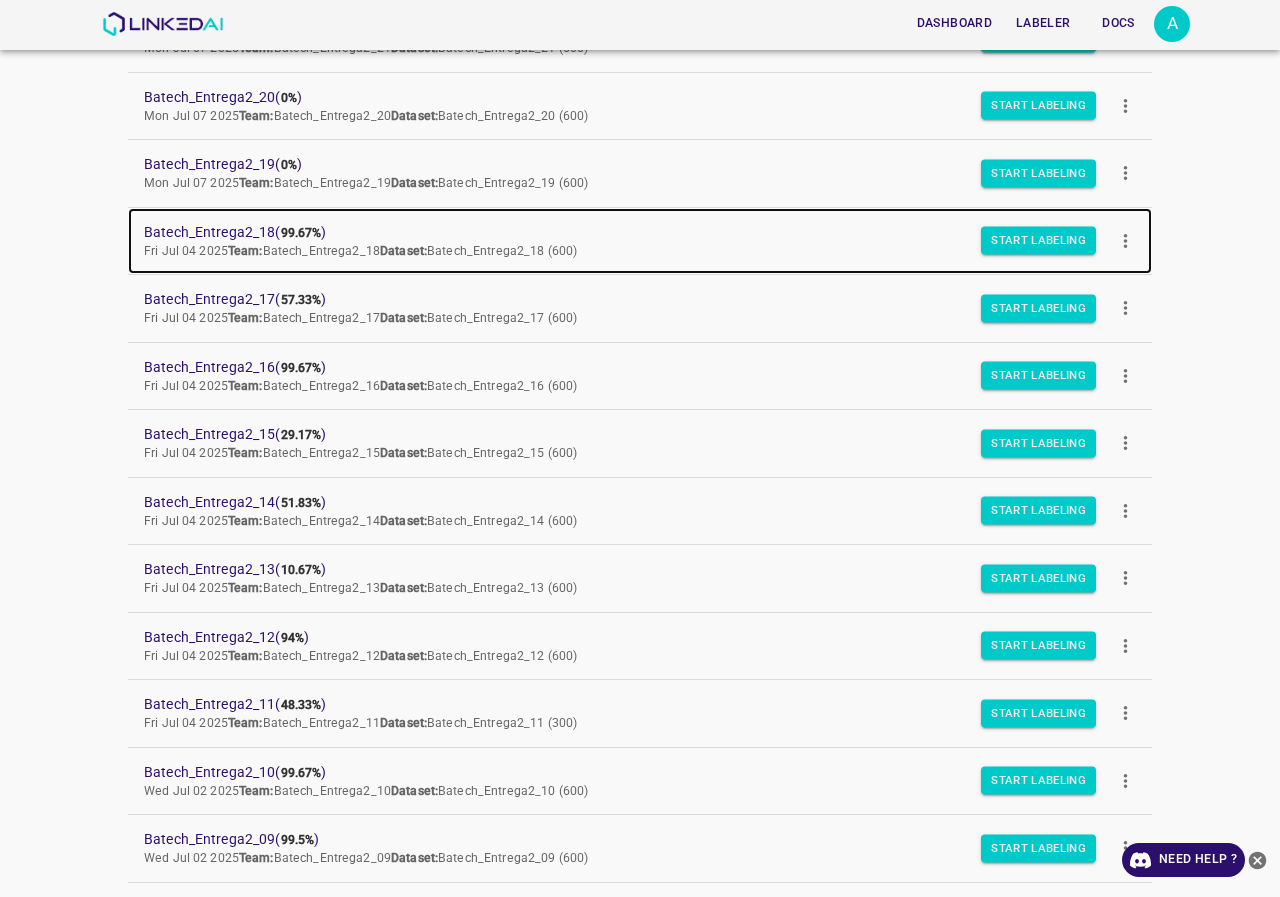 drag, startPoint x: 284, startPoint y: 228, endPoint x: 294, endPoint y: 229, distance: 10.049875 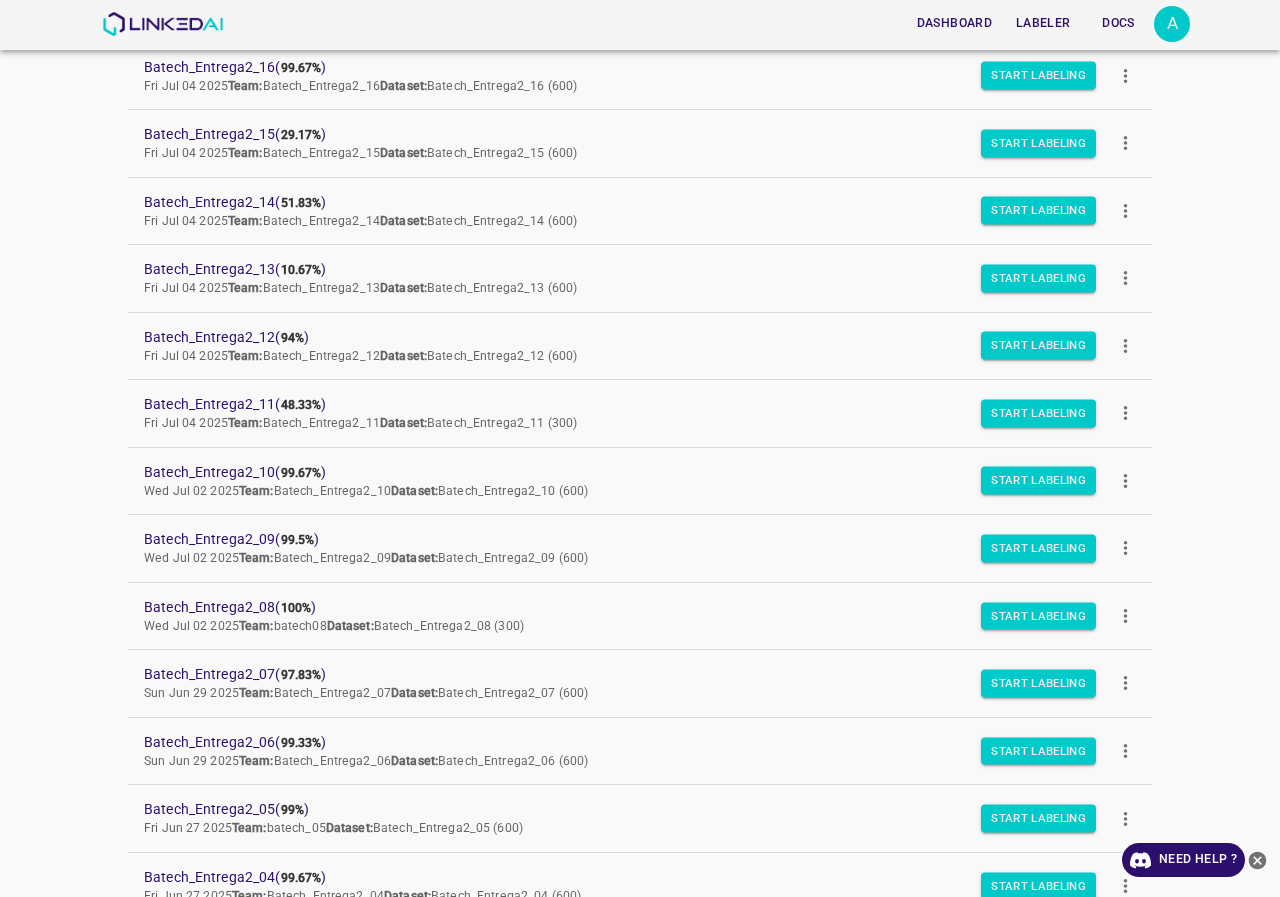 scroll, scrollTop: 600, scrollLeft: 0, axis: vertical 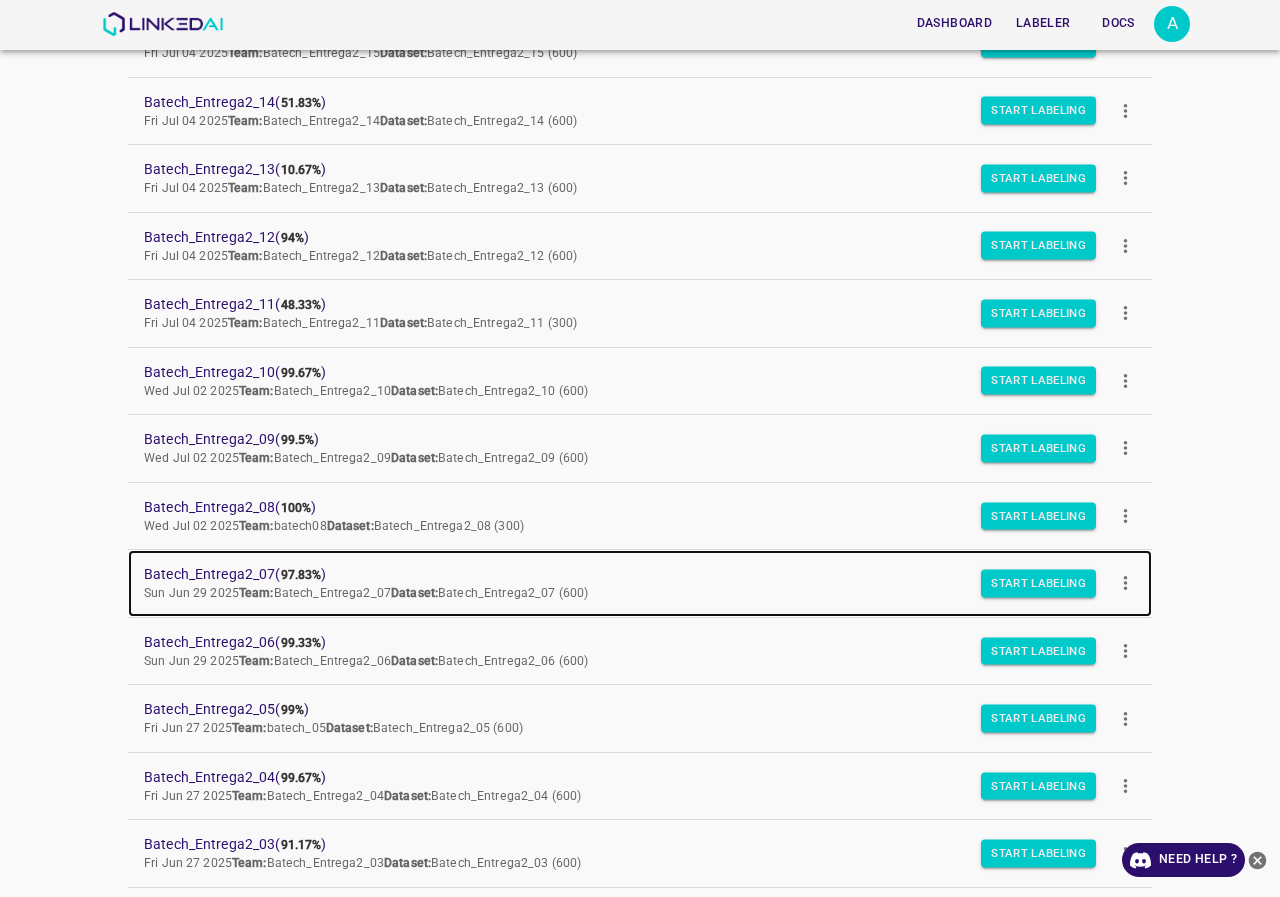 drag, startPoint x: 249, startPoint y: 565, endPoint x: 263, endPoint y: 560, distance: 14.866069 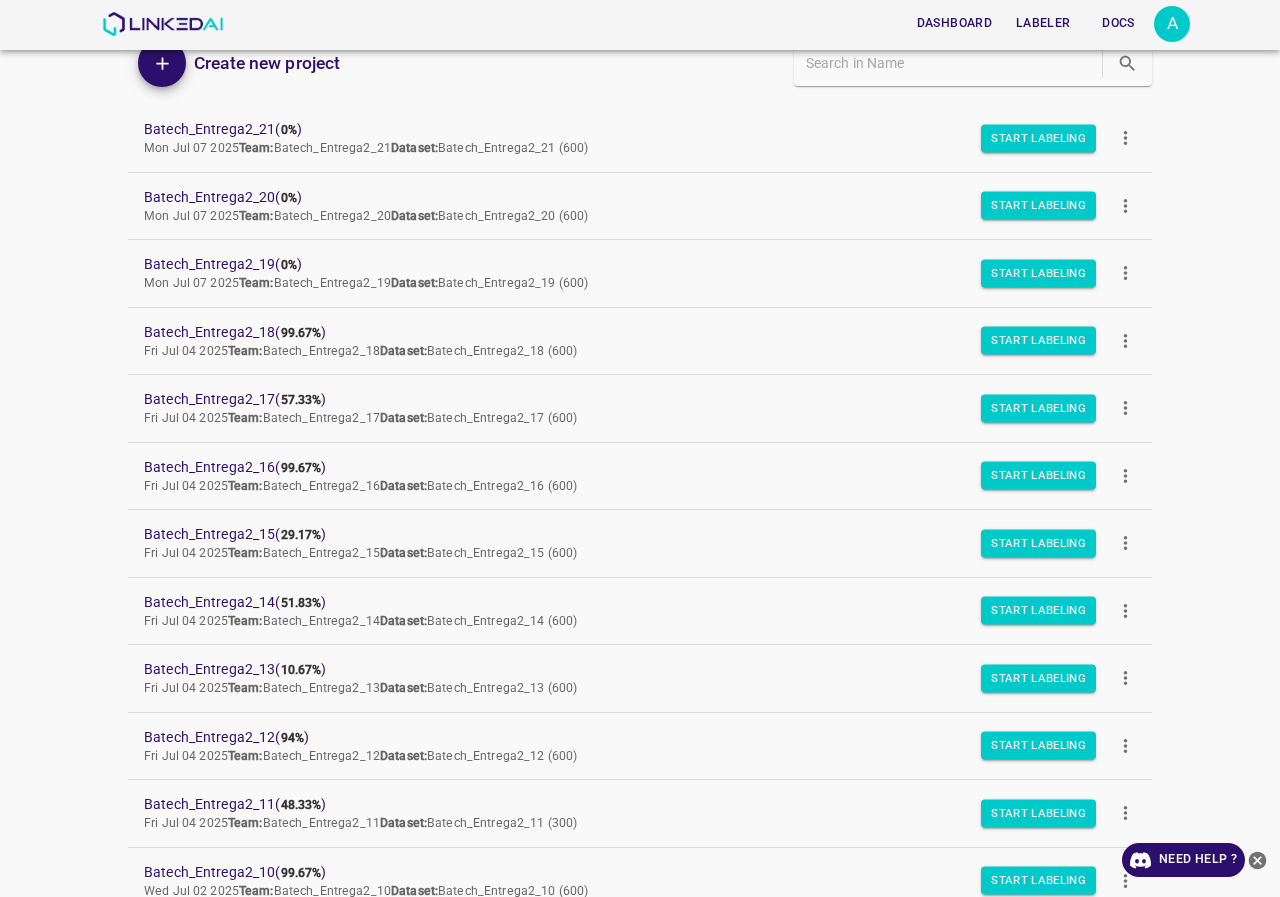 scroll, scrollTop: 0, scrollLeft: 0, axis: both 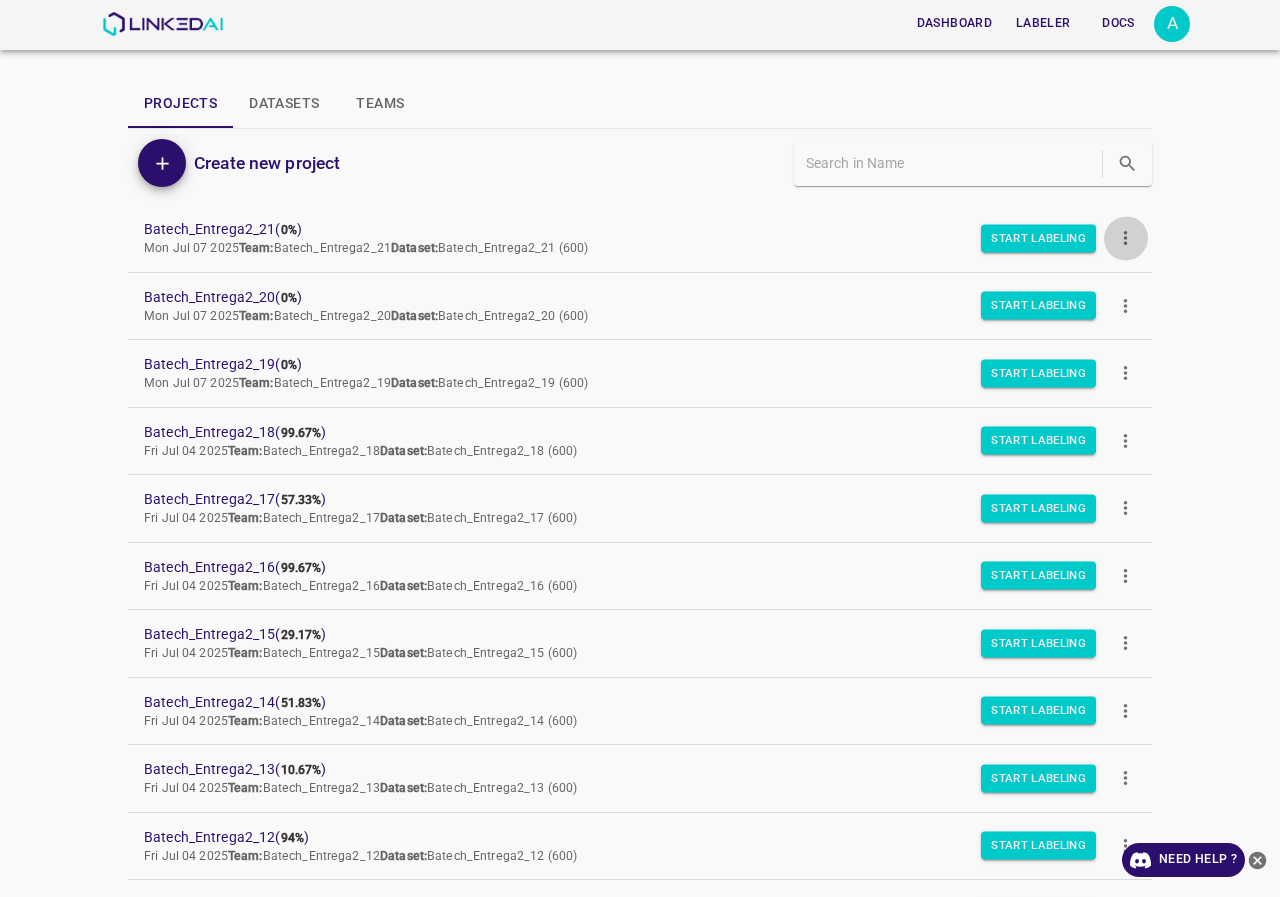click at bounding box center (1125, 238) 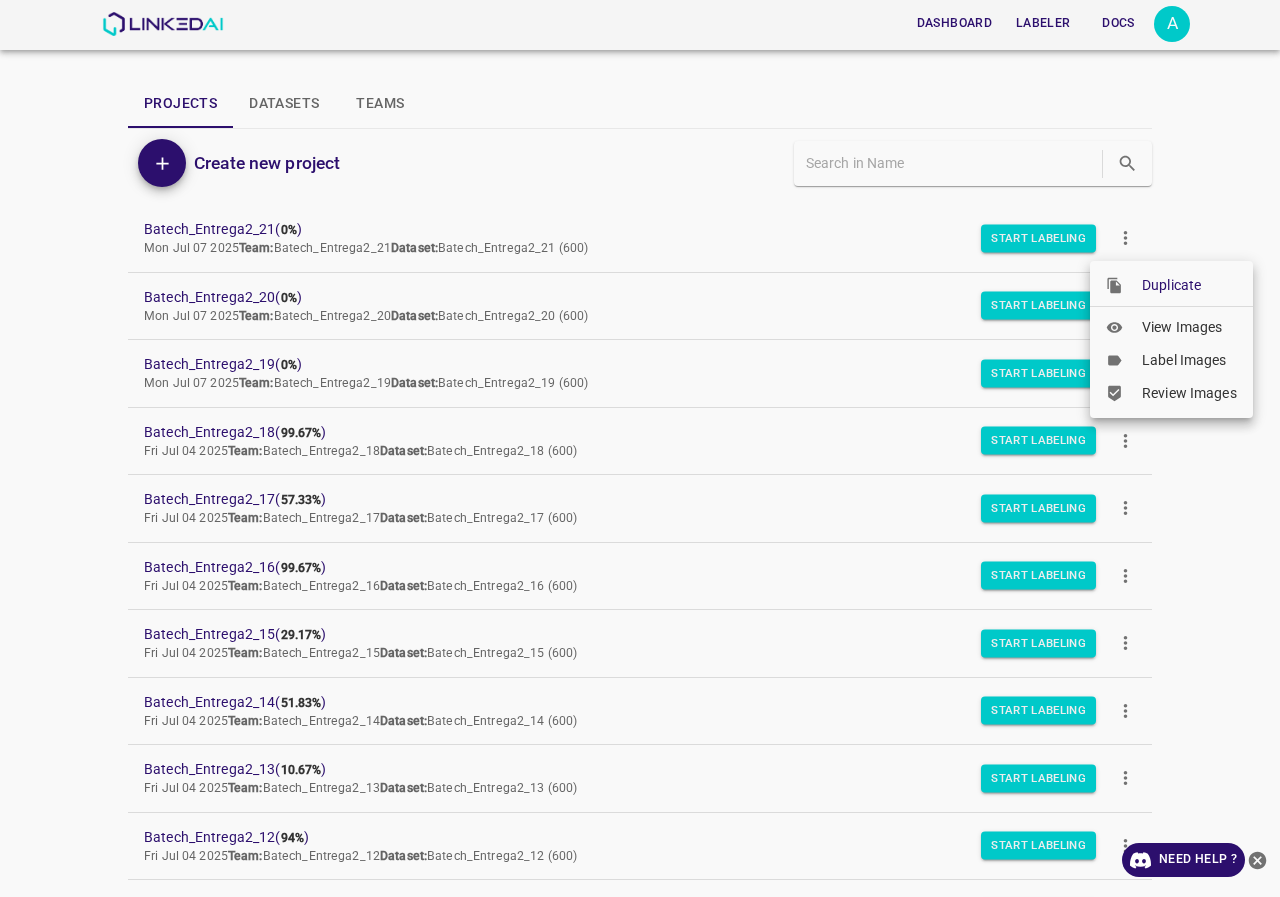 click at bounding box center (1124, 286) 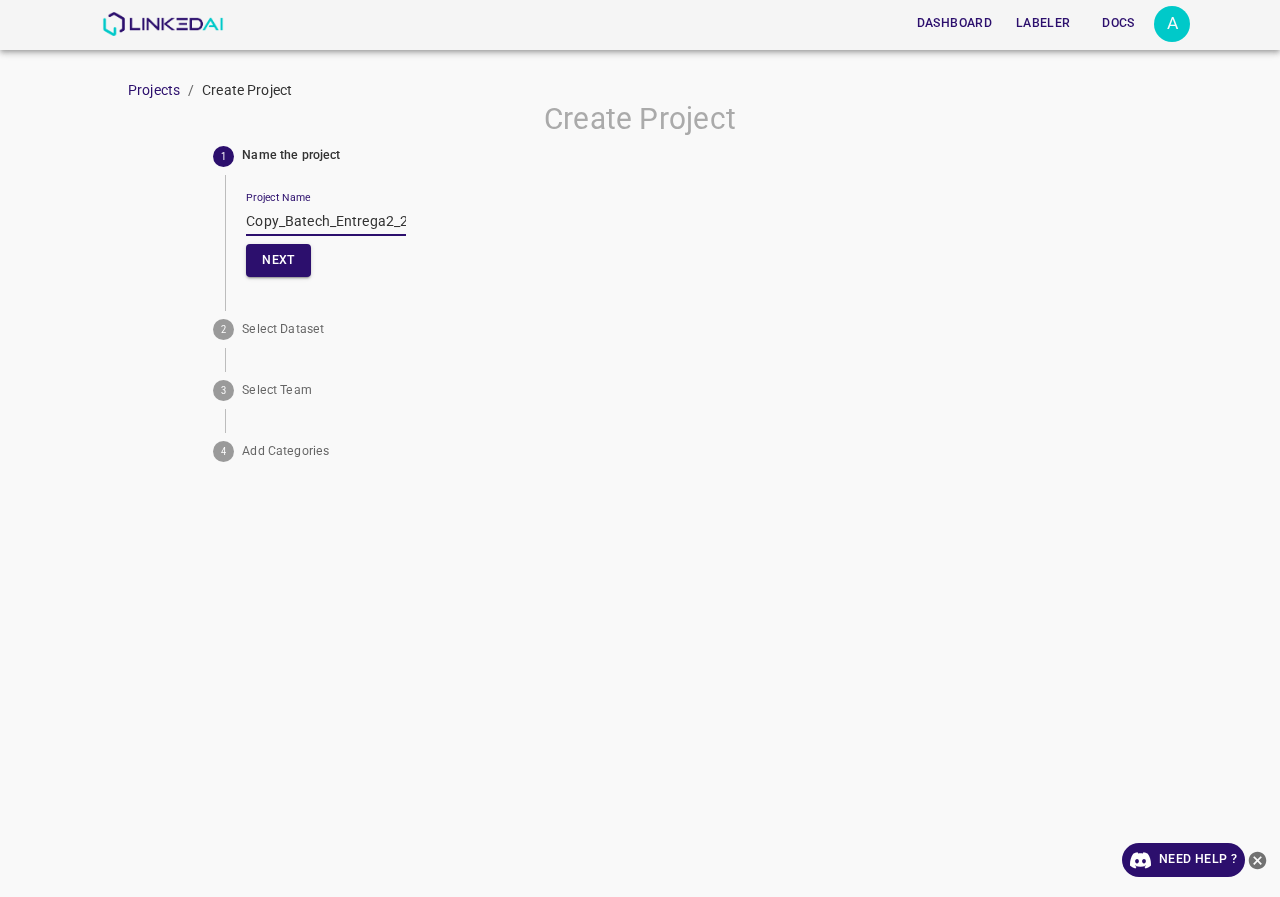 drag, startPoint x: 286, startPoint y: 212, endPoint x: 113, endPoint y: 236, distance: 174.6568 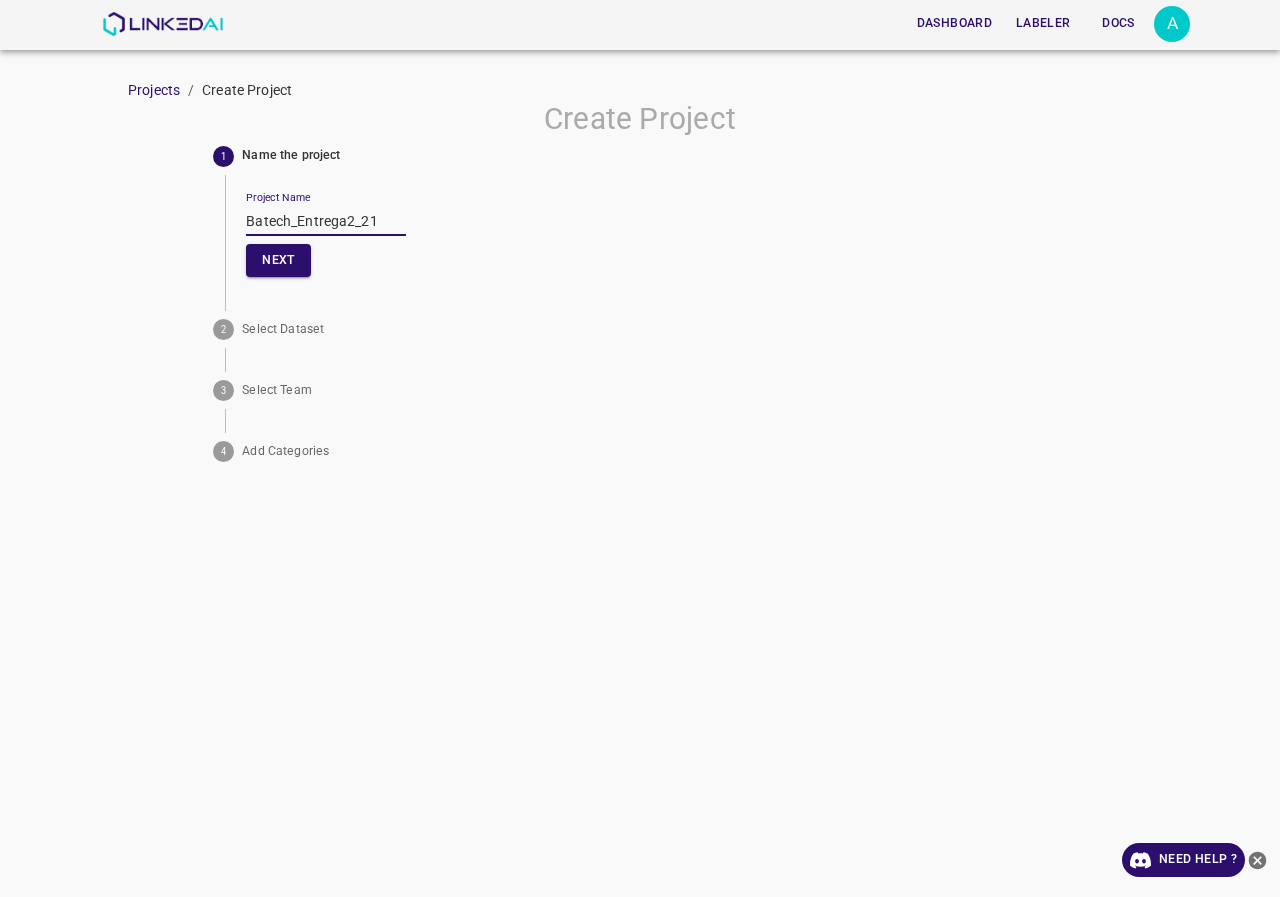 click on "Batech_Entrega2_21" at bounding box center [326, 221] 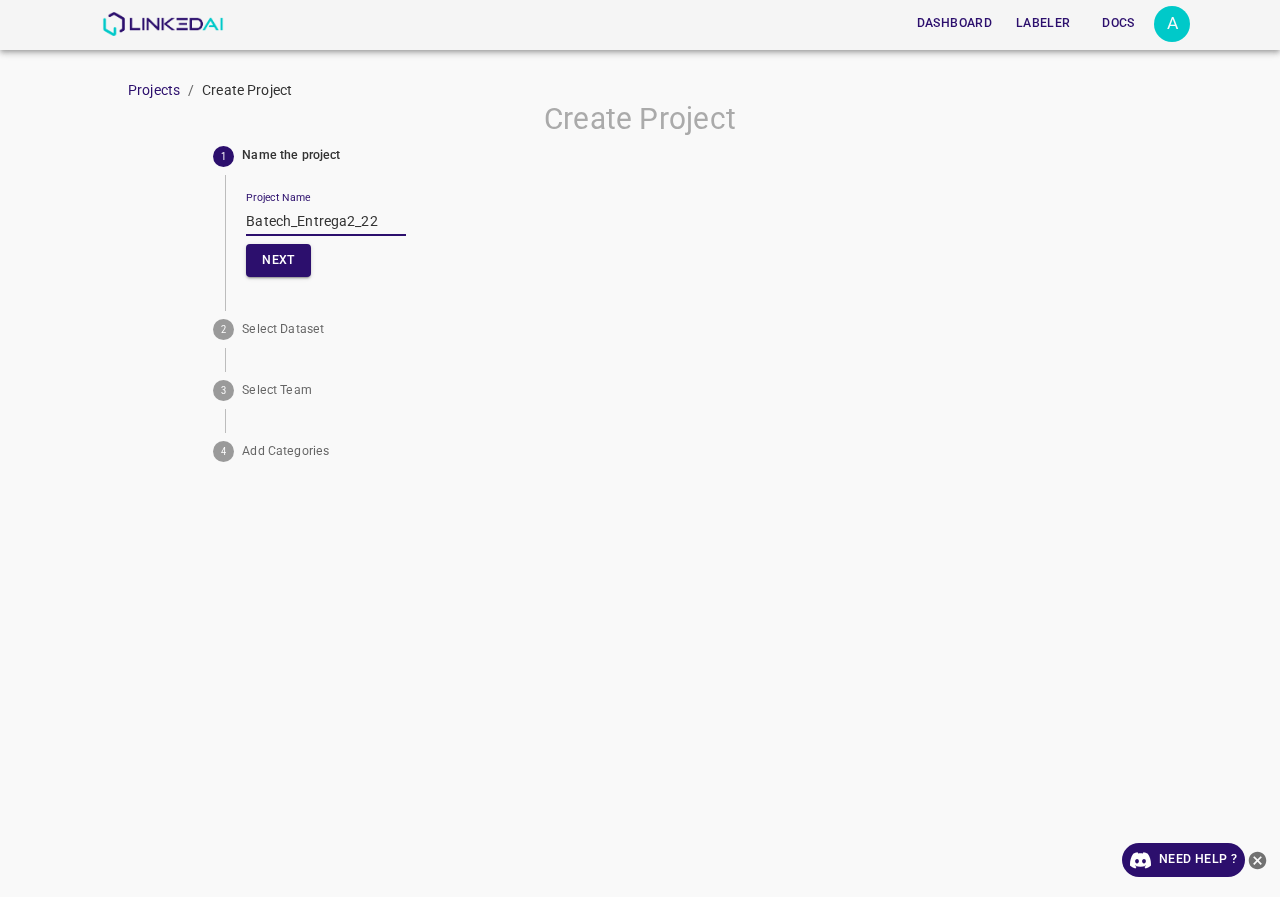 drag, startPoint x: 392, startPoint y: 221, endPoint x: 132, endPoint y: 221, distance: 260 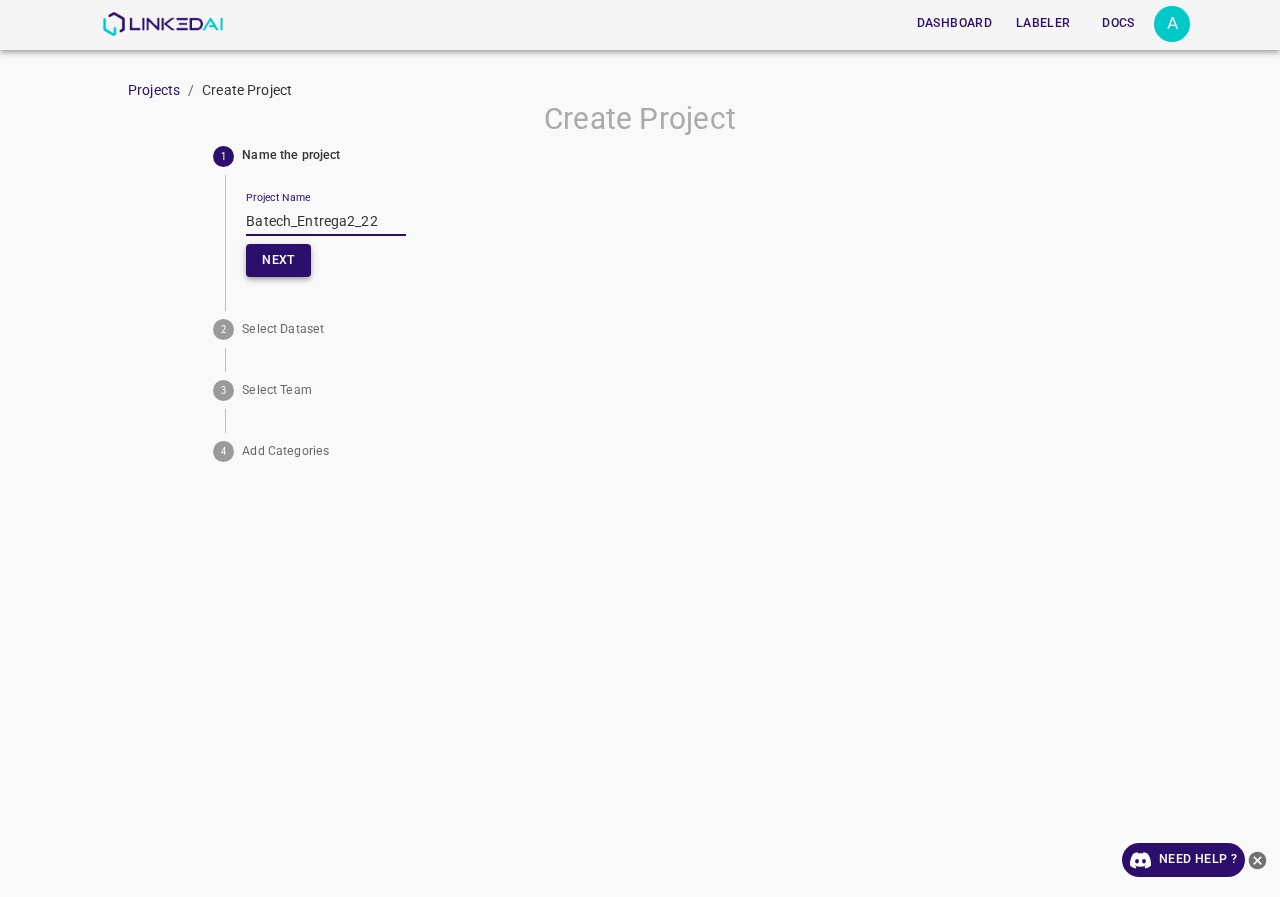 type on "Batech_Entrega2_22" 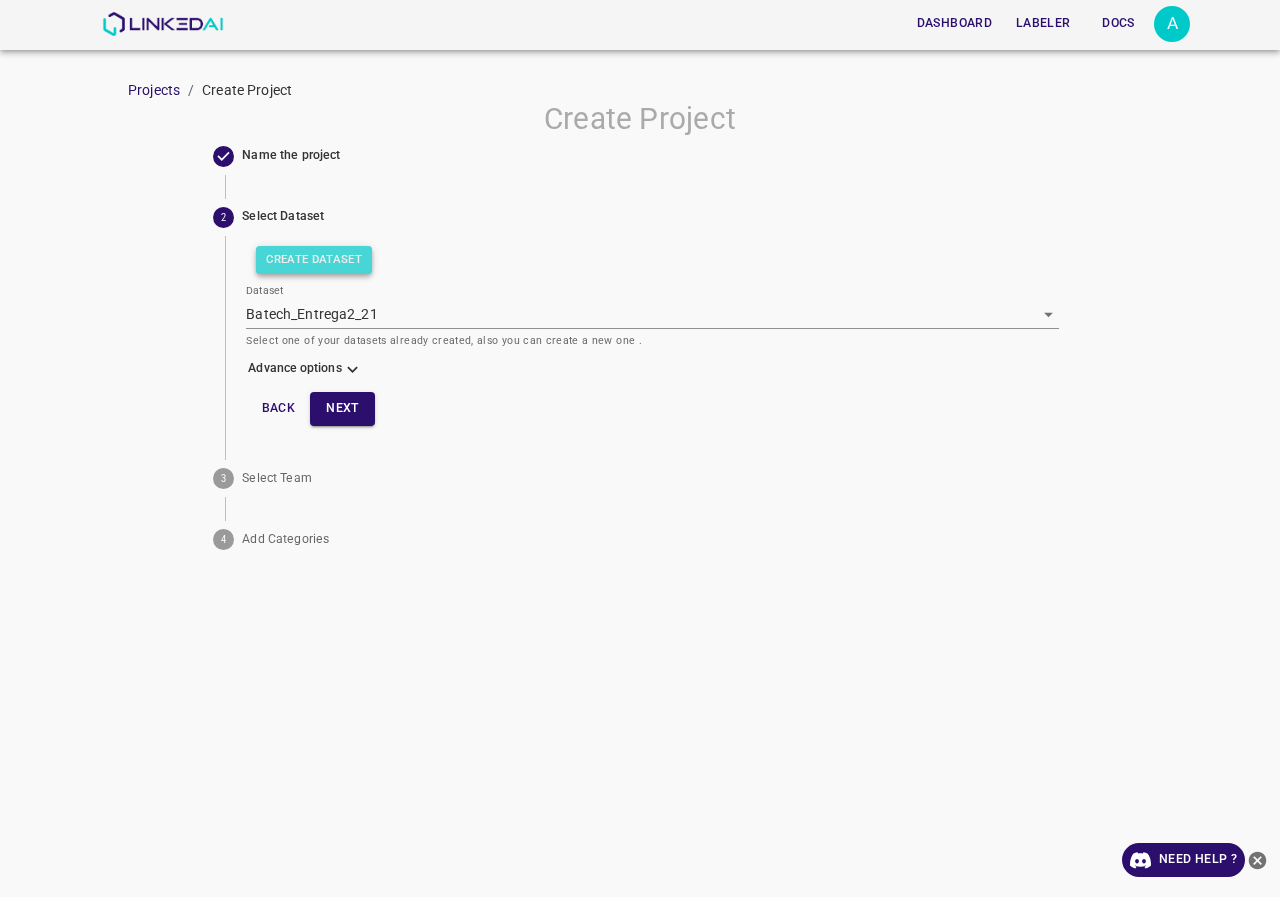 click on "Create Dataset" at bounding box center (314, 260) 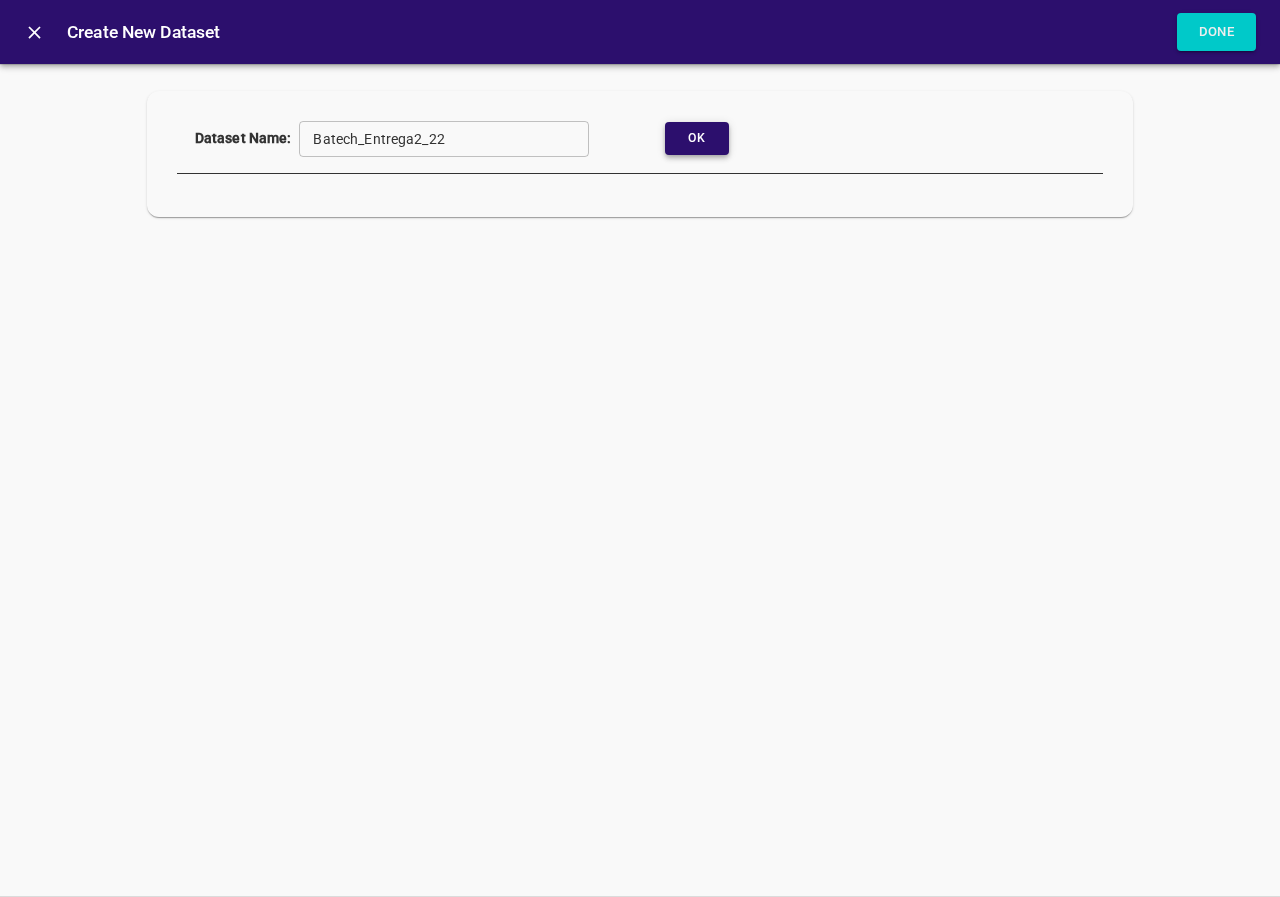 drag, startPoint x: 733, startPoint y: 136, endPoint x: 721, endPoint y: 141, distance: 13 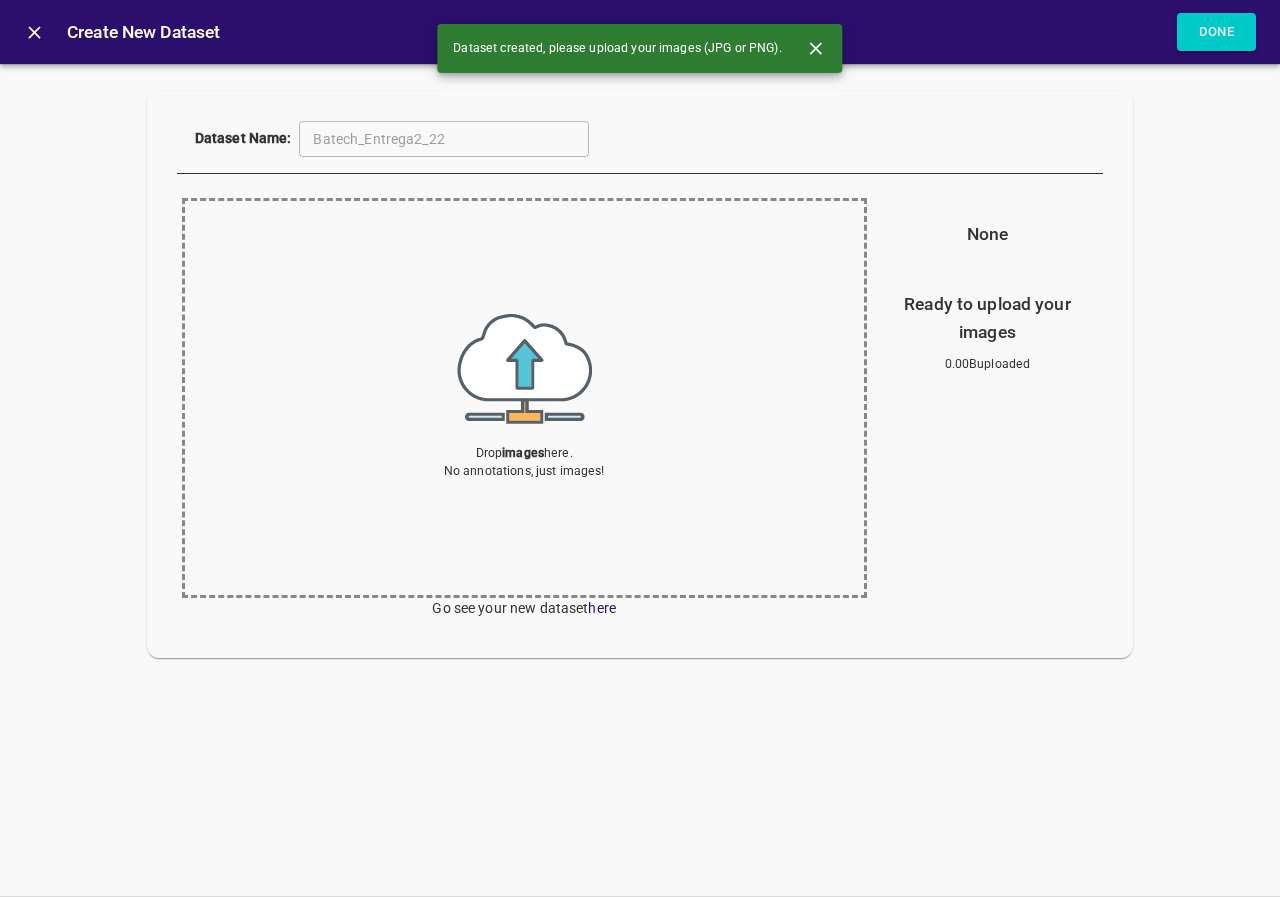click at bounding box center [524, 369] 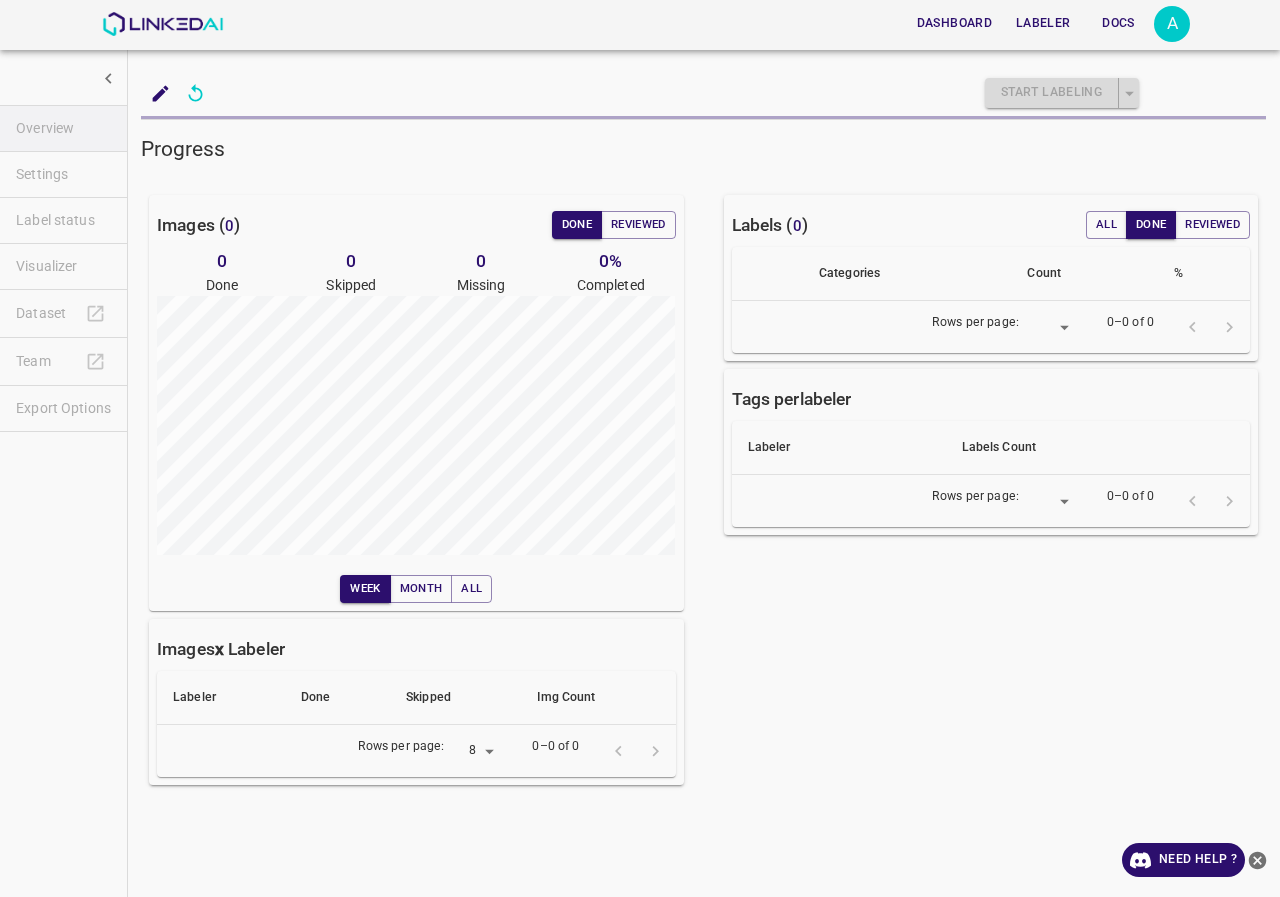 scroll, scrollTop: 0, scrollLeft: 0, axis: both 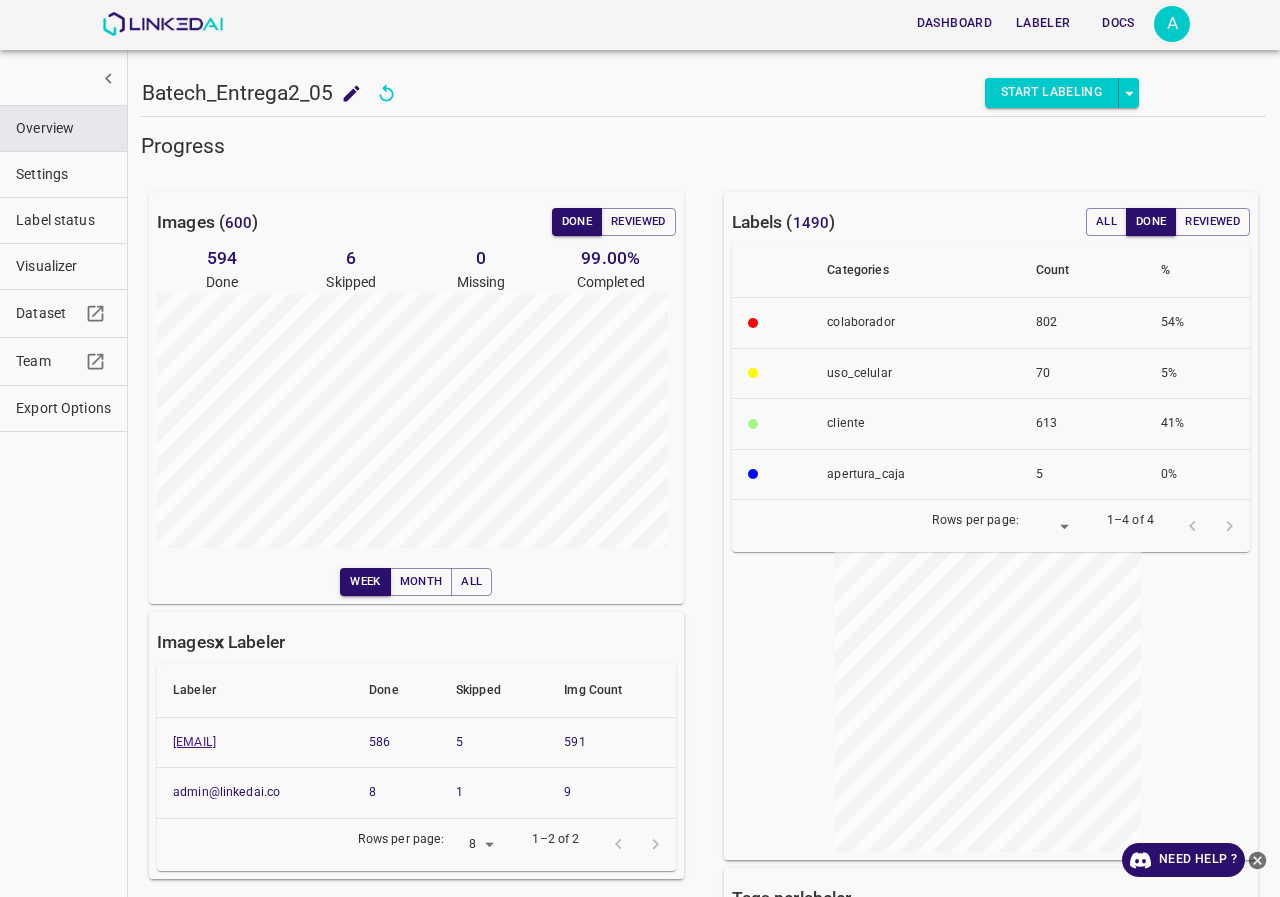 drag, startPoint x: 339, startPoint y: 734, endPoint x: 175, endPoint y: 747, distance: 164.51443 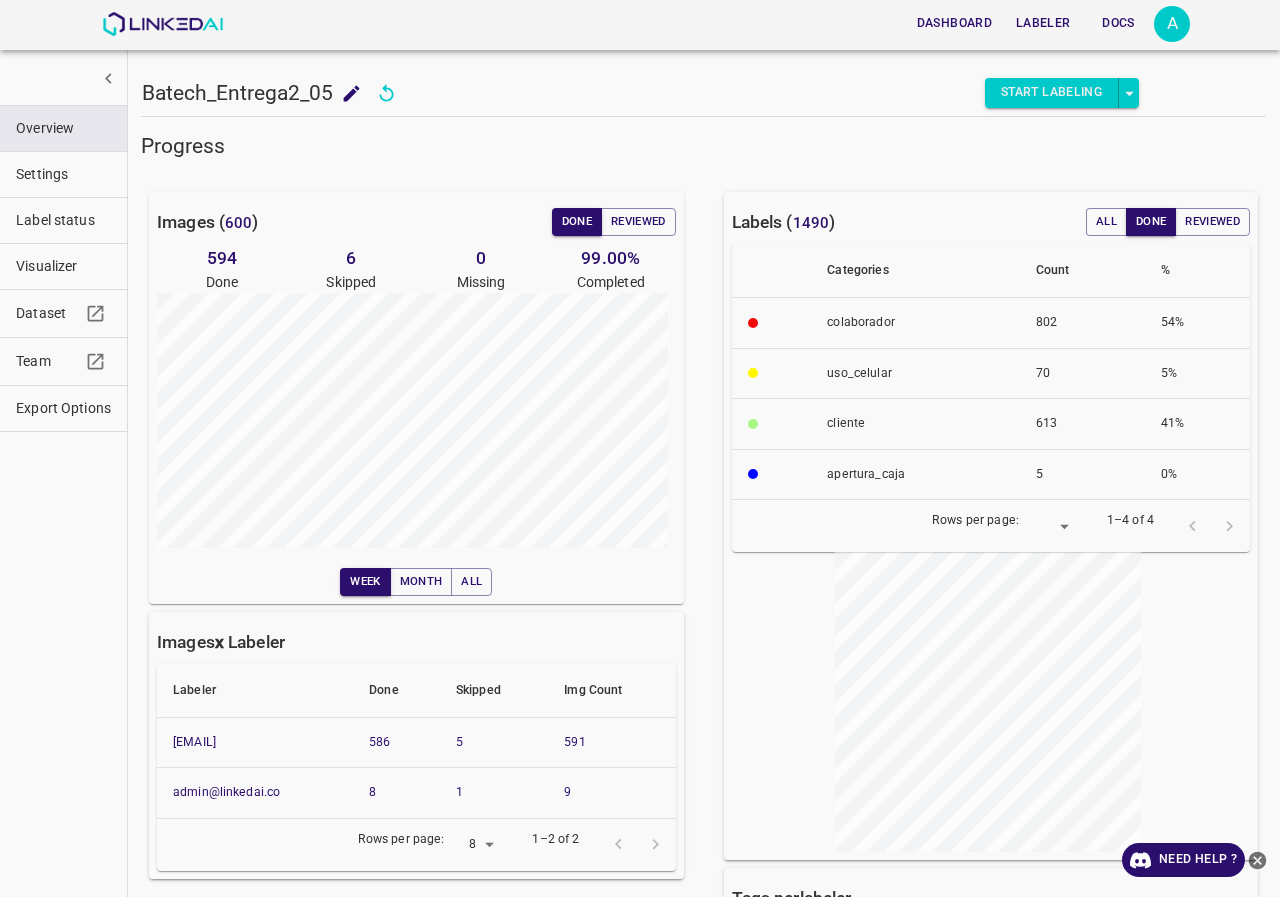 copy on "[EMAIL]" 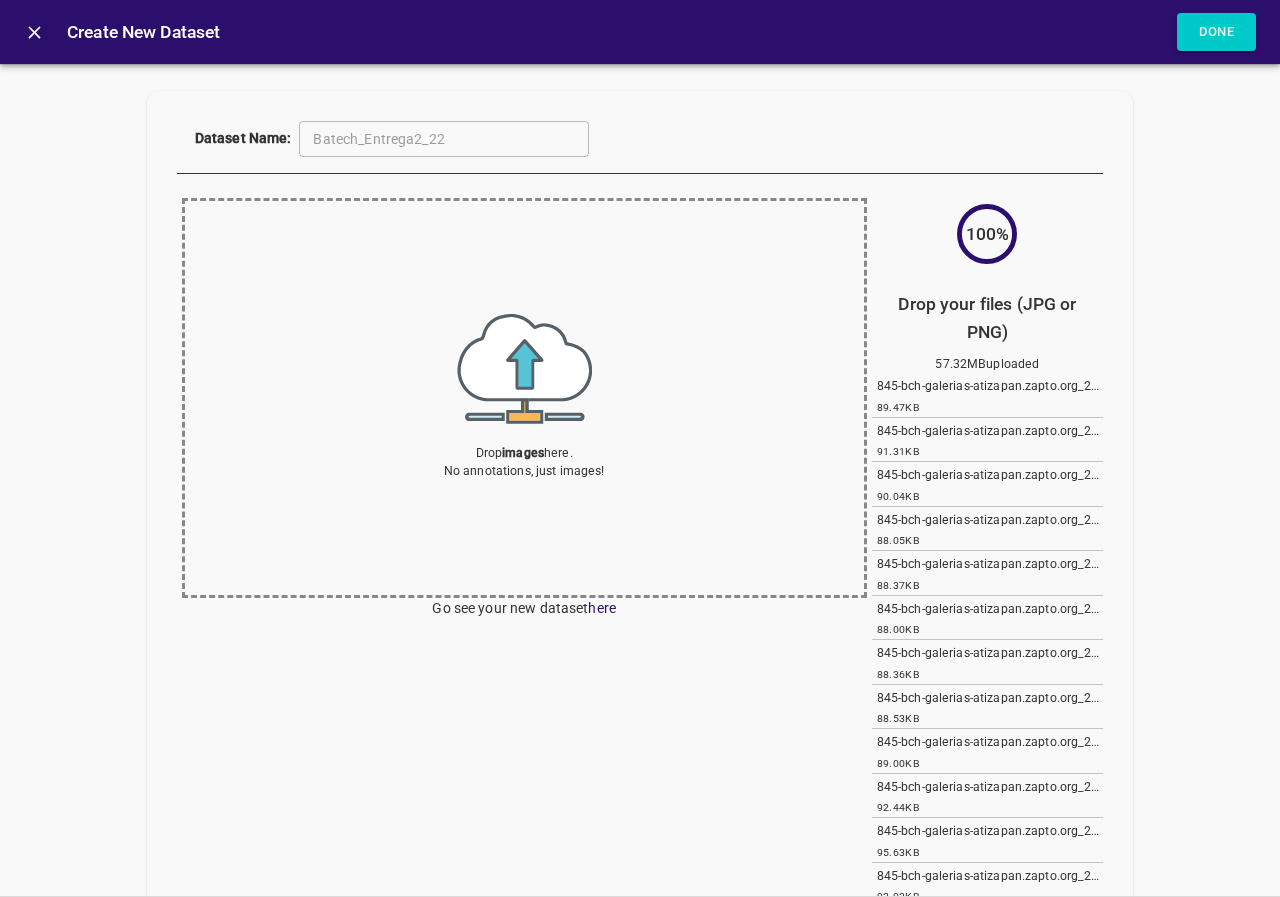 scroll, scrollTop: 0, scrollLeft: 0, axis: both 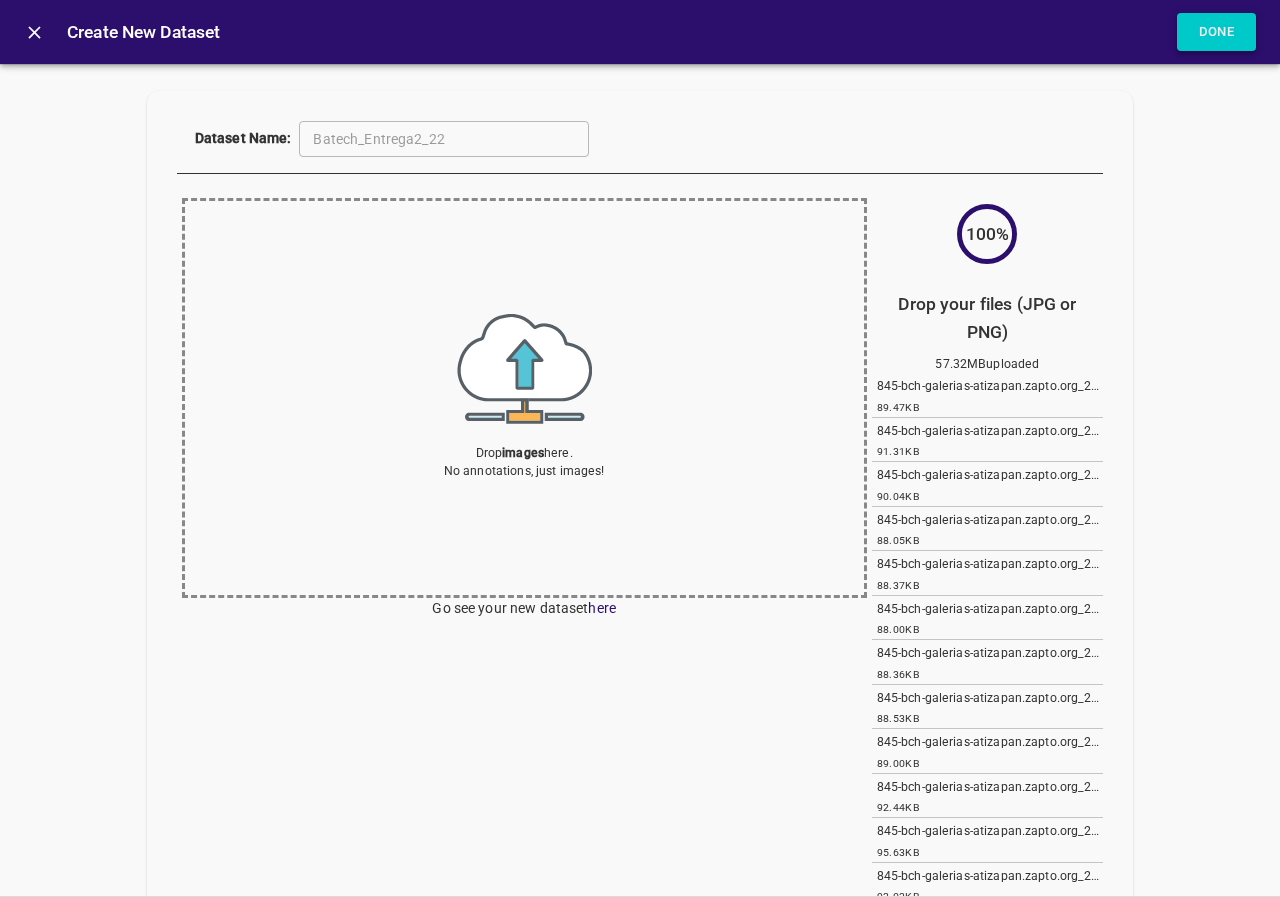 click on "Done" at bounding box center [1217, 32] 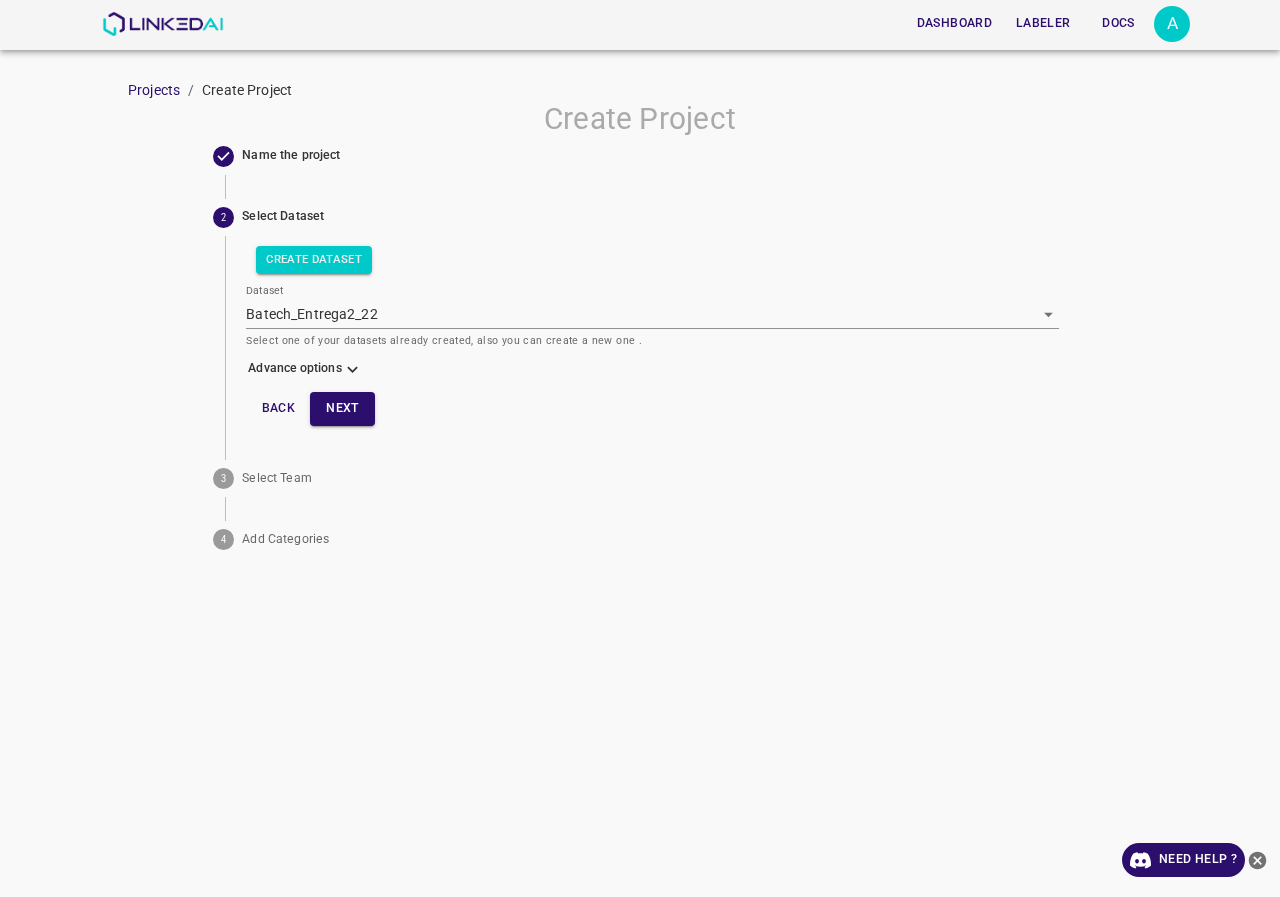 click at bounding box center [352, 369] 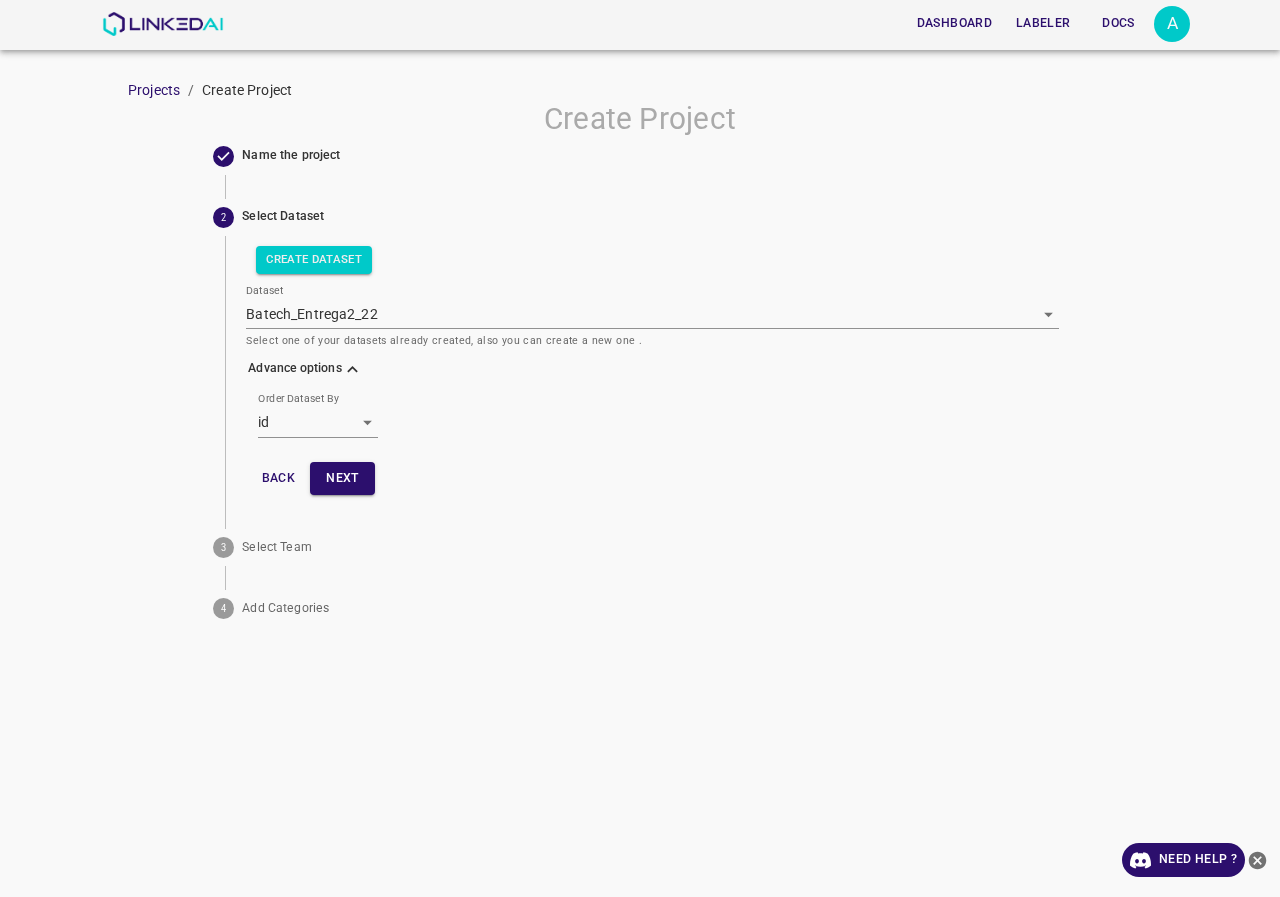 click on "Dashboard Labeler Docs A Projects / Create Project   Create Project Name the project 2 Select Dataset Create Dataset Dataset Batech_Entrega2_22 [object Object] Select one of your datasets already created, also you can create a new one . Advance options   Order Dataset By id id Back Next 3 Select Team 4 Add Categories Need Help ? Dashboard Labeler Docs Account Dark Mode Logout v.4.3.6" at bounding box center (640, 448) 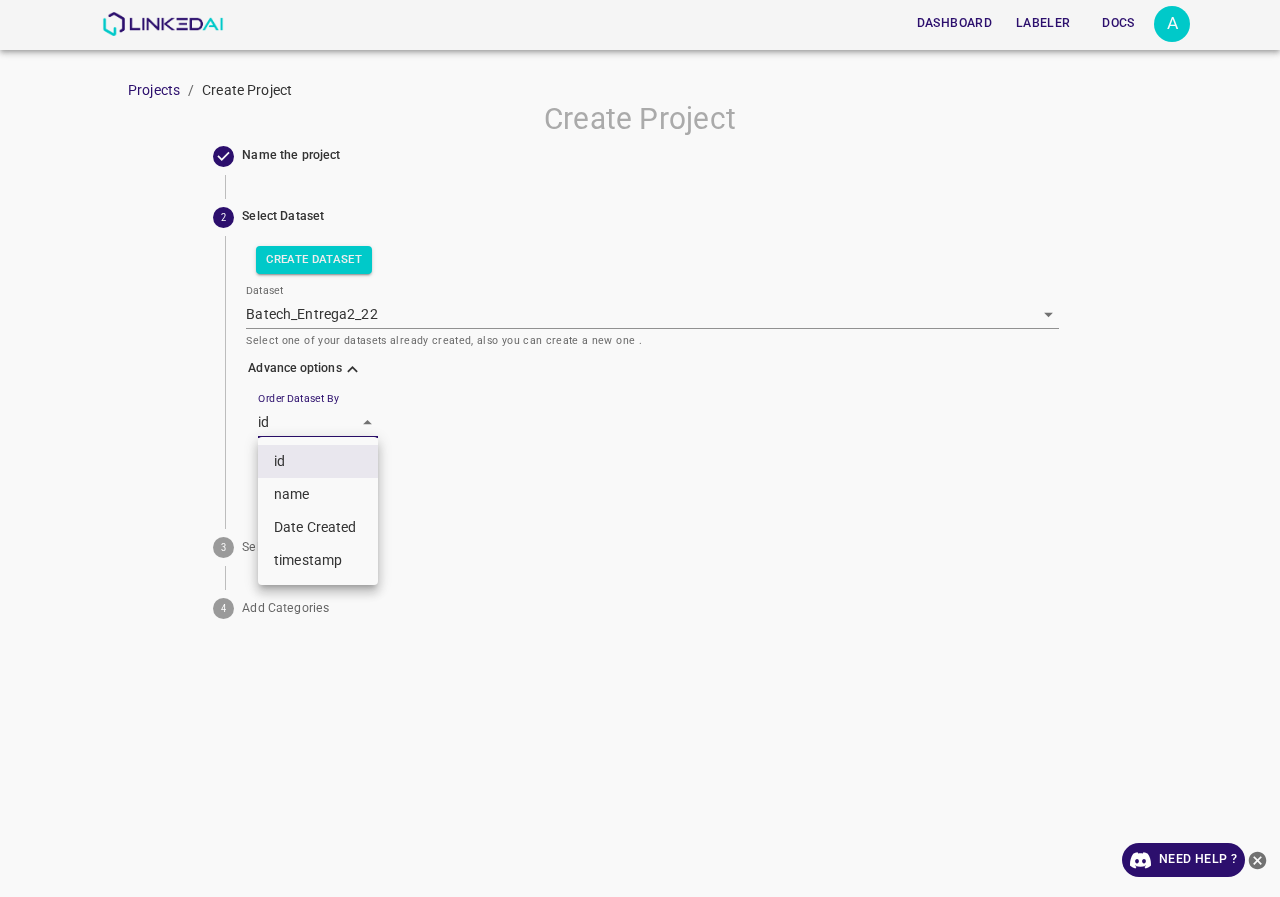 click on "name" at bounding box center [318, 494] 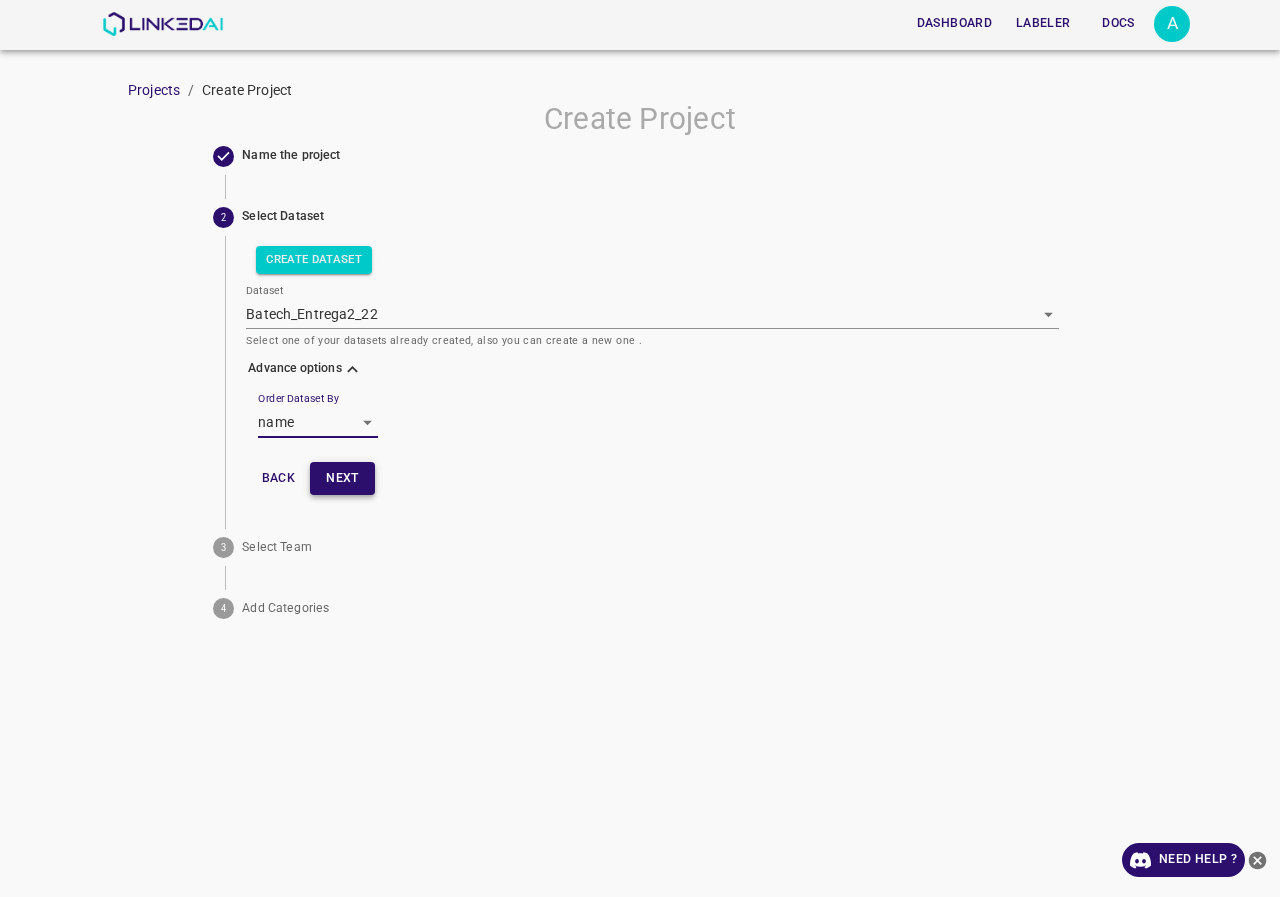 click on "Next" at bounding box center (342, 478) 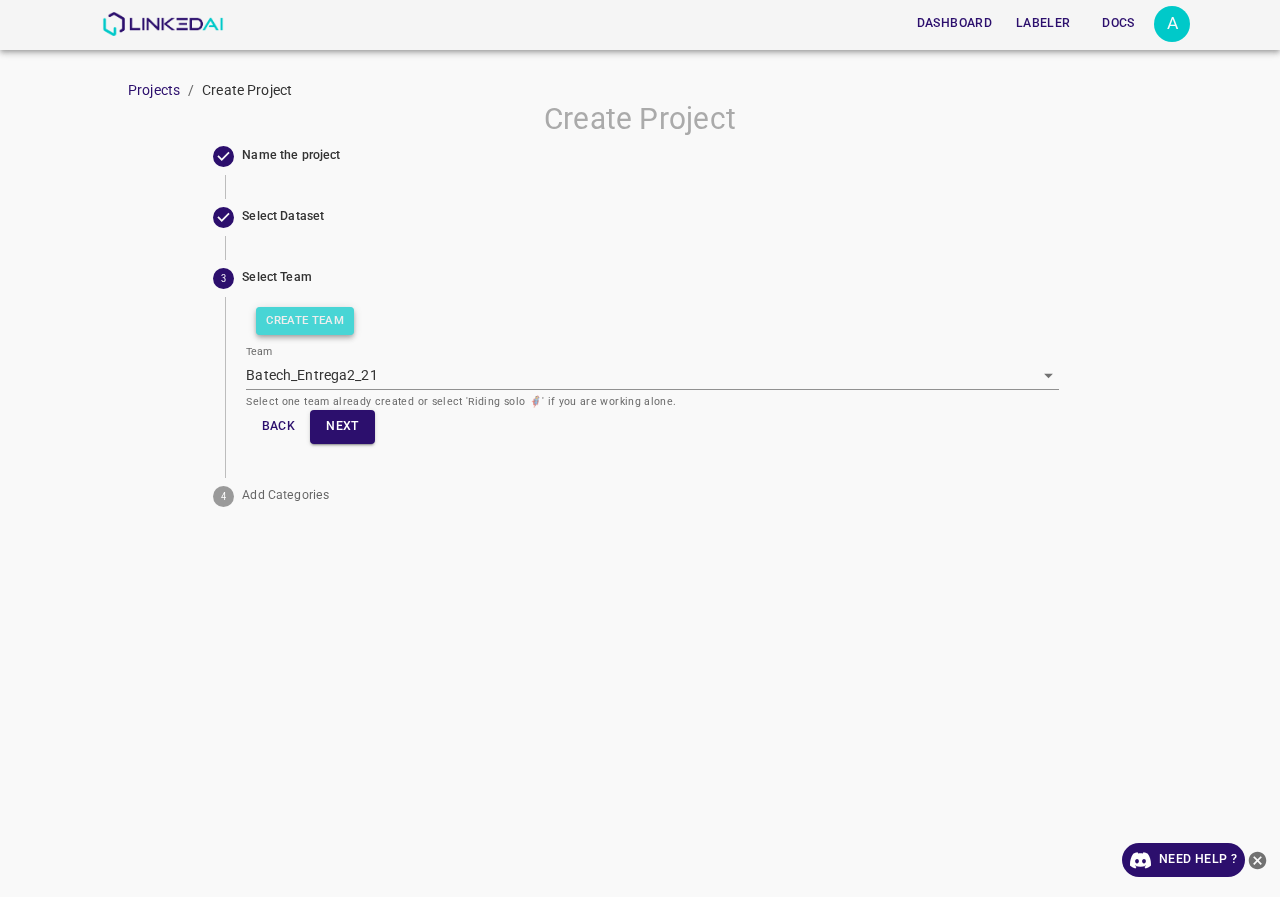 click on "Create Team" at bounding box center (305, 321) 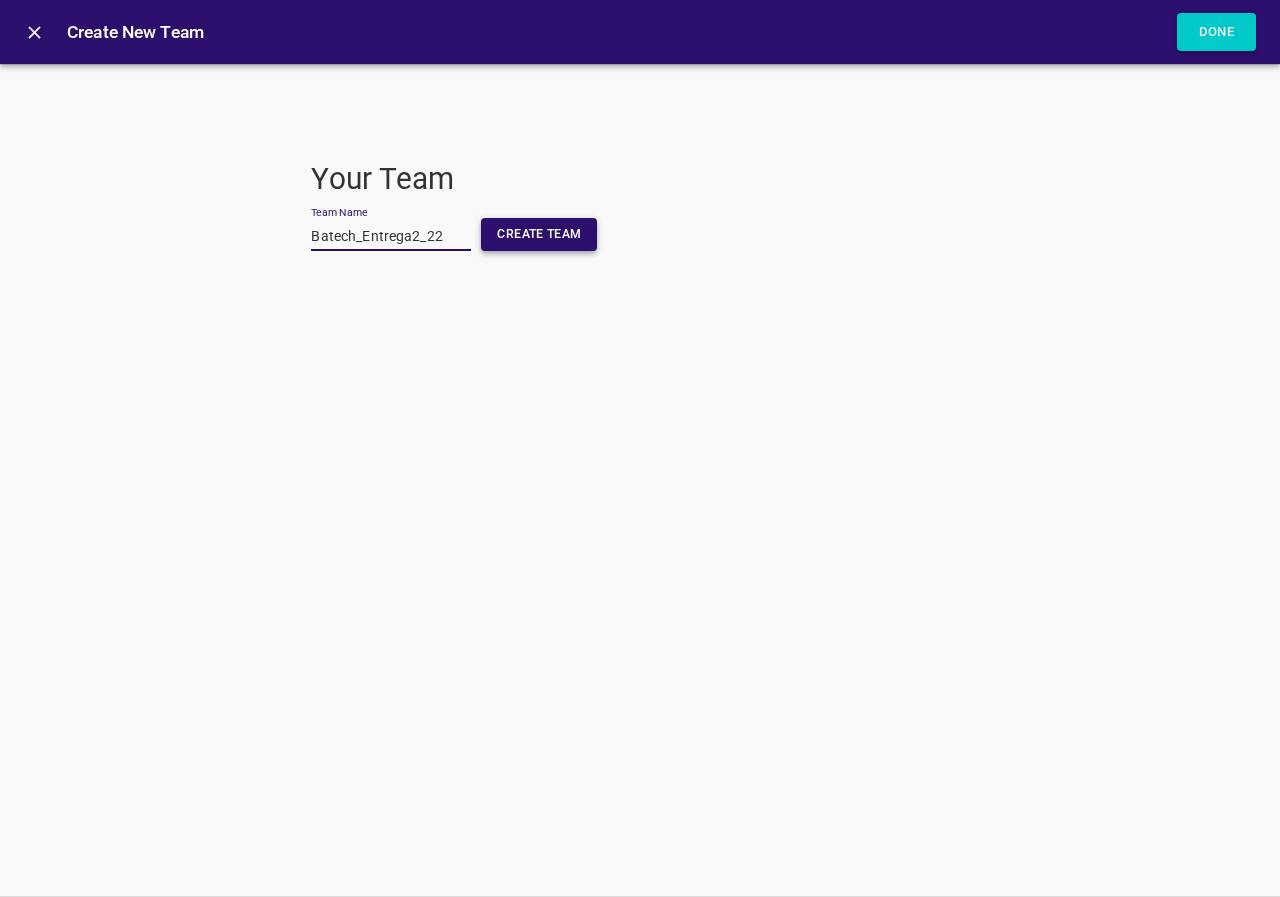 type on "Batech_Entrega2_22" 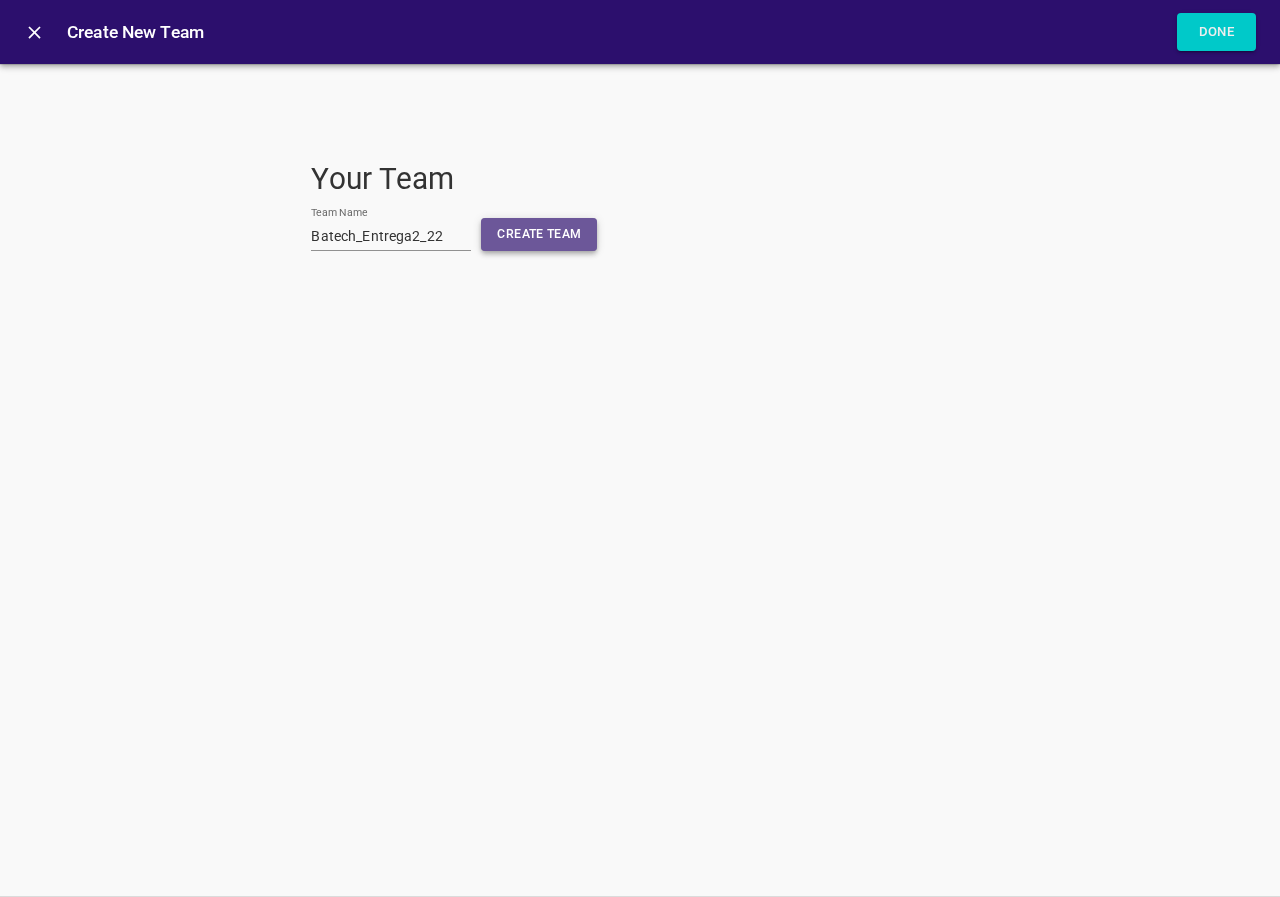 click on "Create Team" at bounding box center [539, 234] 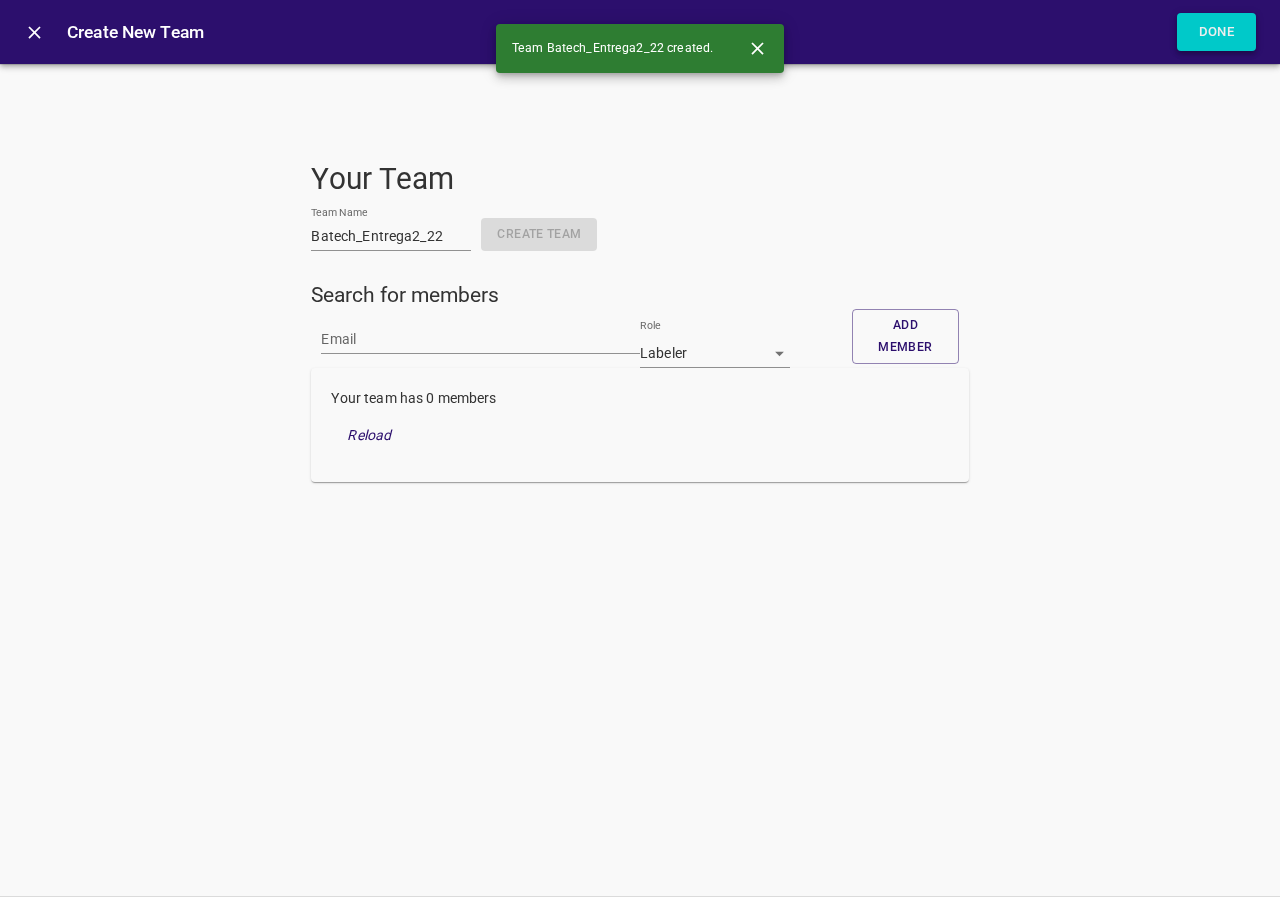click on "Done" at bounding box center [1217, 32] 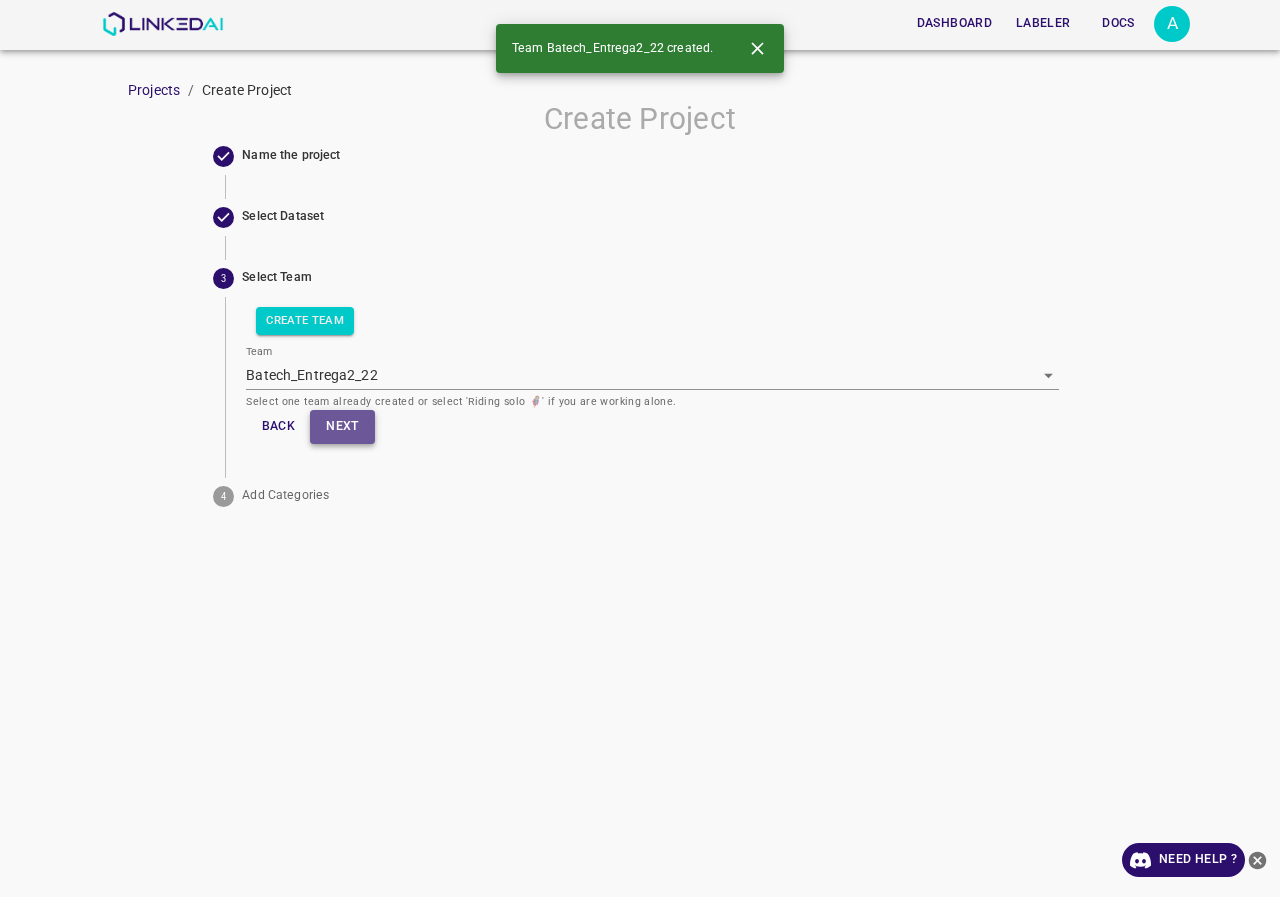 click on "Next" at bounding box center [342, 426] 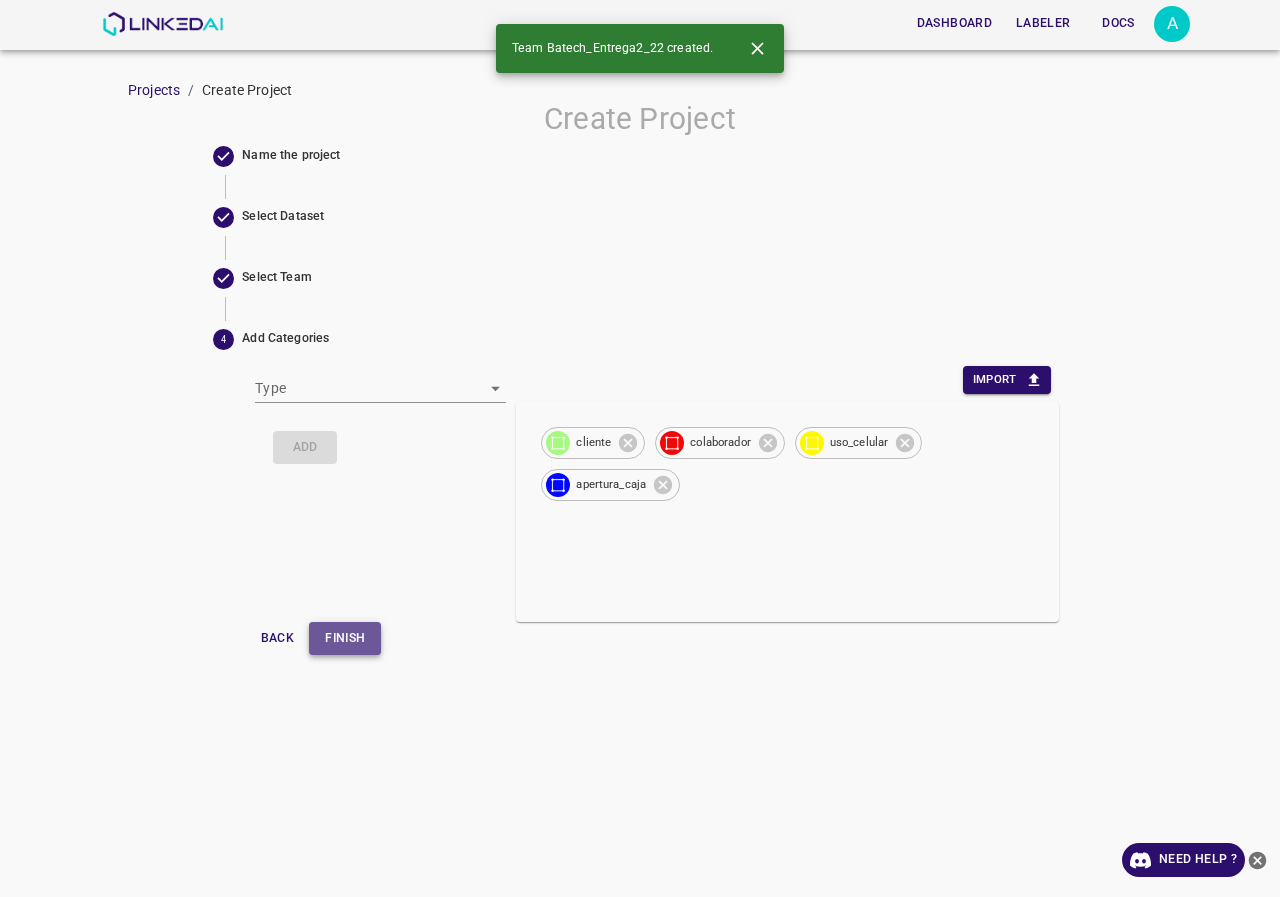 click on "Finish" at bounding box center (345, 638) 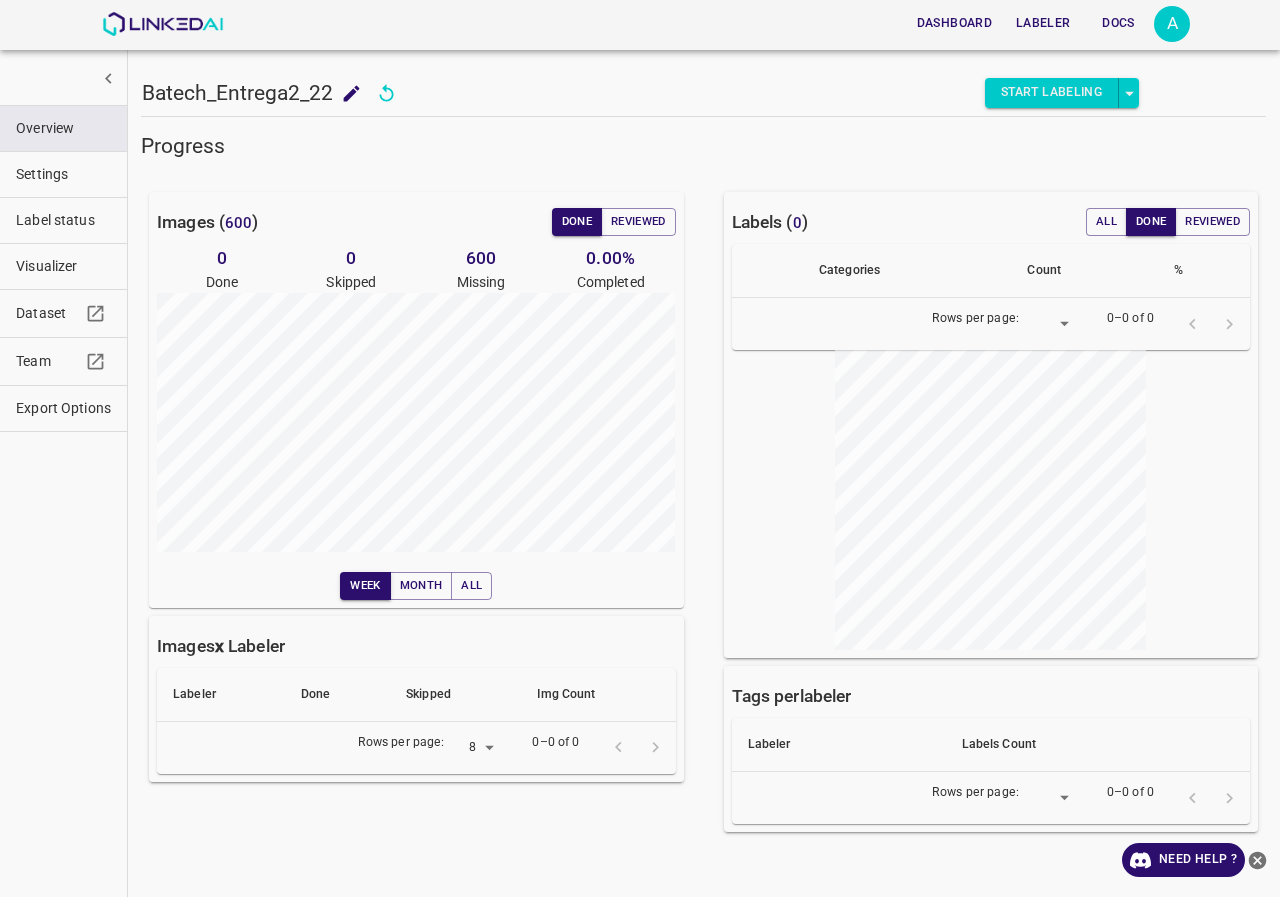 click on "Dashboard Labeler Docs A" at bounding box center [646, 24] 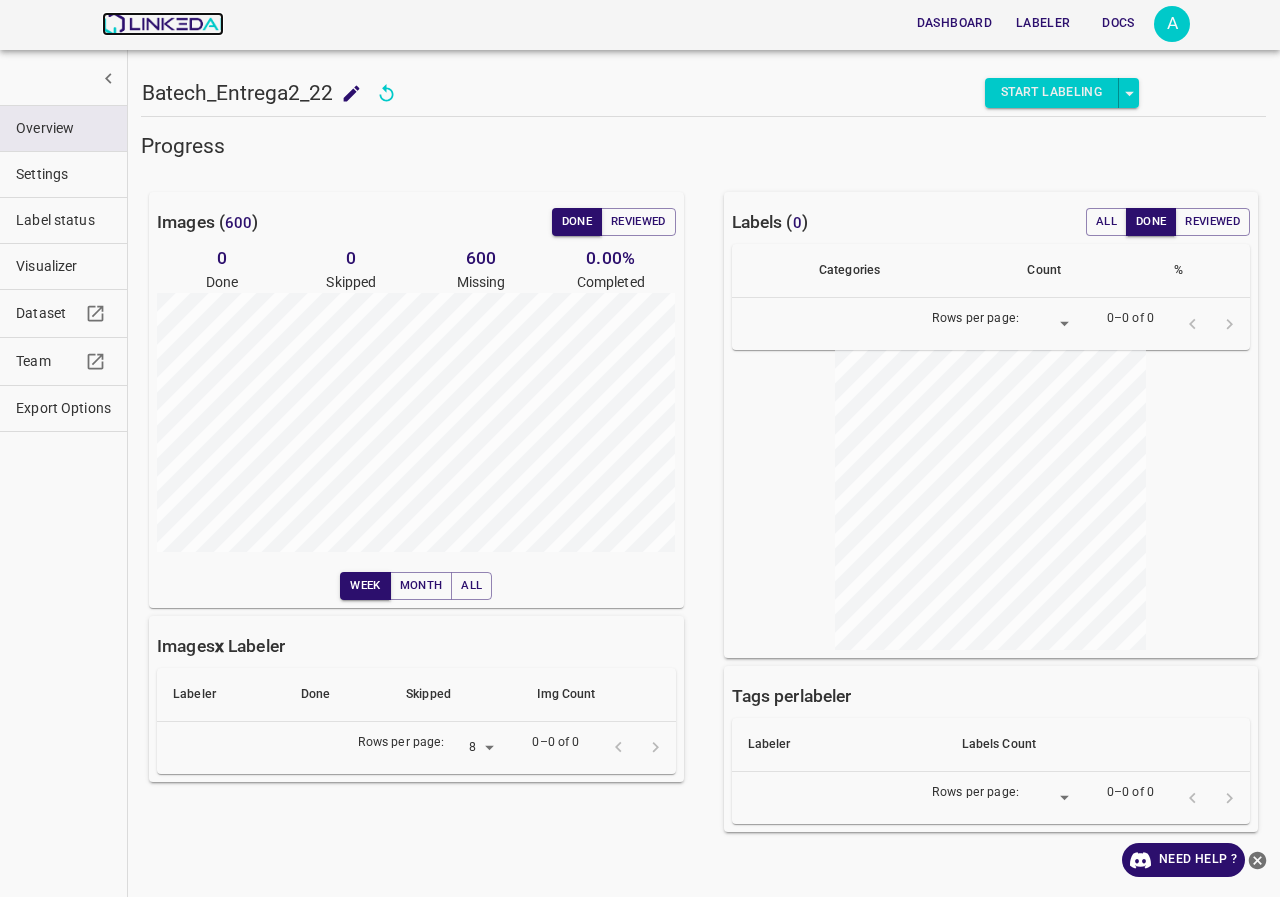 click at bounding box center [162, 24] 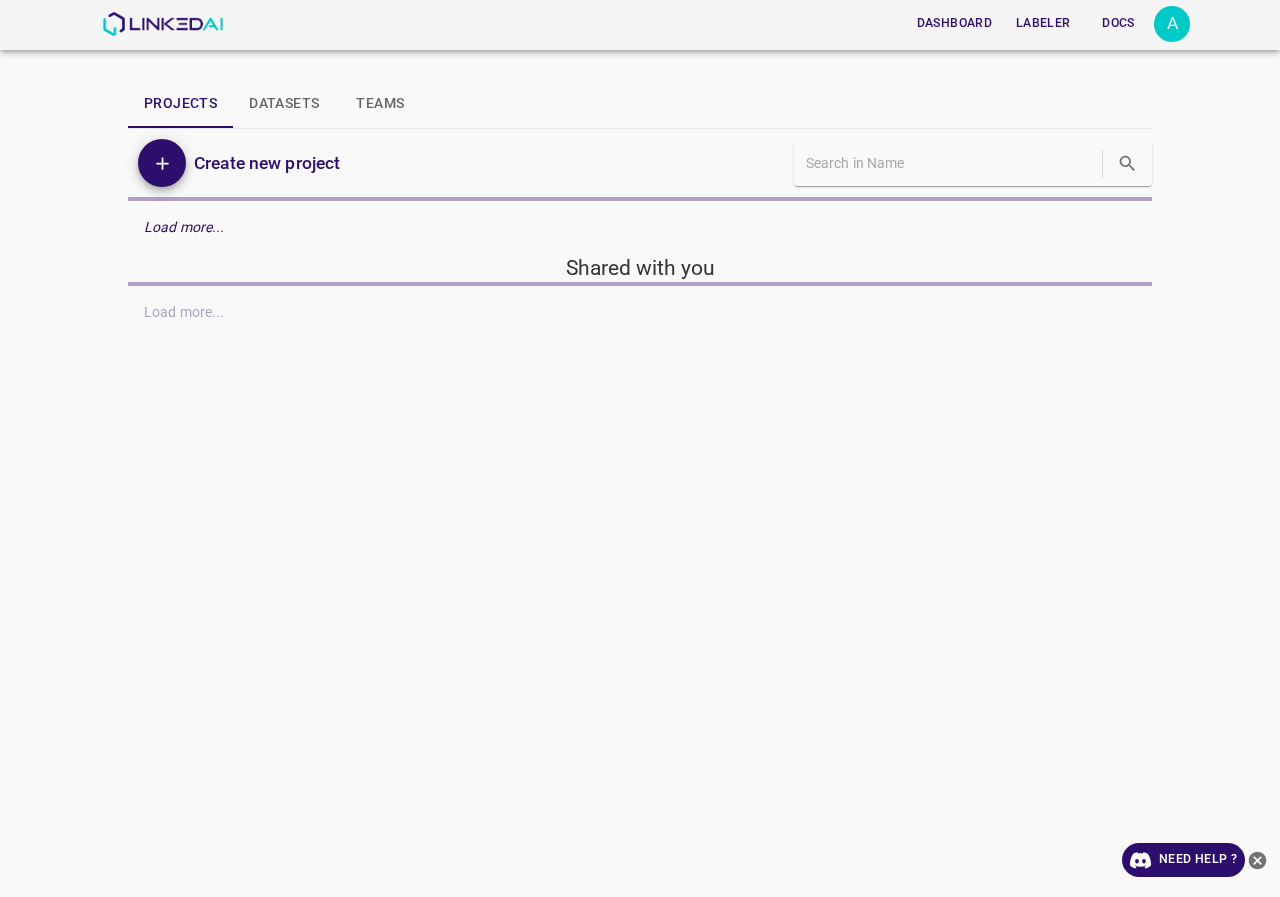 scroll, scrollTop: 0, scrollLeft: 0, axis: both 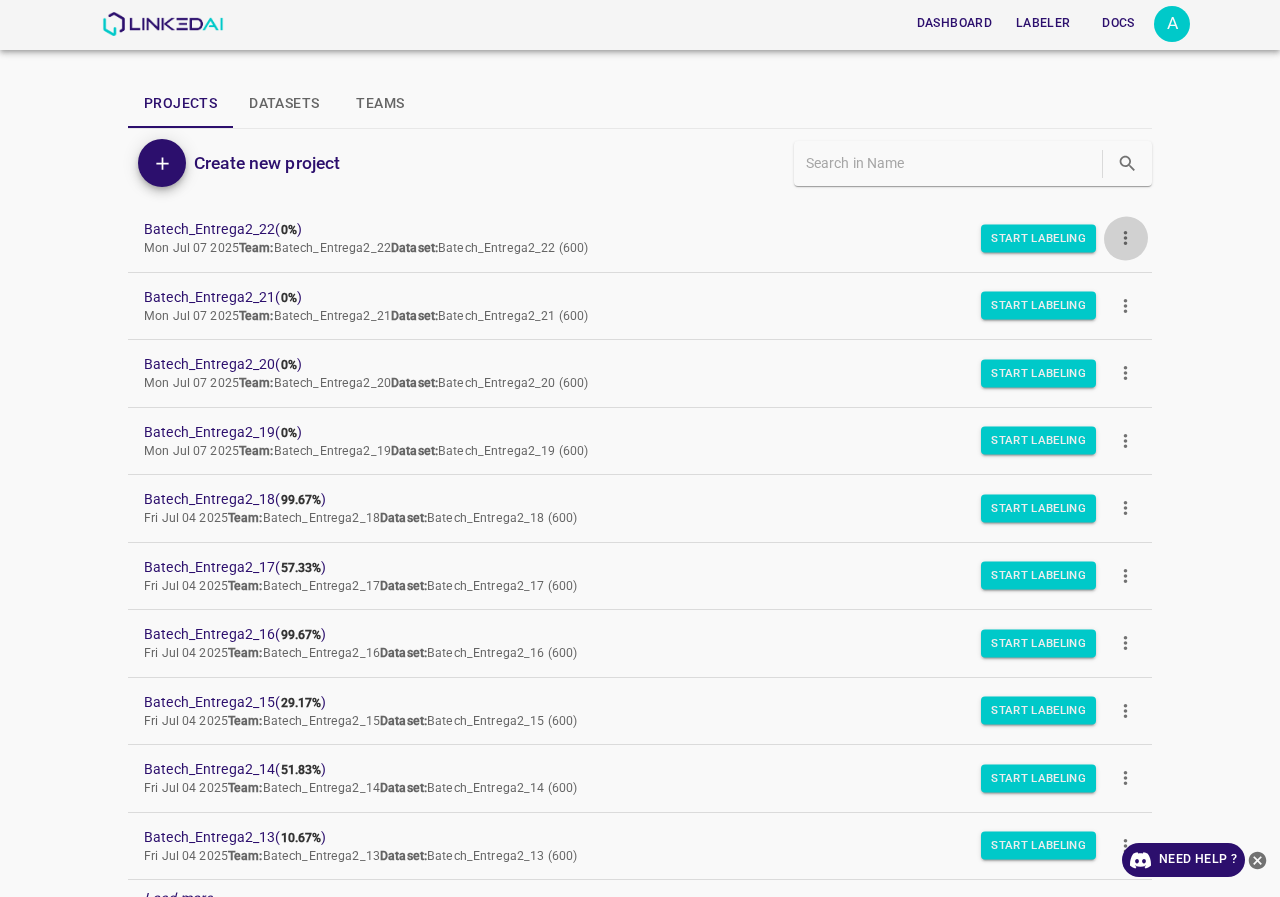 click at bounding box center [1125, 238] 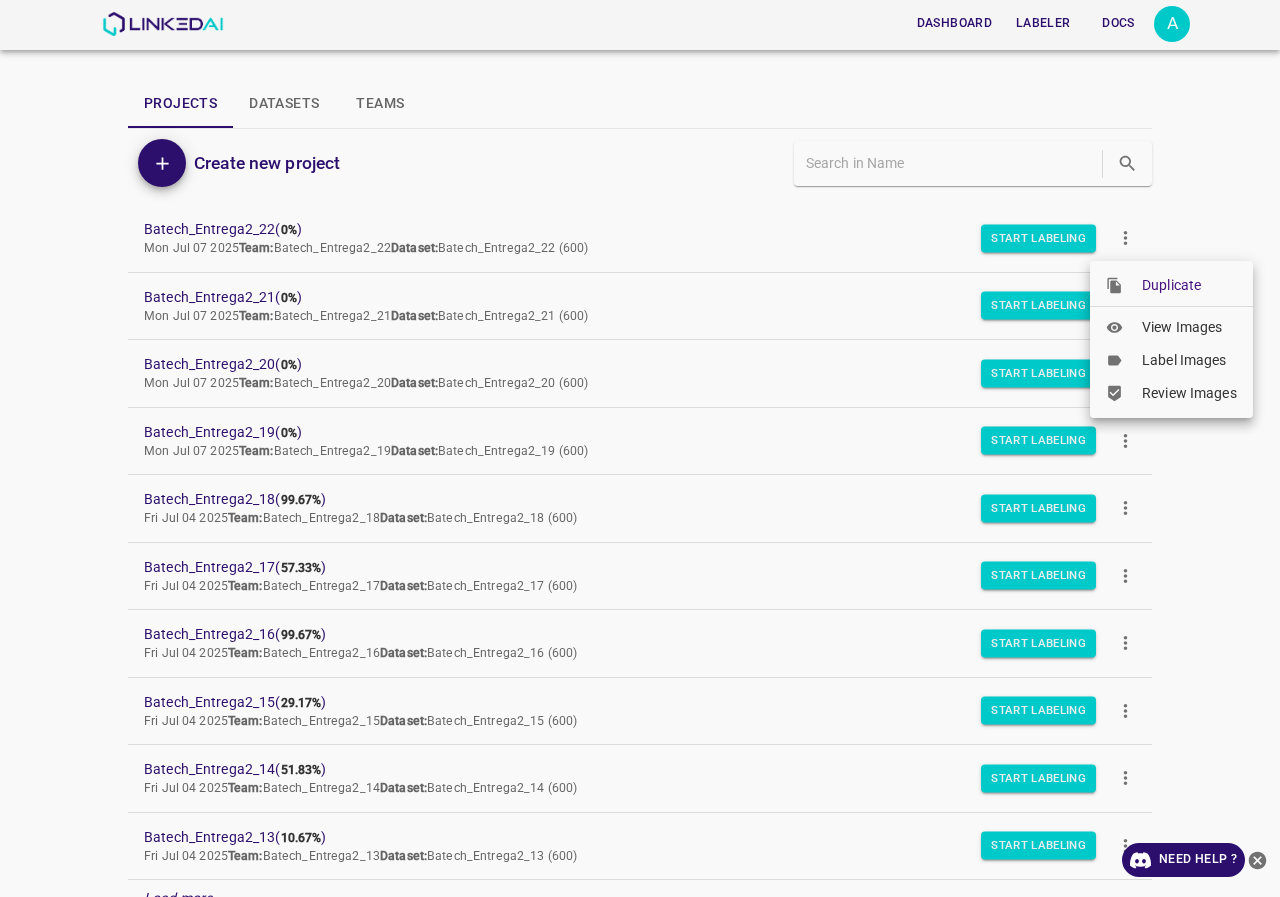click at bounding box center [1115, 286] 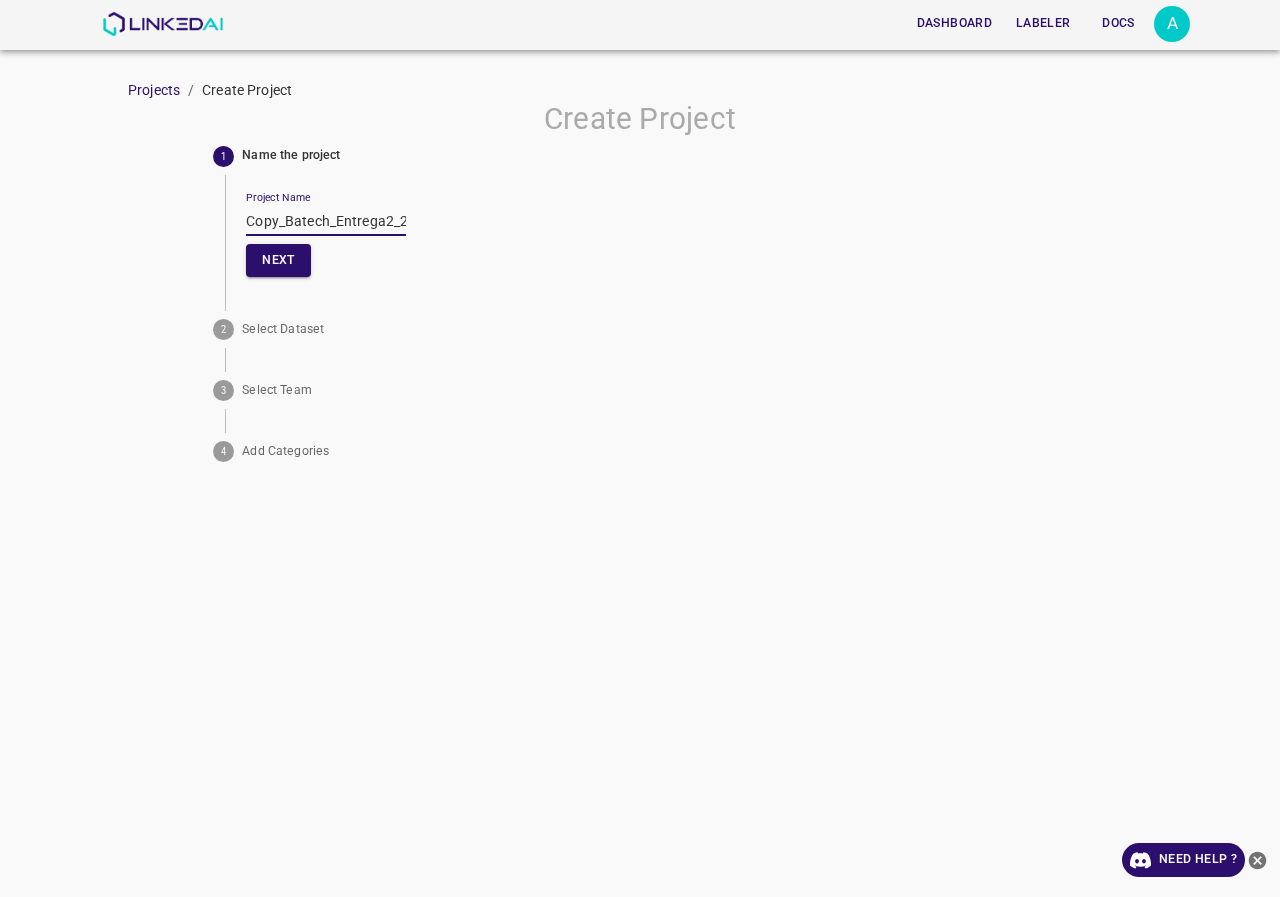 drag, startPoint x: 289, startPoint y: 225, endPoint x: 125, endPoint y: 225, distance: 164 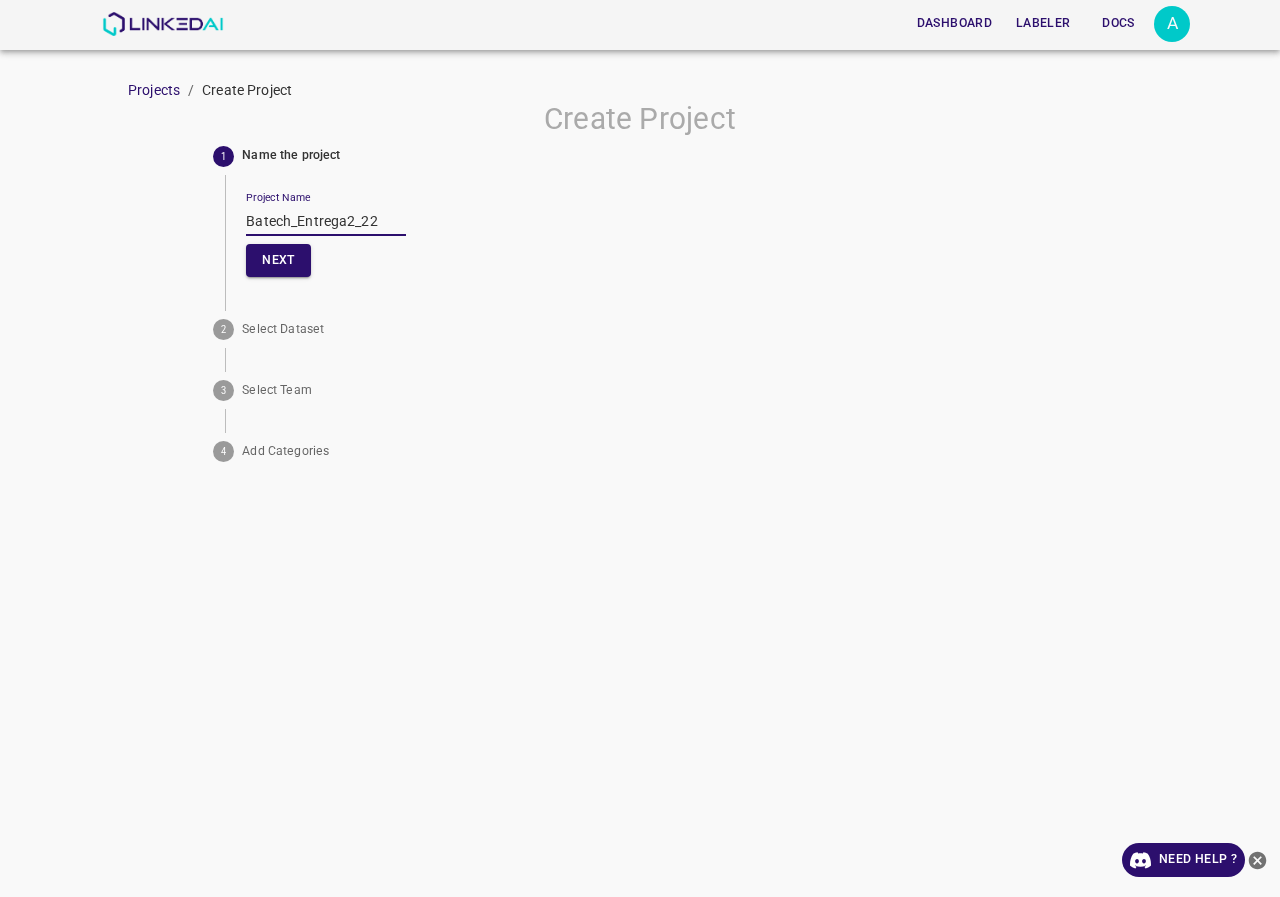 click on "Batech_Entrega2_22" at bounding box center (326, 221) 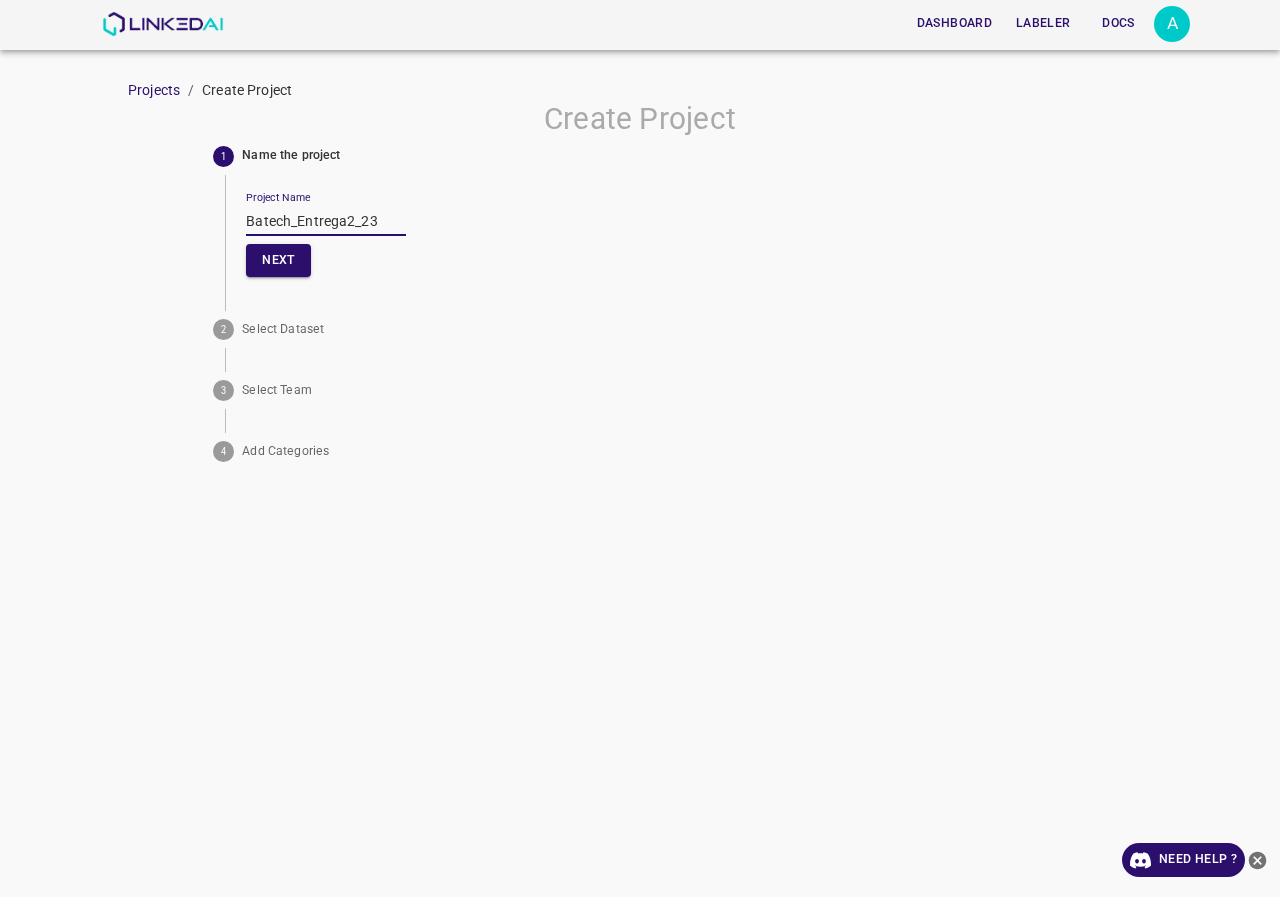 drag, startPoint x: 387, startPoint y: 213, endPoint x: 0, endPoint y: 233, distance: 387.51645 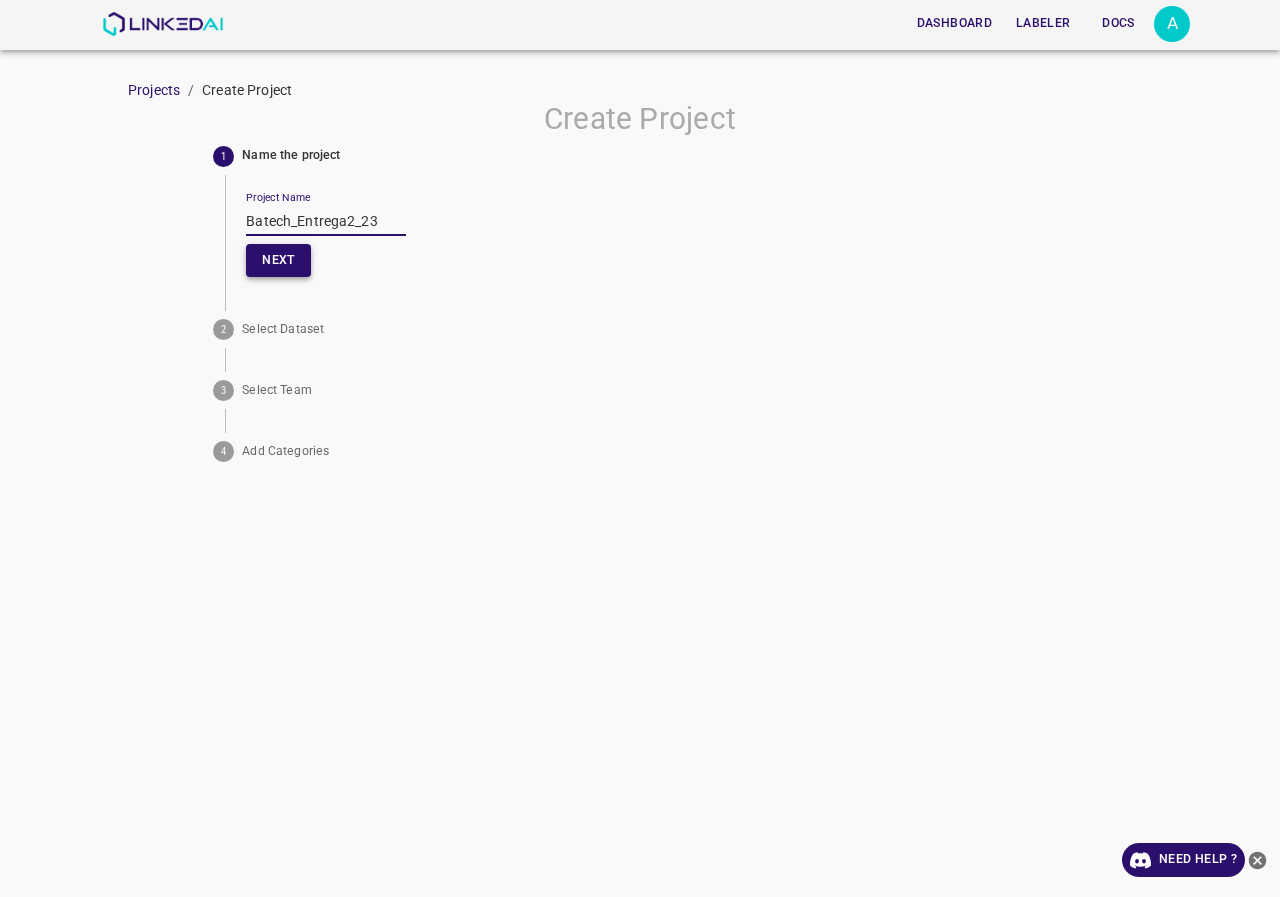 type on "Batech_Entrega2_23" 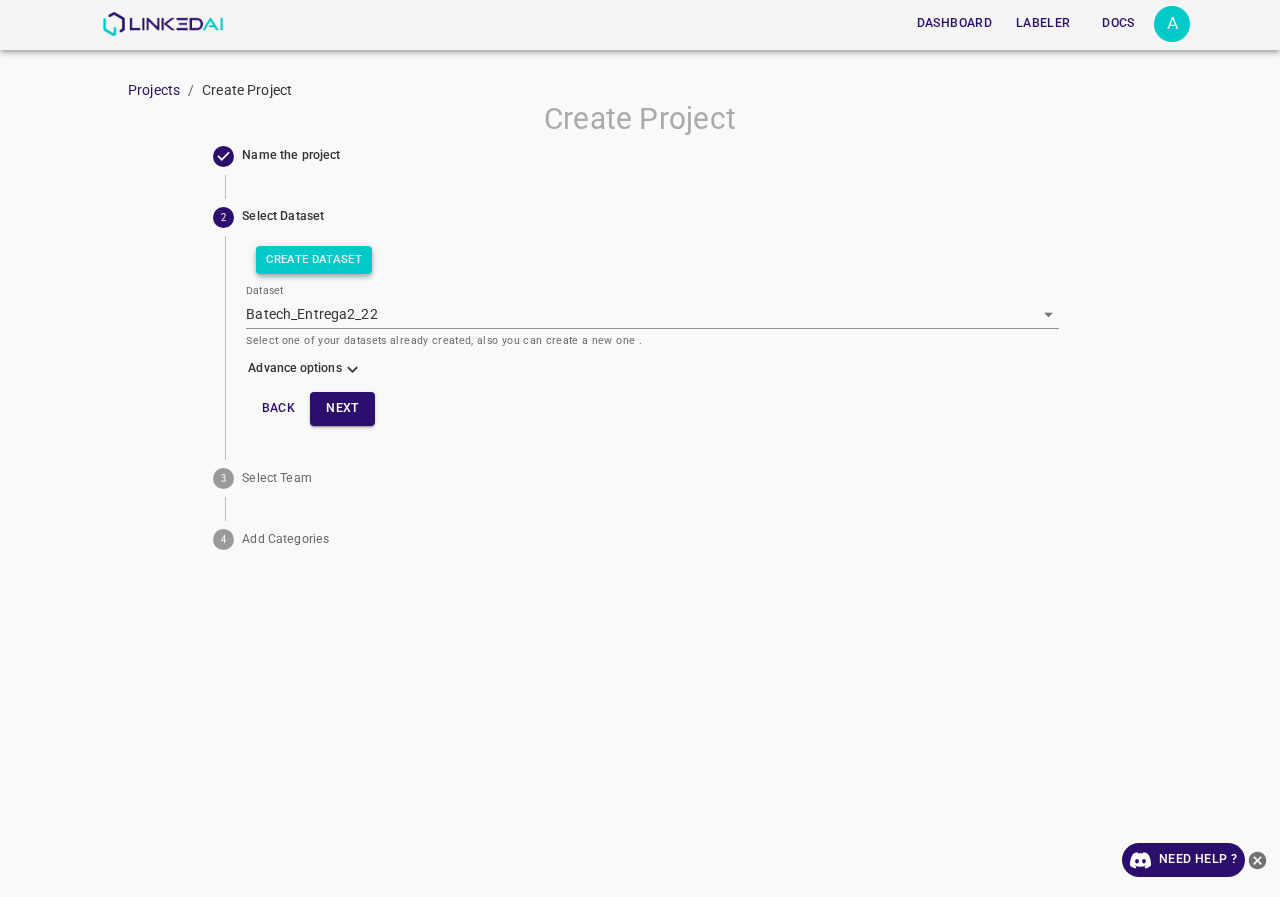 click on "Create Dataset" at bounding box center (314, 260) 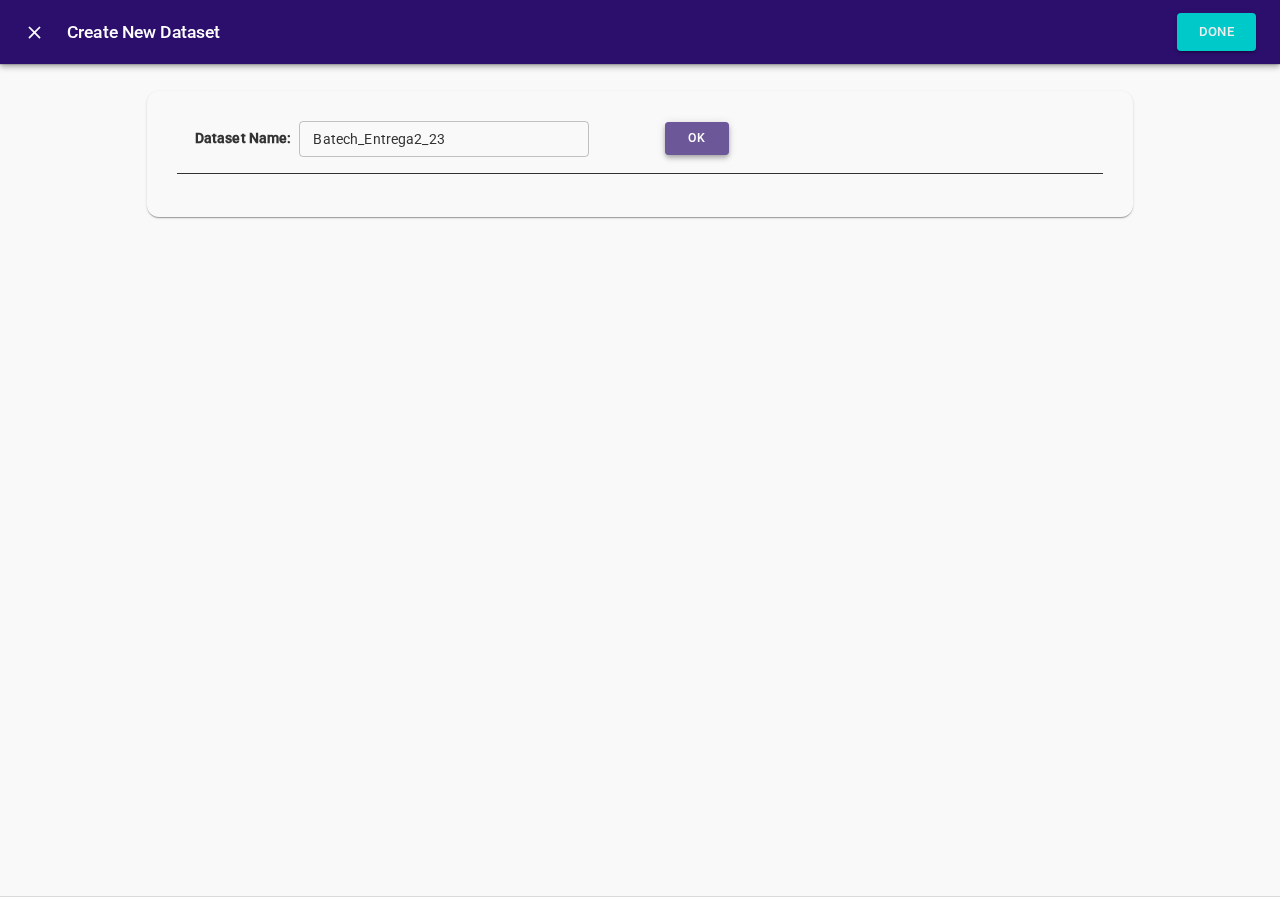 click on "Ok" at bounding box center (697, 138) 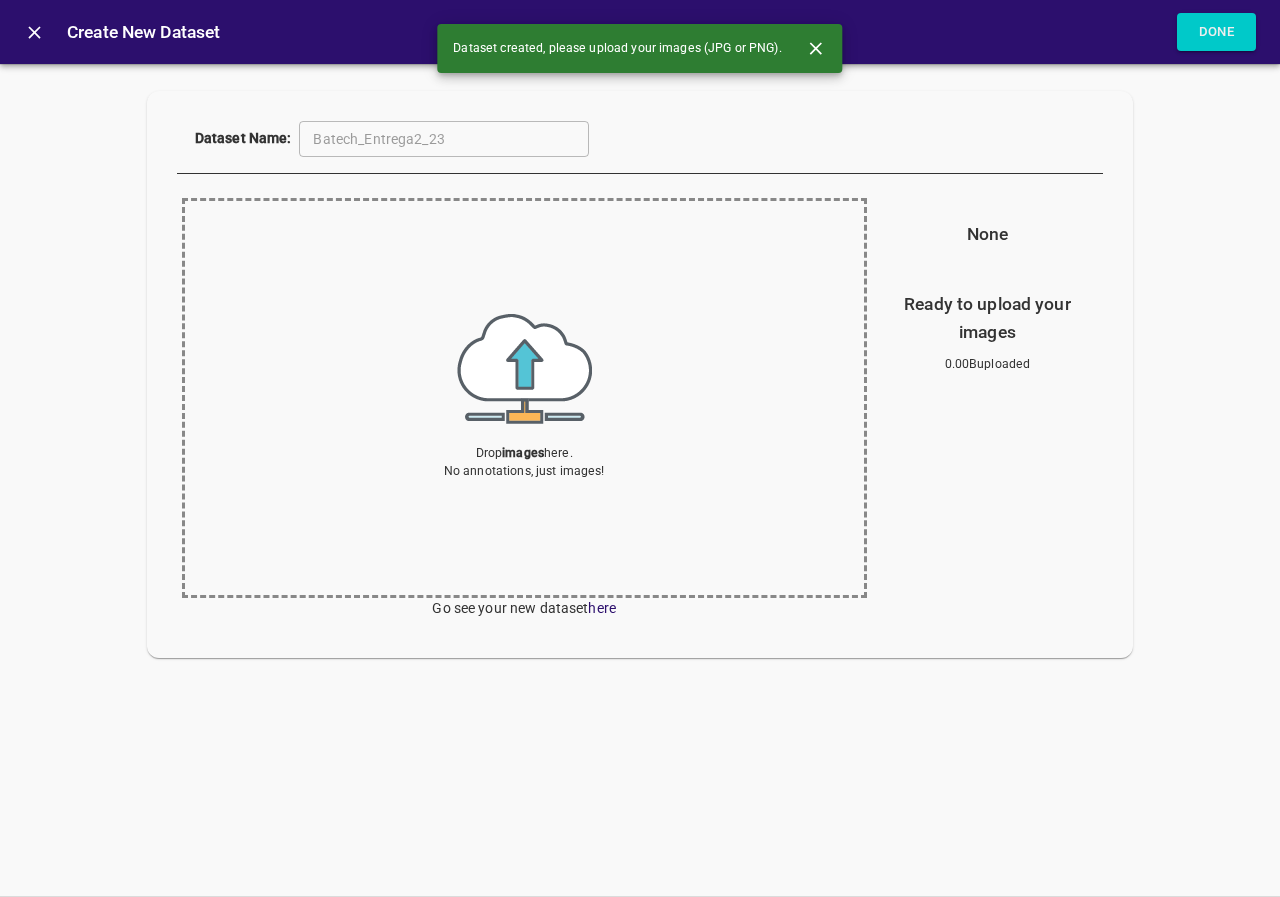click at bounding box center (524, 369) 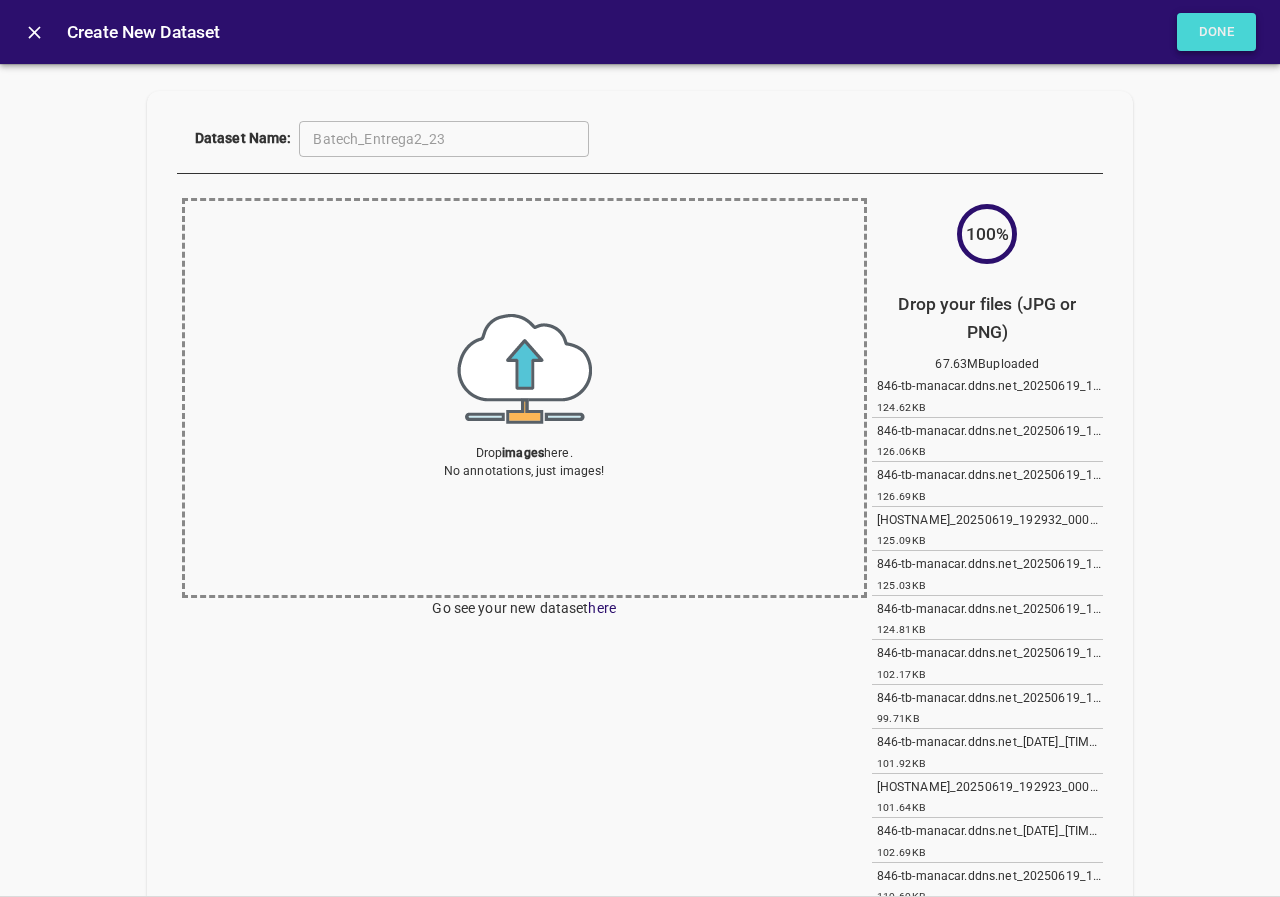 click on "Done" at bounding box center (1217, 32) 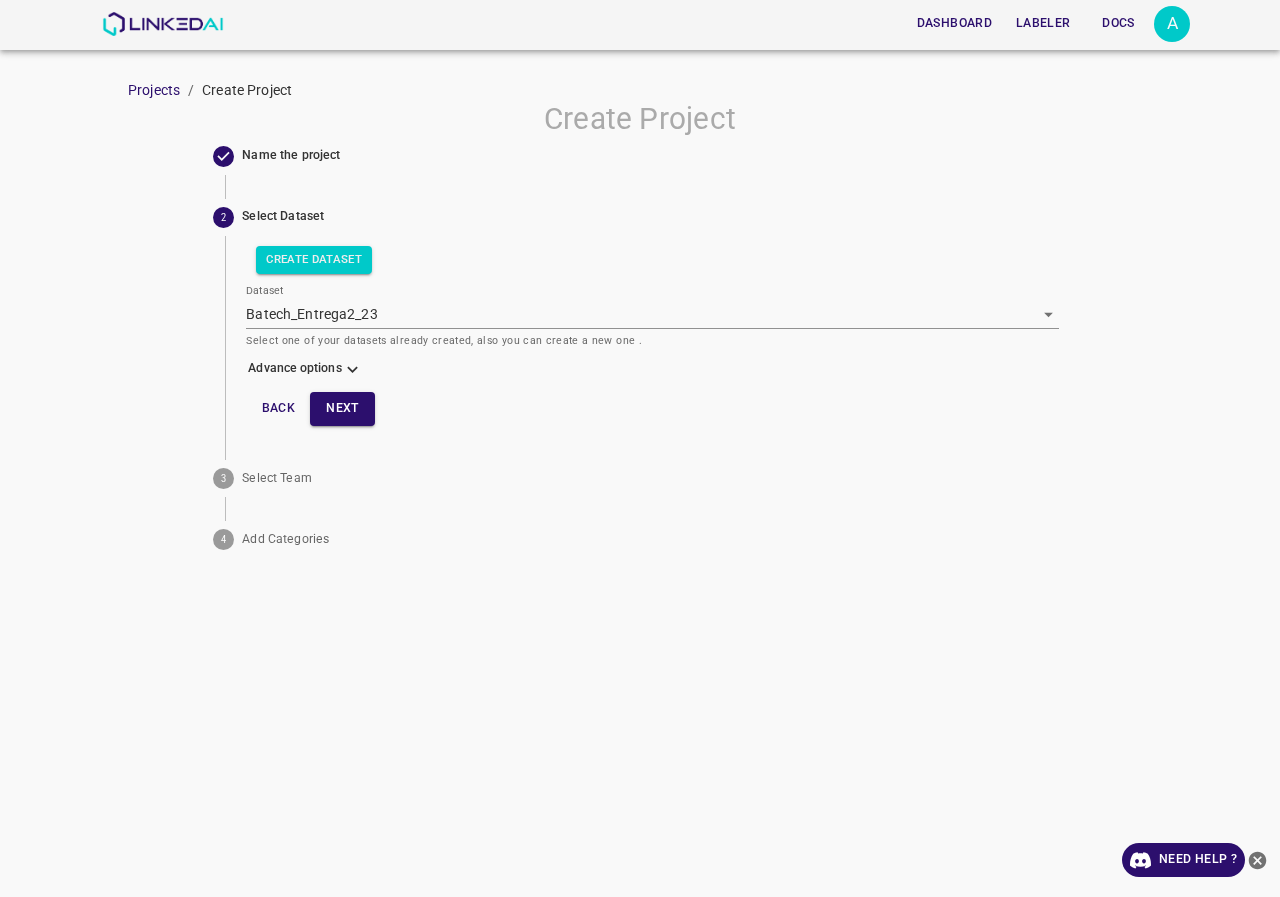 click at bounding box center [352, 369] 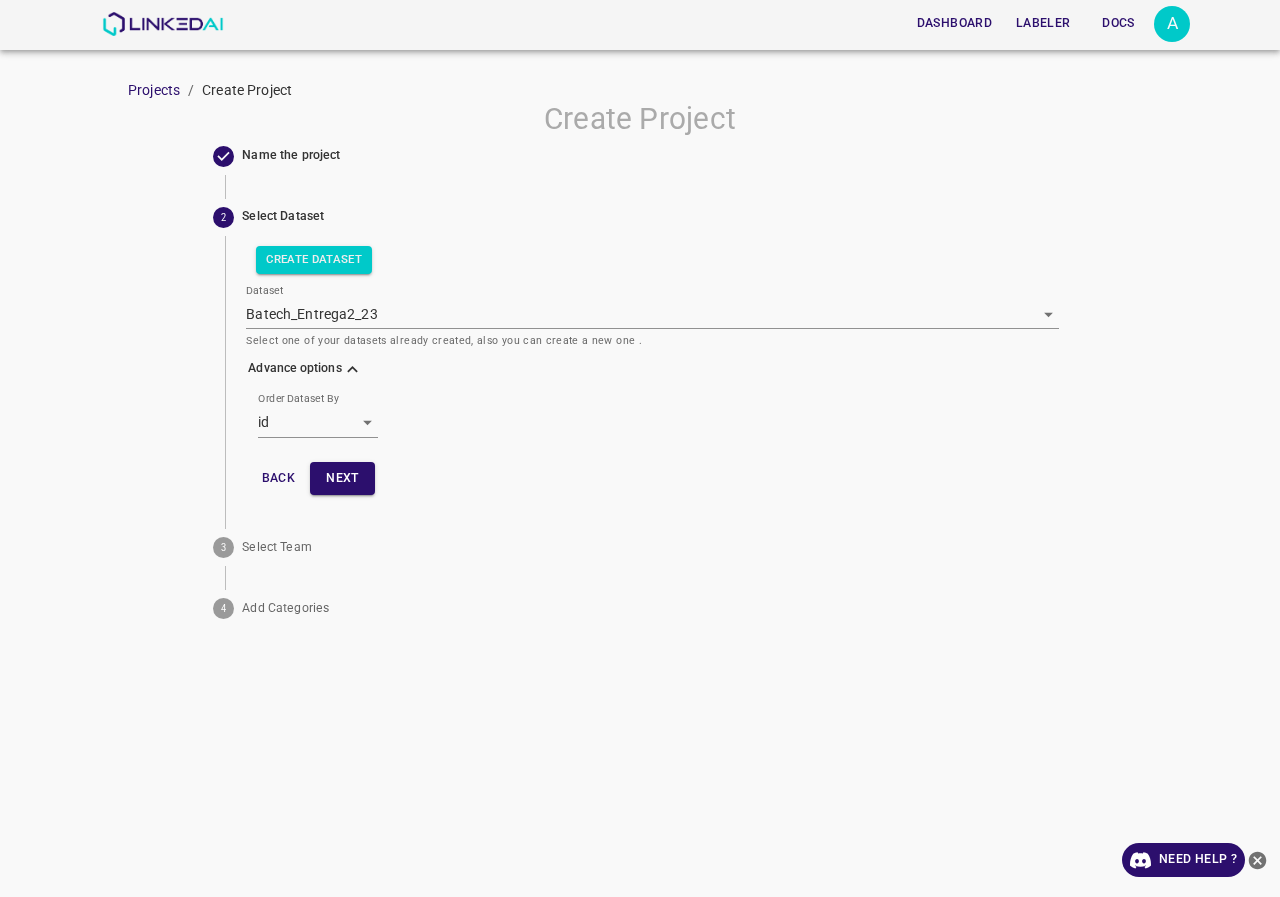 click on "Dashboard Labeler Docs A Projects / Create Project   Create Project Name the project 2 Select Dataset Create Dataset Dataset Batech_Entrega2_23 [object Object] Select one of your datasets already created, also you can create a new one . Advance options   Order Dataset By id id Back Next 3 Select Team 4 Add Categories Need Help ? Dashboard Labeler Docs Account Dark Mode Logout v.4.3.6" at bounding box center (640, 448) 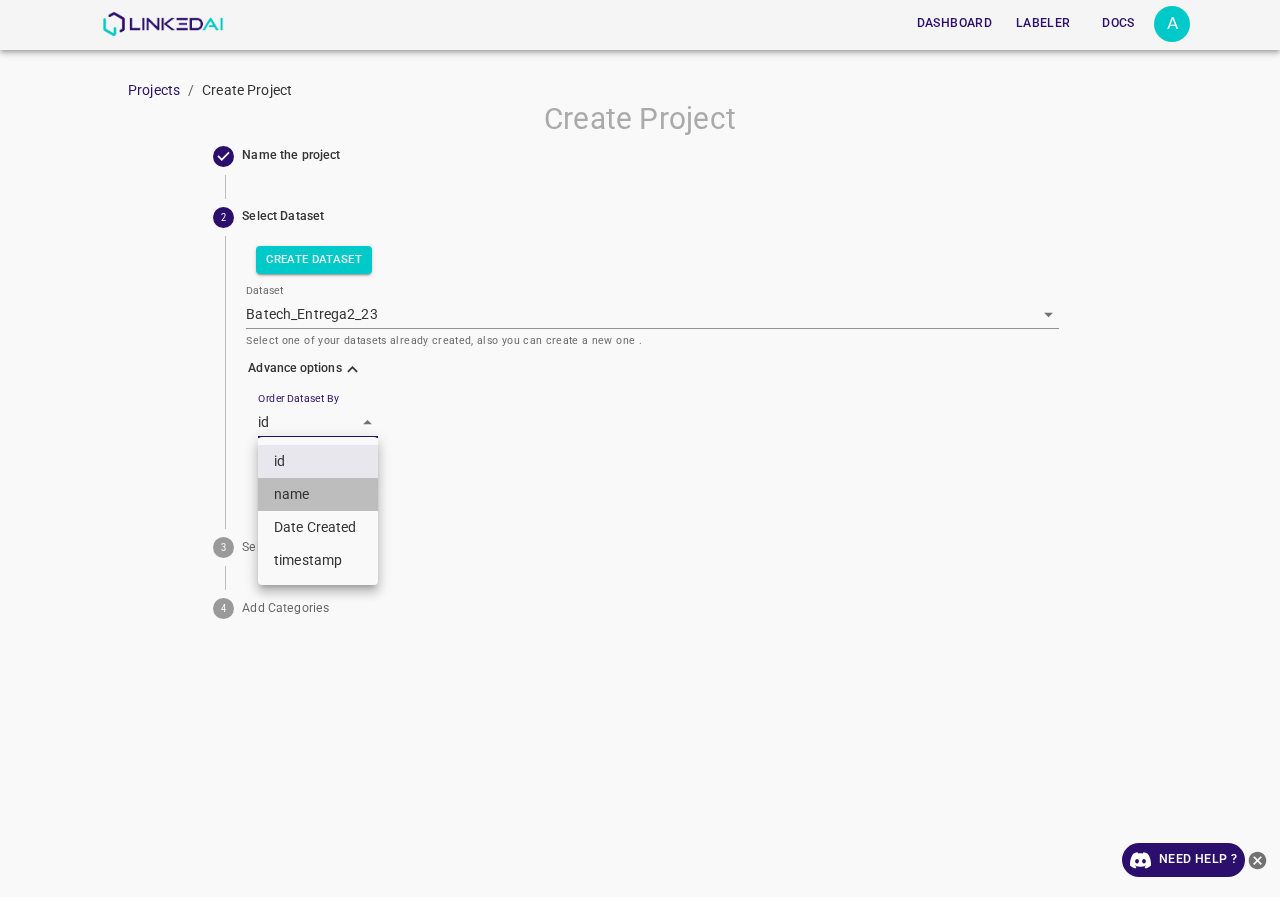 click on "name" at bounding box center (318, 494) 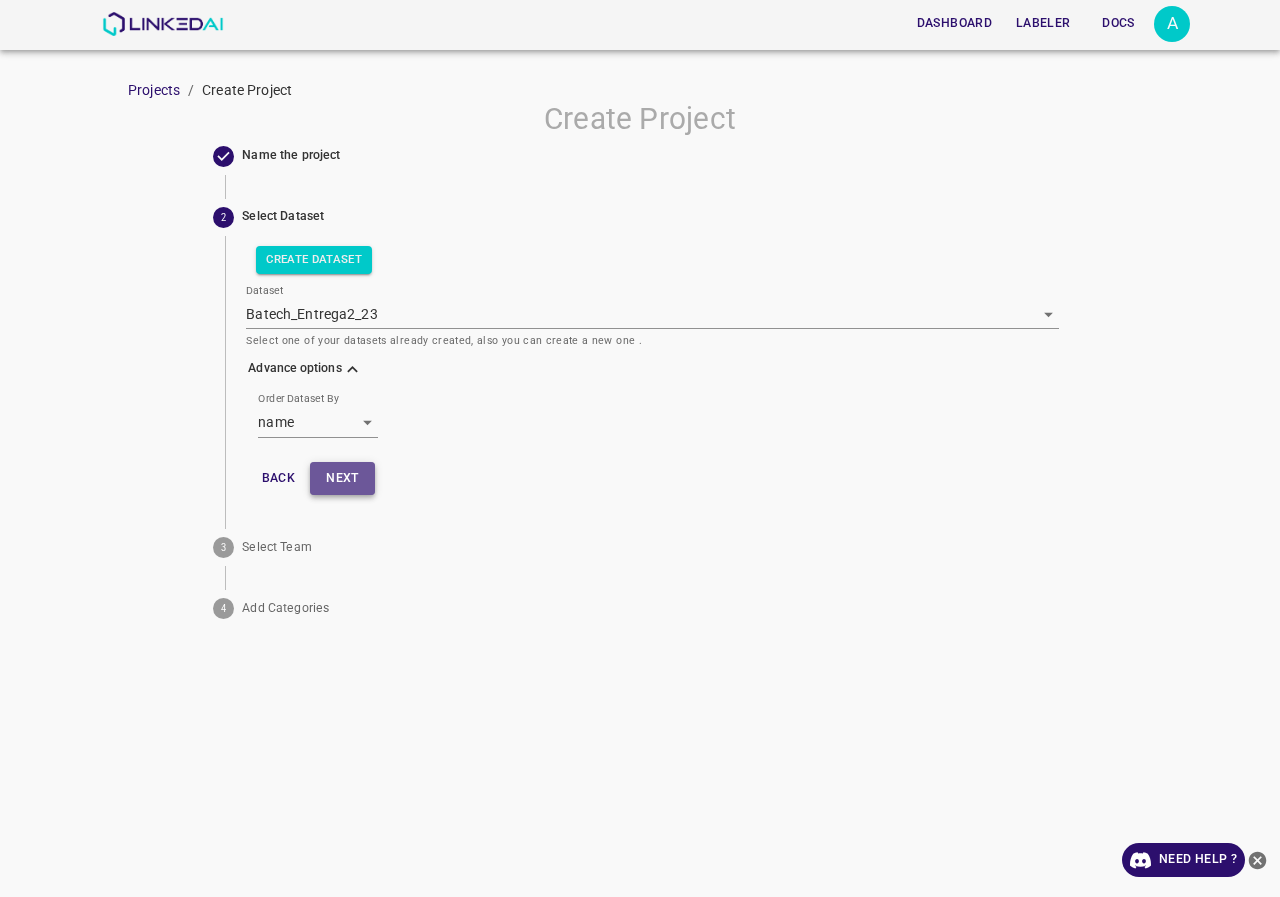 click on "Next" at bounding box center [342, 478] 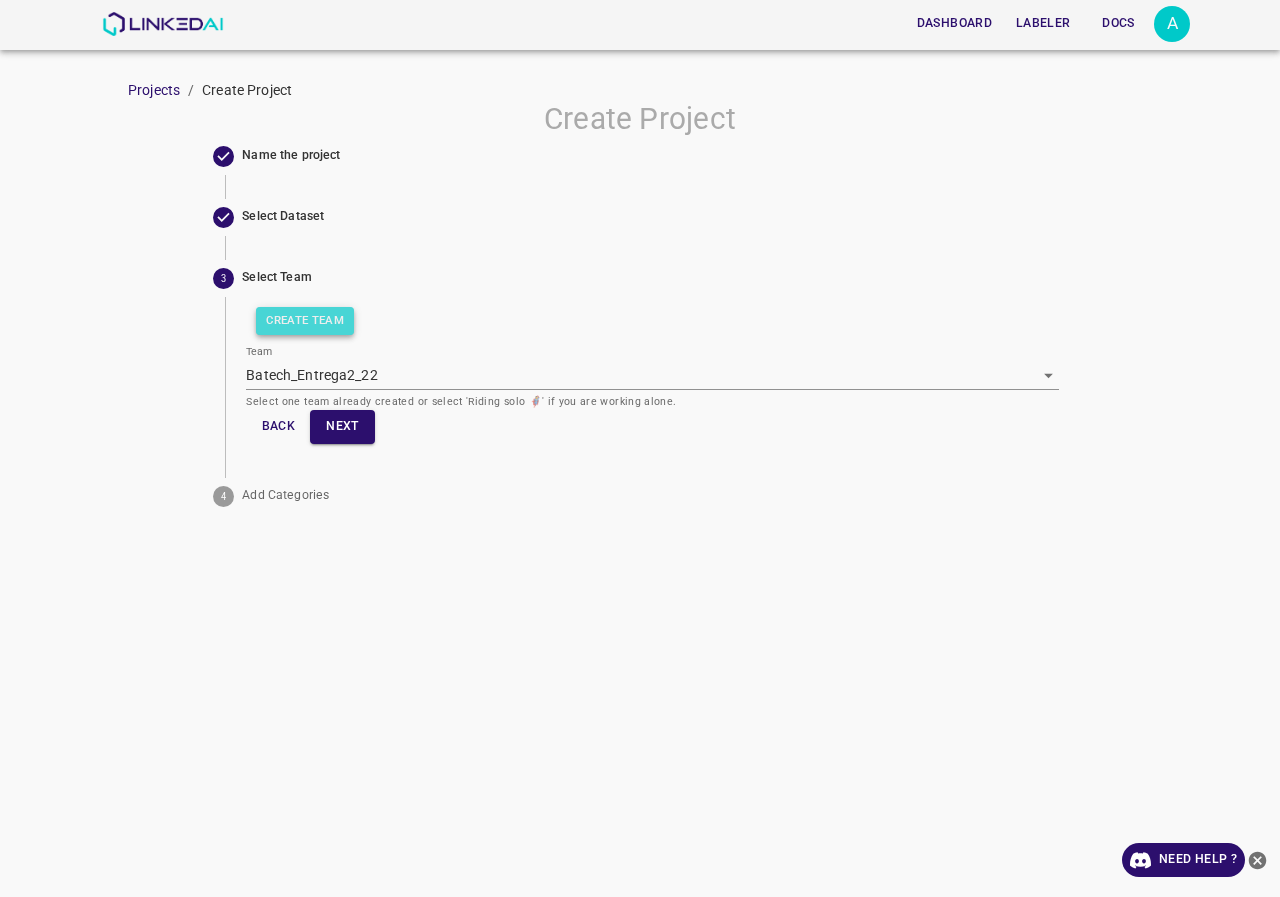 click on "Create Team" at bounding box center (305, 321) 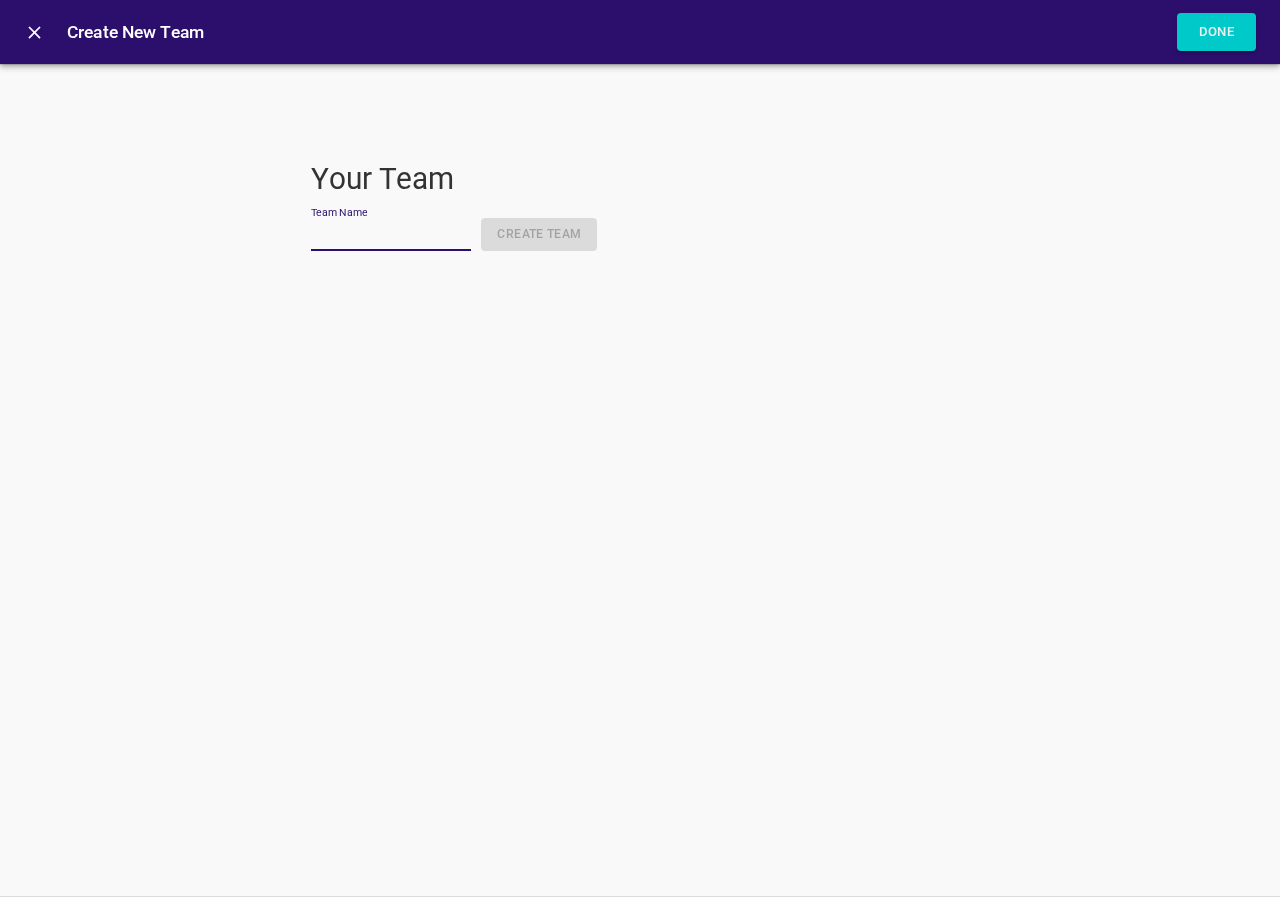 click on "Team Name" at bounding box center [391, 236] 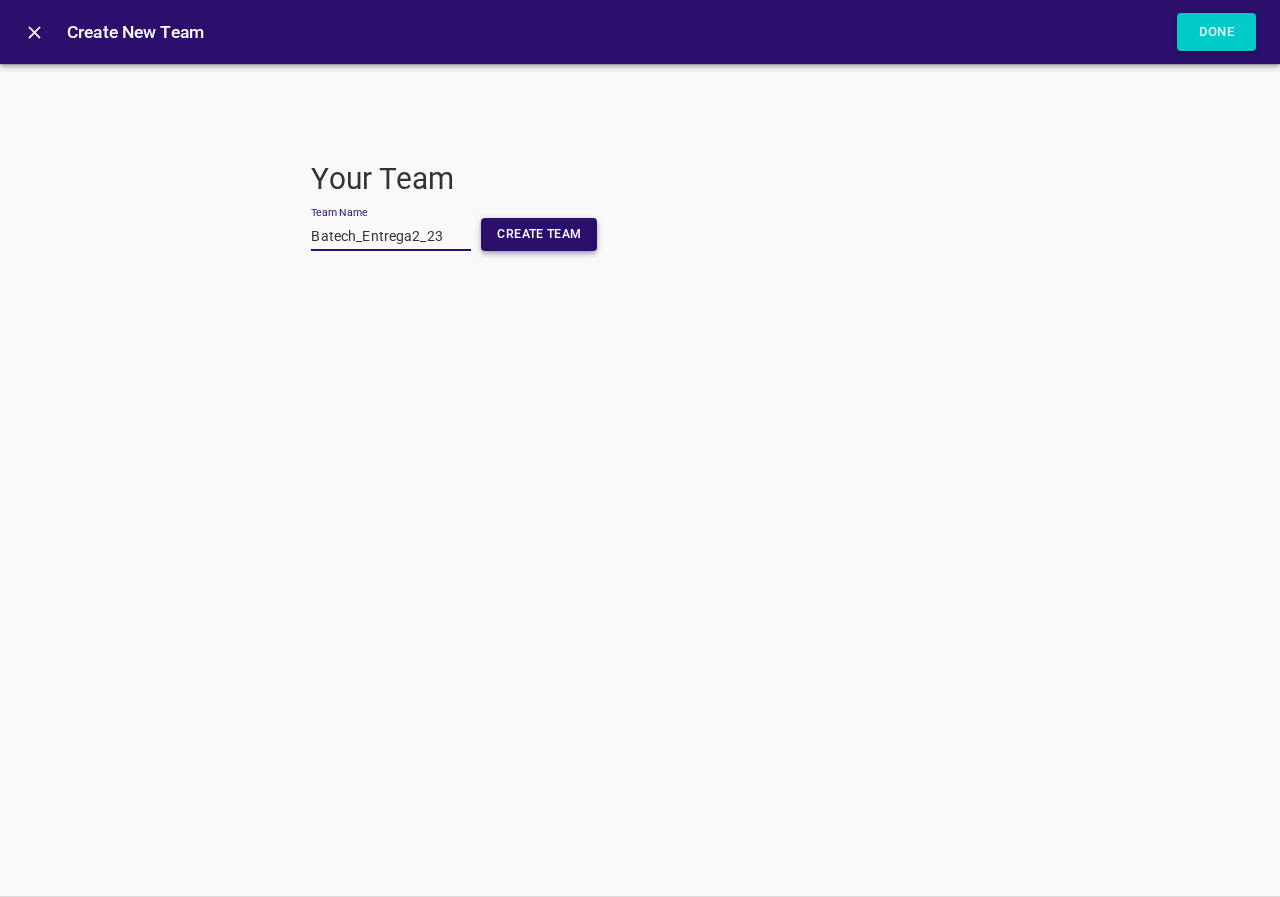 type on "Batech_Entrega2_23" 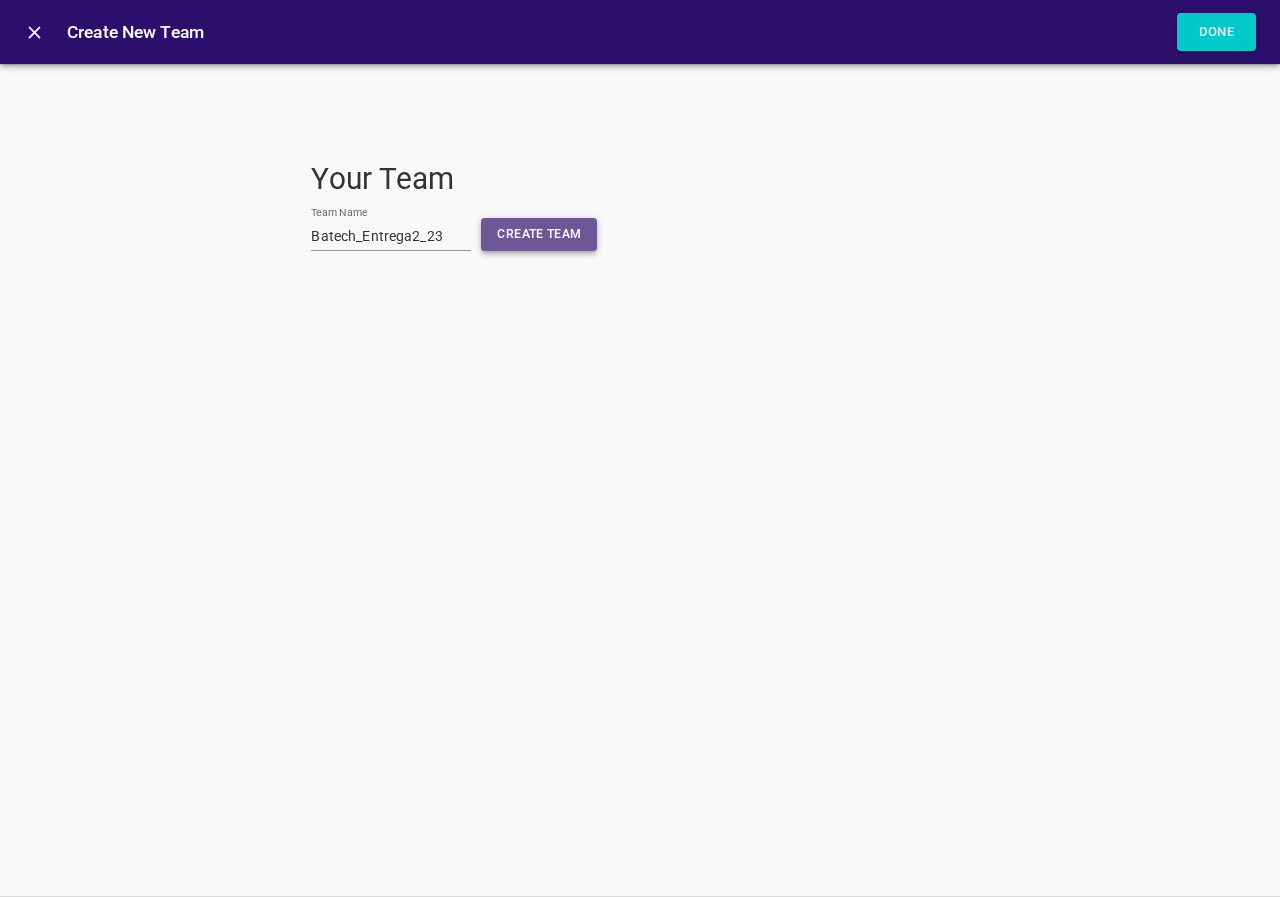 click on "Create Team" at bounding box center (539, 234) 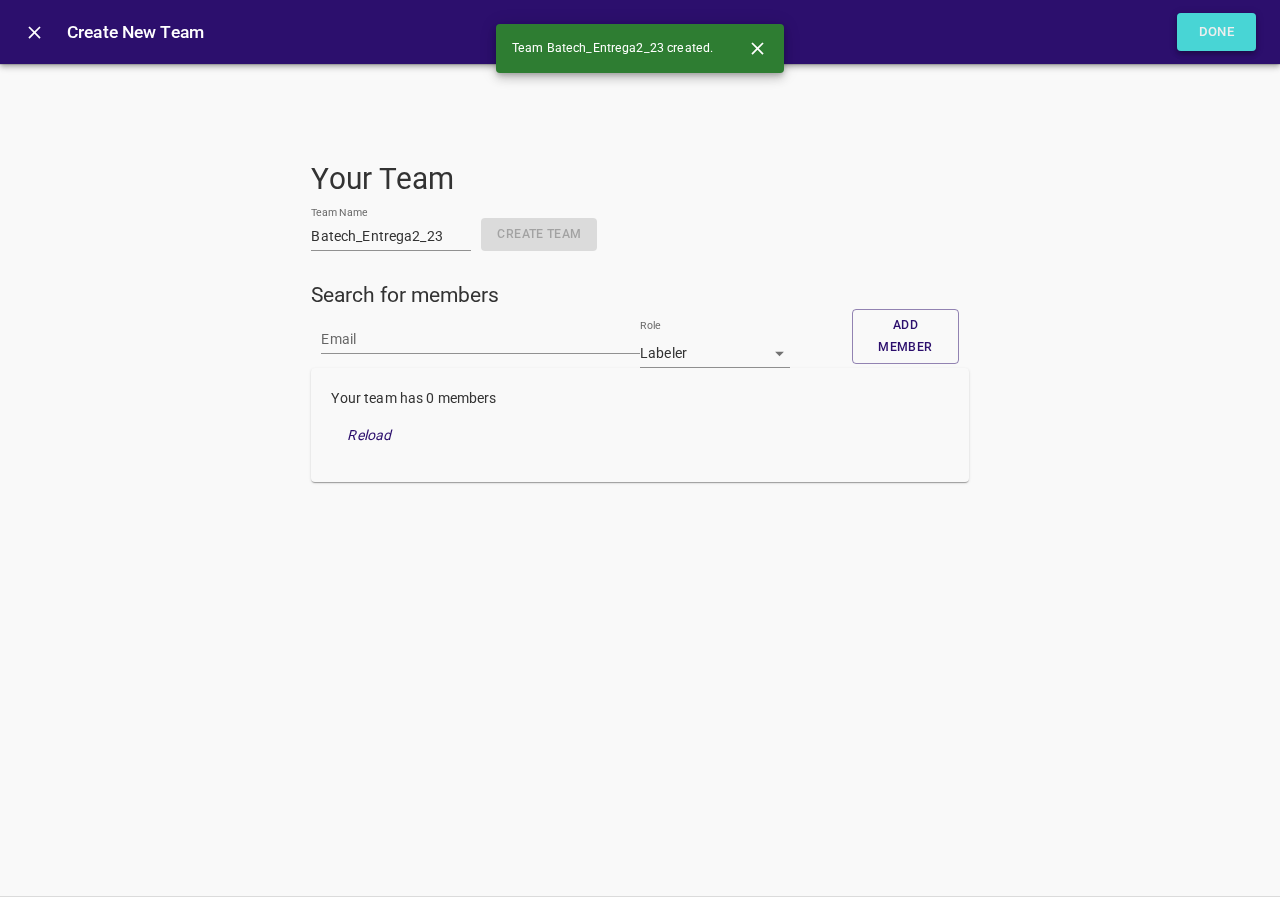 click on "Done" at bounding box center (1217, 32) 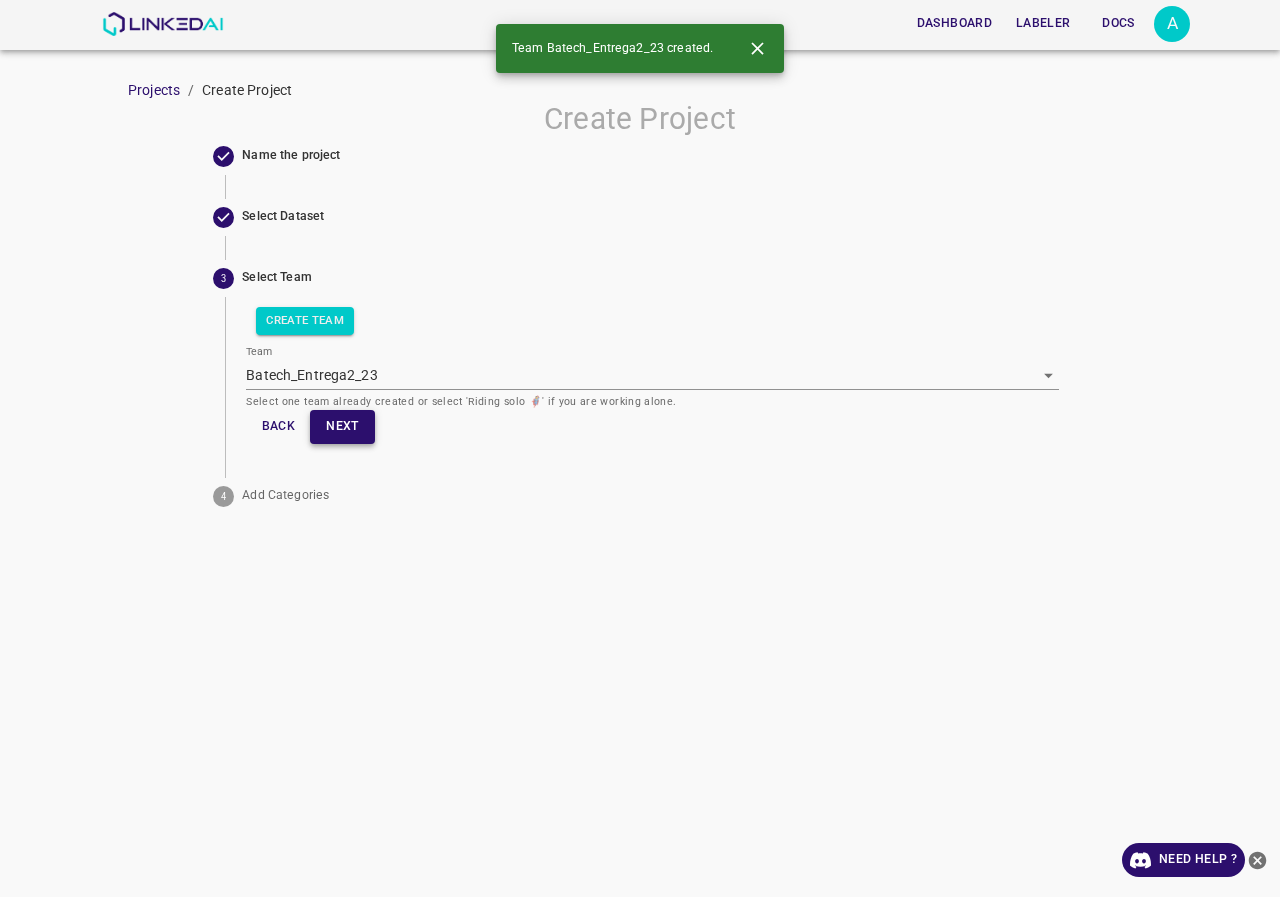 click on "Next" at bounding box center [342, 426] 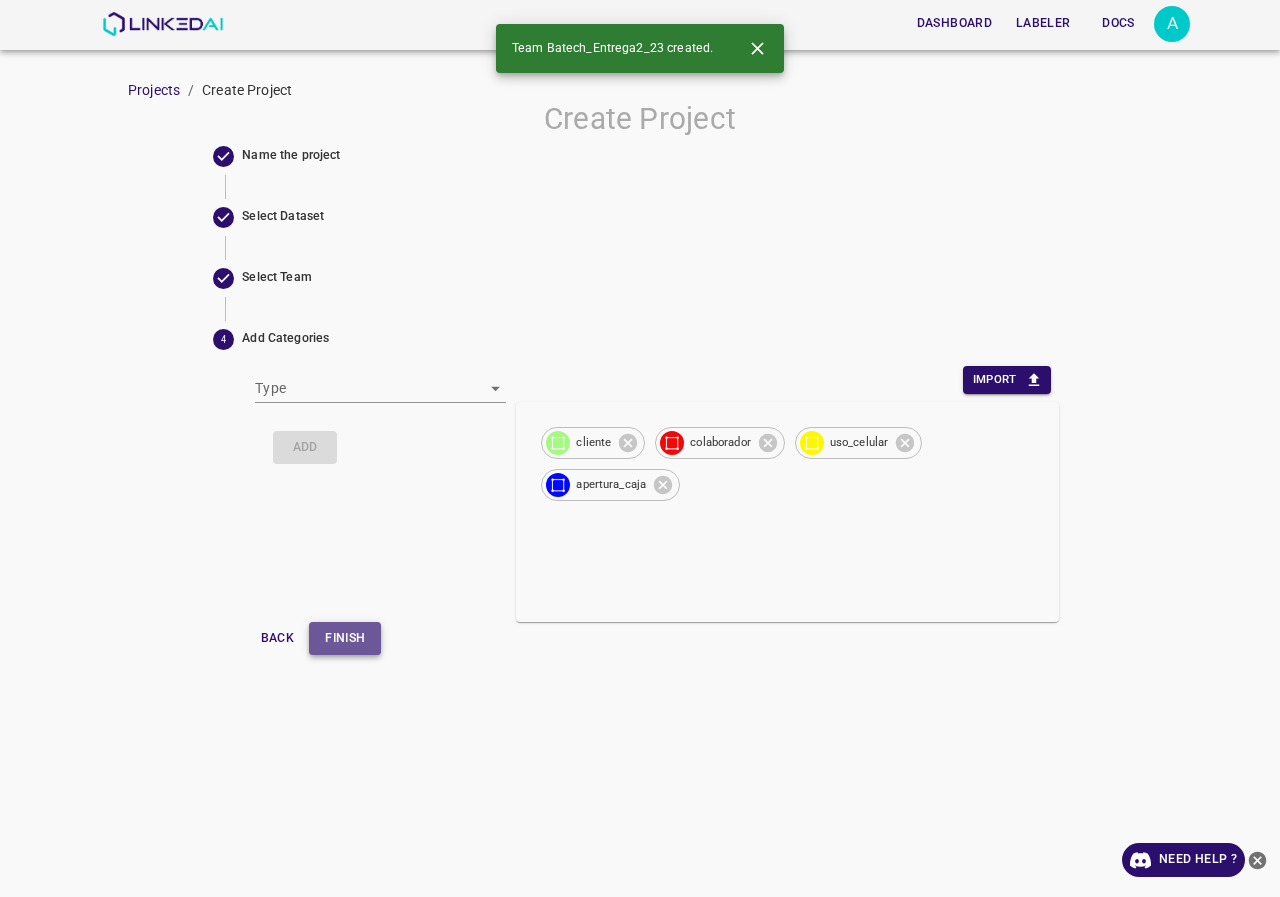 click on "Finish" at bounding box center [345, 638] 